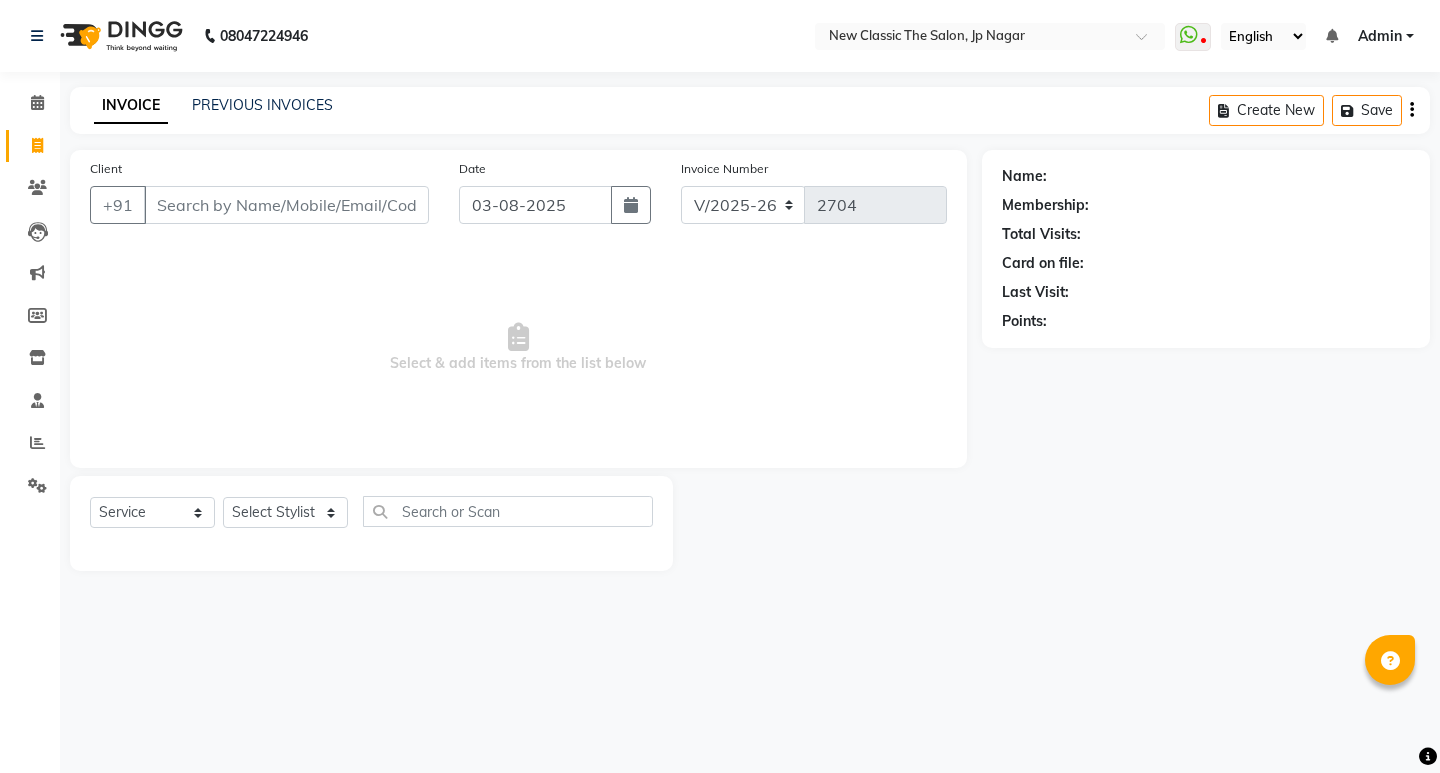 select on "4678" 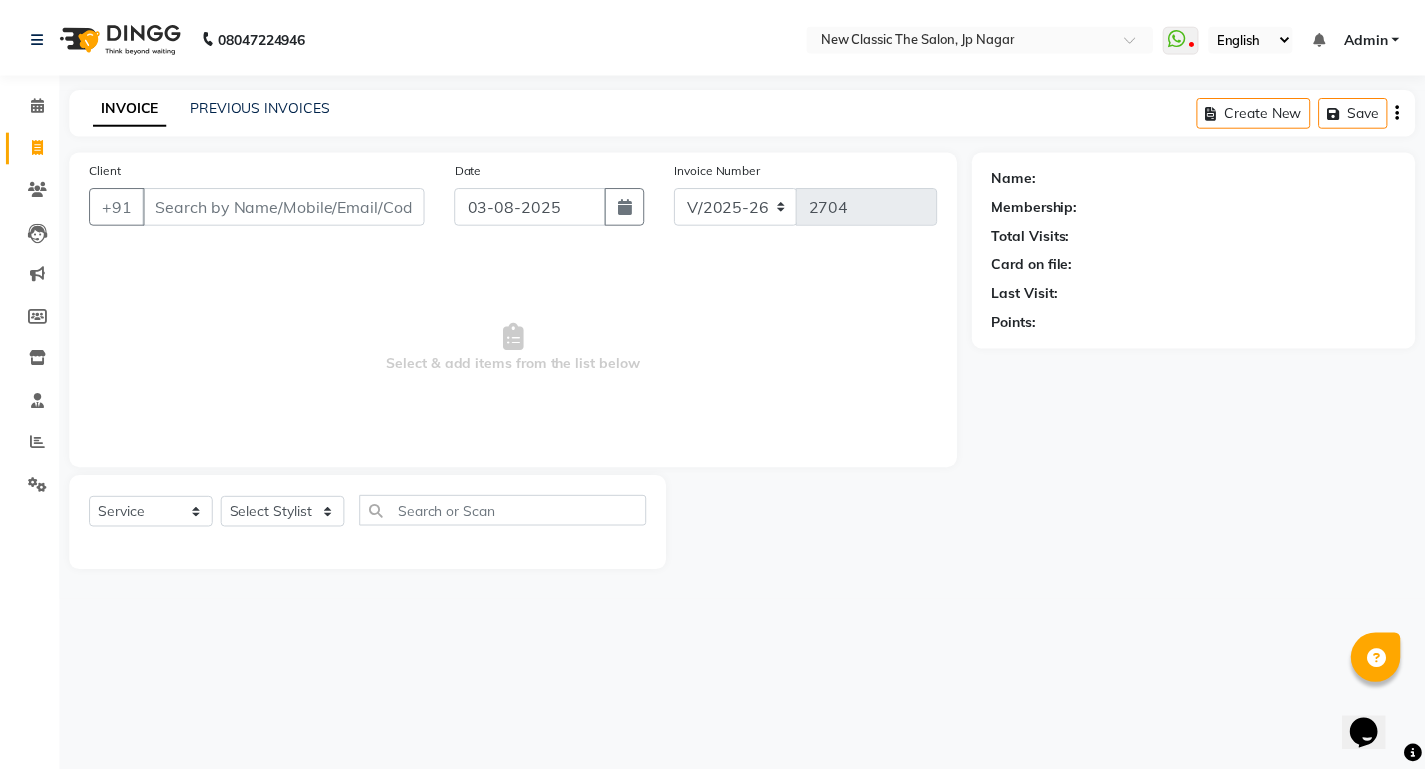 scroll, scrollTop: 0, scrollLeft: 0, axis: both 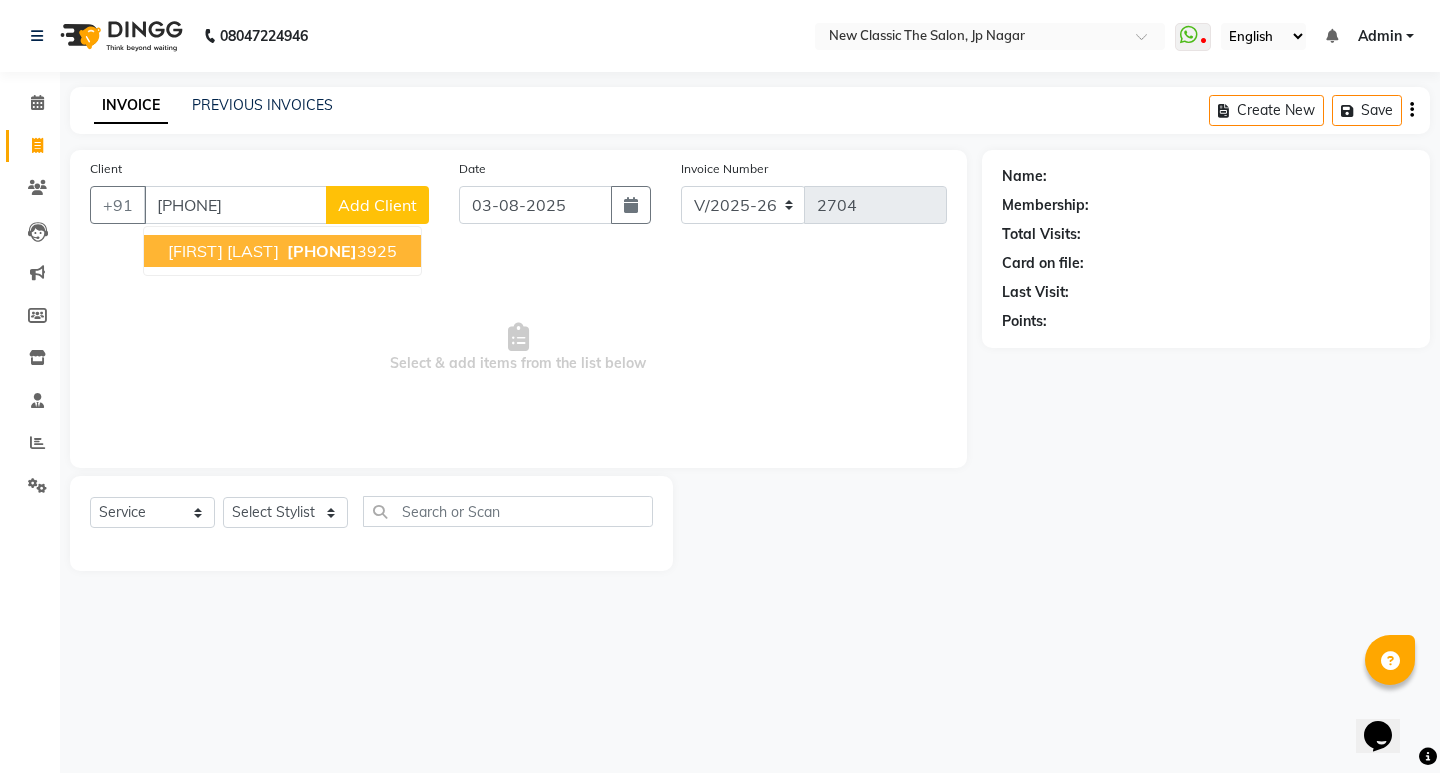 click on "[FIRST] [LAST]" at bounding box center [223, 251] 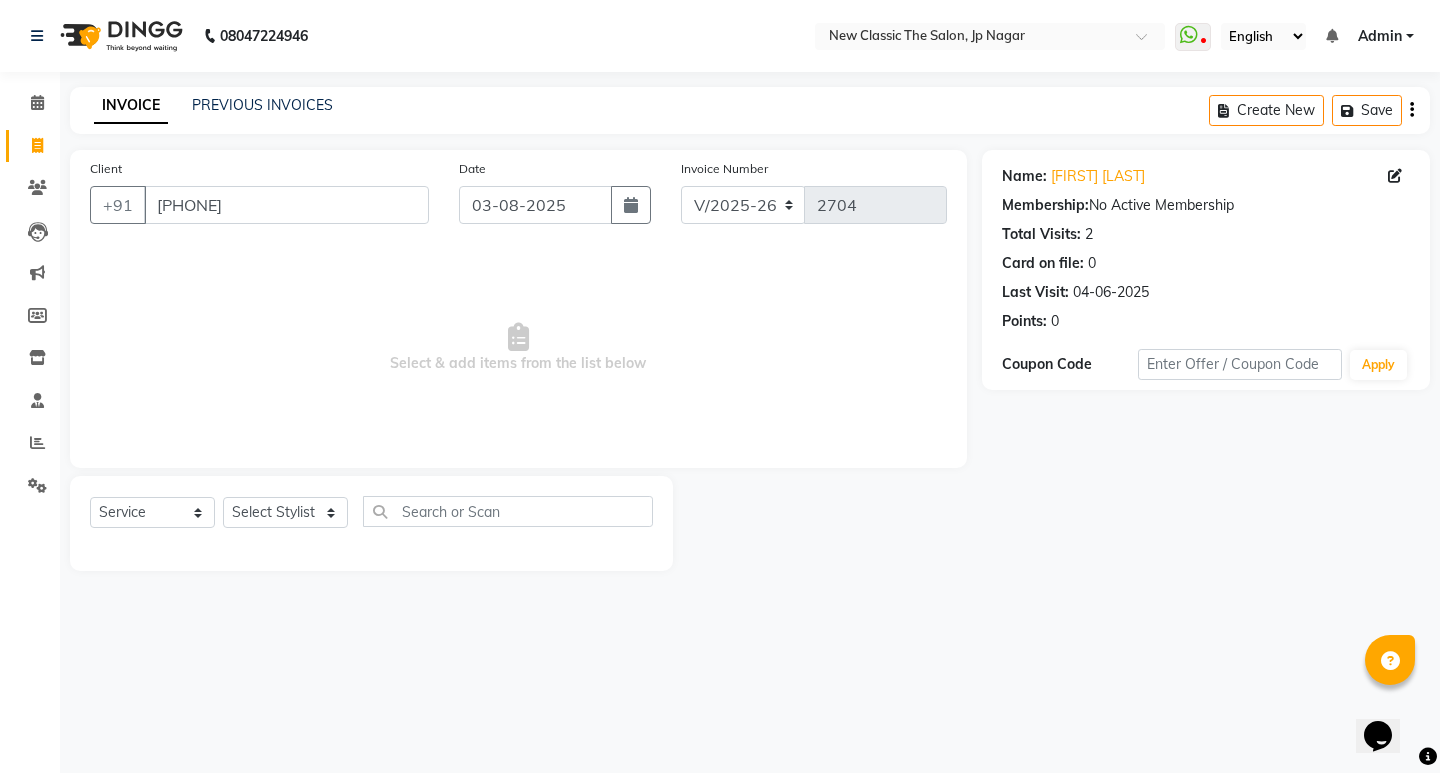 click on "Select  Service  Product  Membership  Package Voucher Prepaid Gift Card  Select Stylist Amit Amol Anil Kirti Komal Manager Prachi Rina Shital Smita surendra" 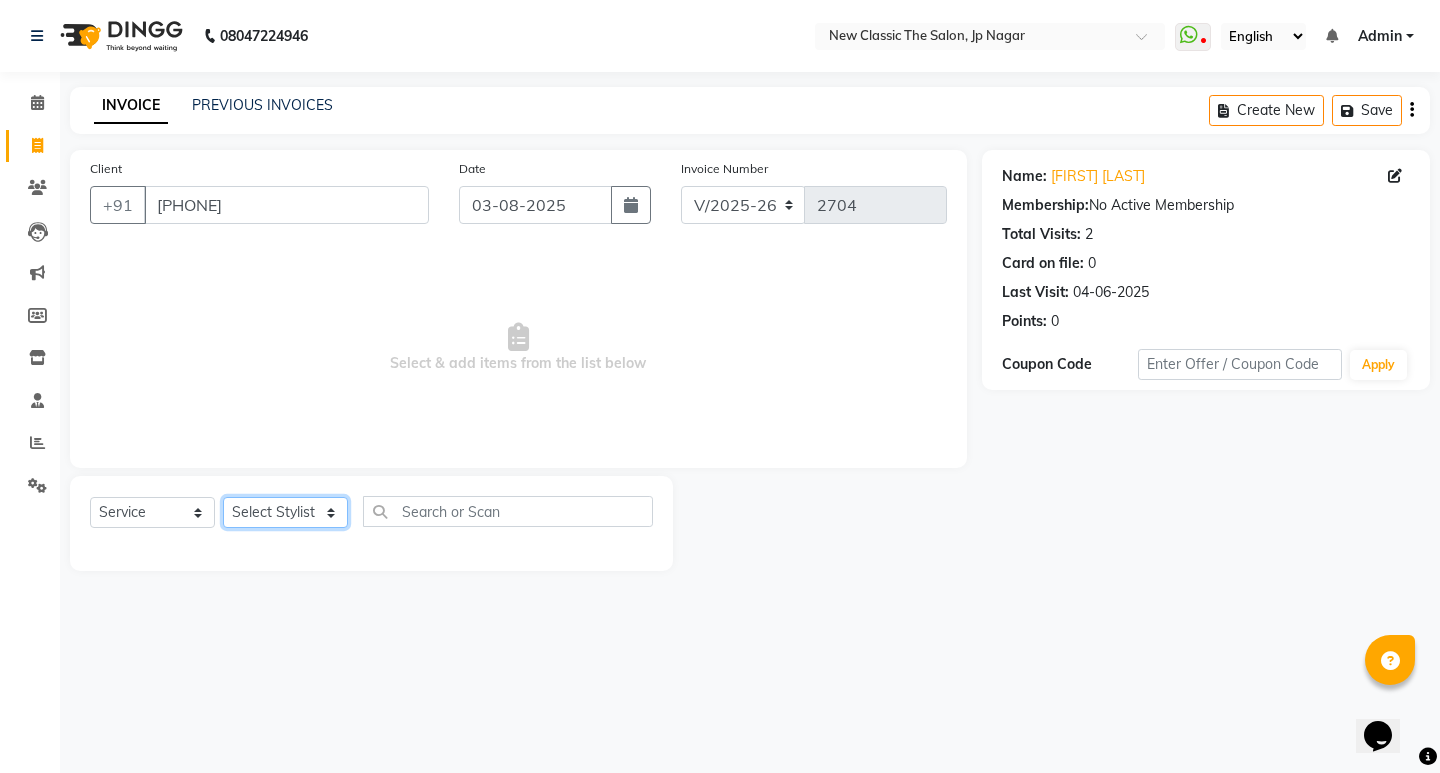 drag, startPoint x: 291, startPoint y: 525, endPoint x: 293, endPoint y: 513, distance: 12.165525 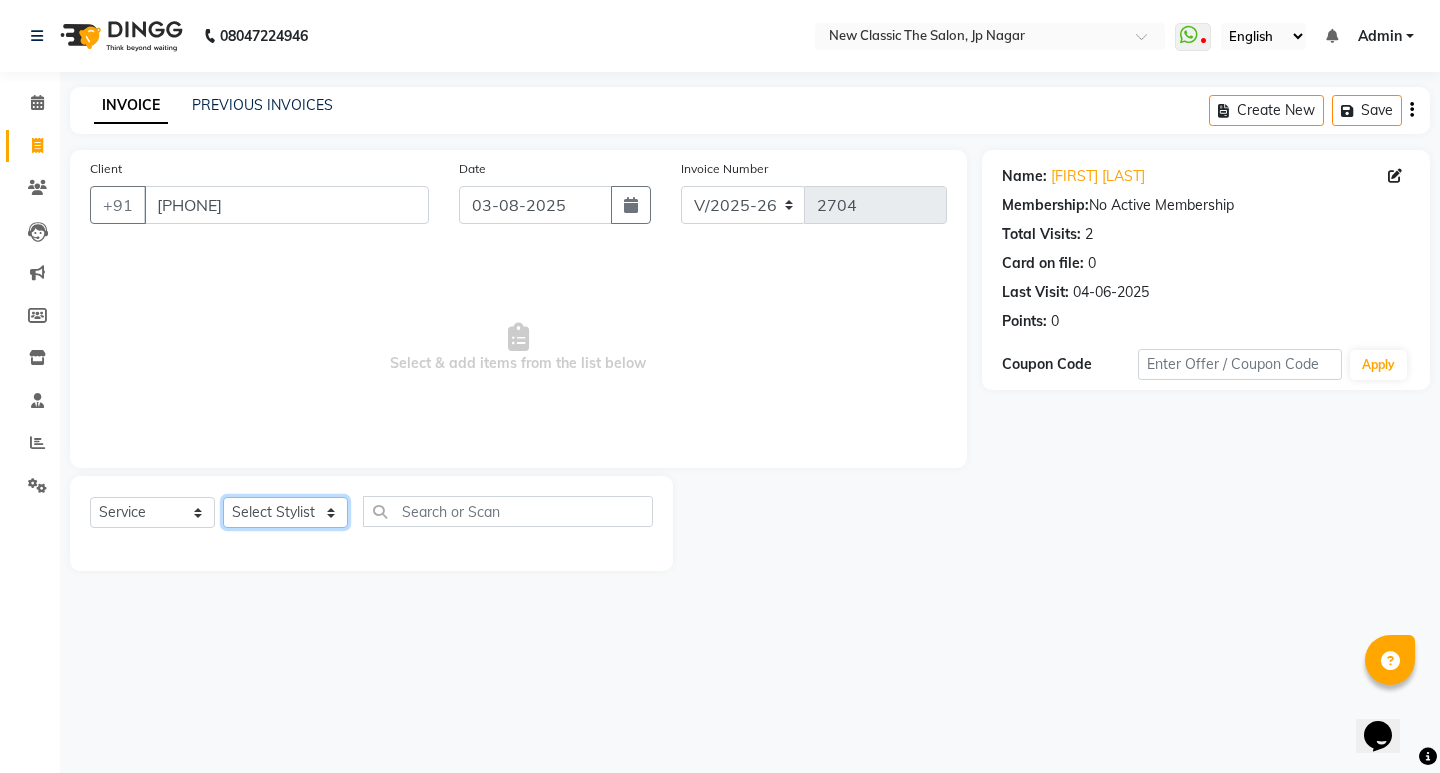 select on "27627" 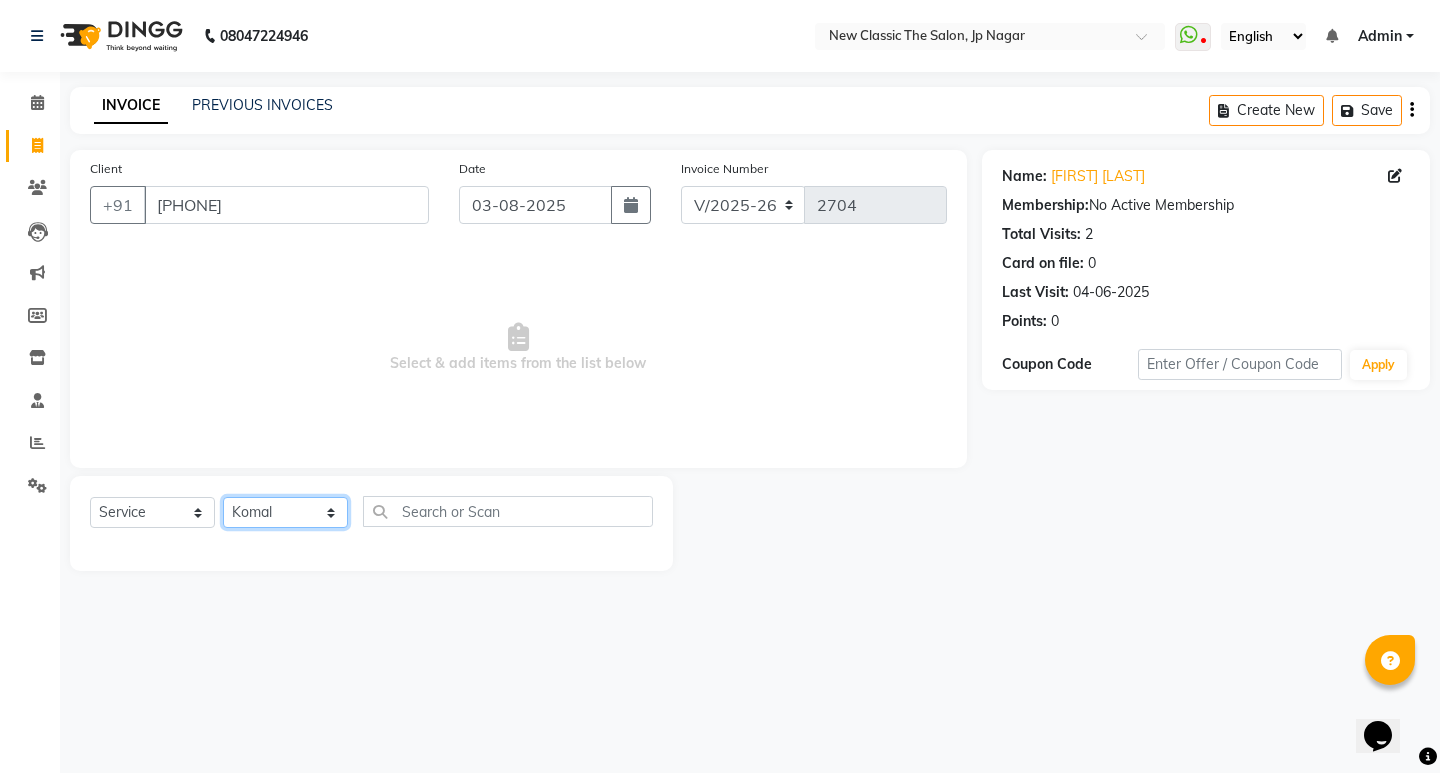 click on "Select Stylist Amit Amol Anil Kirti Komal Manager Prachi Rina Shital Smita surendra" 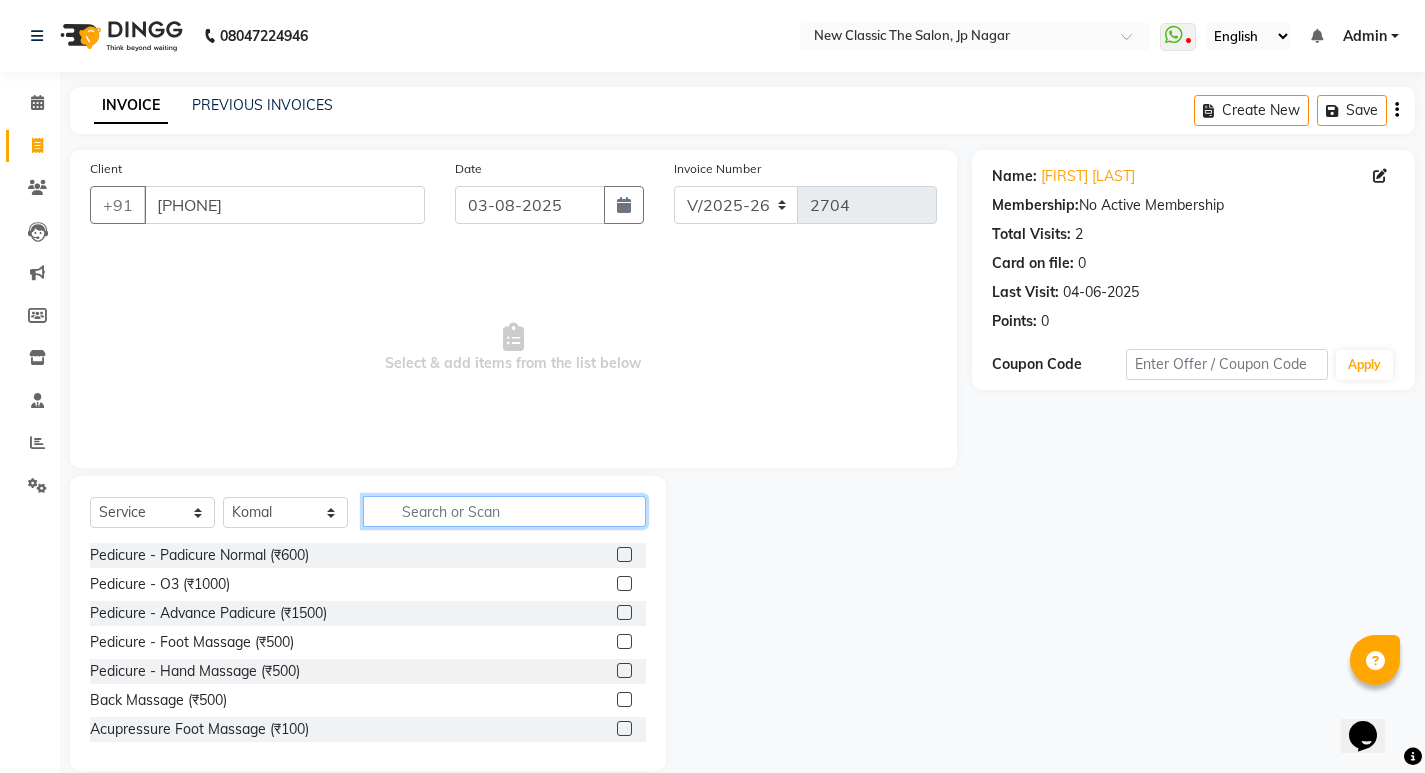 click 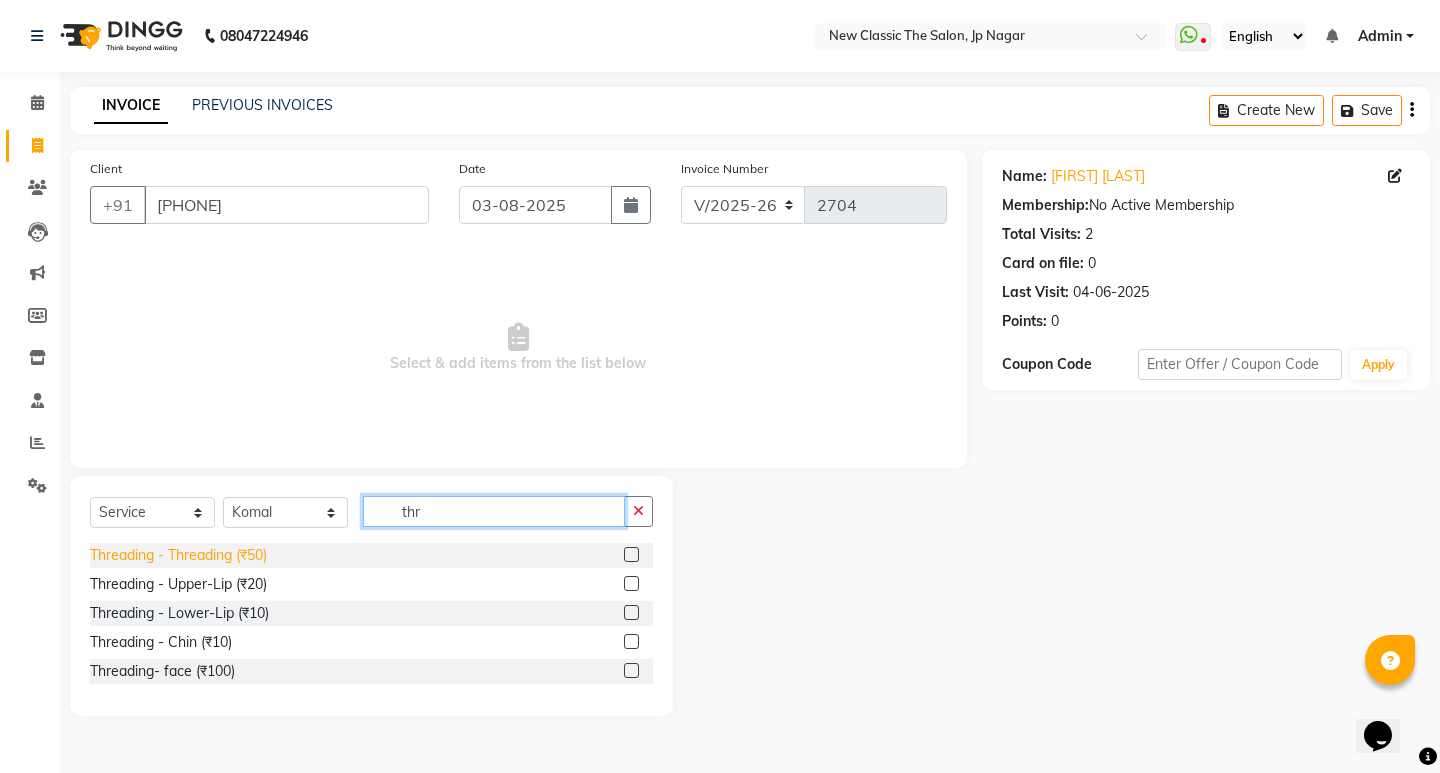 type on "thr" 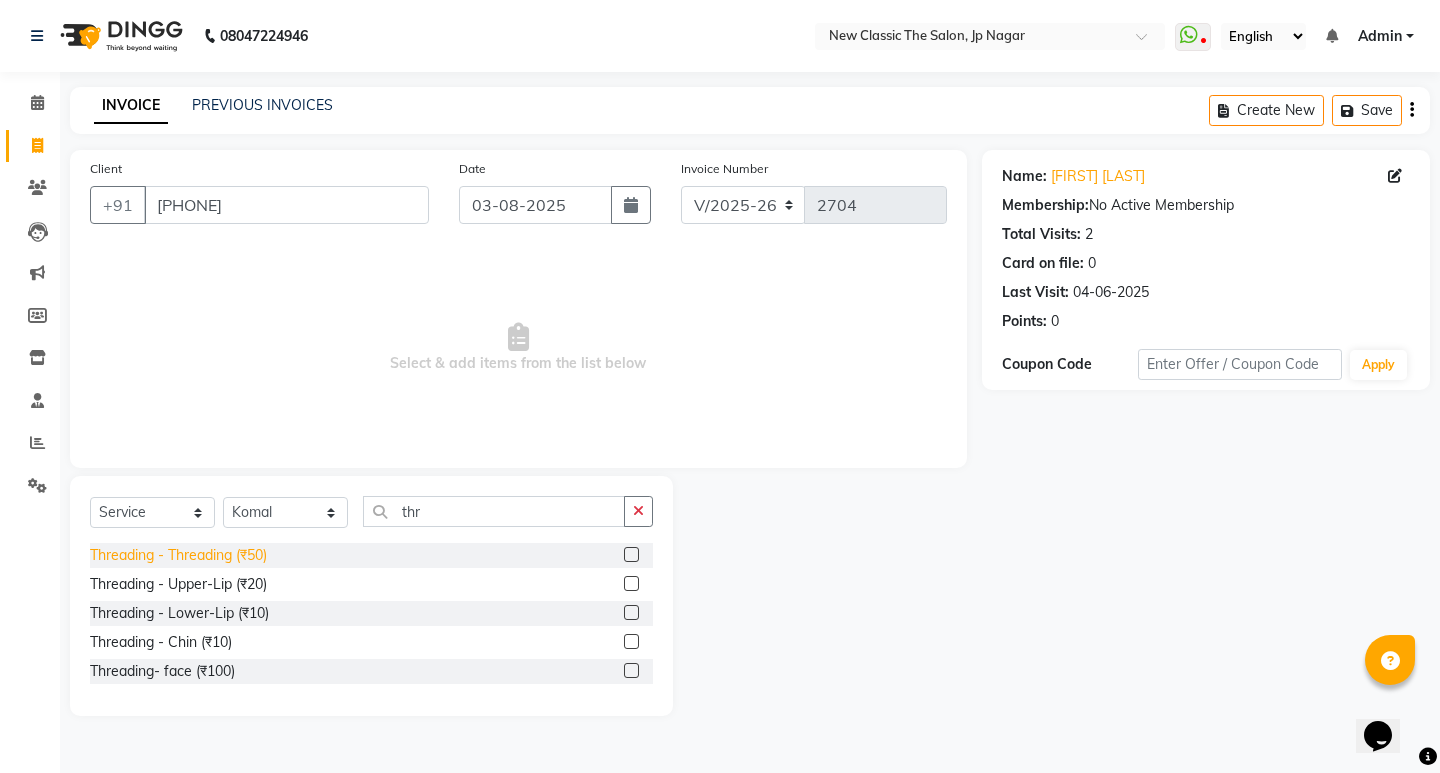click on "Threading - Threading (₹50)" 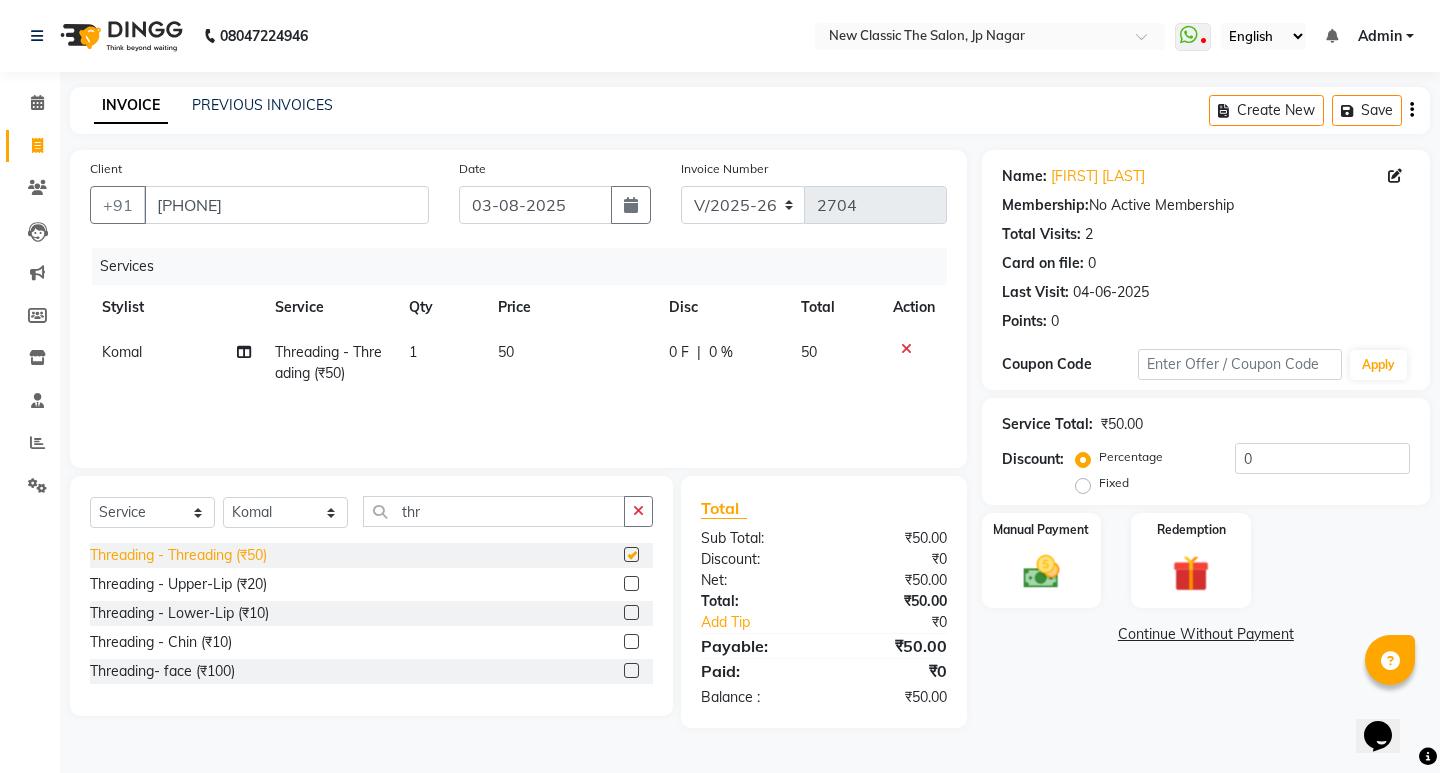 checkbox on "false" 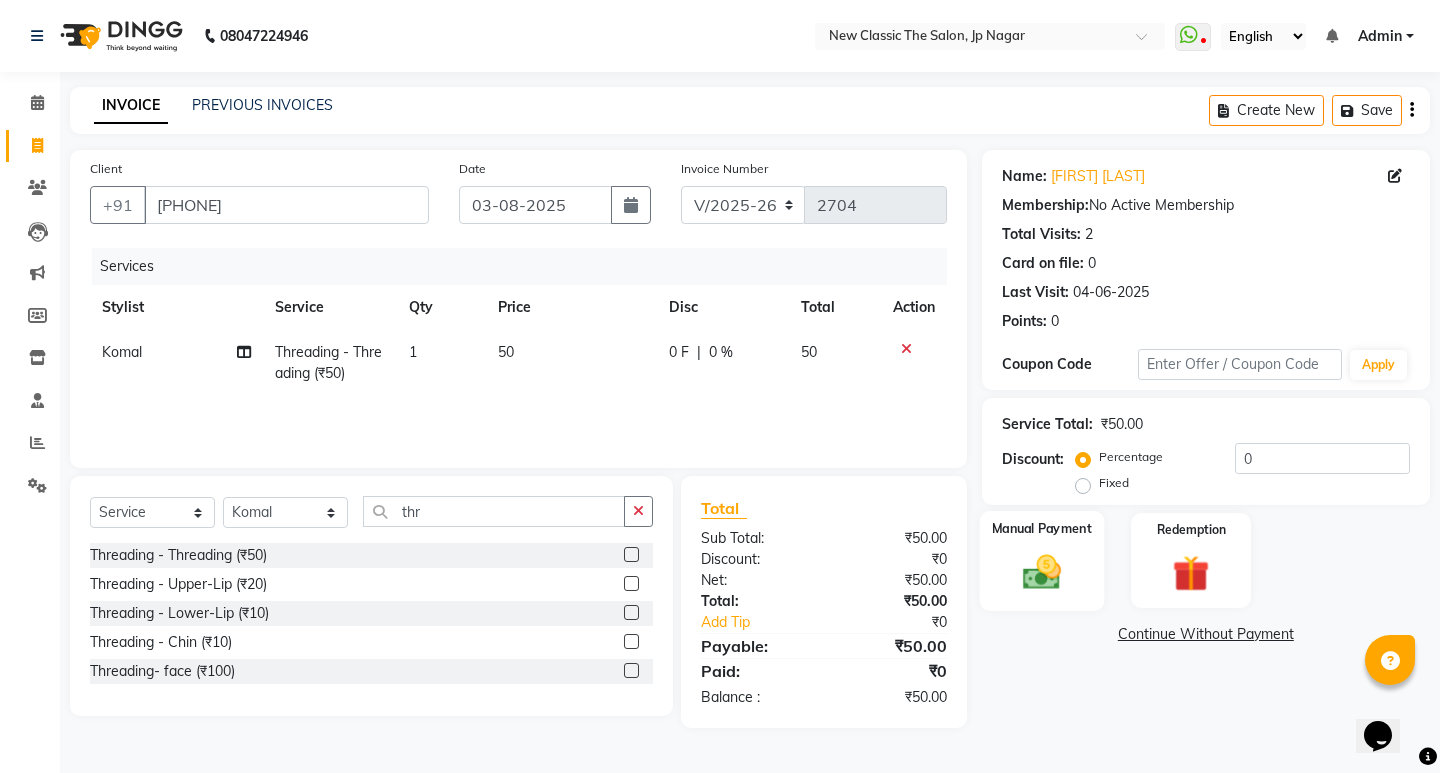 click 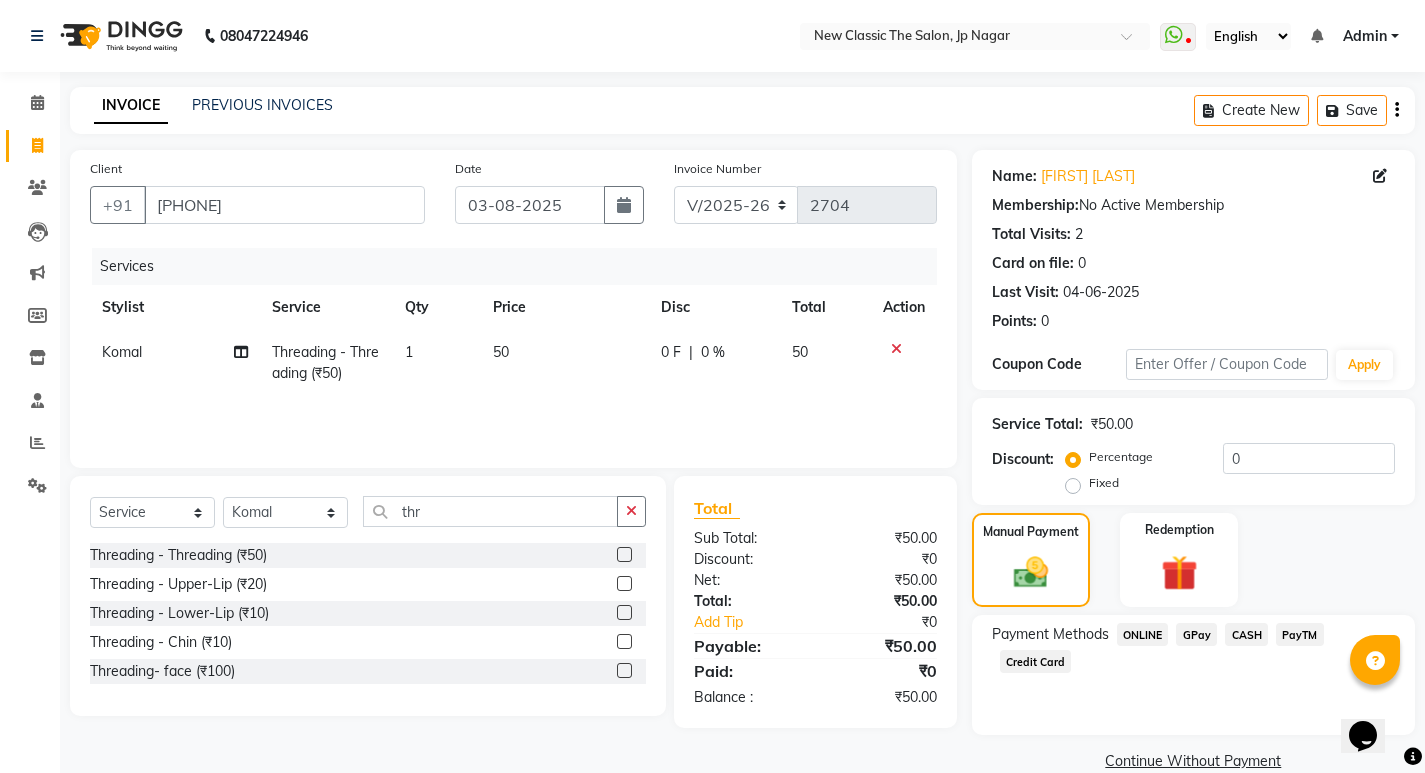 drag, startPoint x: 1244, startPoint y: 631, endPoint x: 1221, endPoint y: 628, distance: 23.194826 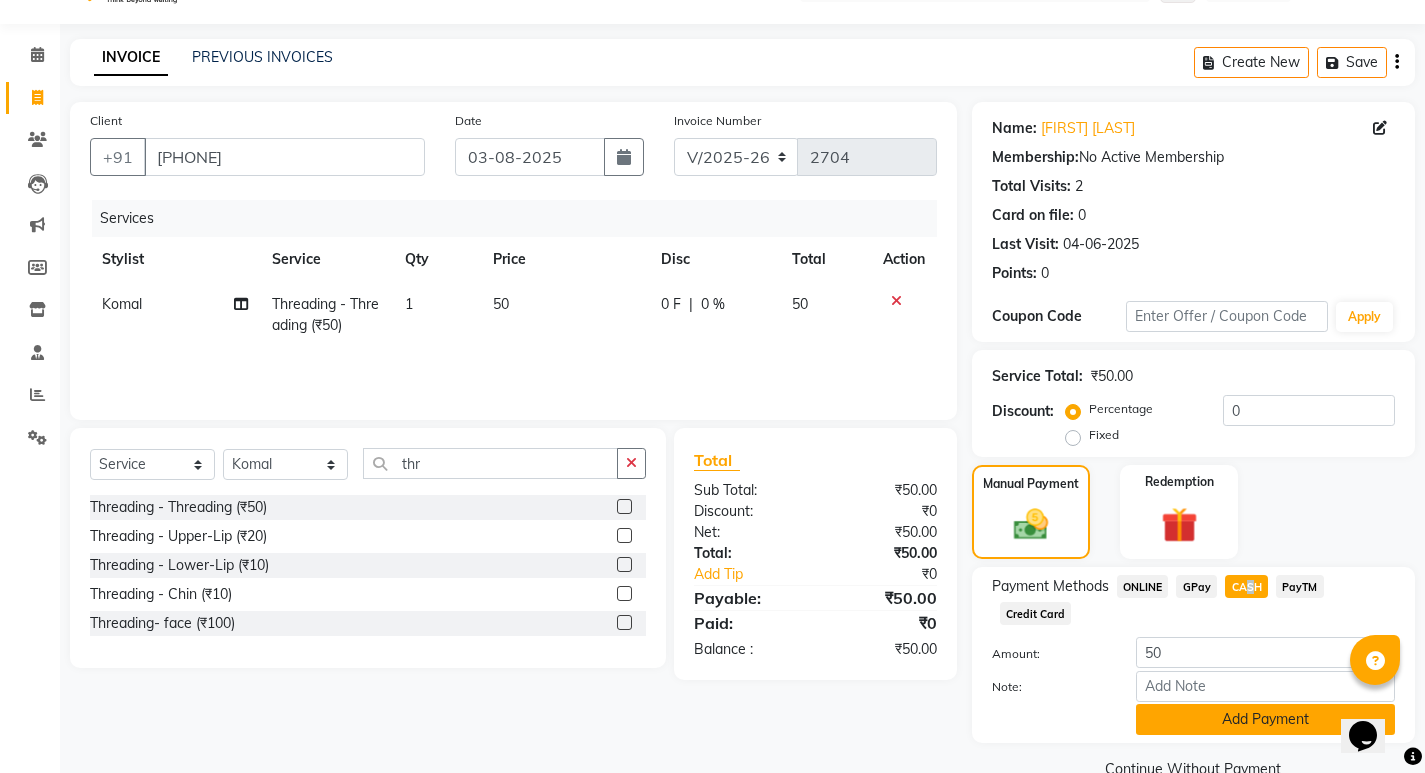 scroll, scrollTop: 89, scrollLeft: 0, axis: vertical 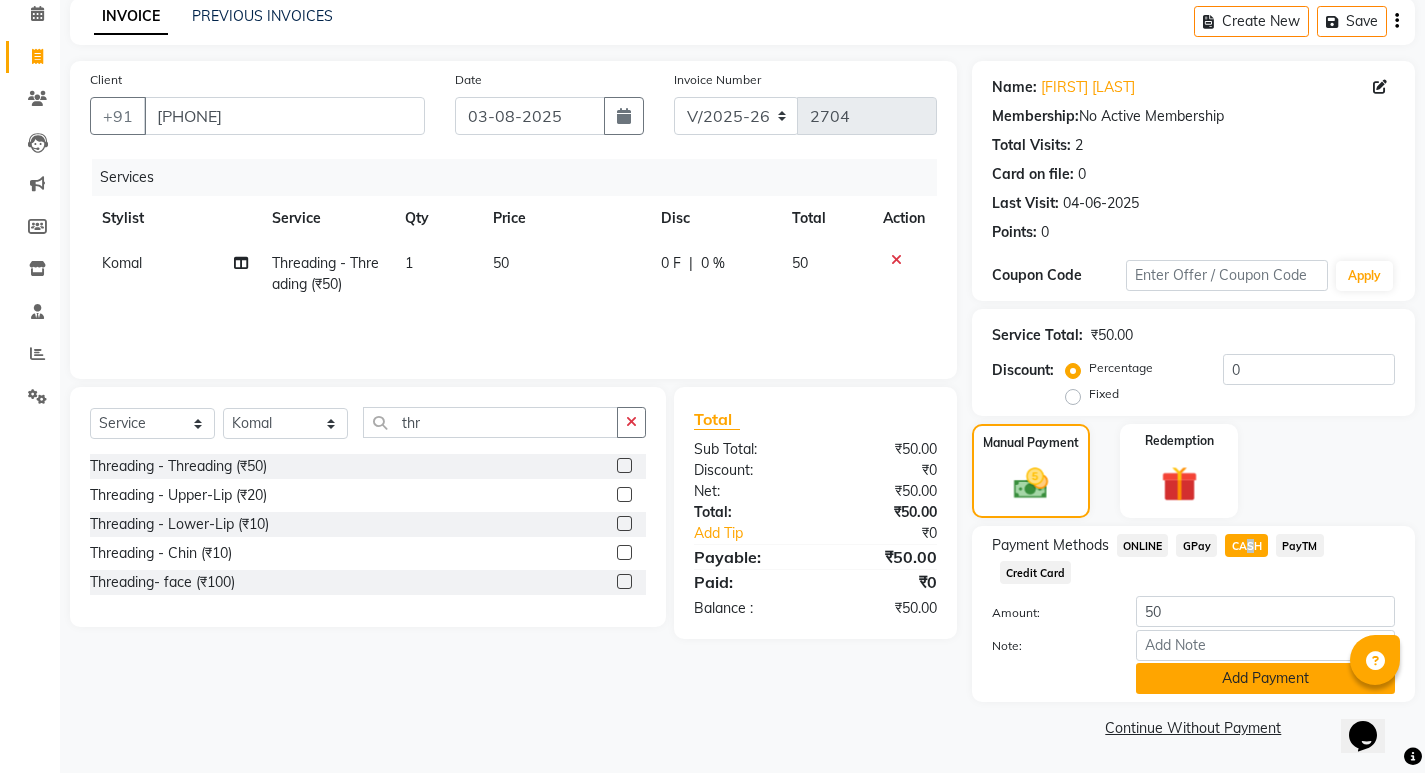 click on "Add Payment" 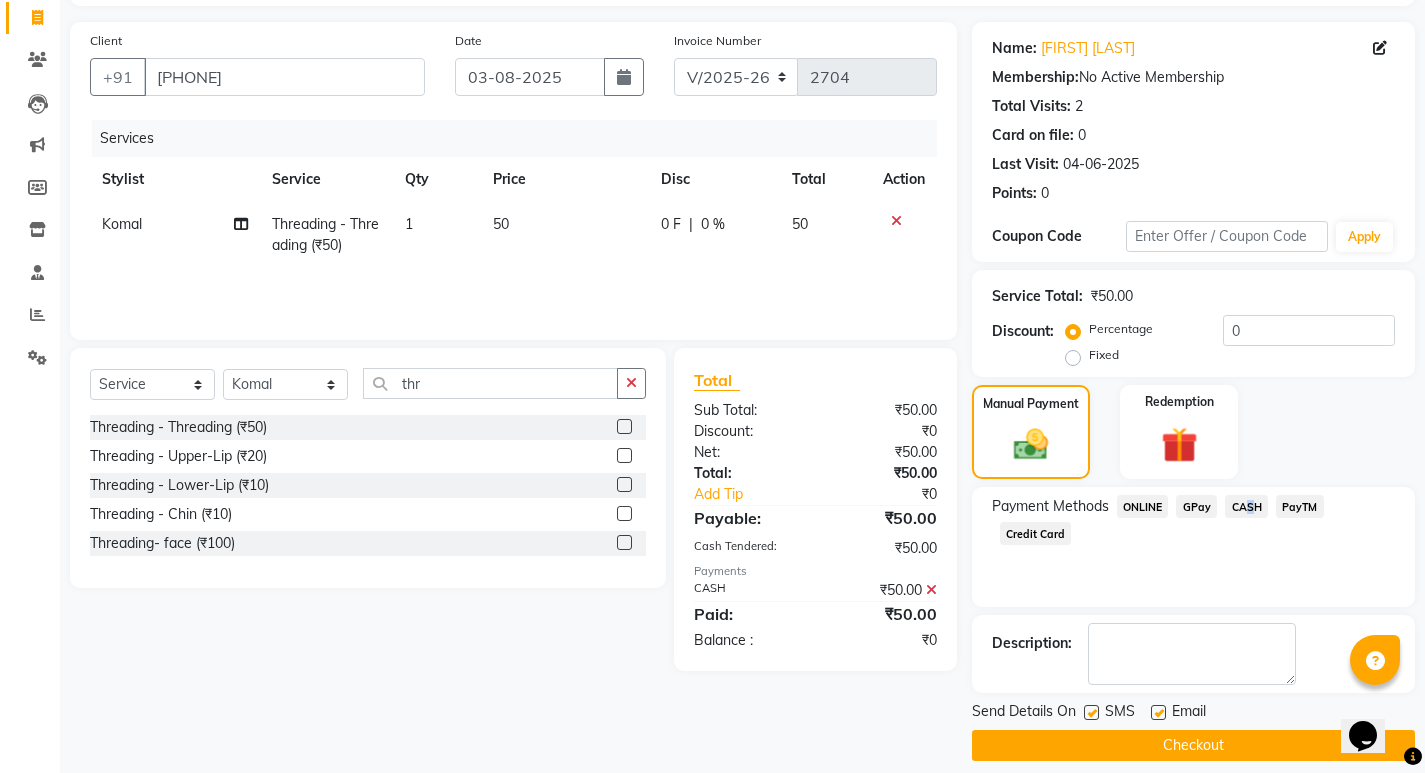scroll, scrollTop: 146, scrollLeft: 0, axis: vertical 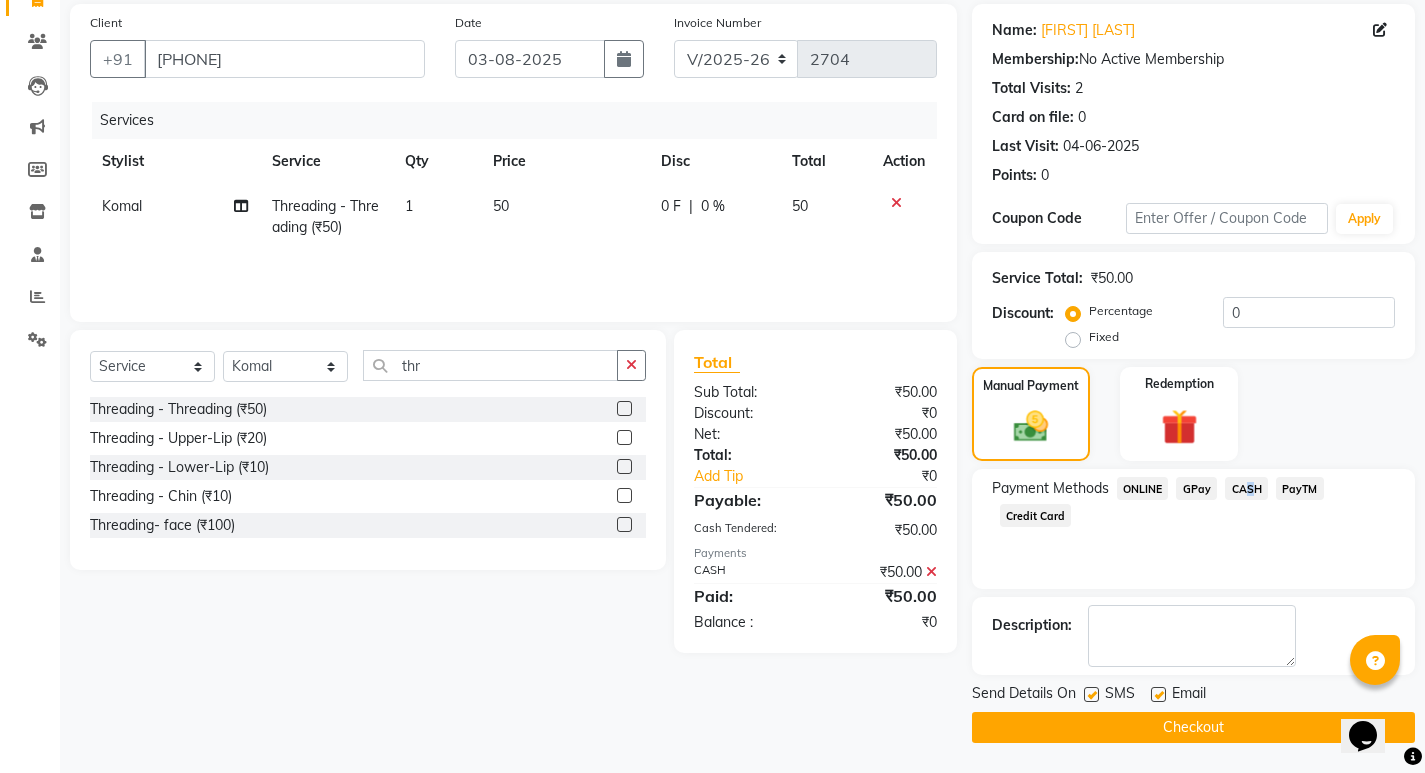 click on "Checkout" 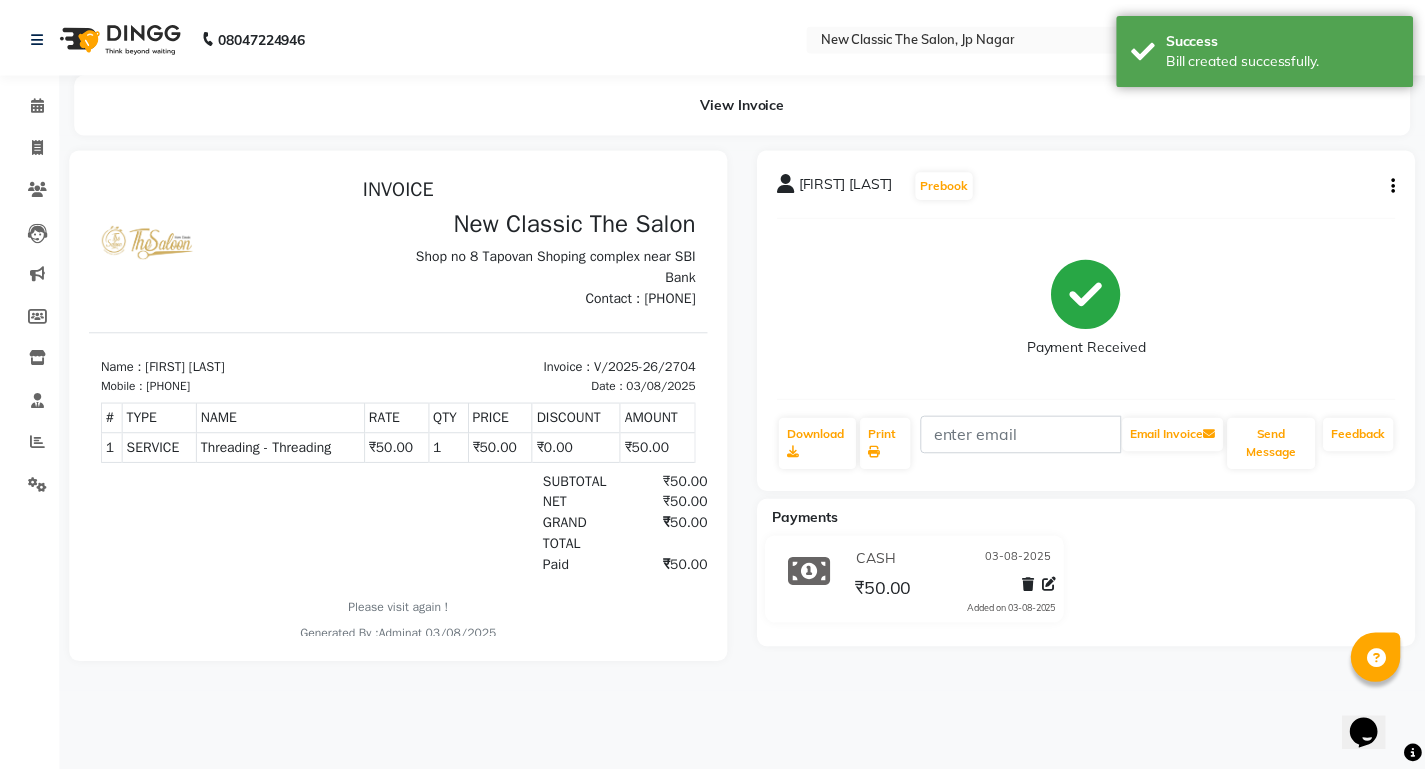 scroll, scrollTop: 0, scrollLeft: 0, axis: both 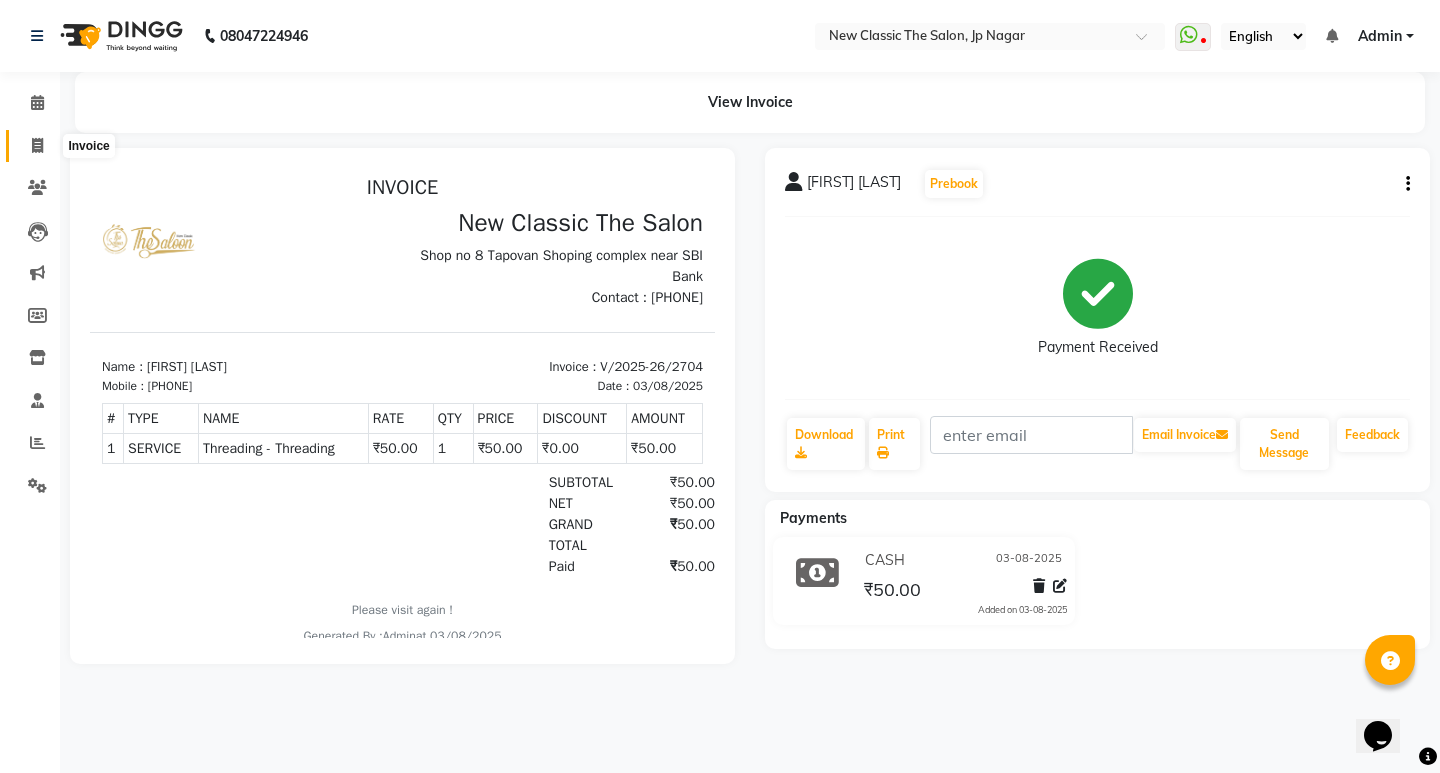 click 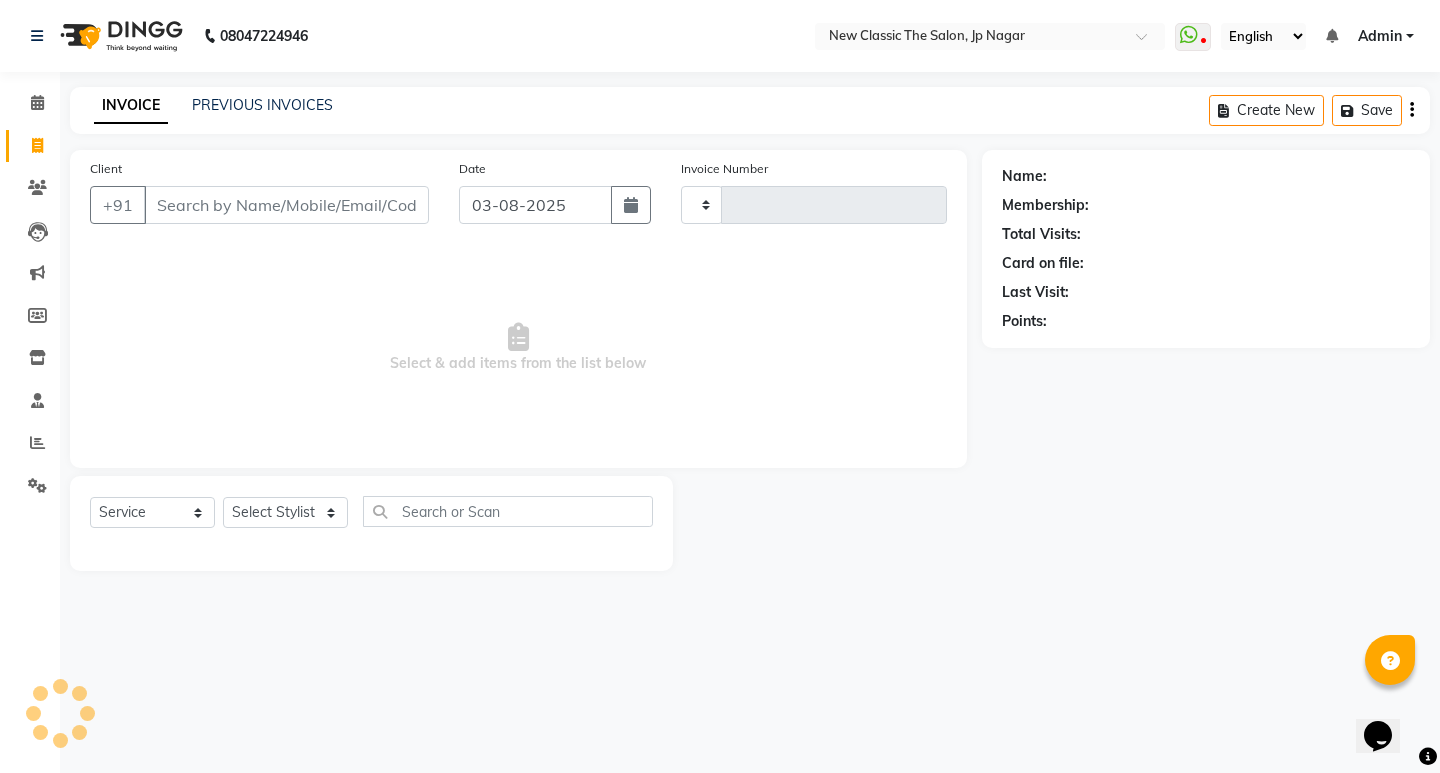 type on "2705" 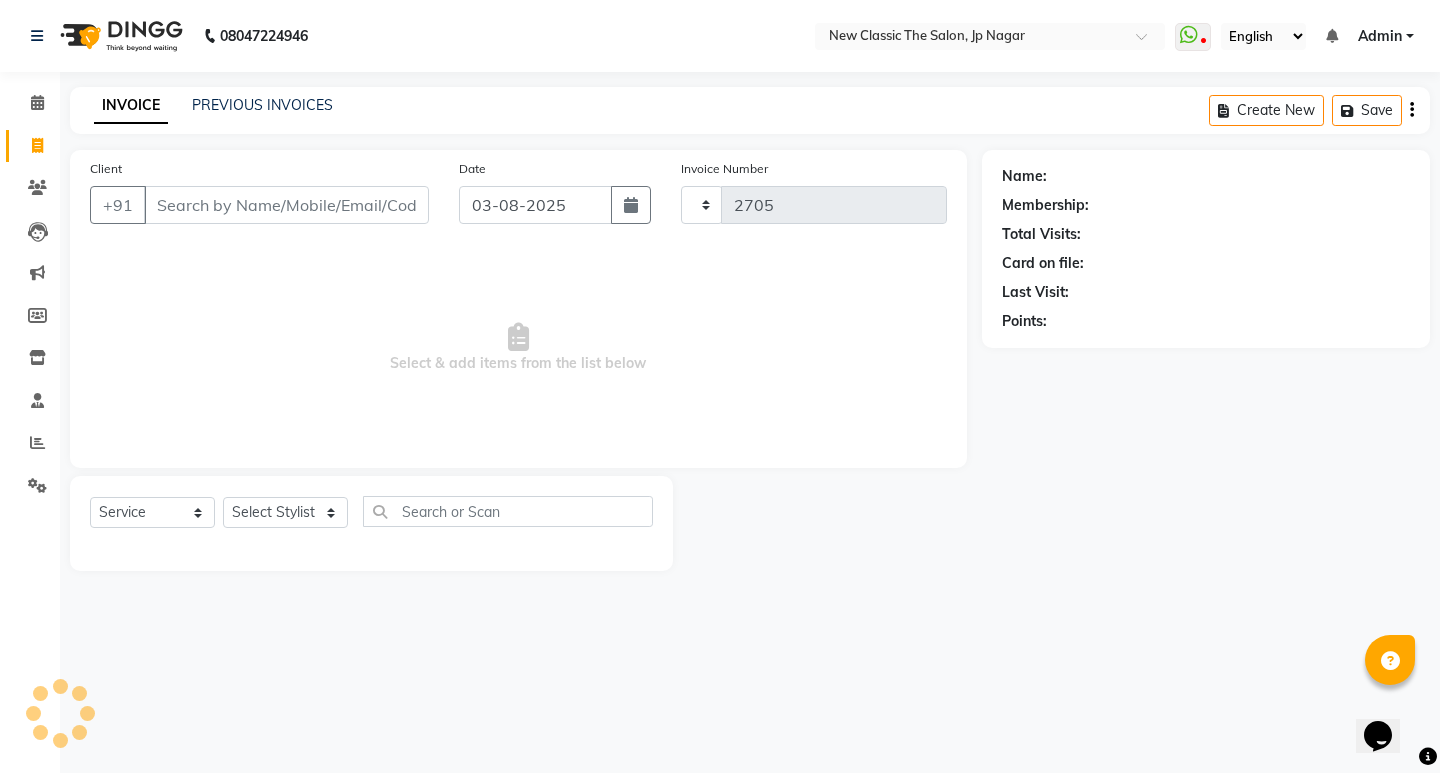 select on "4678" 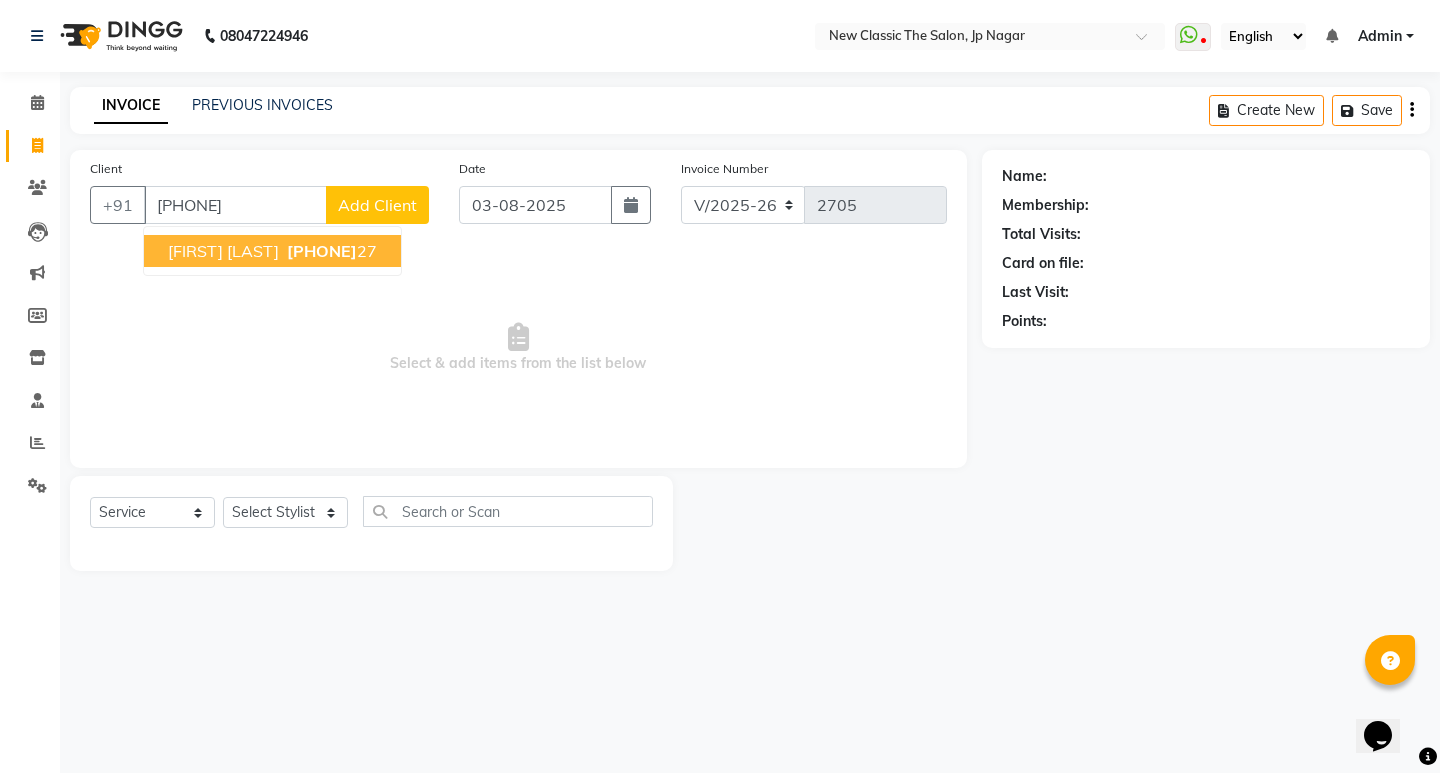 click on "[FIRST] [LAST]" at bounding box center (223, 251) 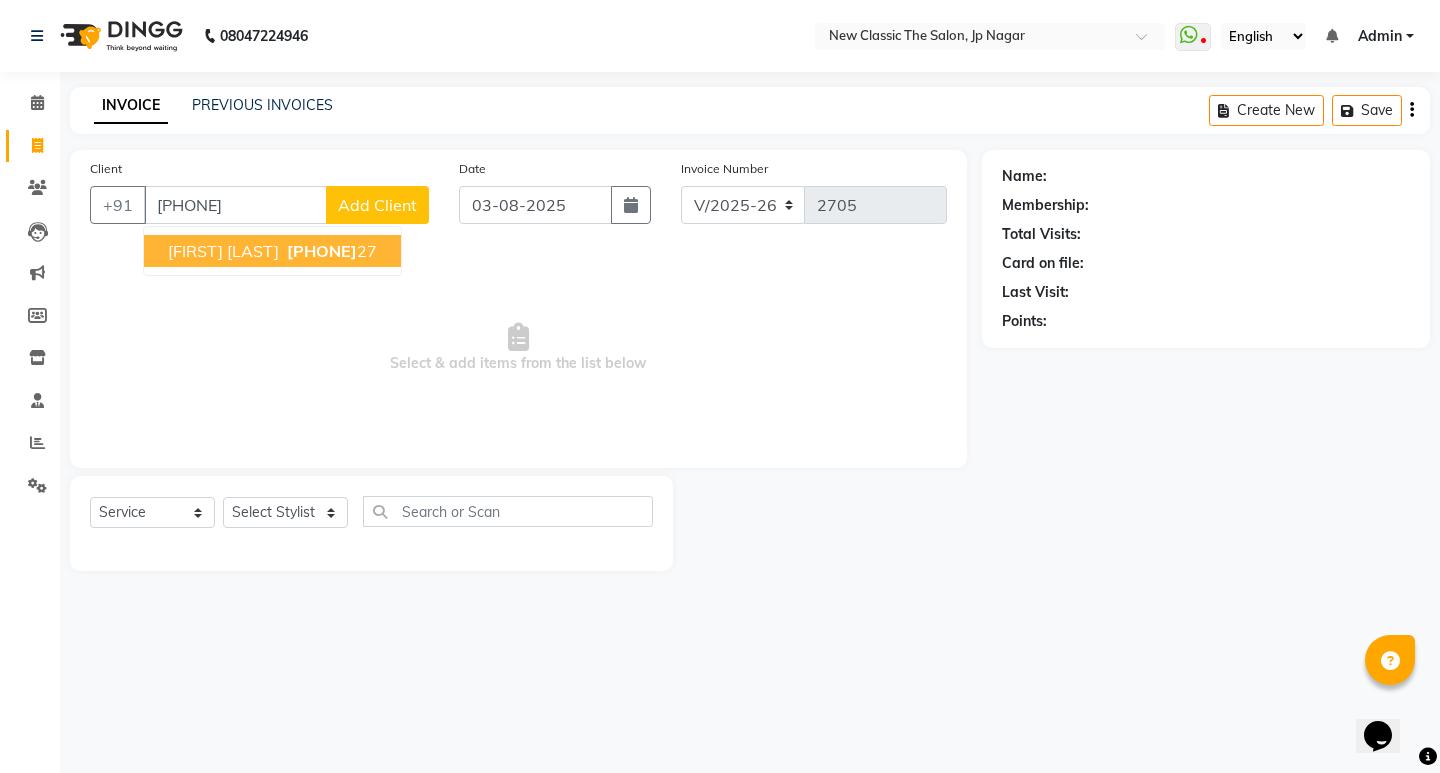 type on "[PHONE]" 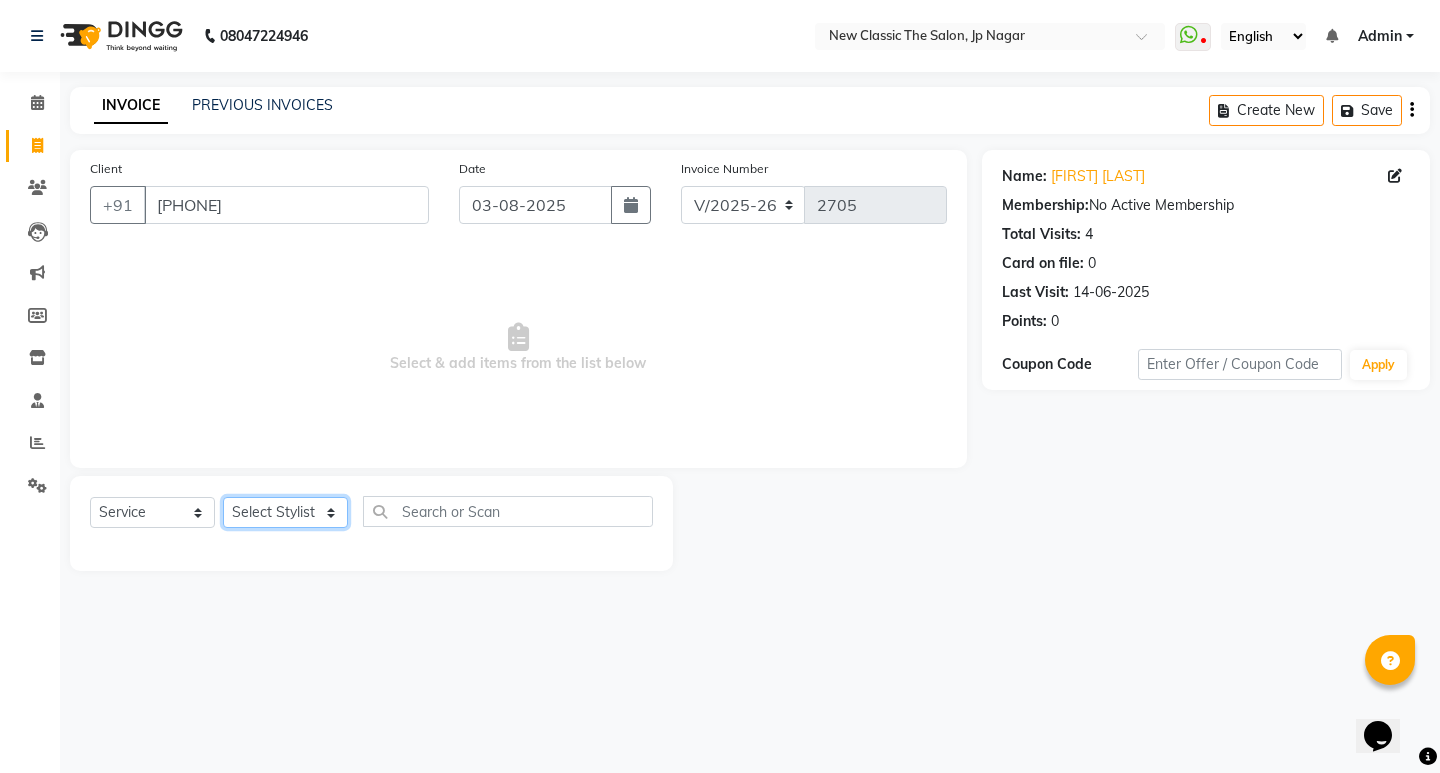 drag, startPoint x: 271, startPoint y: 522, endPoint x: 268, endPoint y: 501, distance: 21.213203 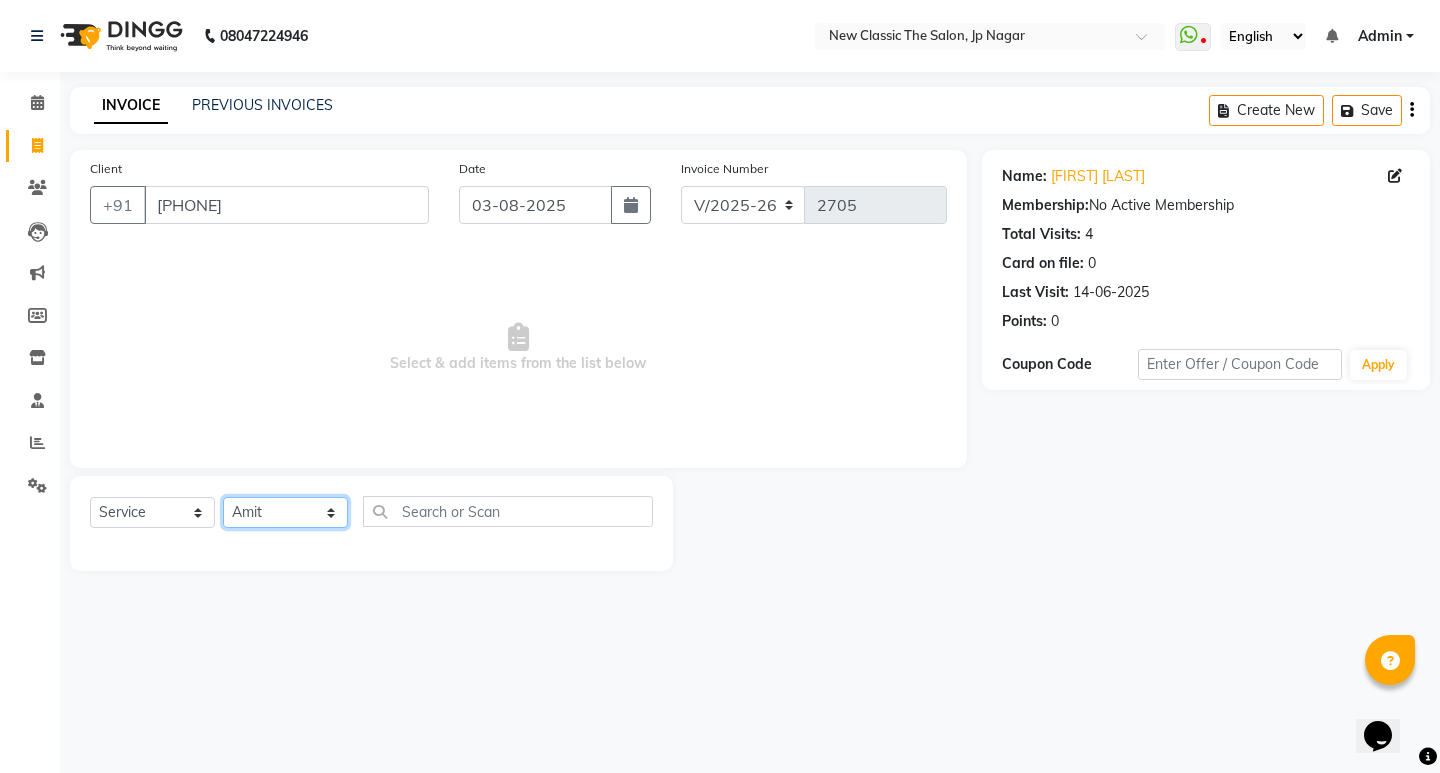 click on "Select Stylist Amit Amol Anil Kirti Komal Manager Prachi Rina Shital Smita surendra" 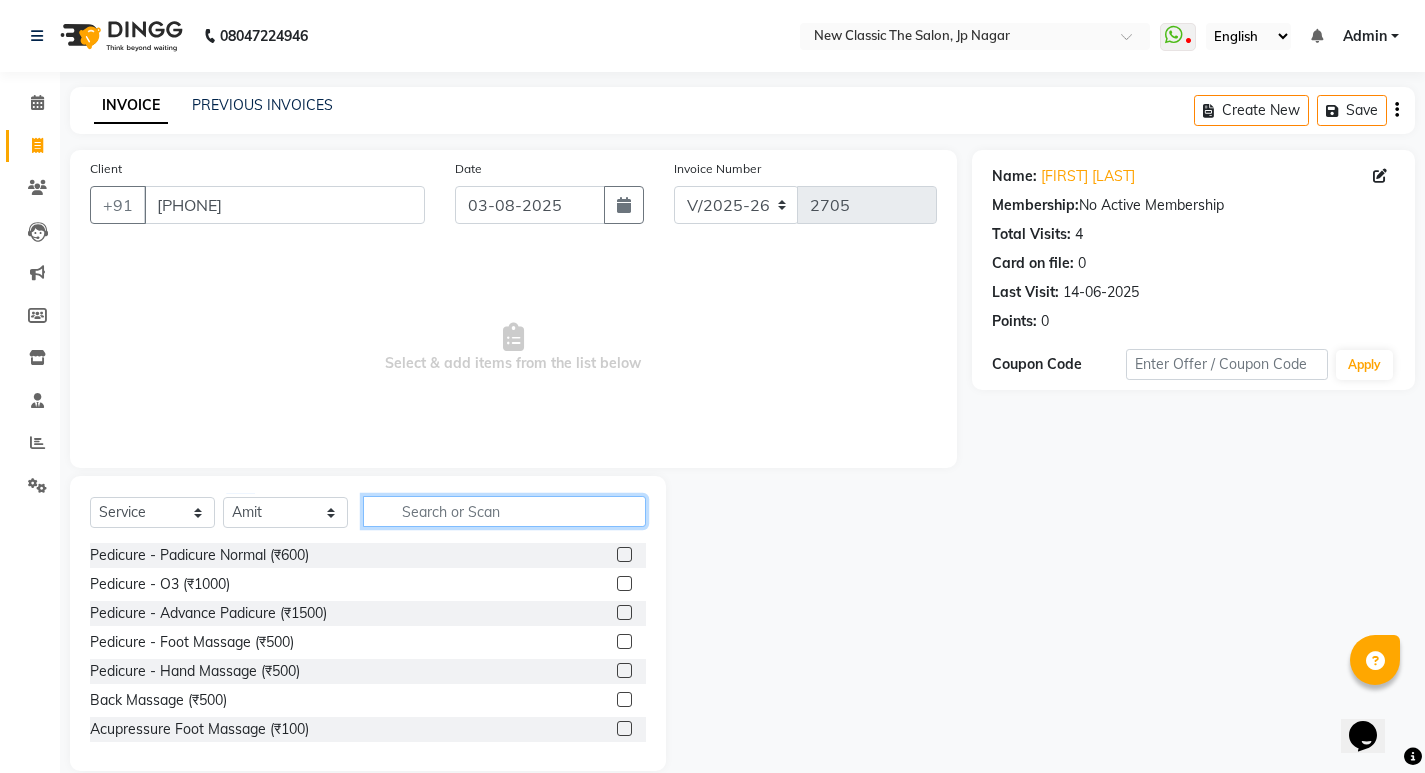 click 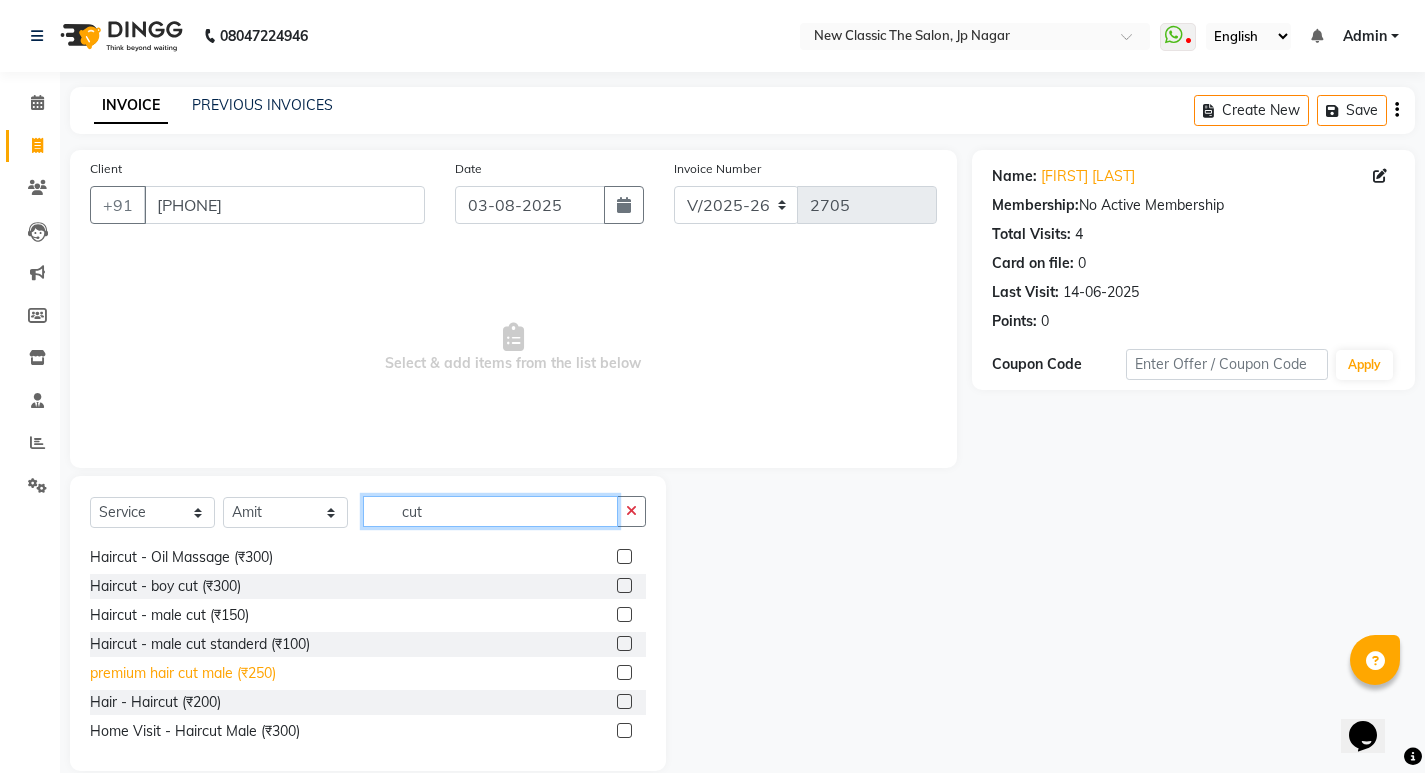 scroll, scrollTop: 177, scrollLeft: 0, axis: vertical 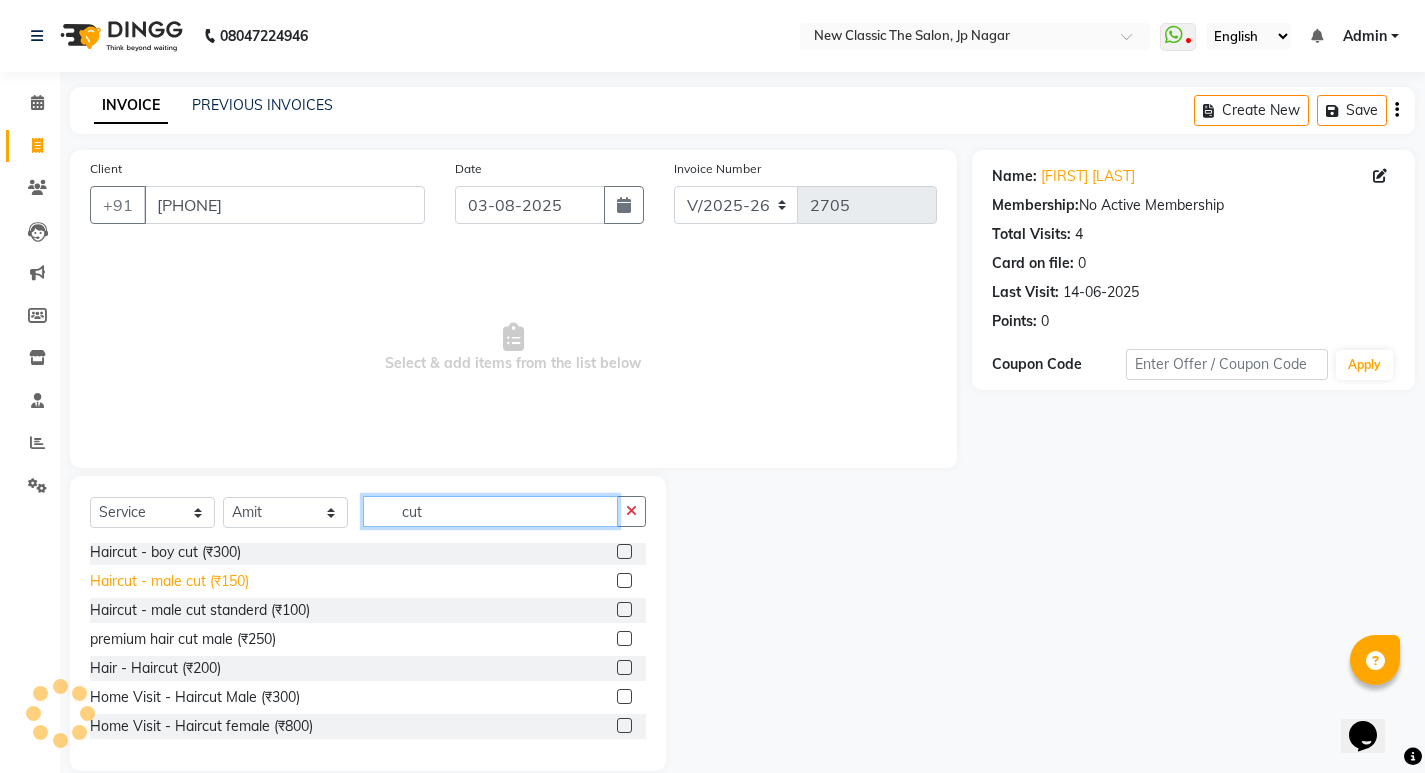 type on "cut" 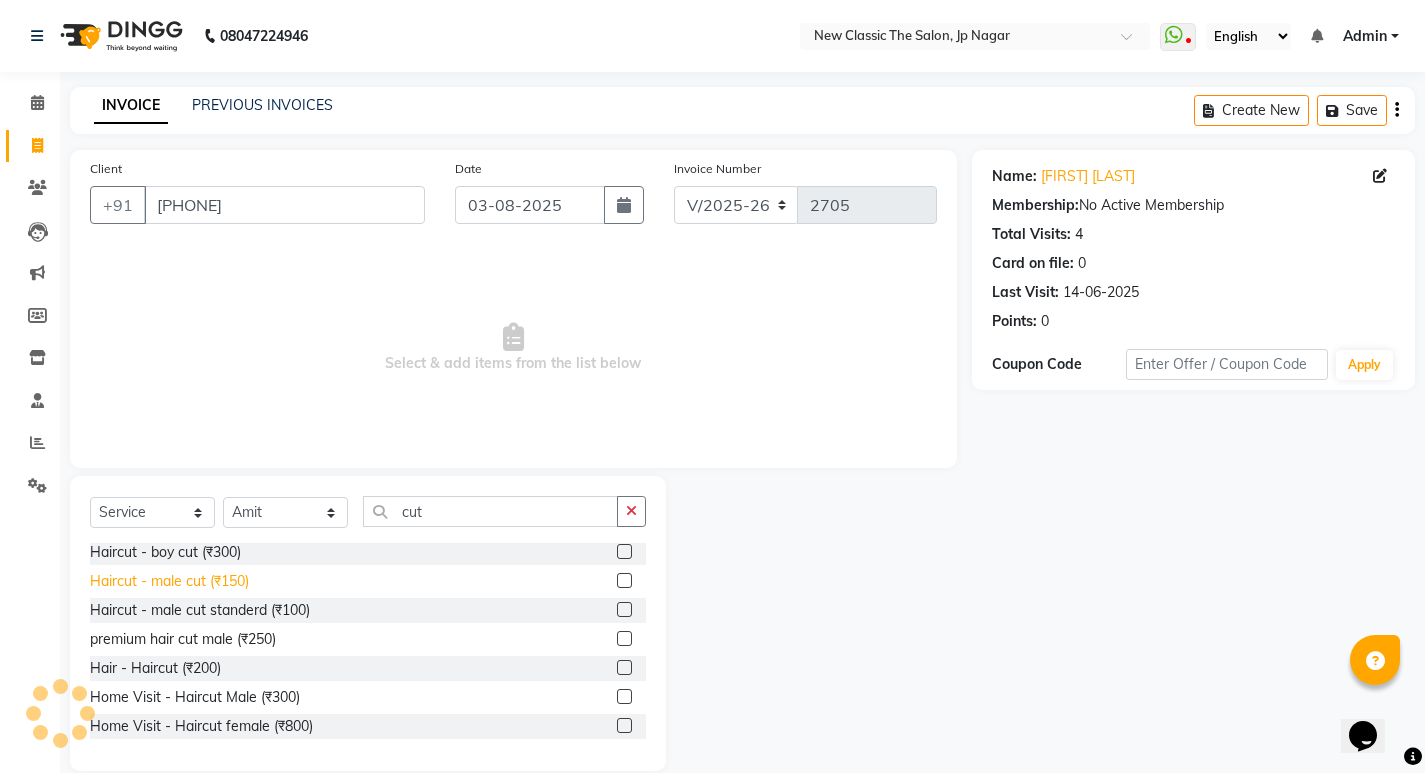 click on "Haircut - male cut  (₹150)" 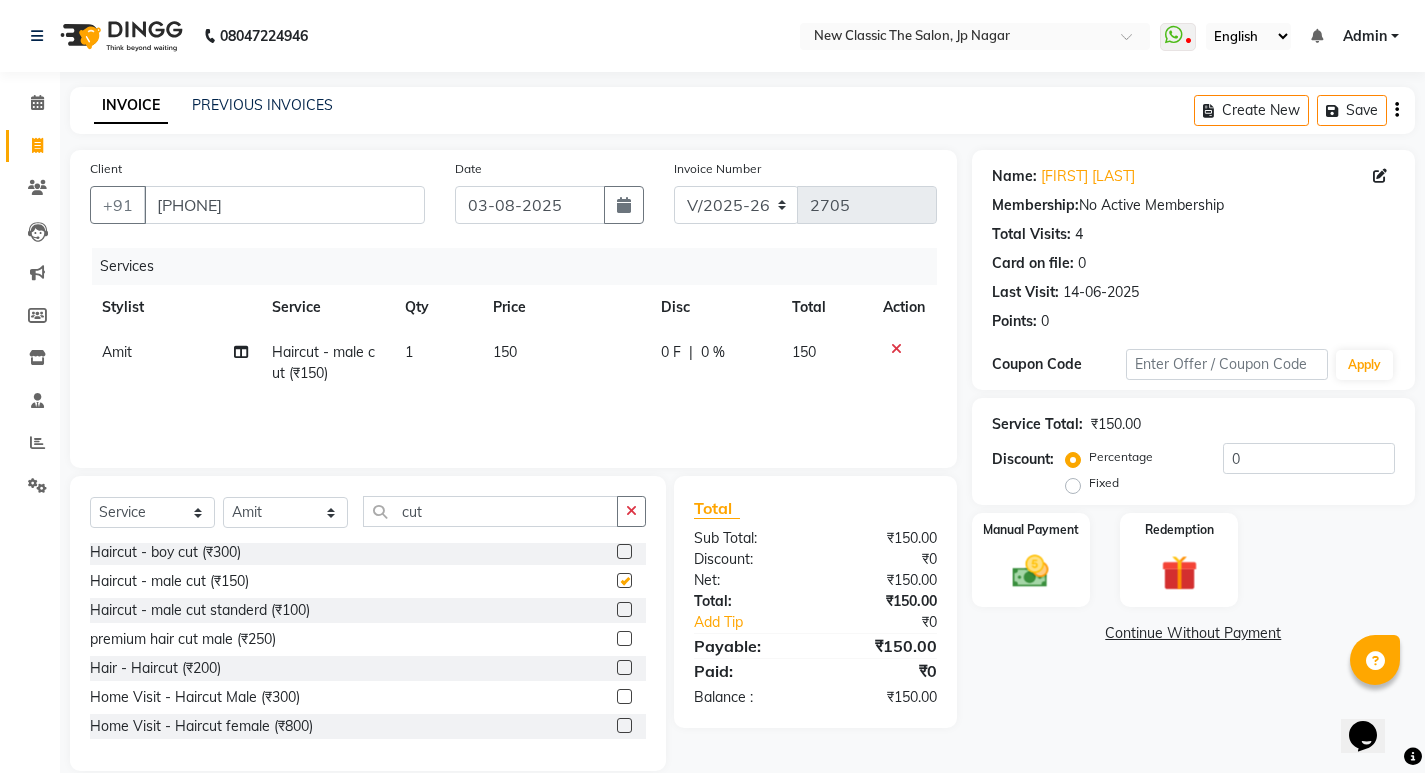 checkbox on "false" 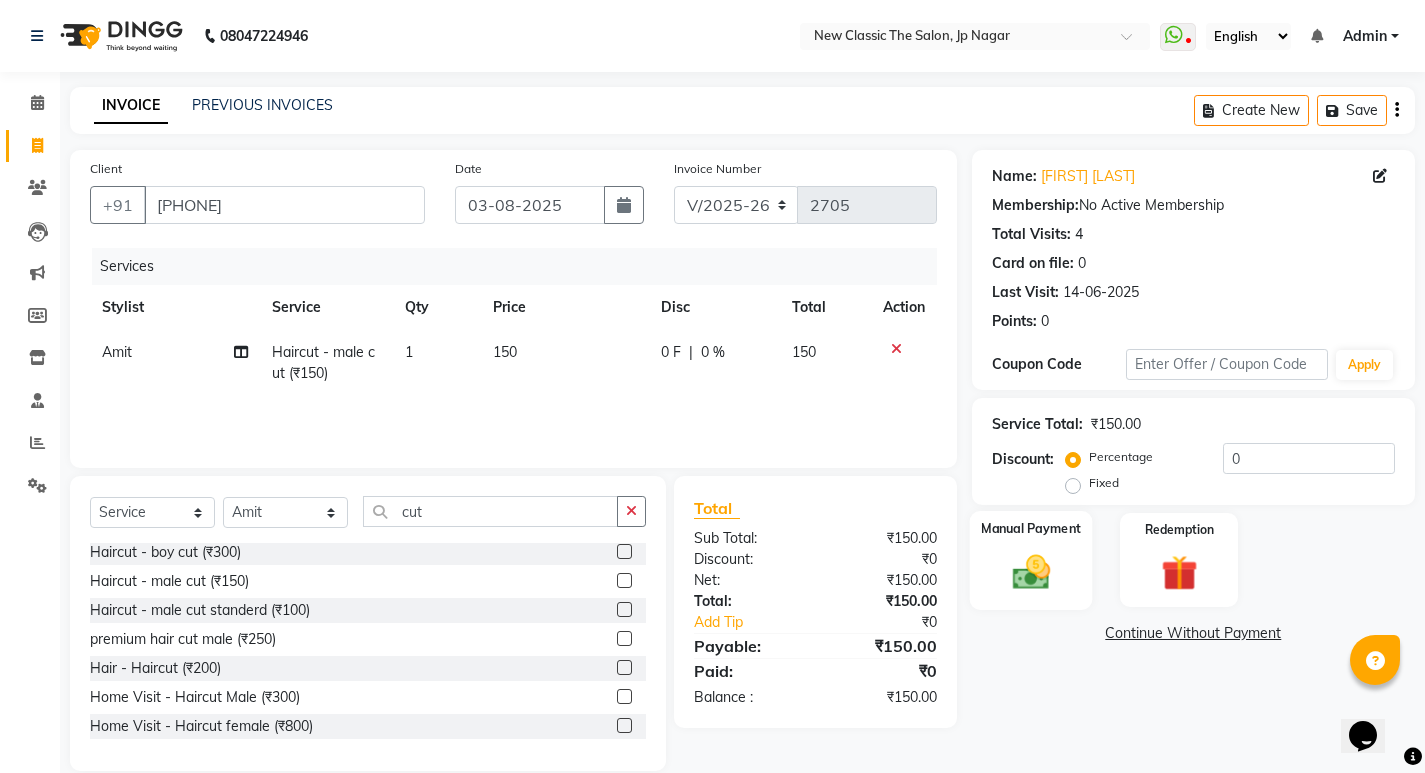 click 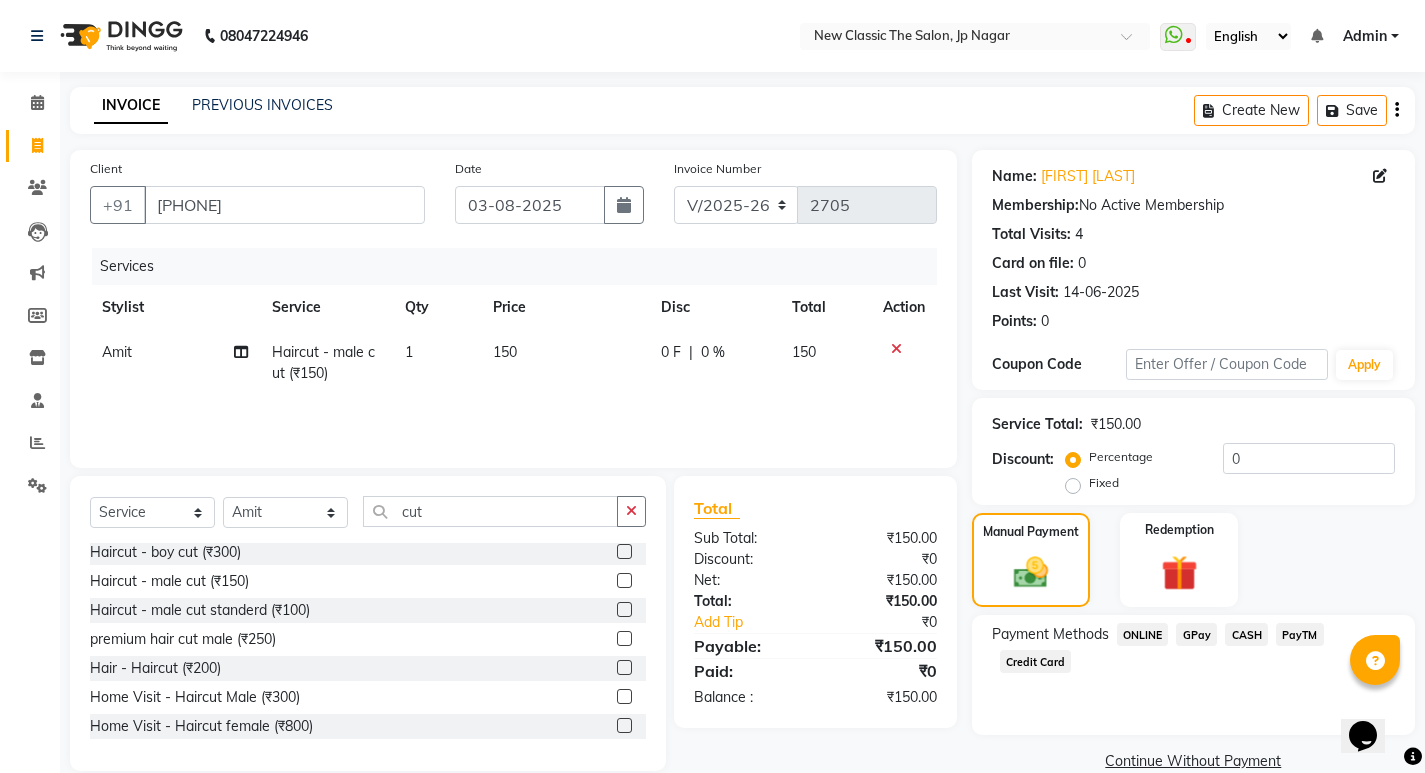 click on "CASH" 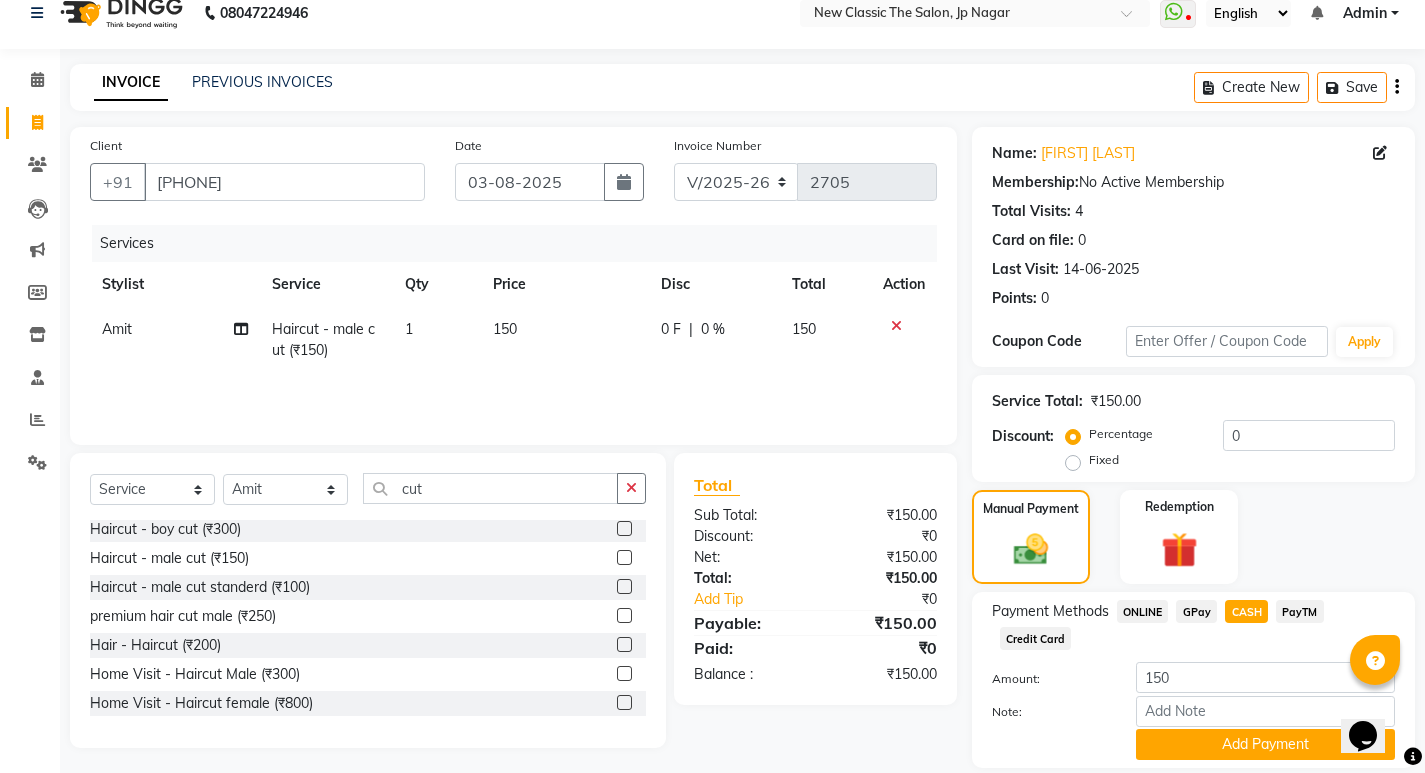 scroll, scrollTop: 89, scrollLeft: 0, axis: vertical 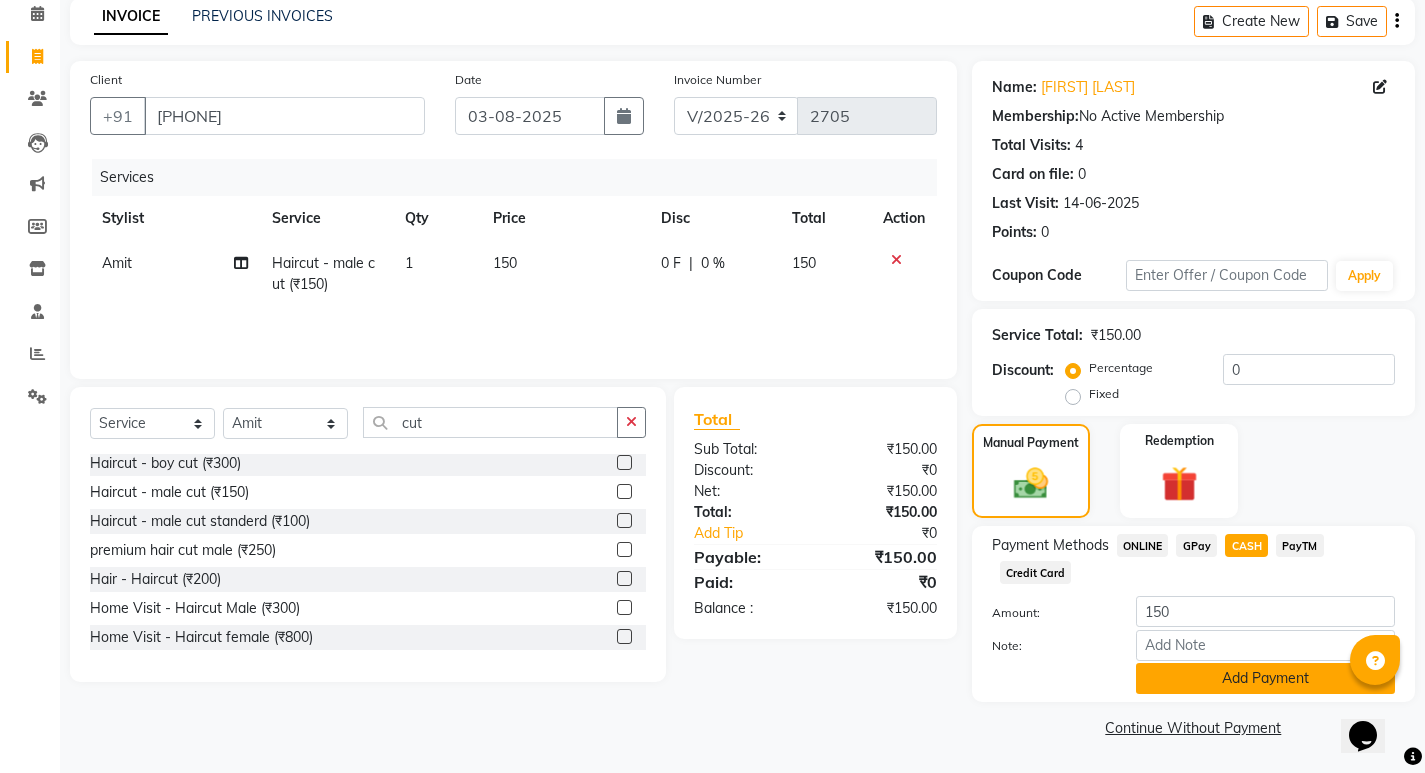 click on "Add Payment" 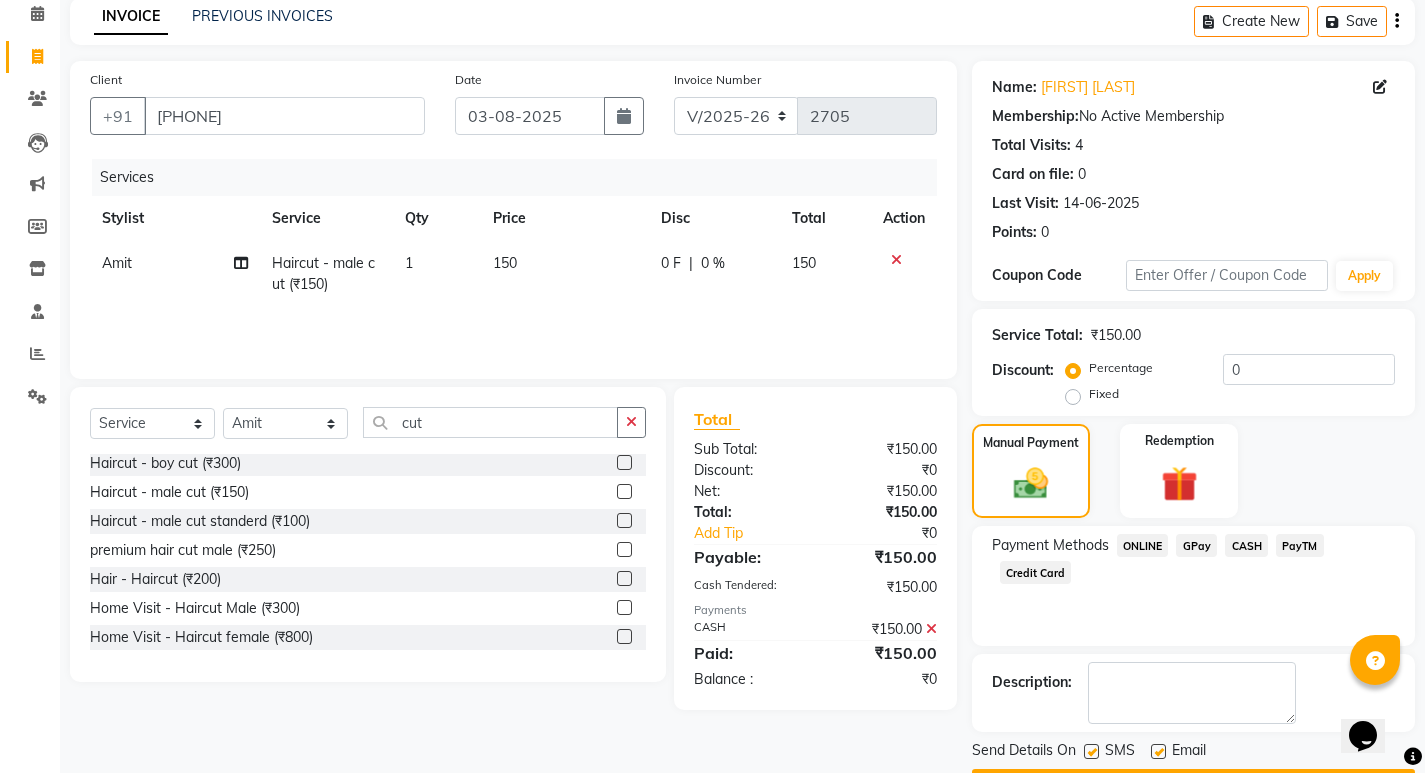 scroll, scrollTop: 146, scrollLeft: 0, axis: vertical 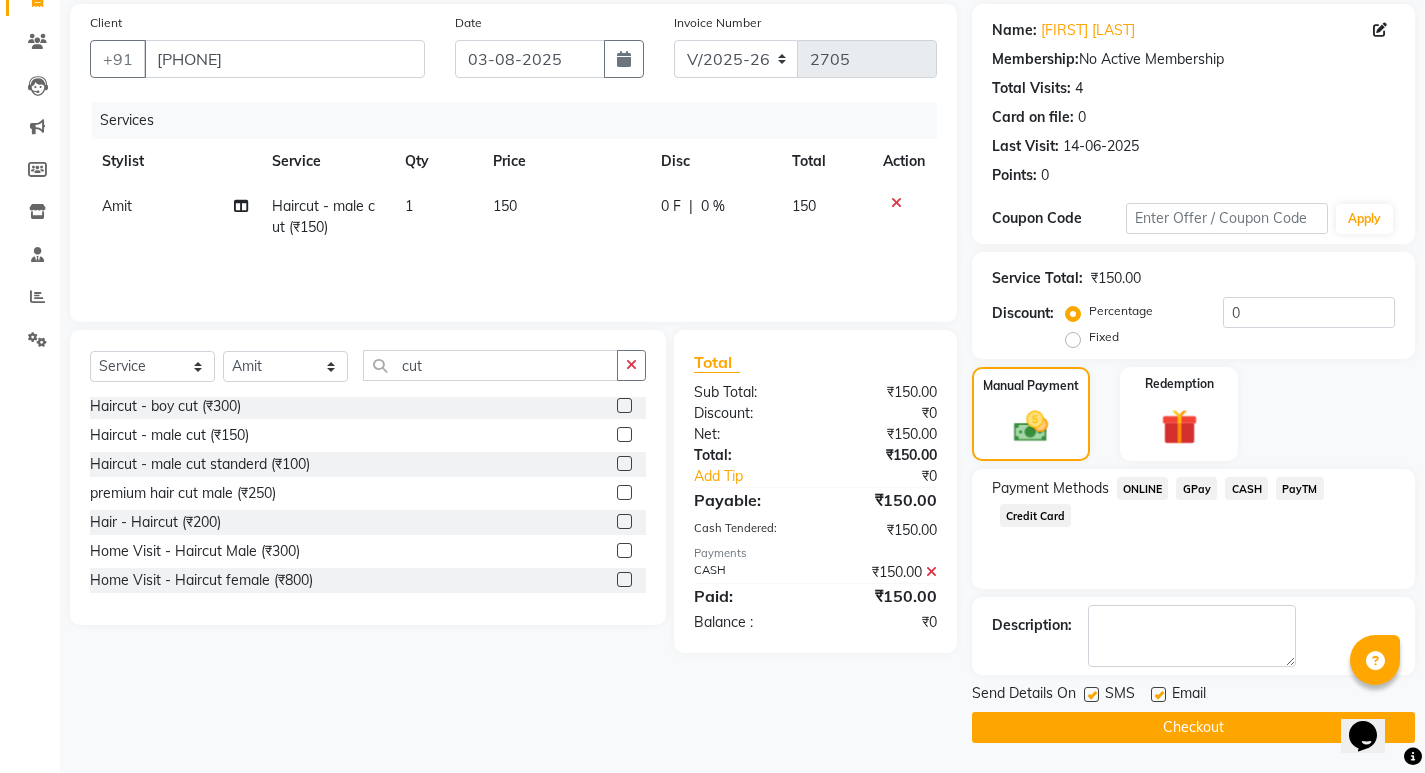 click on "Checkout" 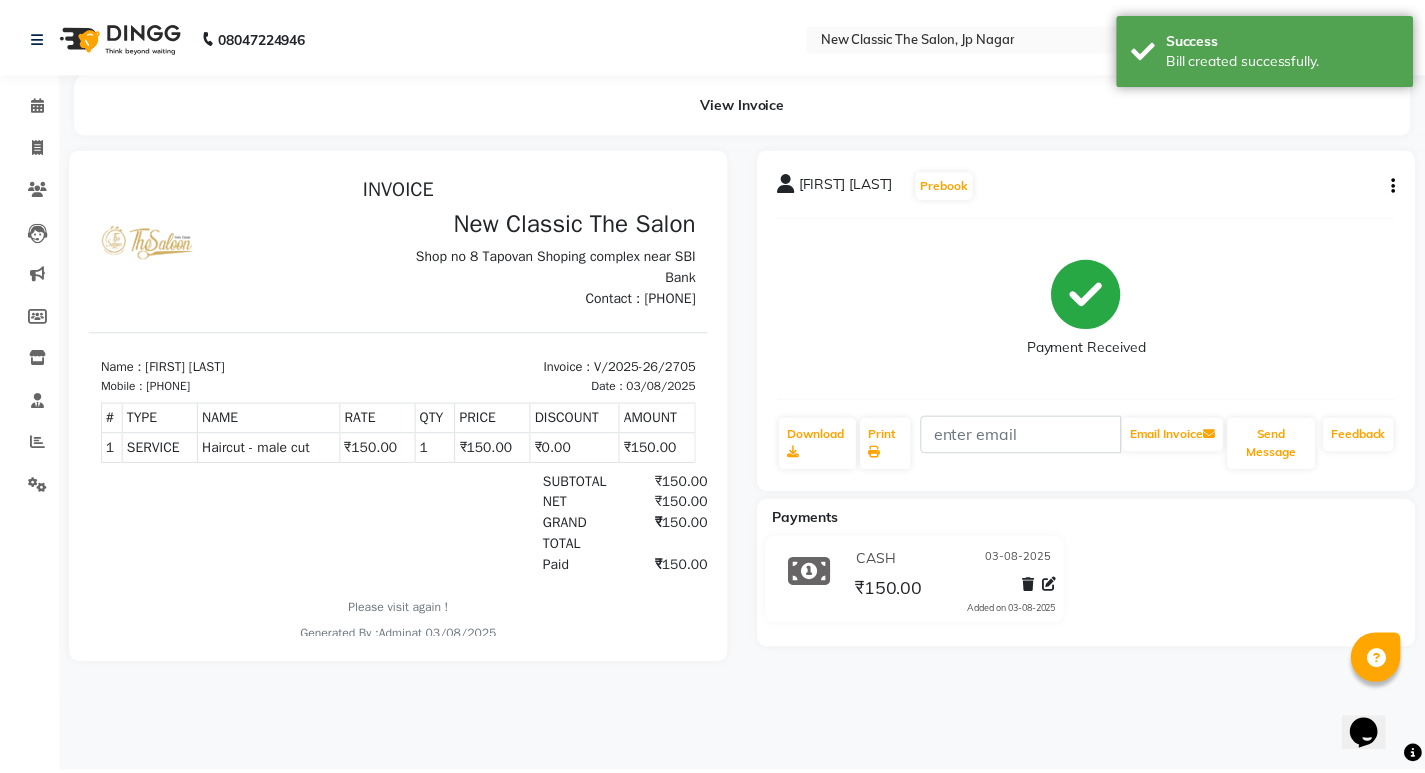 scroll, scrollTop: 0, scrollLeft: 0, axis: both 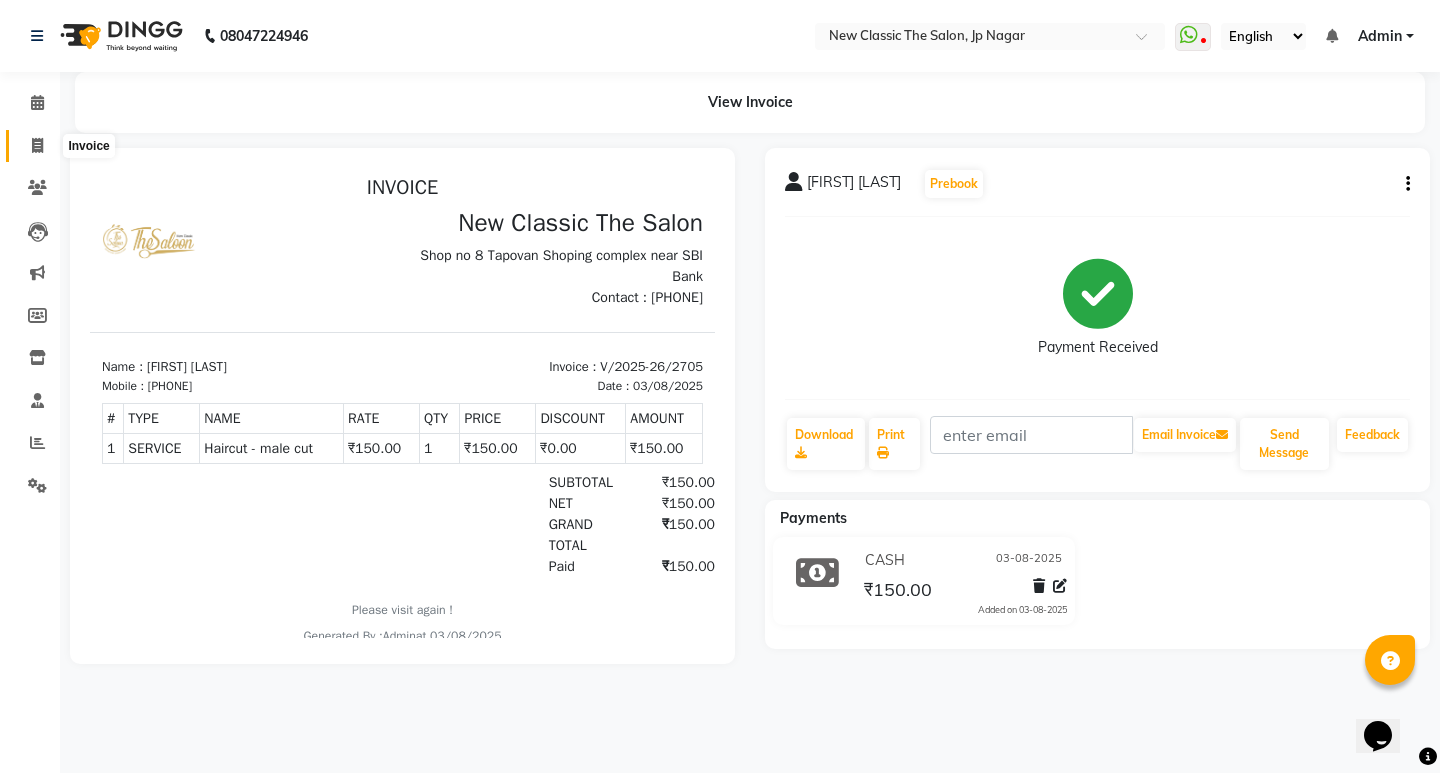 click 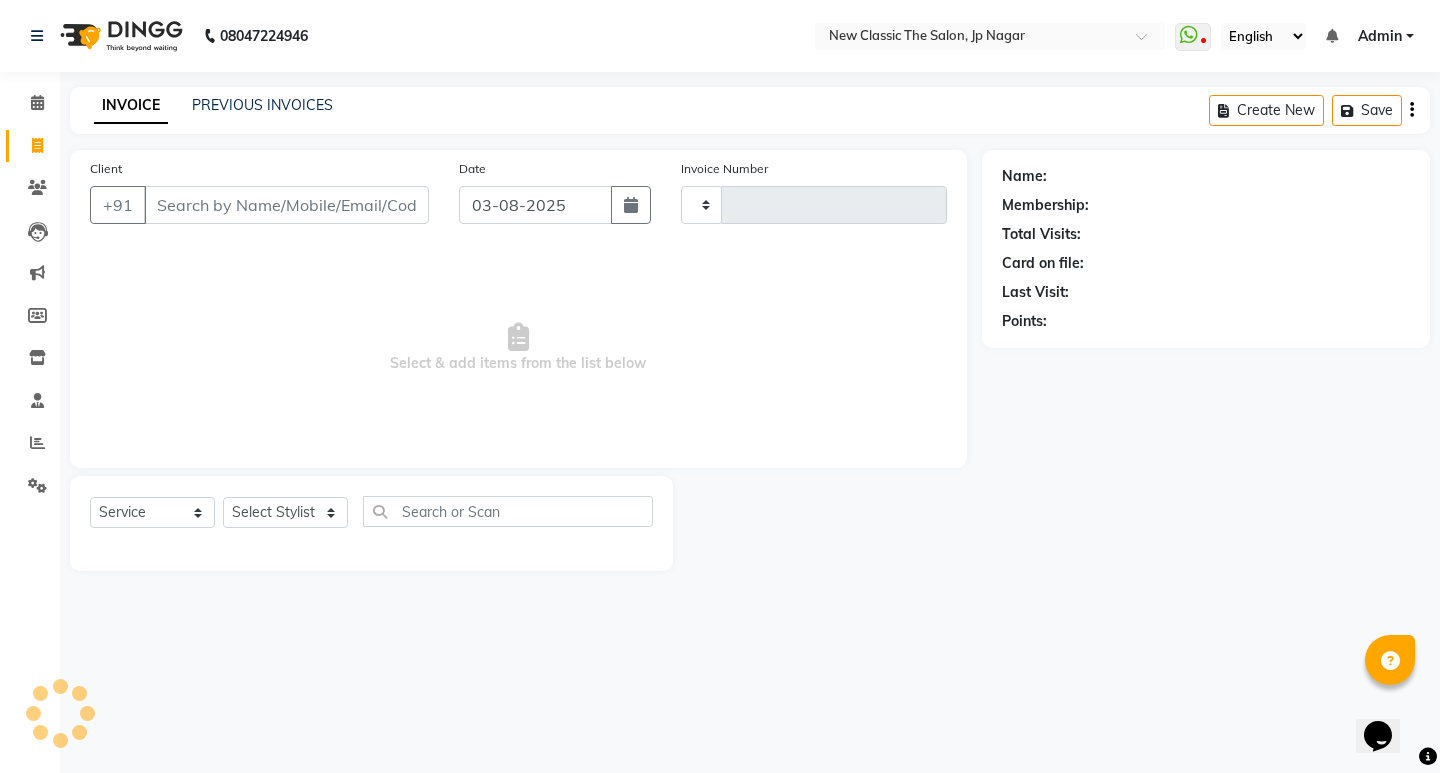 type on "[PHONE]" 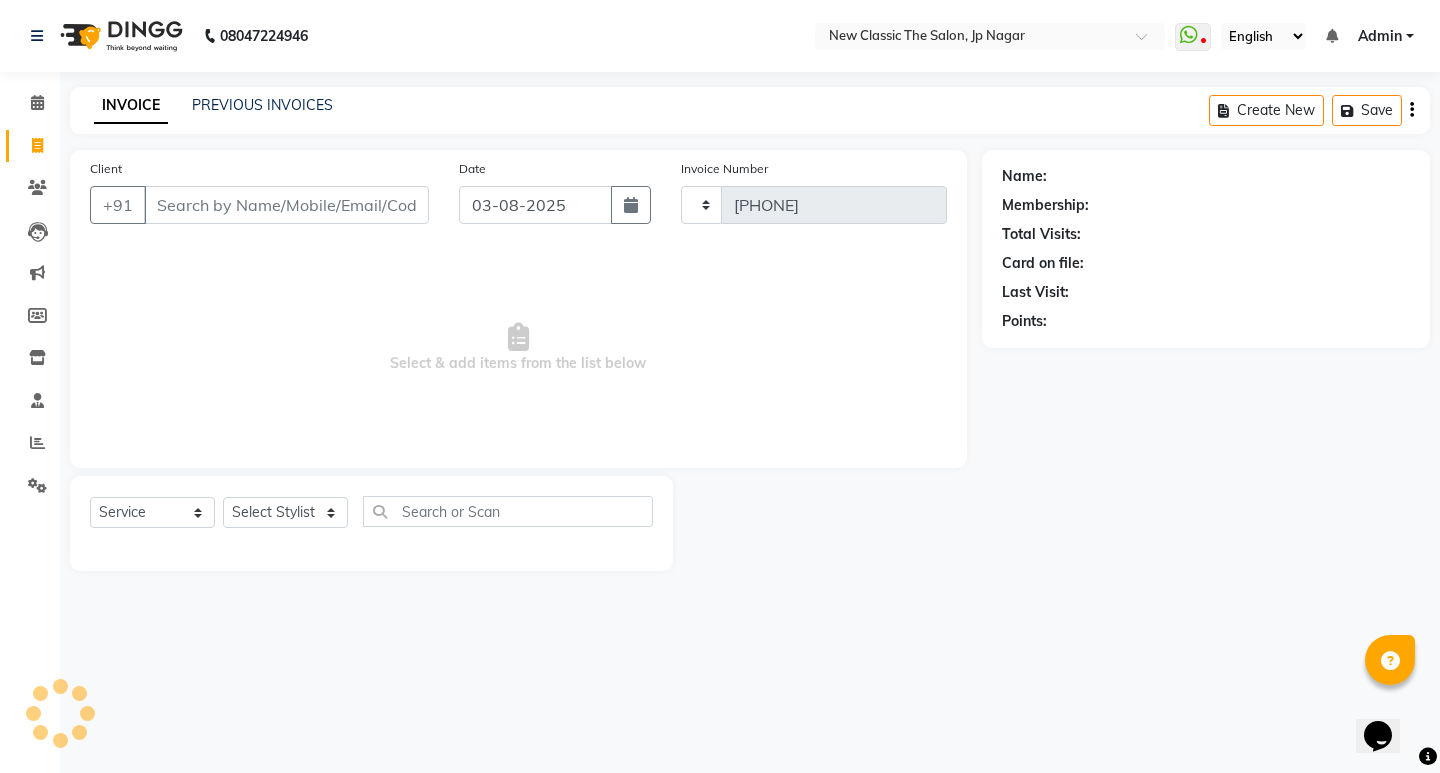 select on "4678" 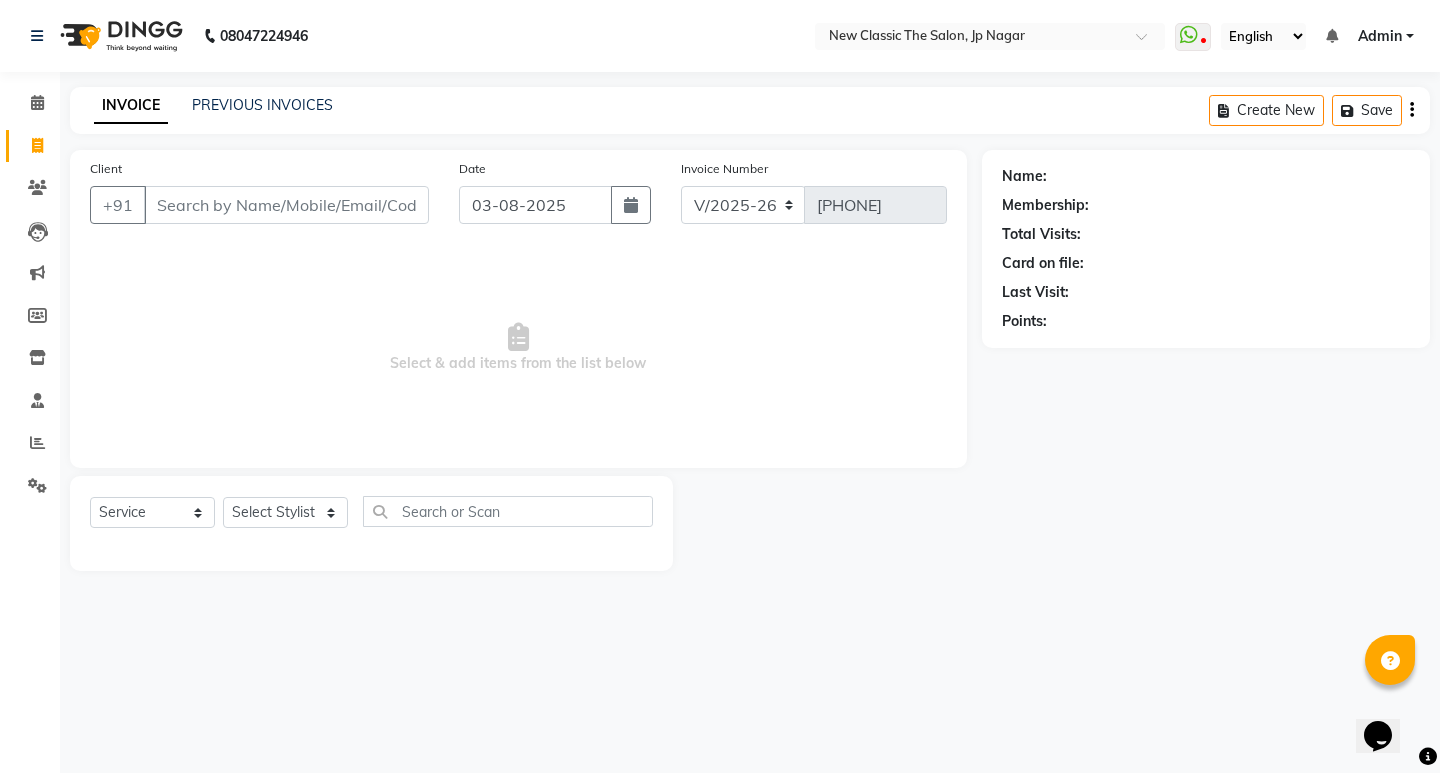 click on "Client" at bounding box center (286, 205) 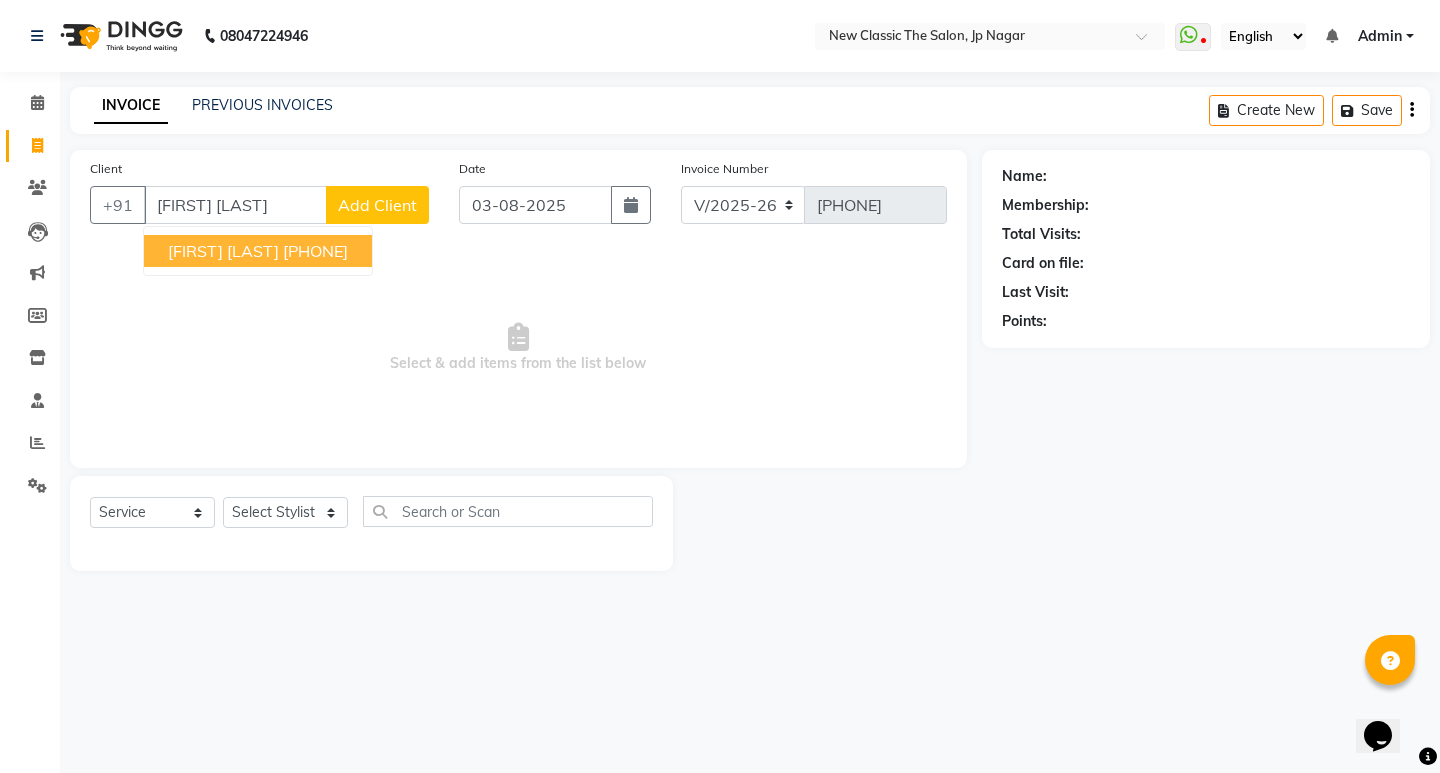 click on "[FIRST] [LAST]" at bounding box center [223, 251] 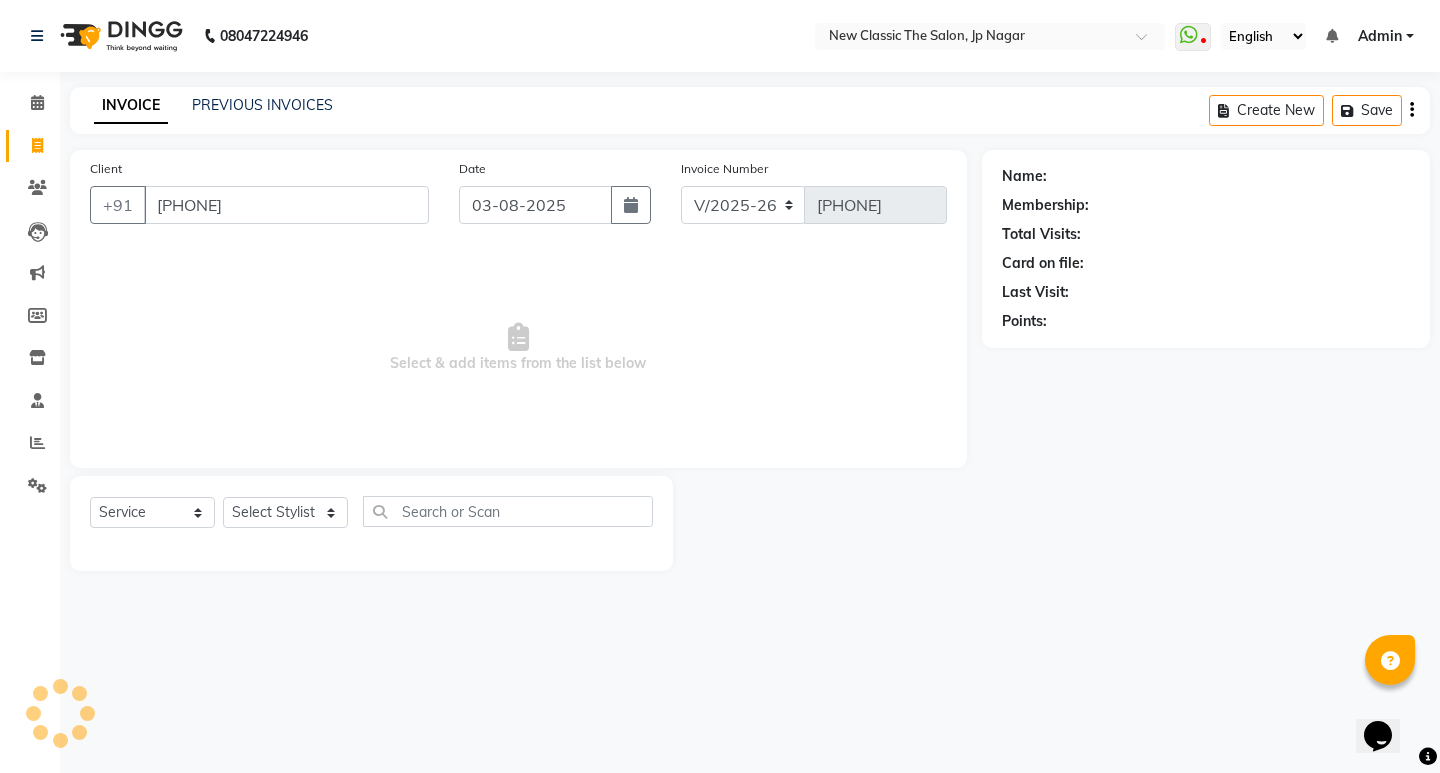 type on "[PHONE]" 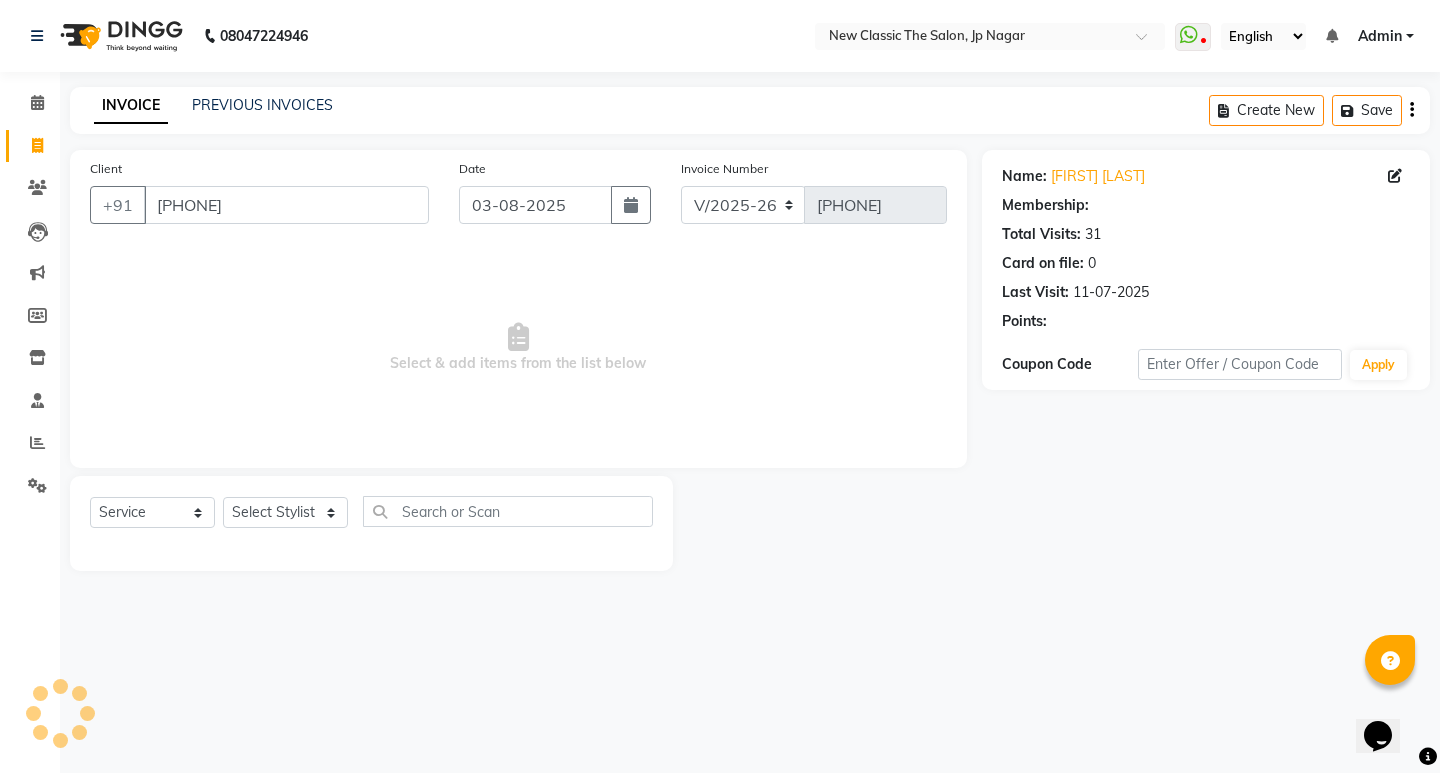 select on "1: Object" 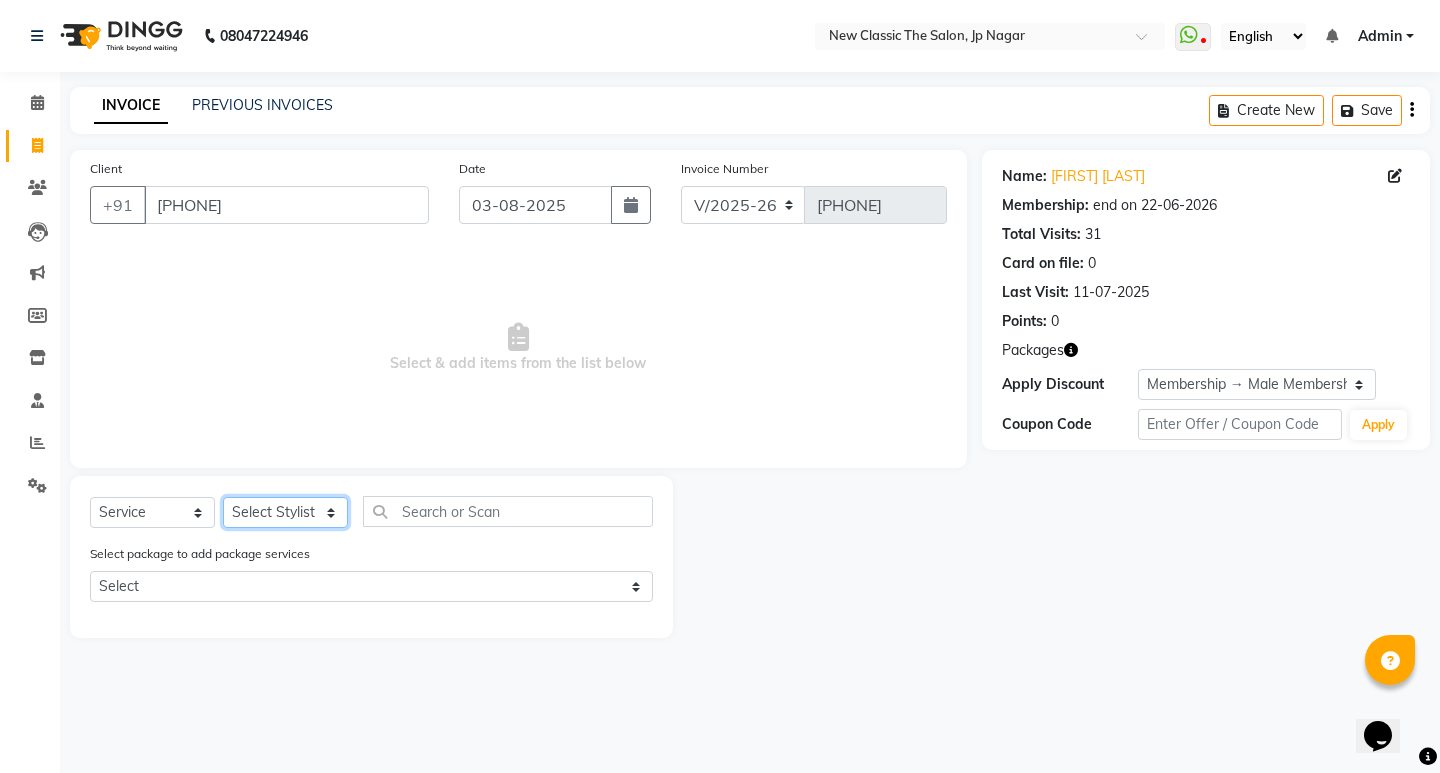 click on "Select Stylist Amit Amol Anil Kirti Komal Manager Prachi Rina Shital Smita surendra" 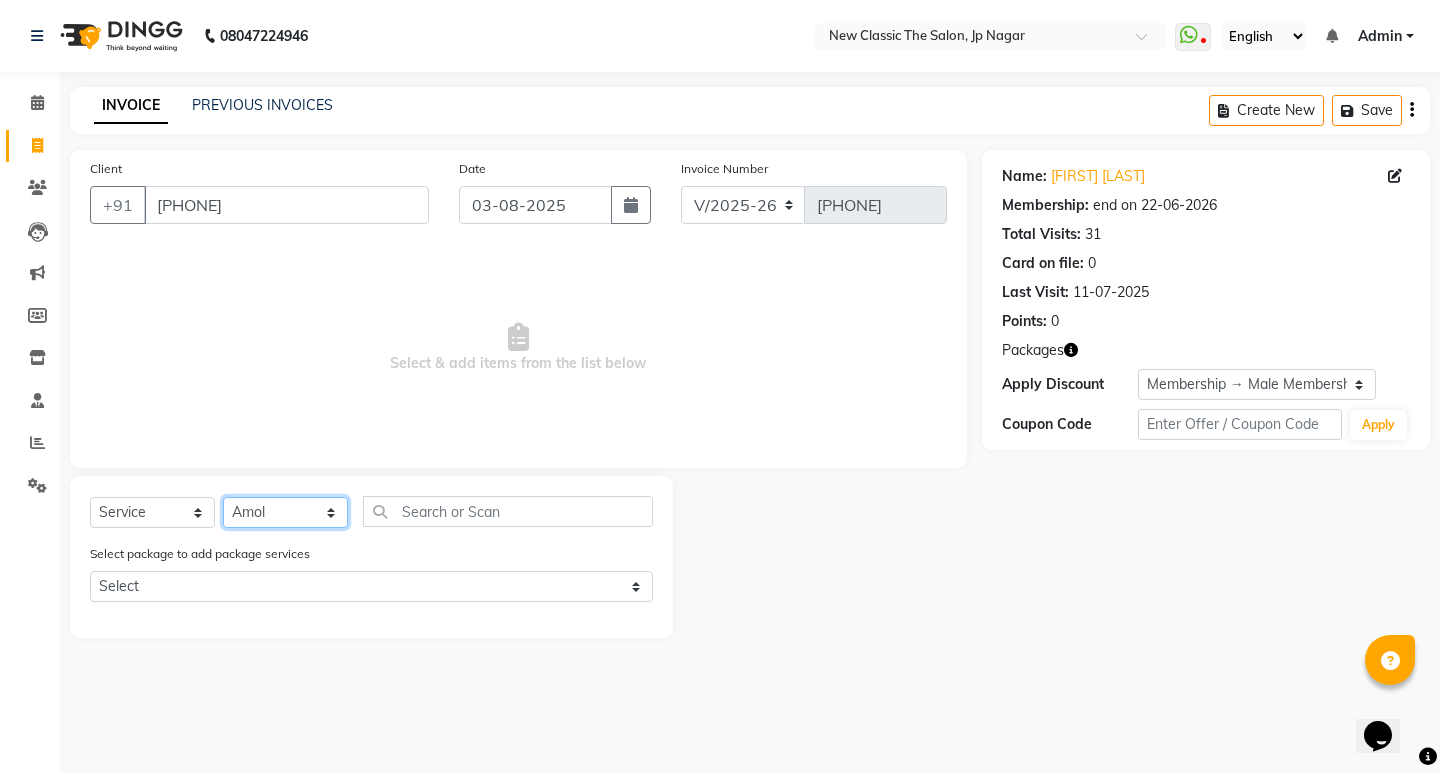 click on "Select Stylist Amit Amol Anil Kirti Komal Manager Prachi Rina Shital Smita surendra" 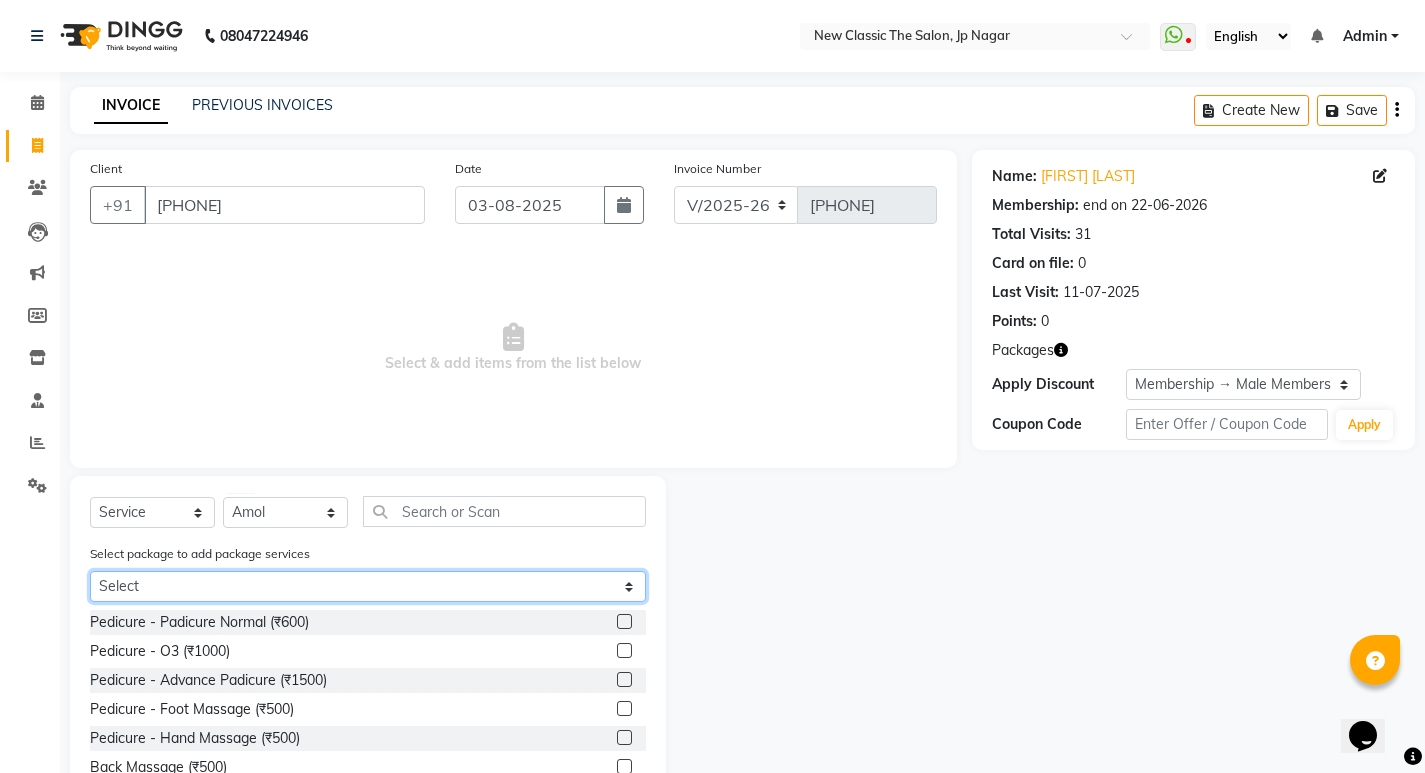 click on "Select male member 1500" 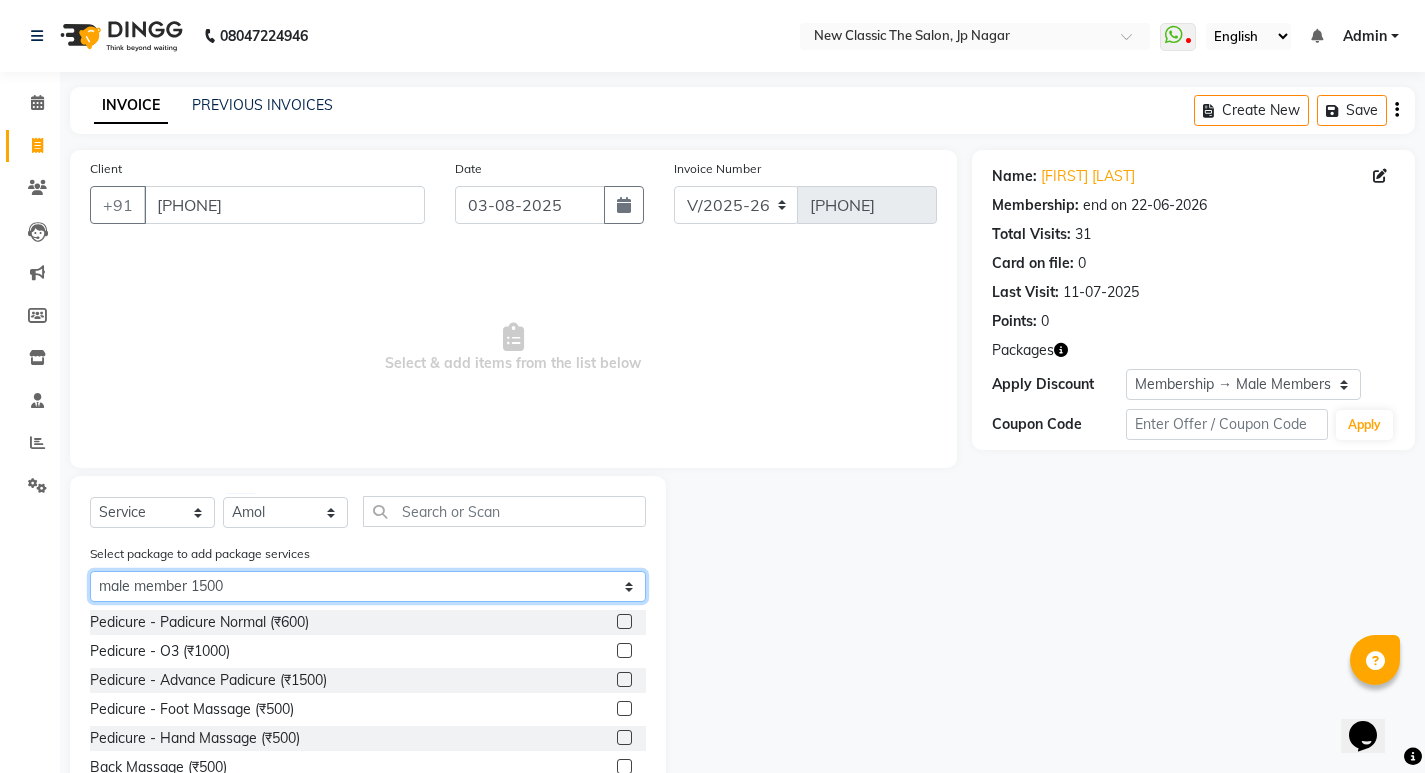 click on "Select male member 1500" 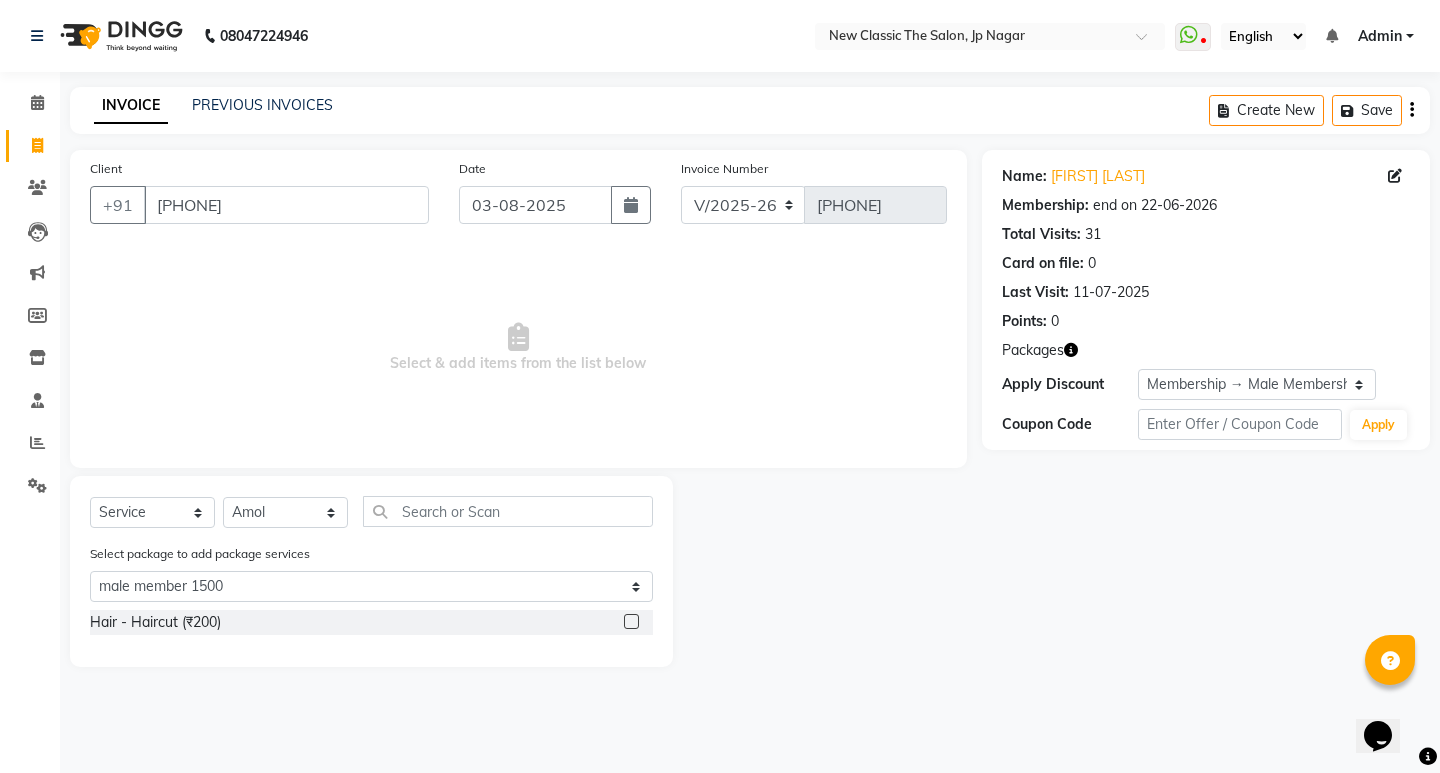 click 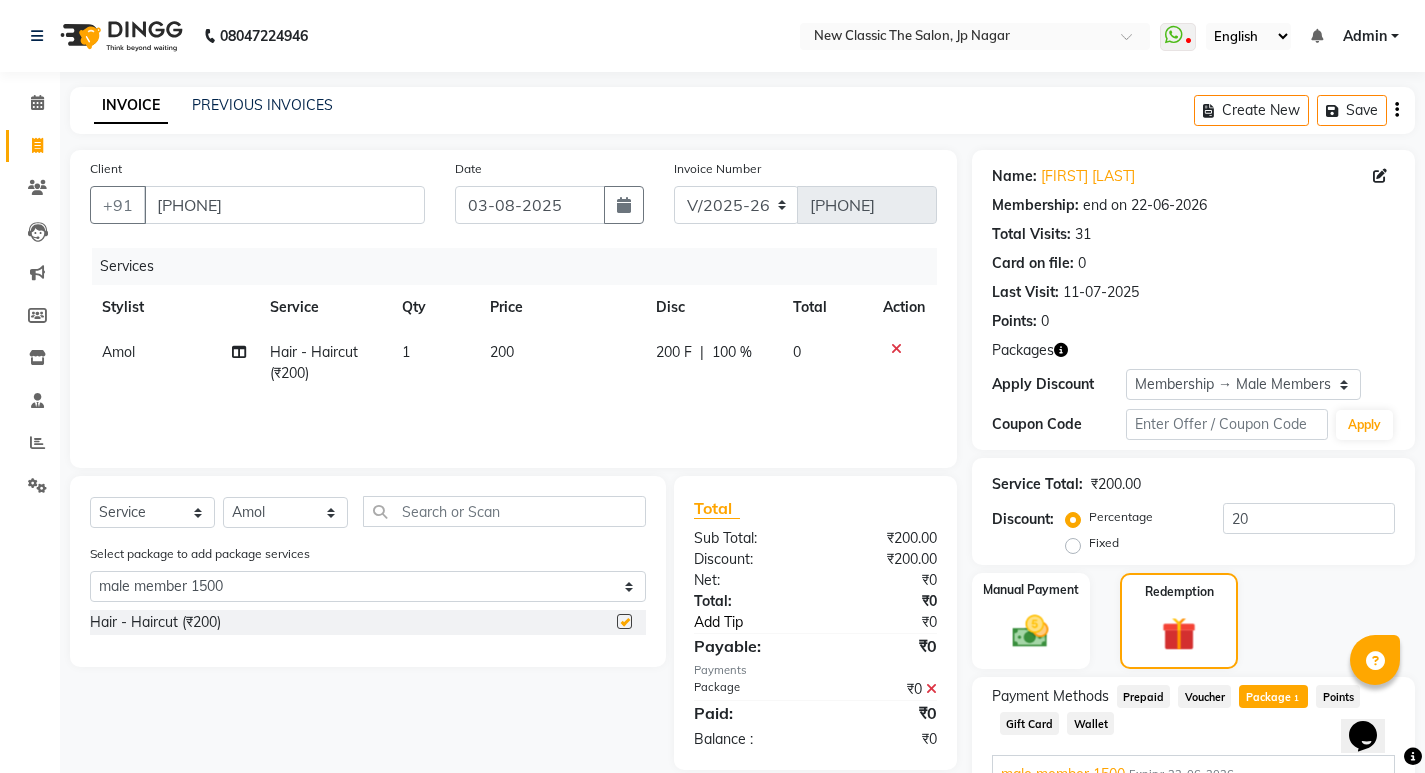 checkbox on "false" 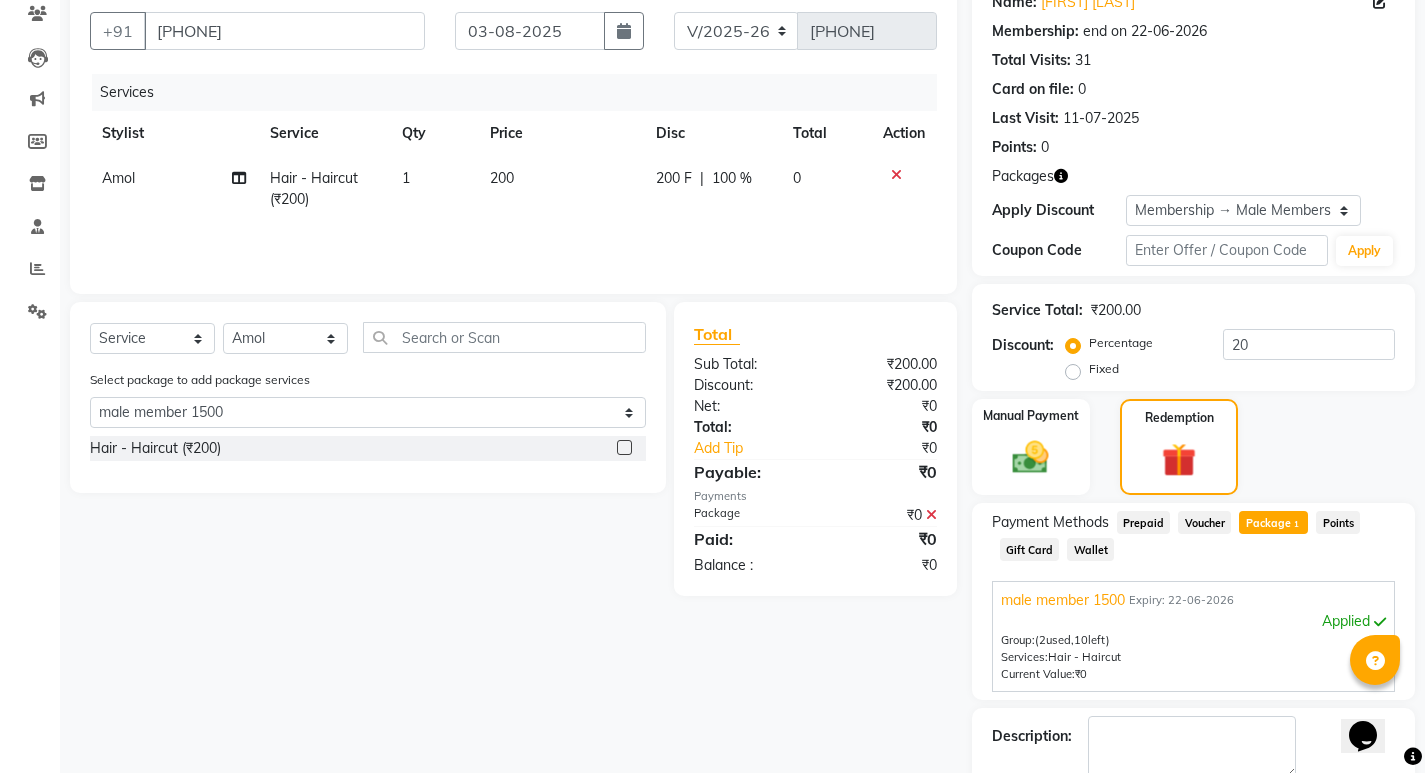 scroll, scrollTop: 285, scrollLeft: 0, axis: vertical 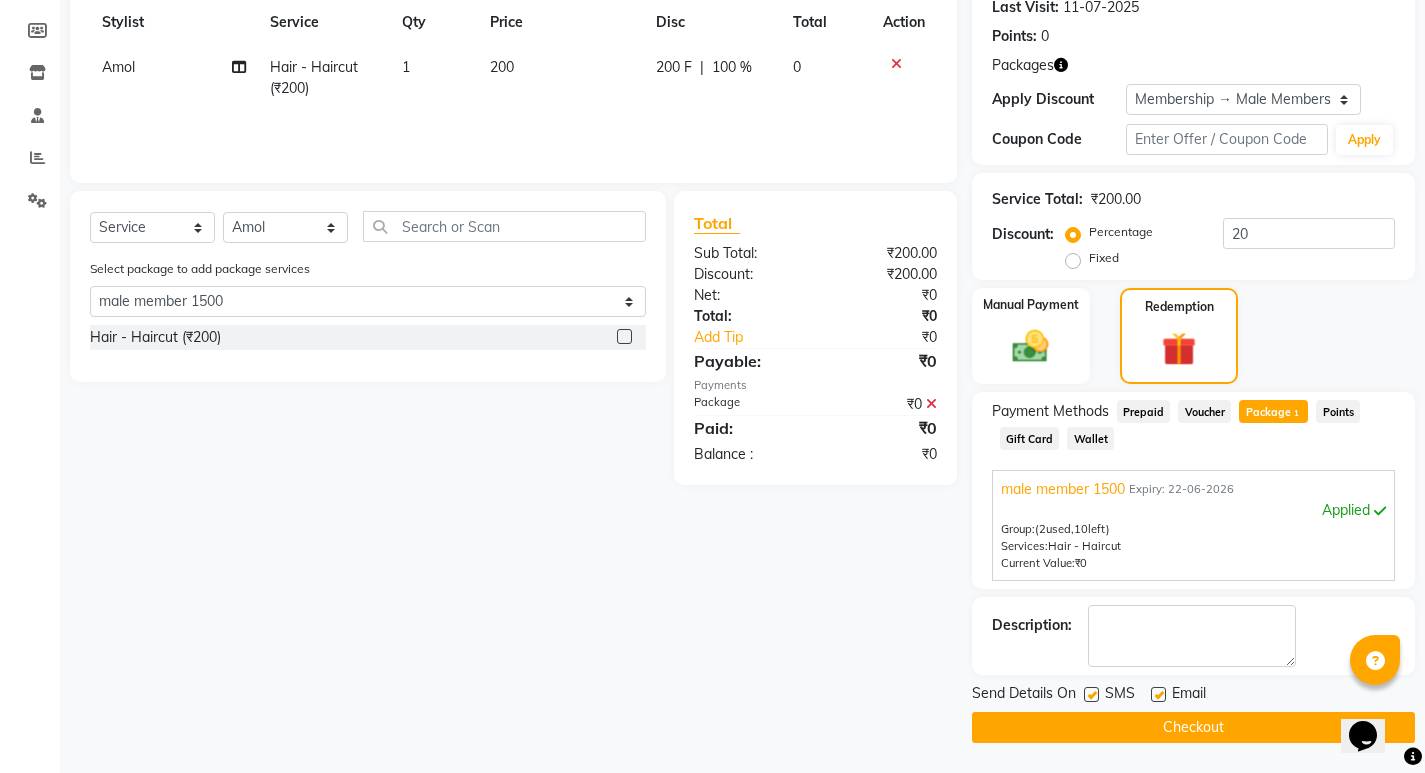 drag, startPoint x: 1082, startPoint y: 718, endPoint x: 1095, endPoint y: 718, distance: 13 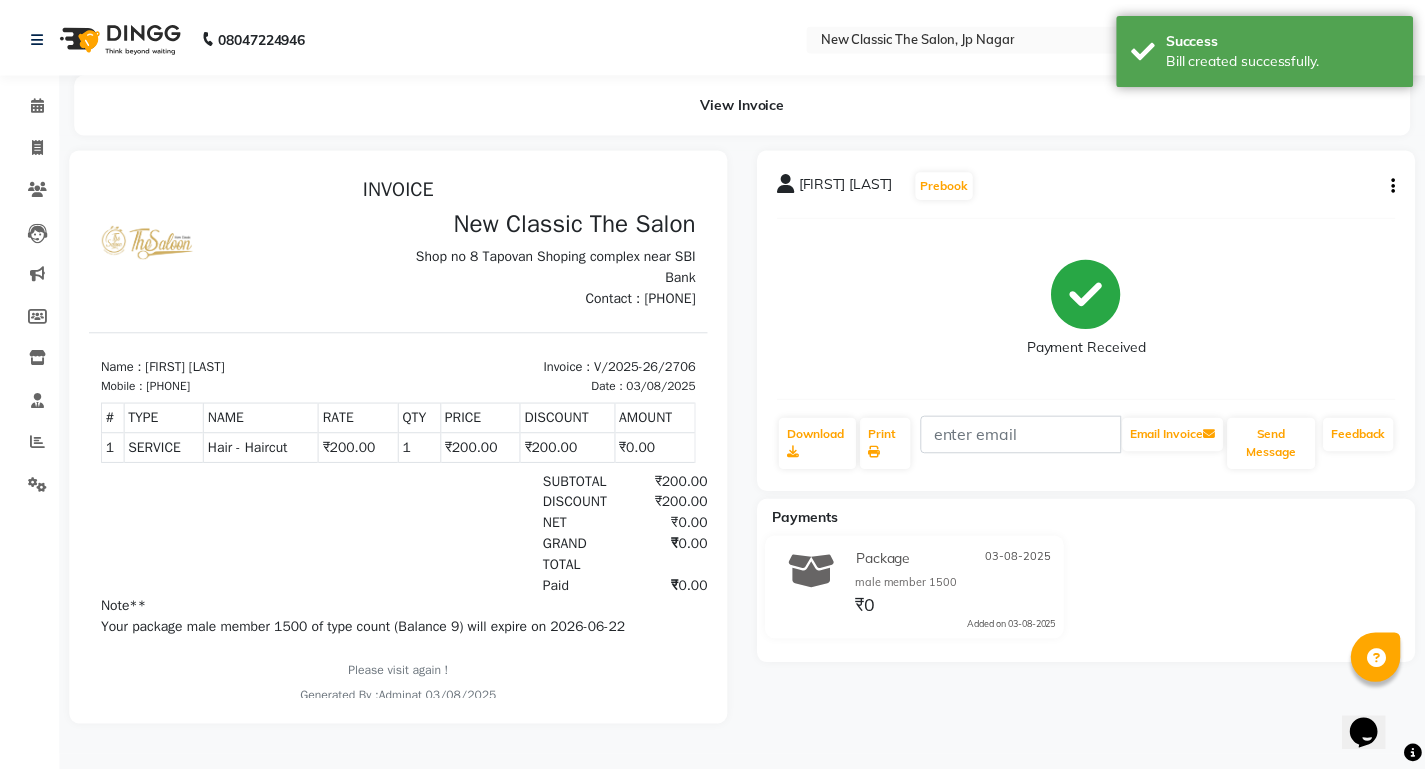 scroll, scrollTop: 0, scrollLeft: 0, axis: both 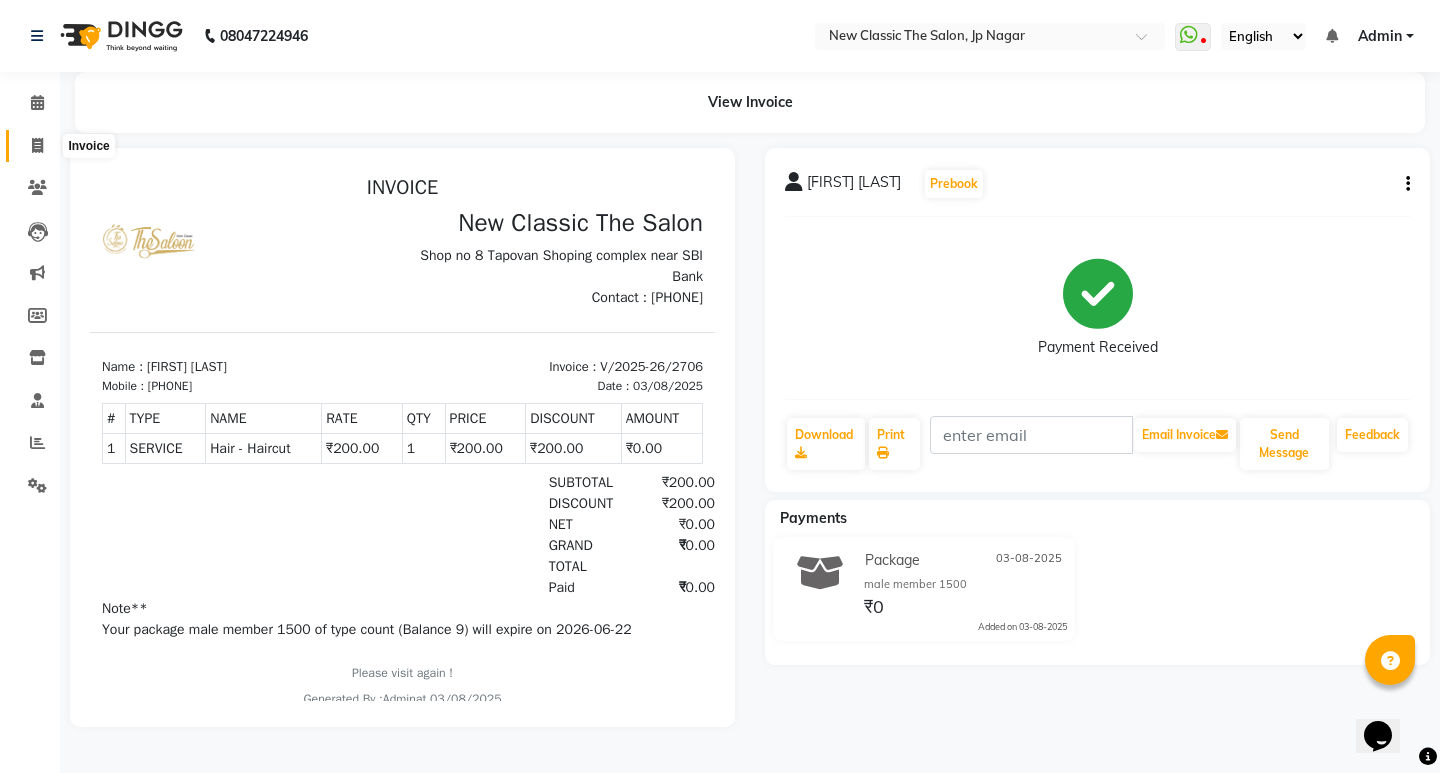click 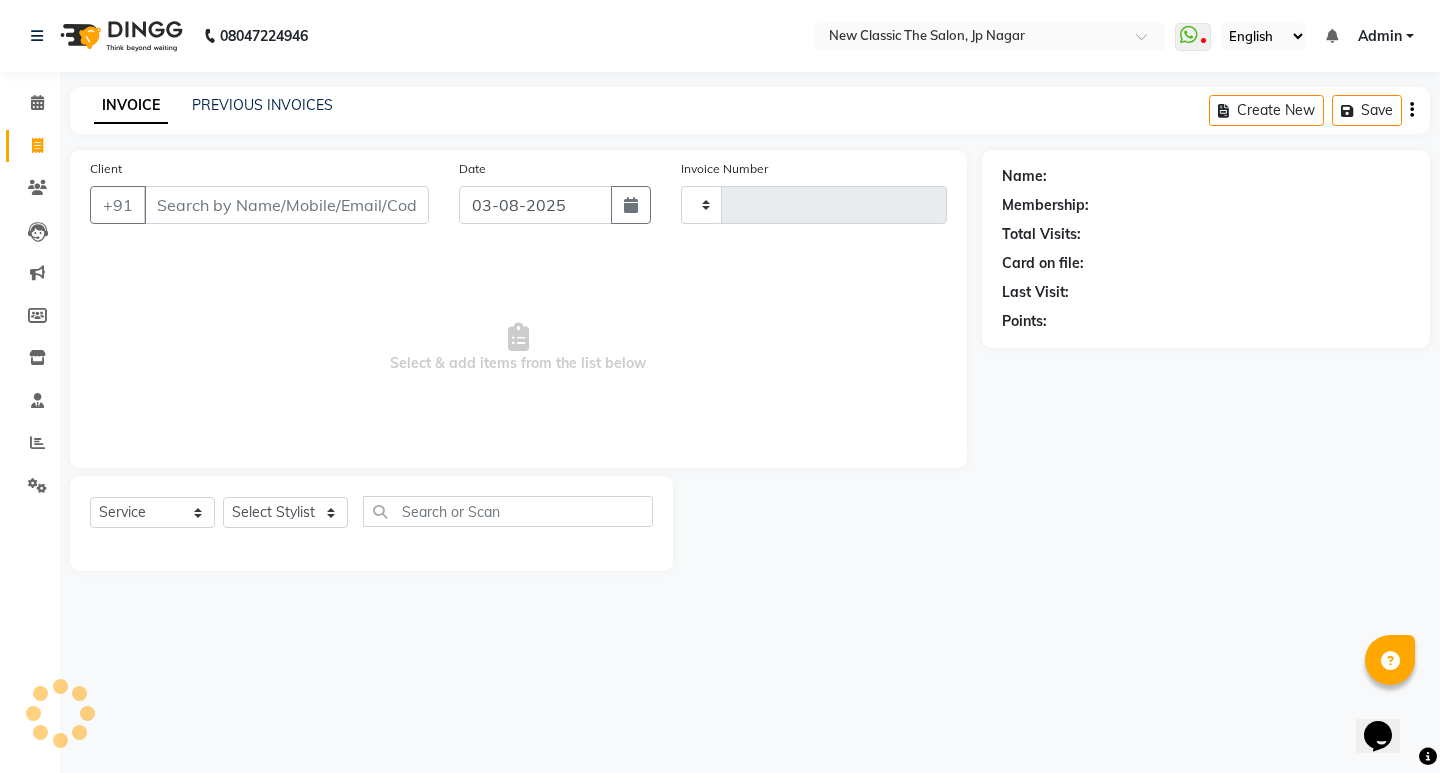 type on "2707" 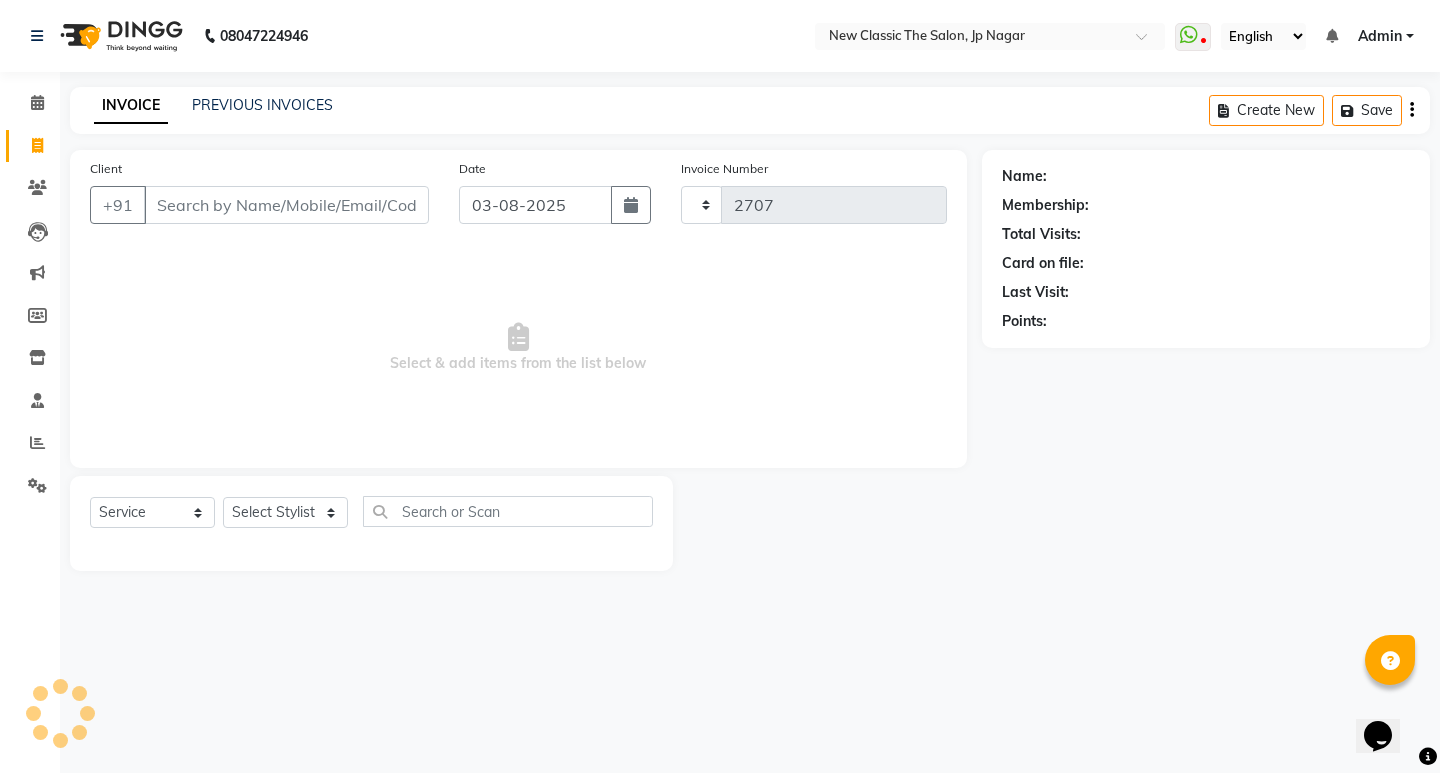 select on "4678" 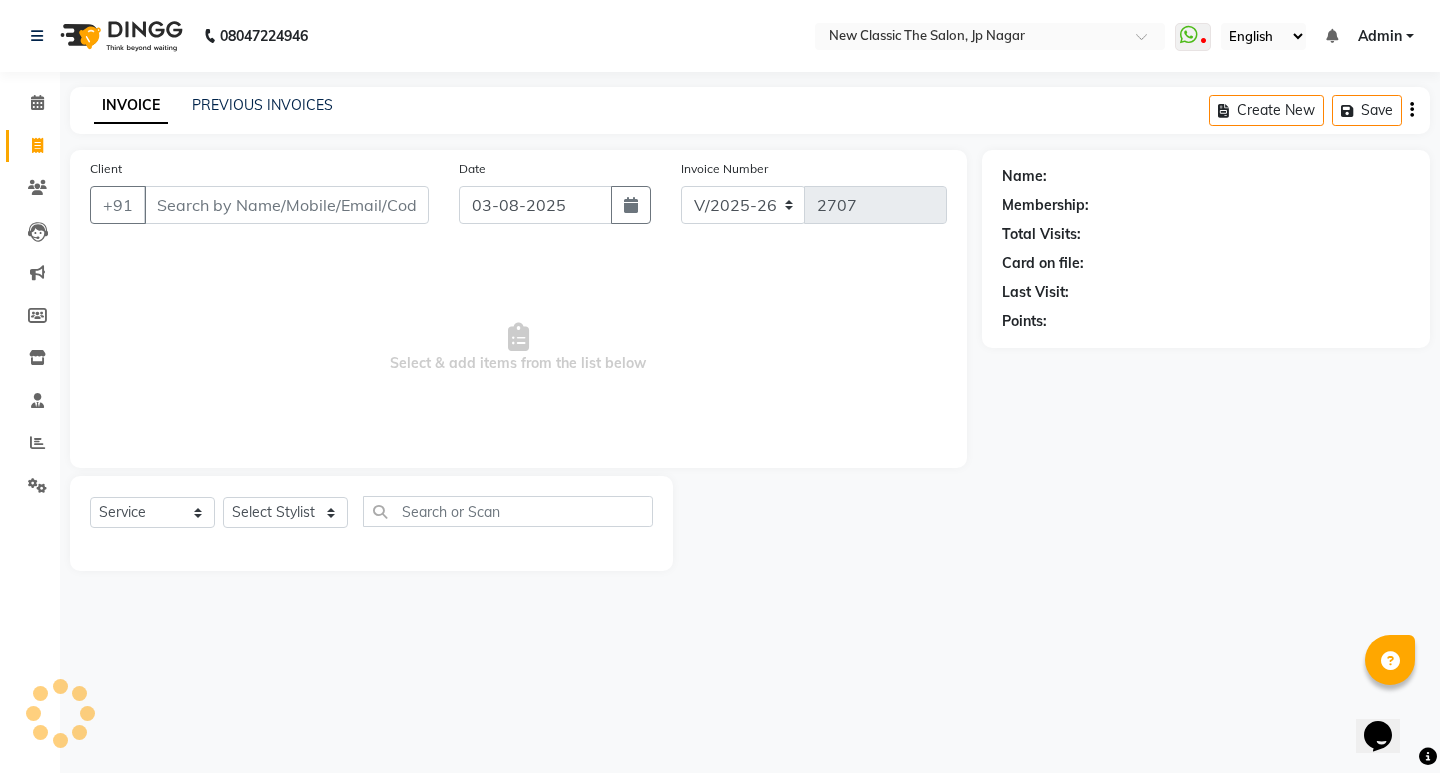 click on "Client" at bounding box center (286, 205) 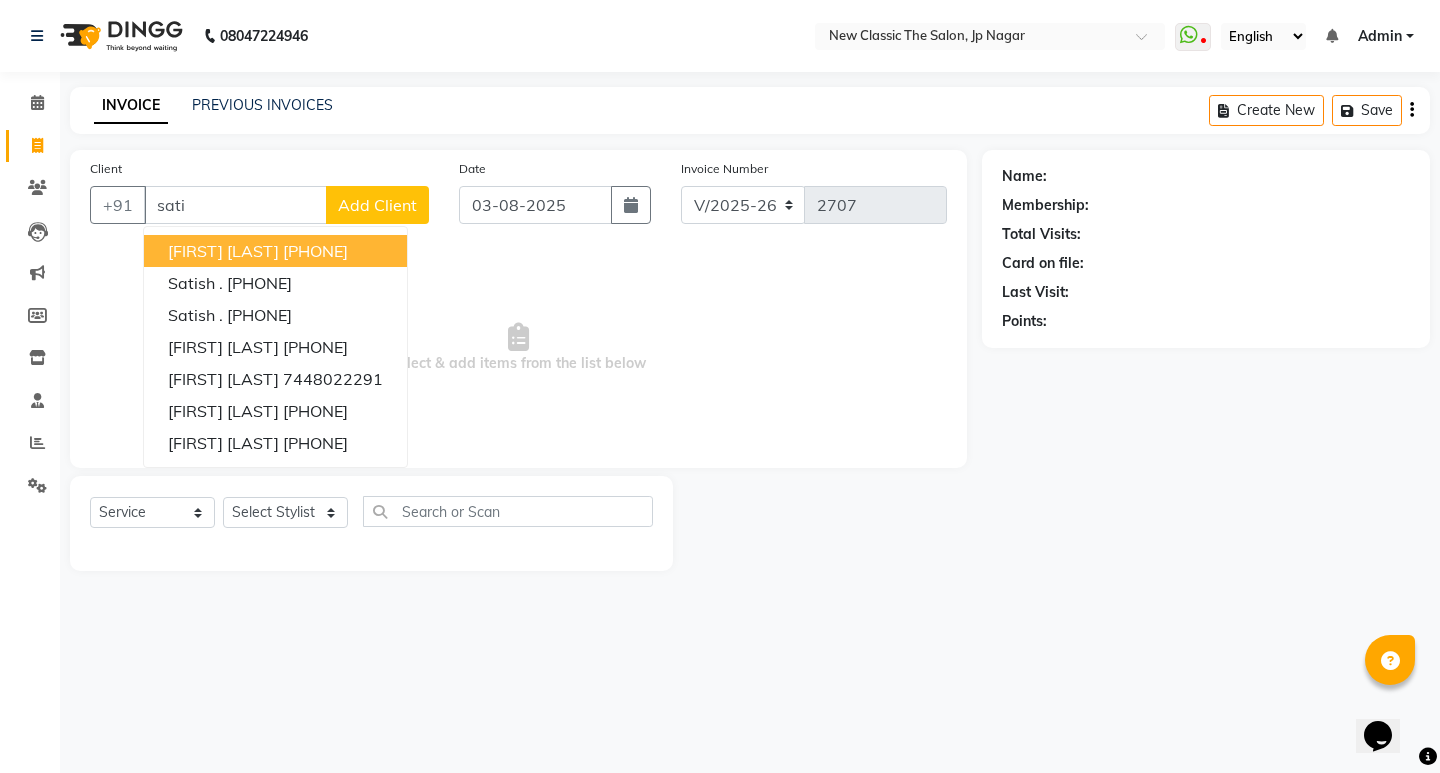 click on "[FIRST] [LAST]" at bounding box center (223, 251) 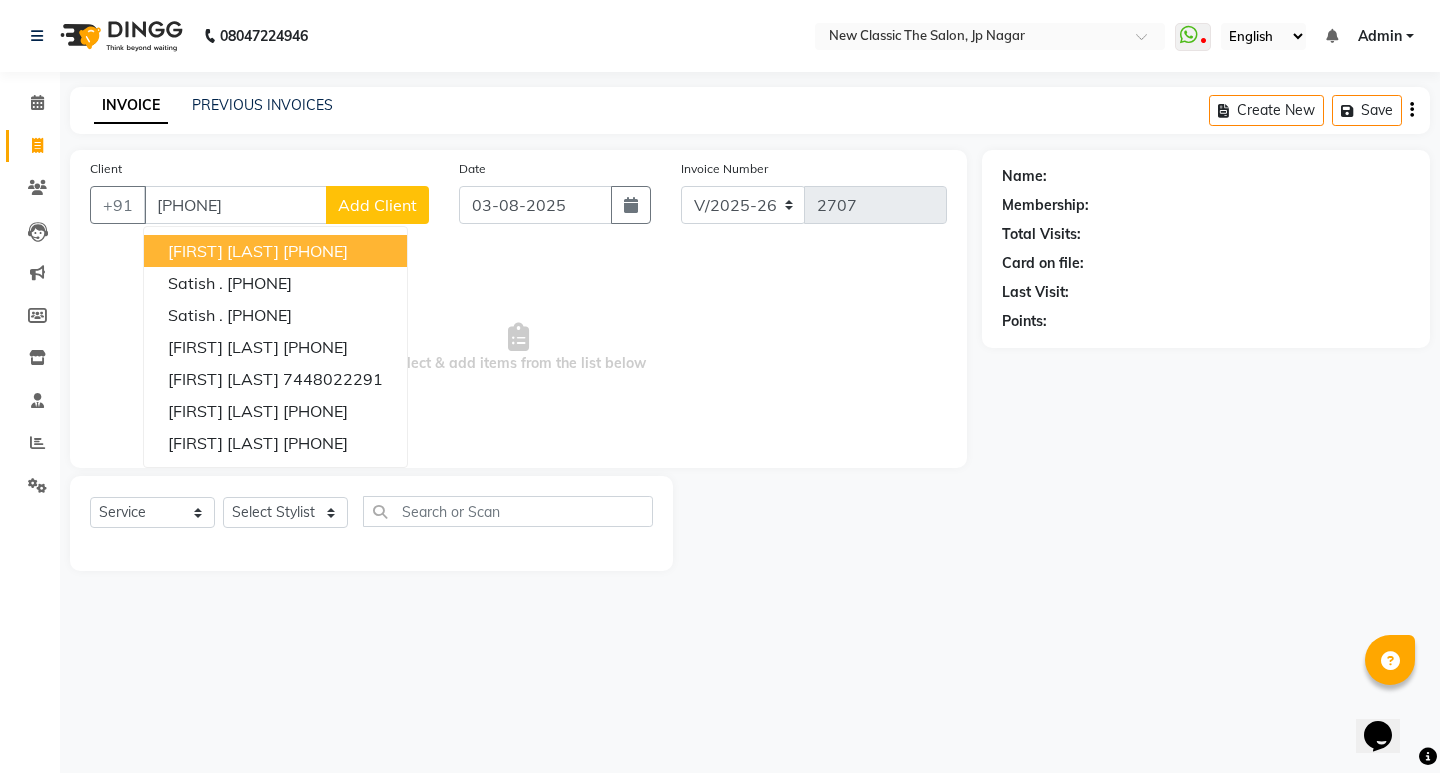 type on "[PHONE]" 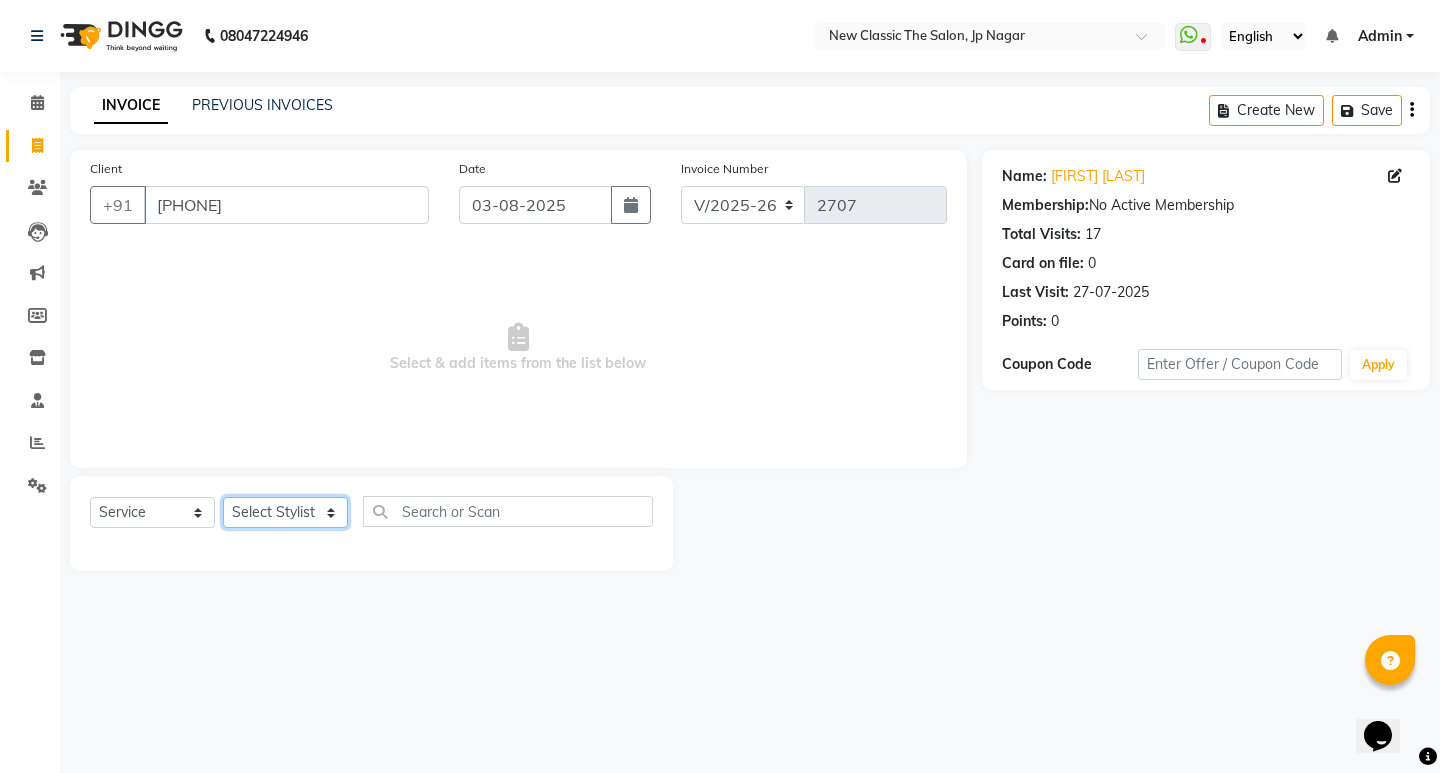 click on "Select Stylist Amit Amol Anil Kirti Komal Manager Prachi Rina Shital Smita surendra" 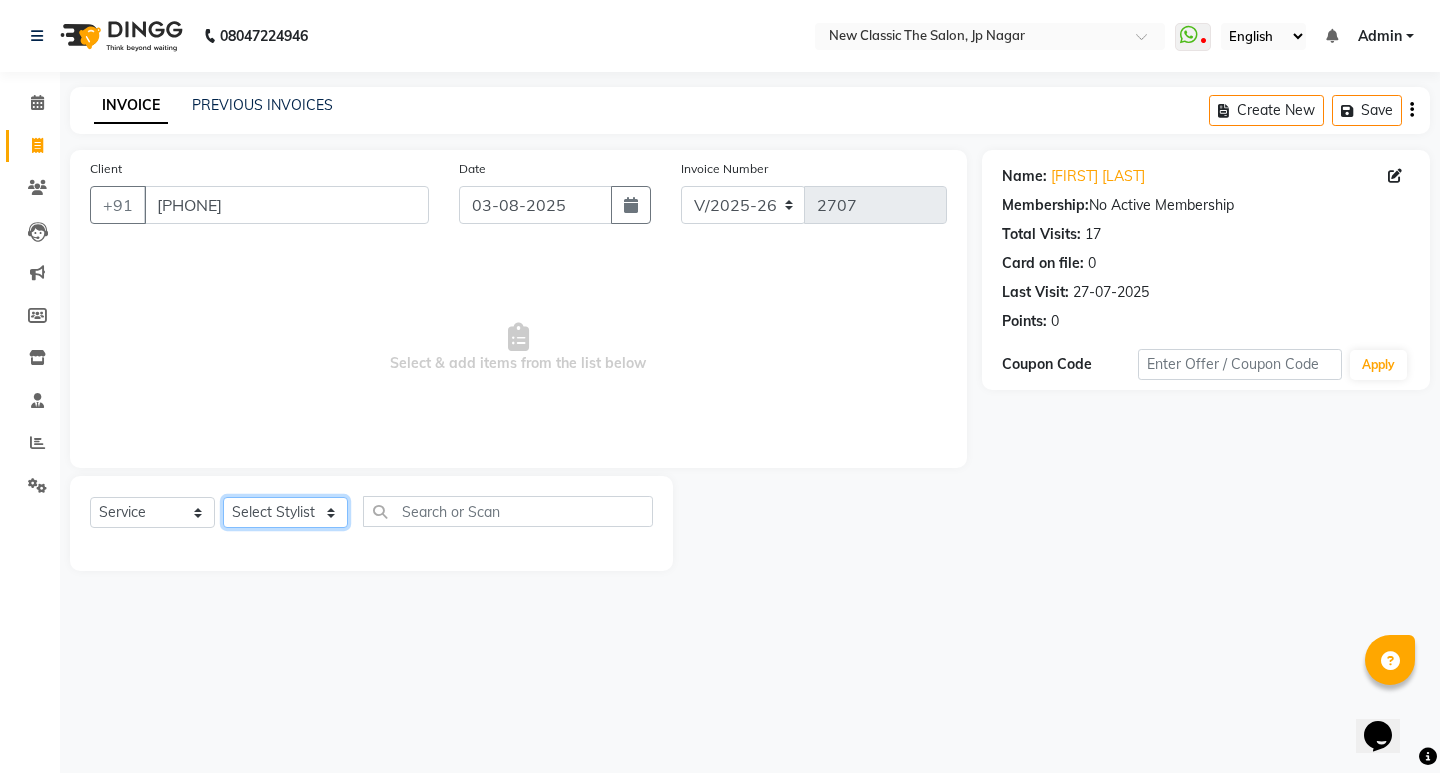 select on "27632" 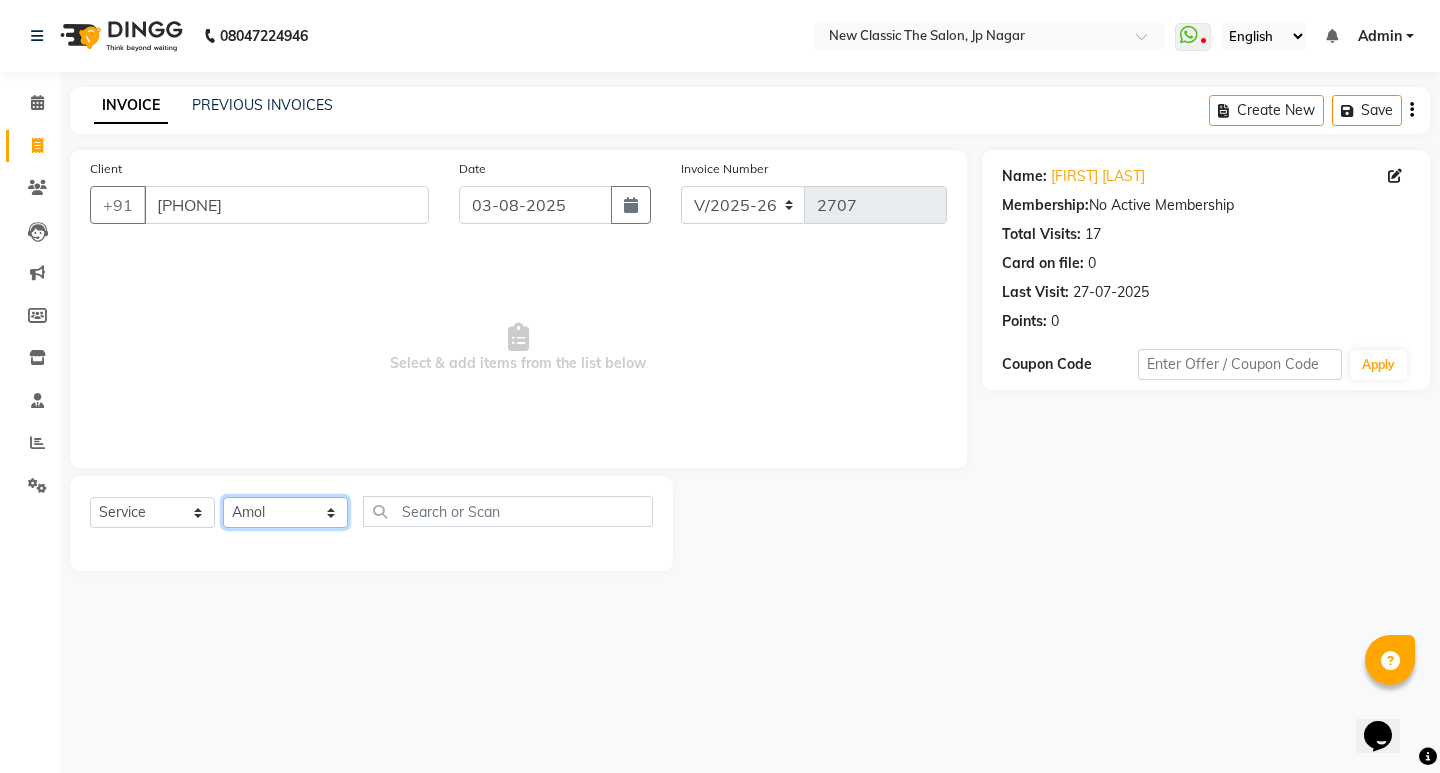 click on "Select Stylist Amit Amol Anil Kirti Komal Manager Prachi Rina Shital Smita surendra" 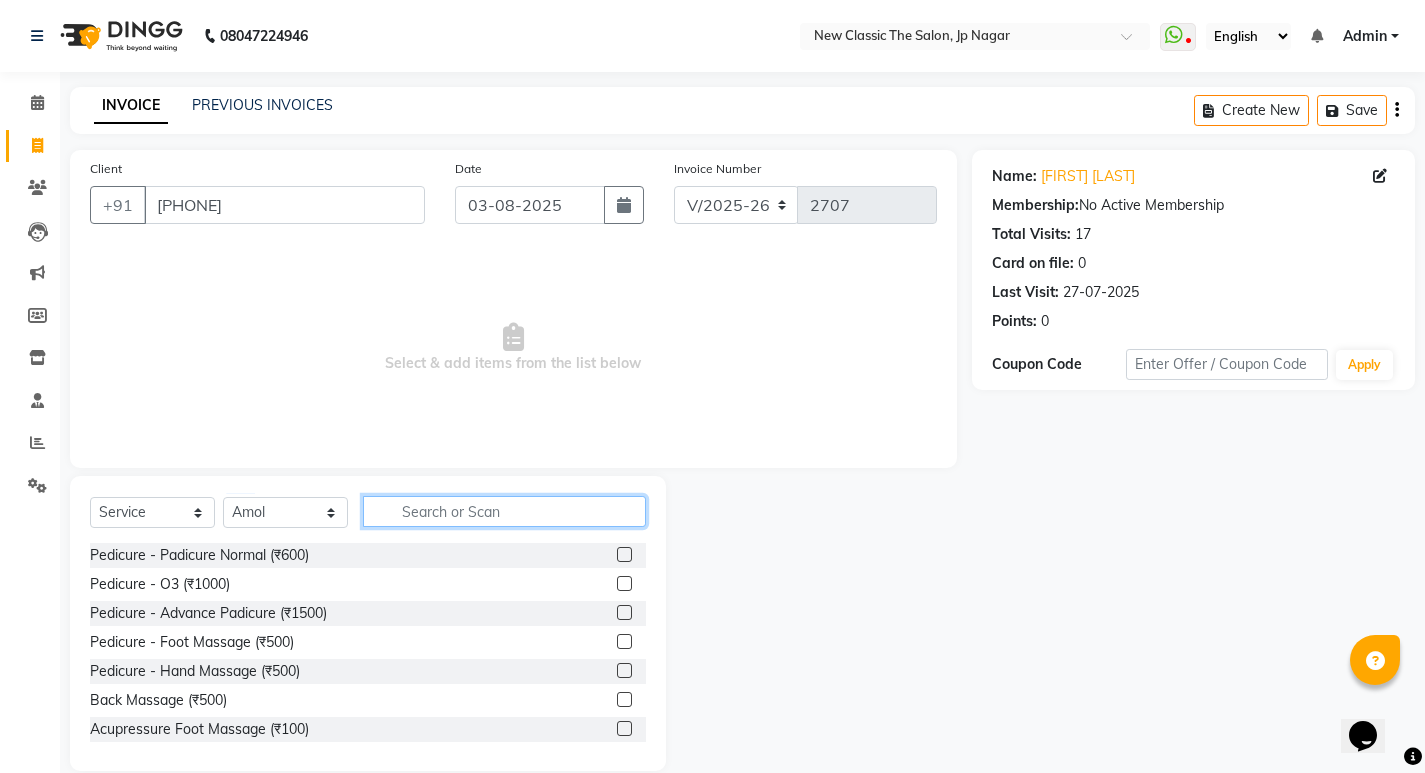 click 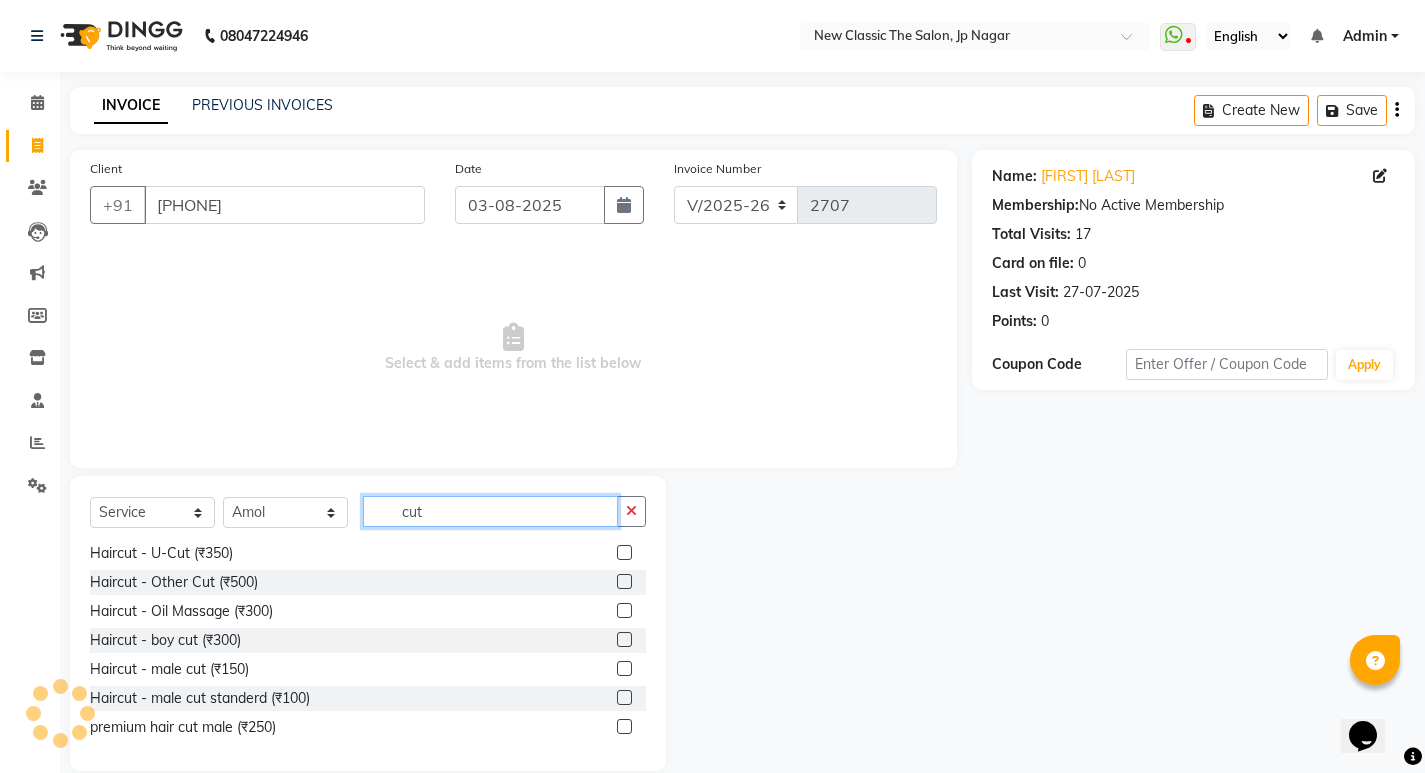 scroll, scrollTop: 177, scrollLeft: 0, axis: vertical 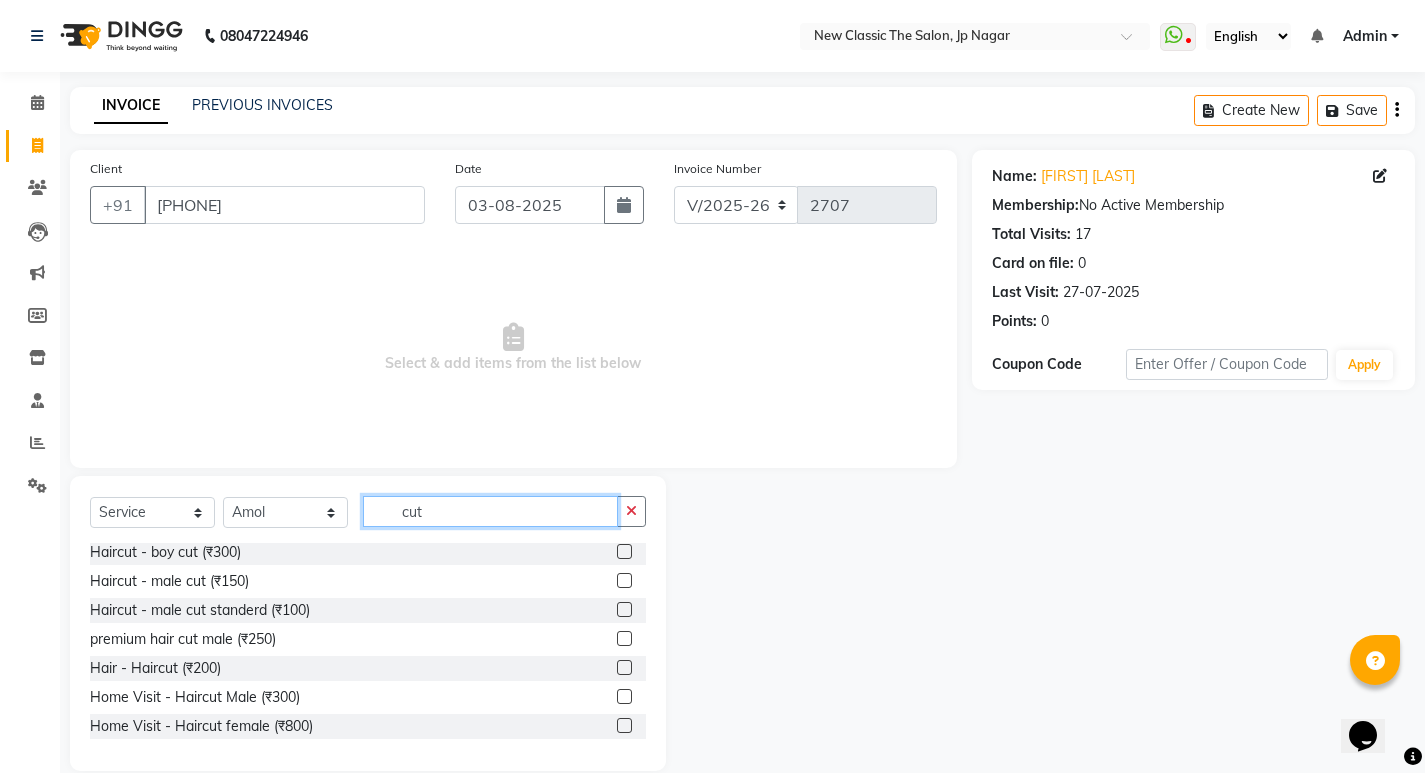 type on "cut" 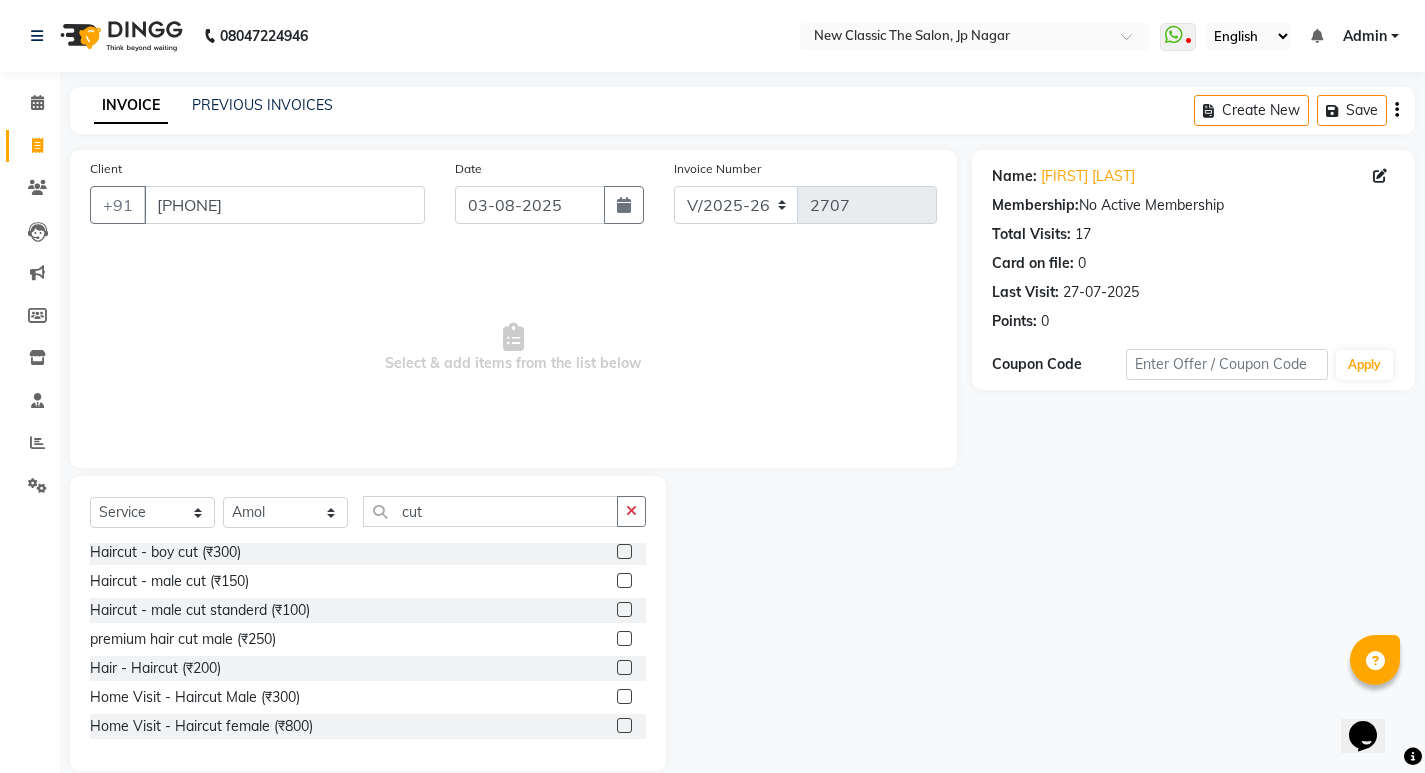 click 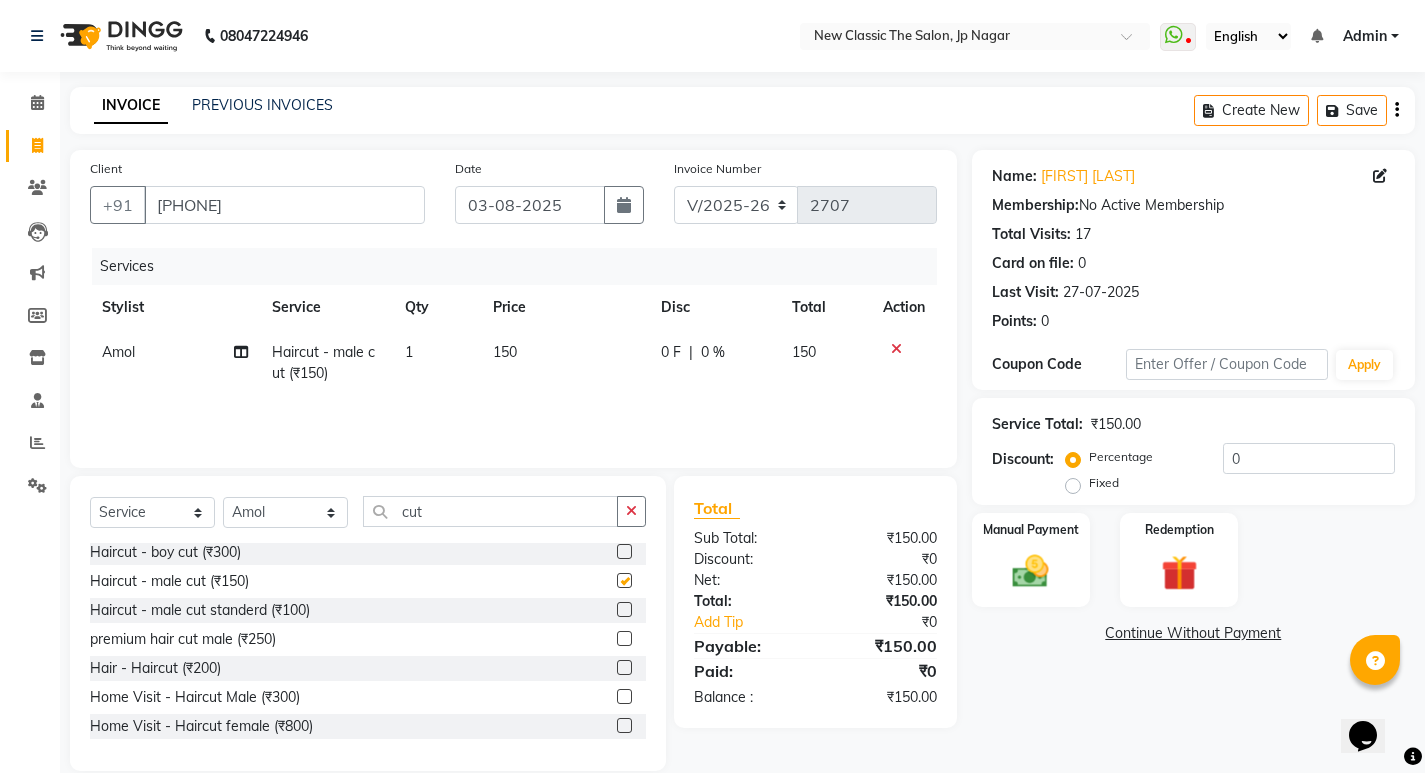 checkbox on "false" 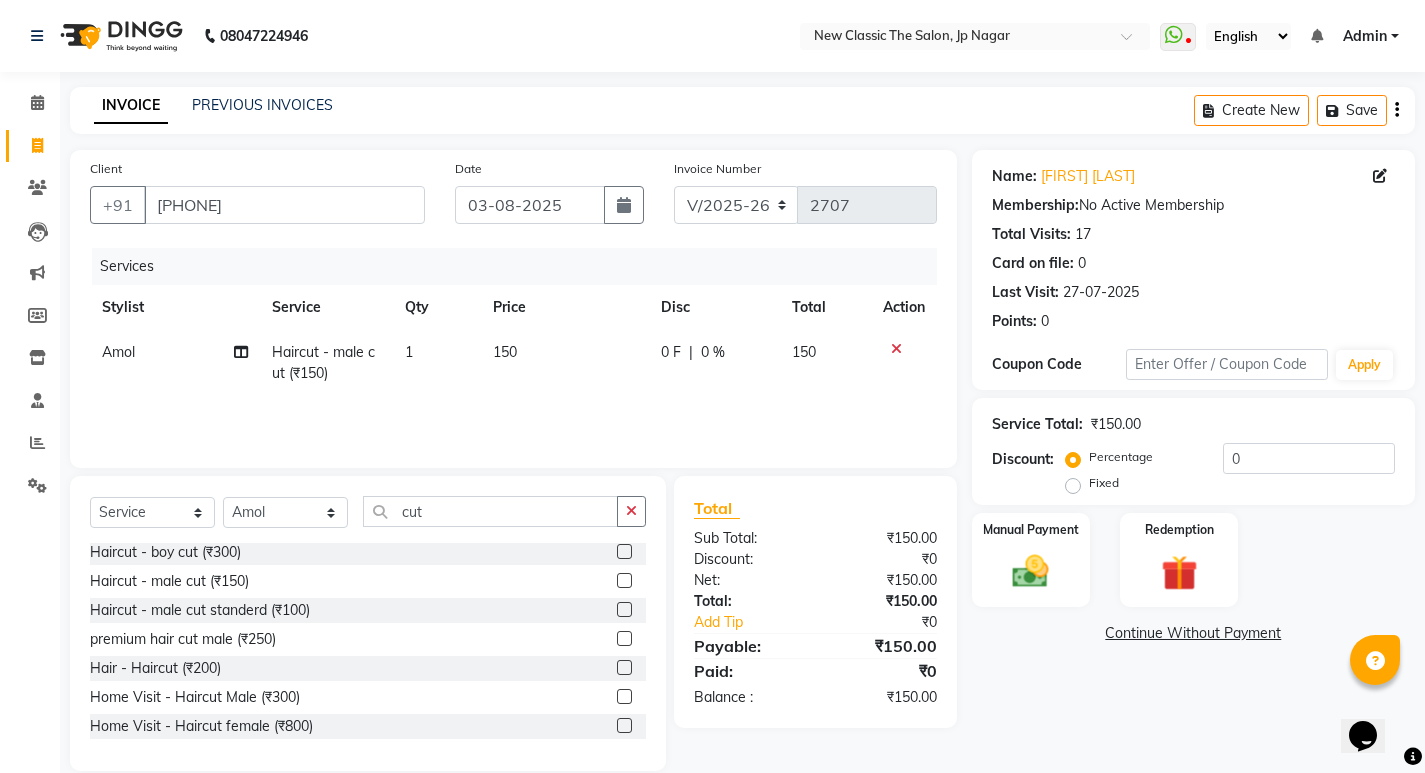 drag, startPoint x: 631, startPoint y: 510, endPoint x: 614, endPoint y: 510, distance: 17 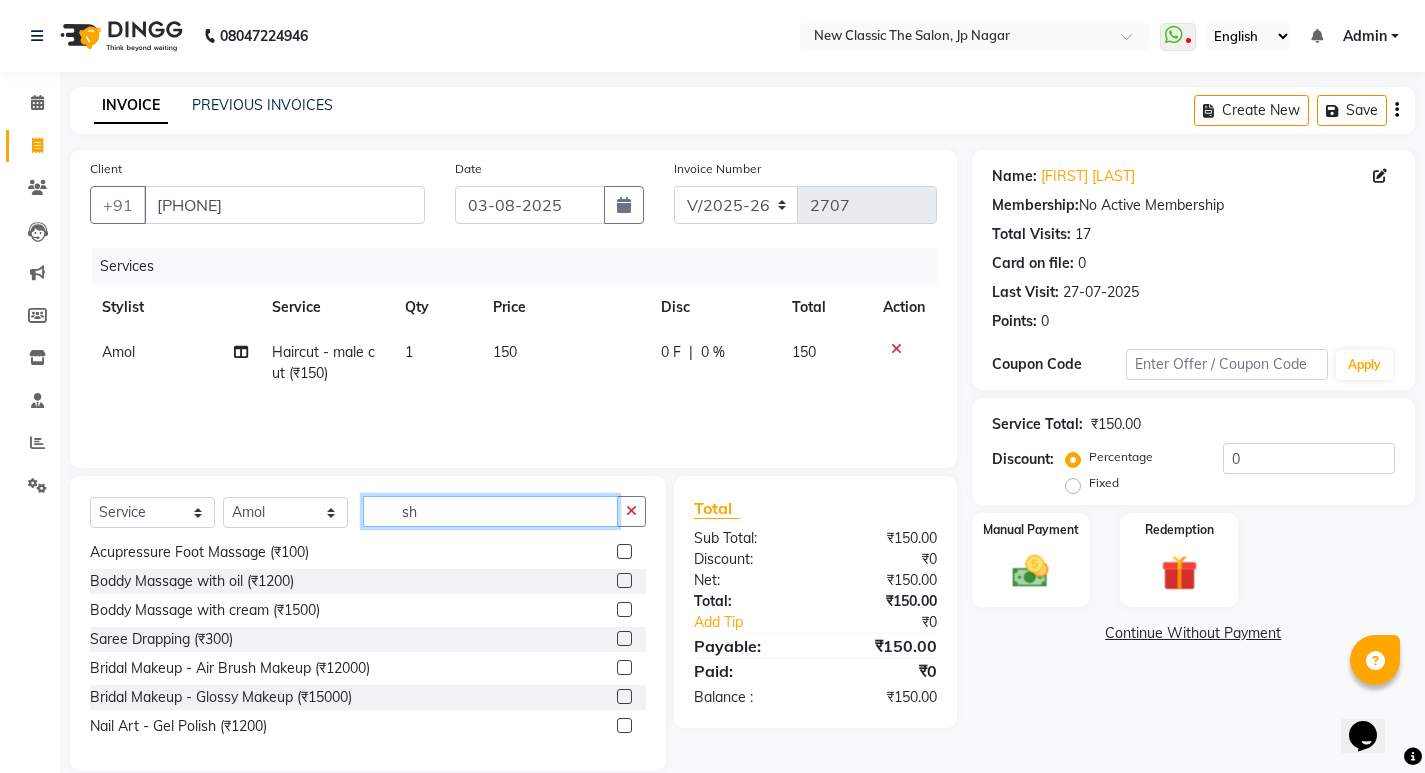 scroll, scrollTop: 0, scrollLeft: 0, axis: both 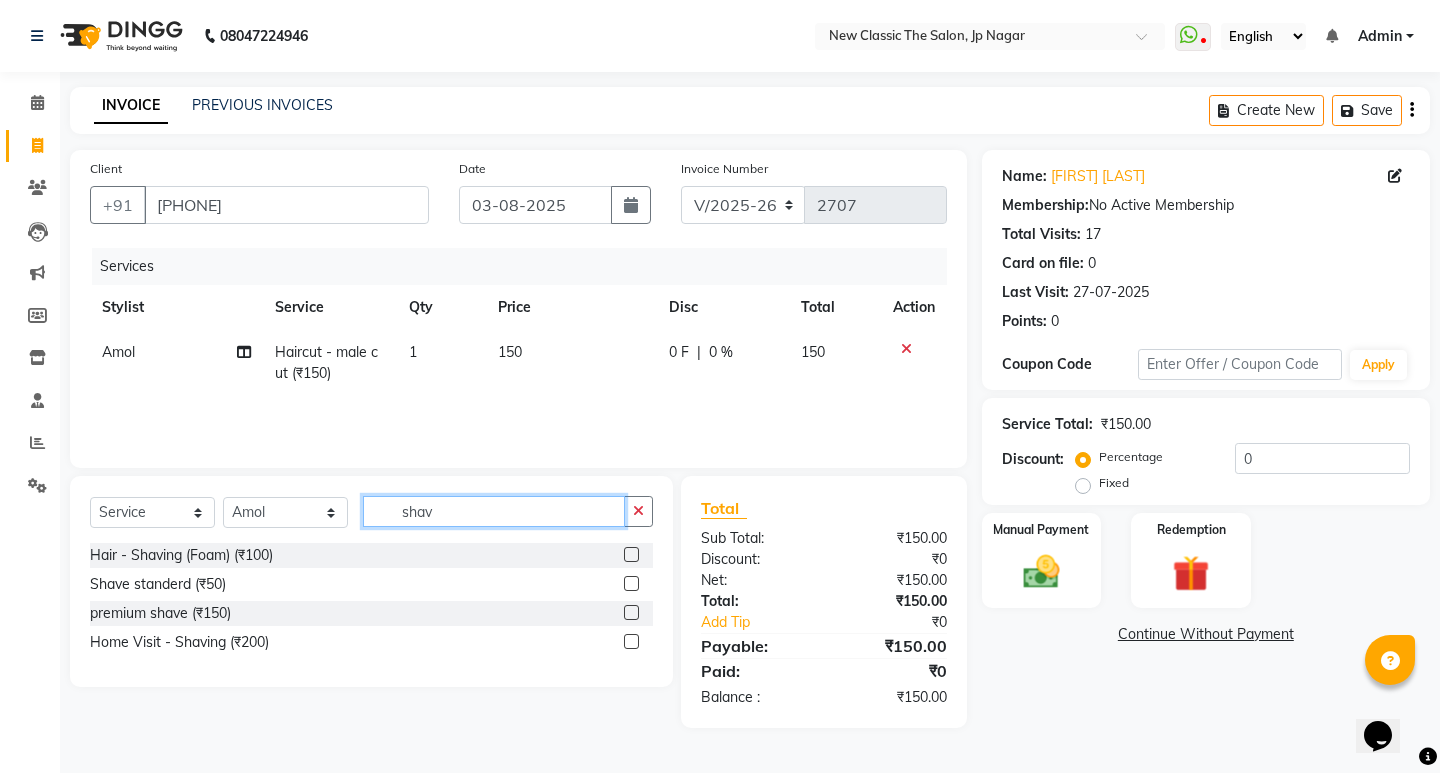 type on "shav" 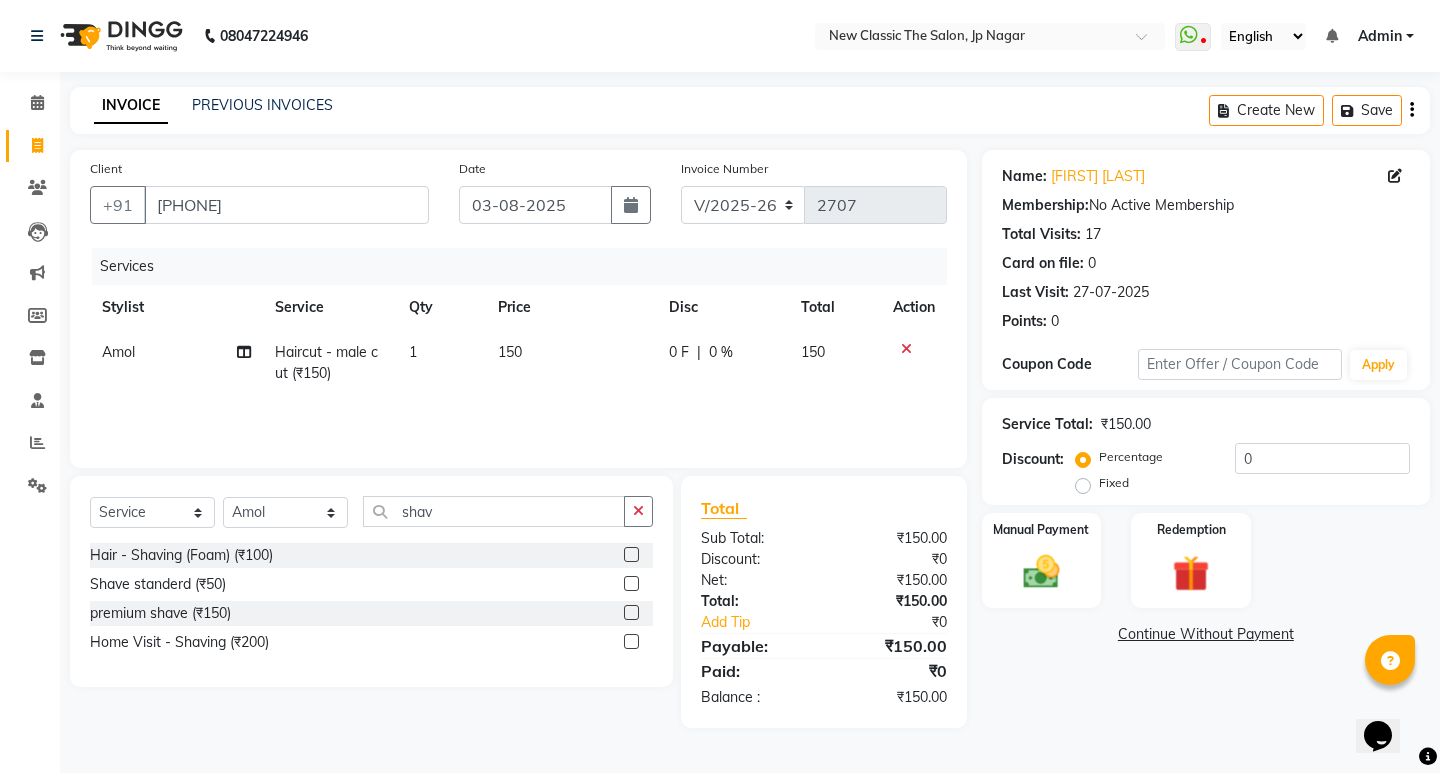 click 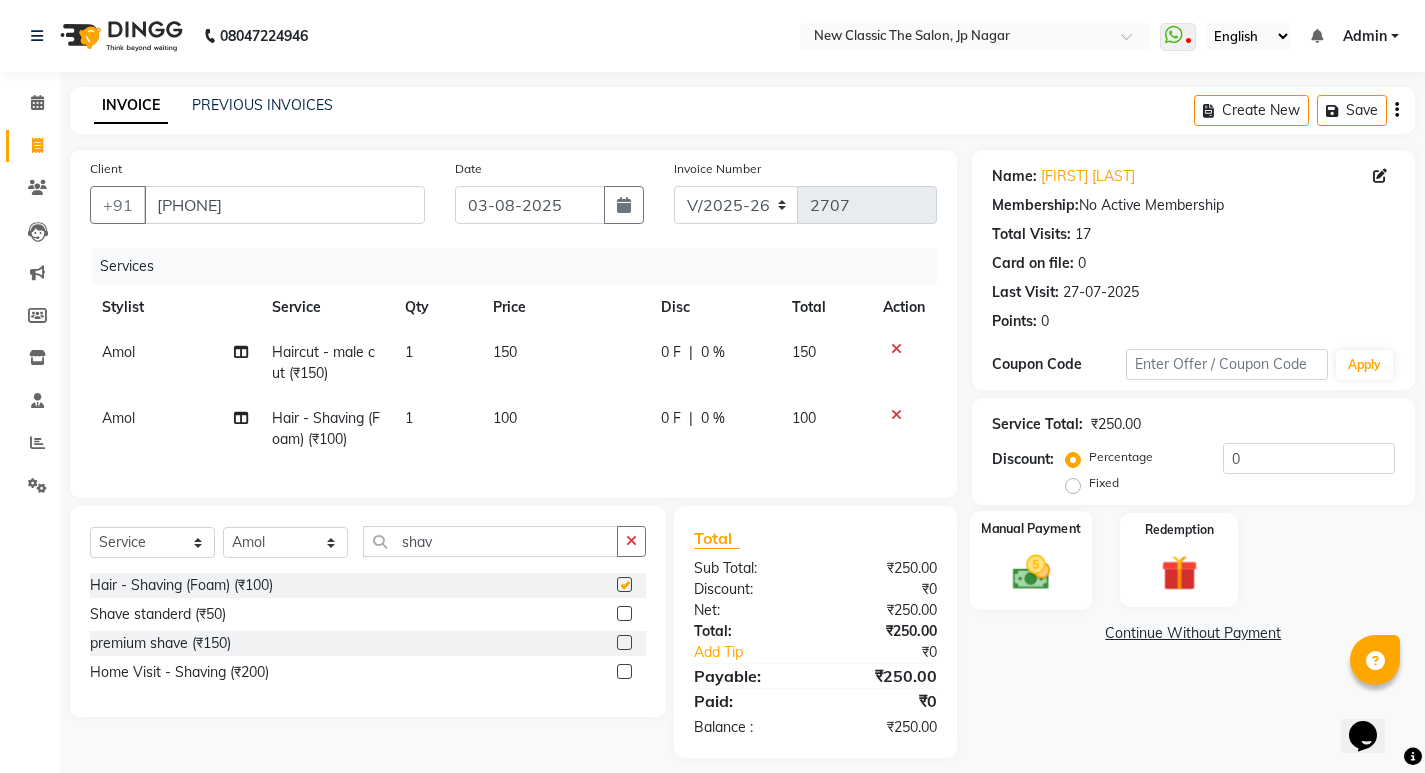 checkbox on "false" 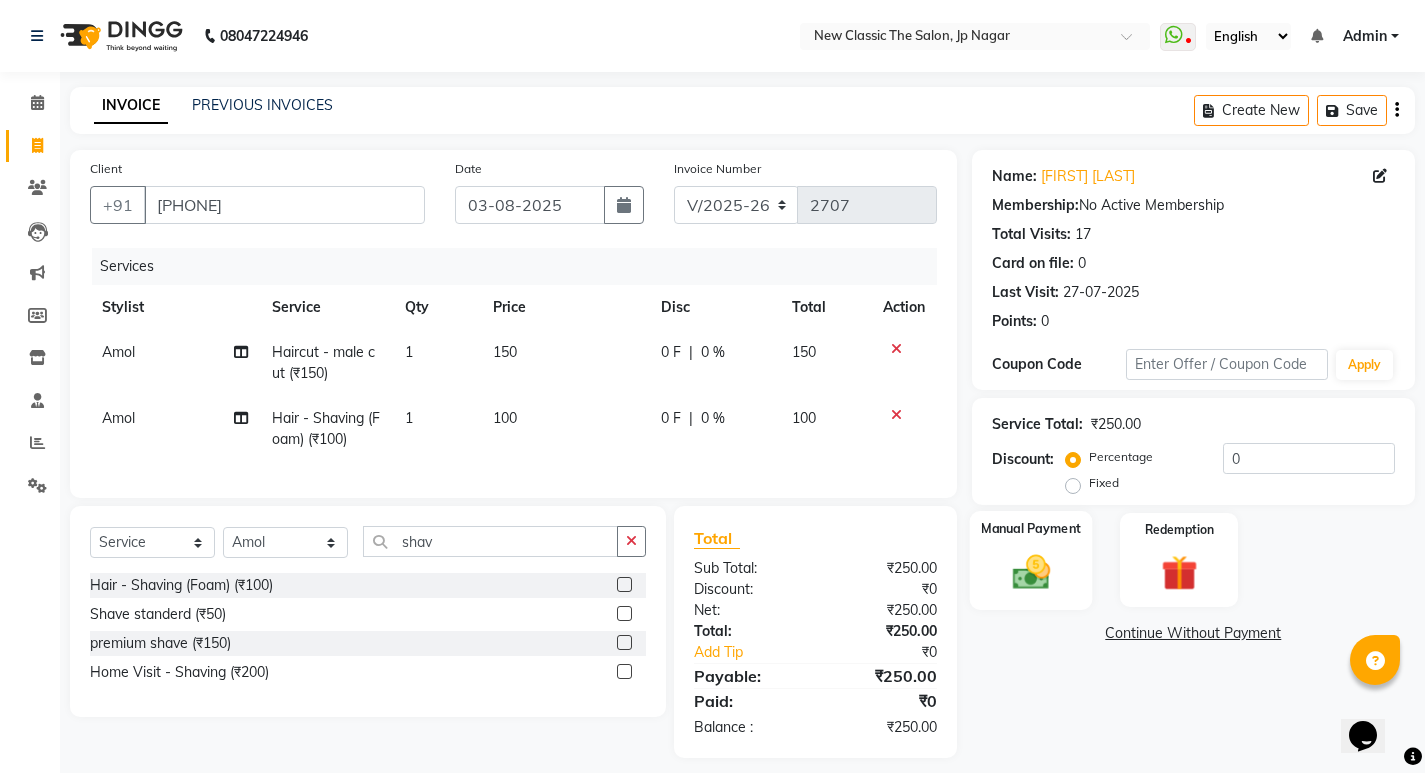 click 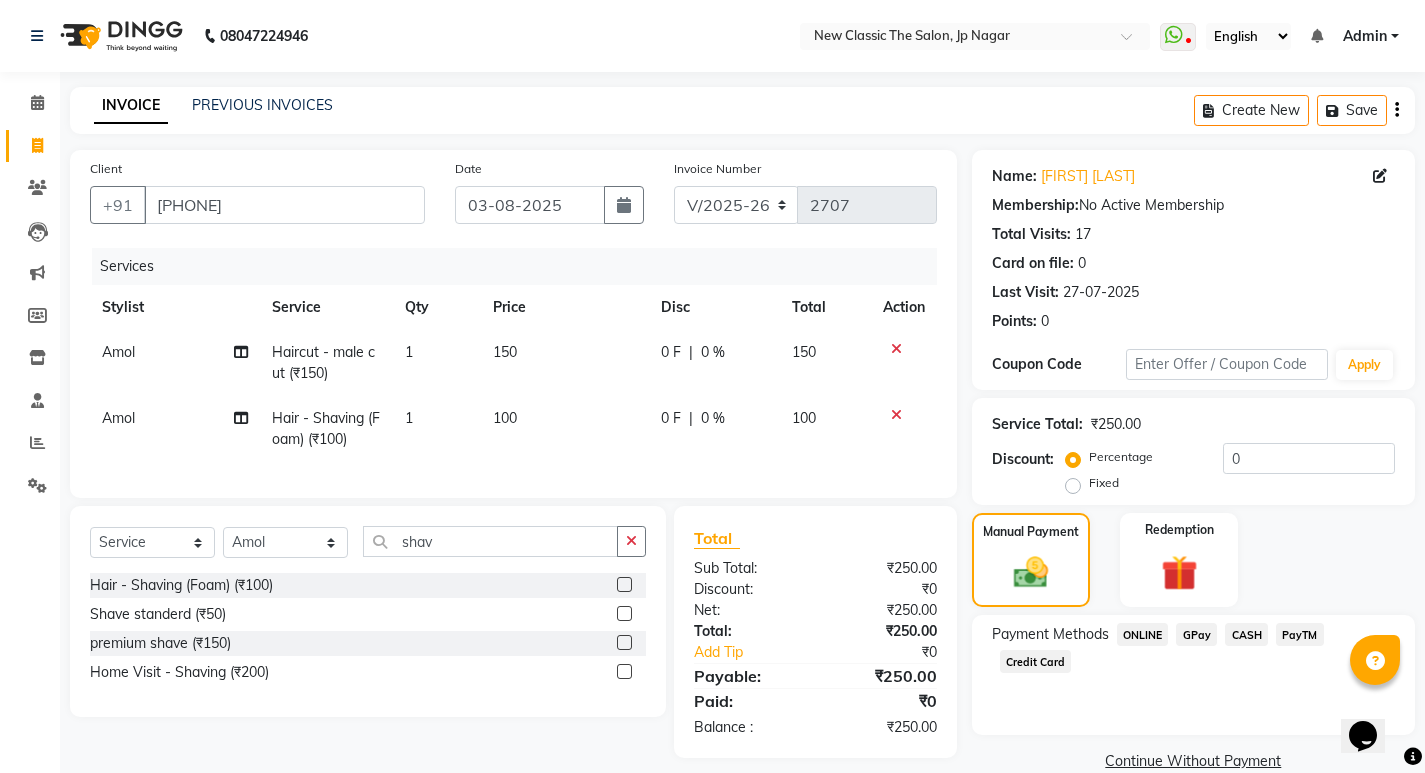 click on "CASH" 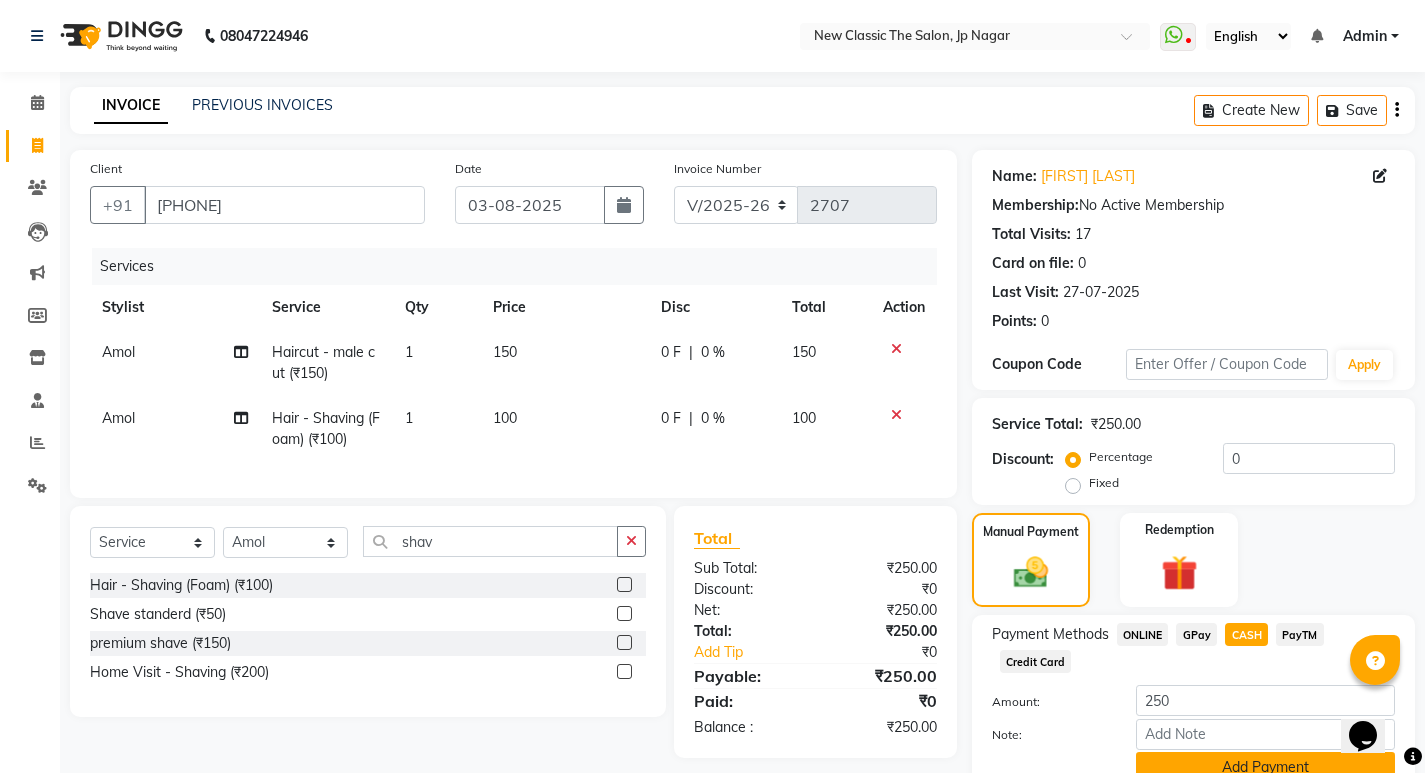 click on "Add Payment" 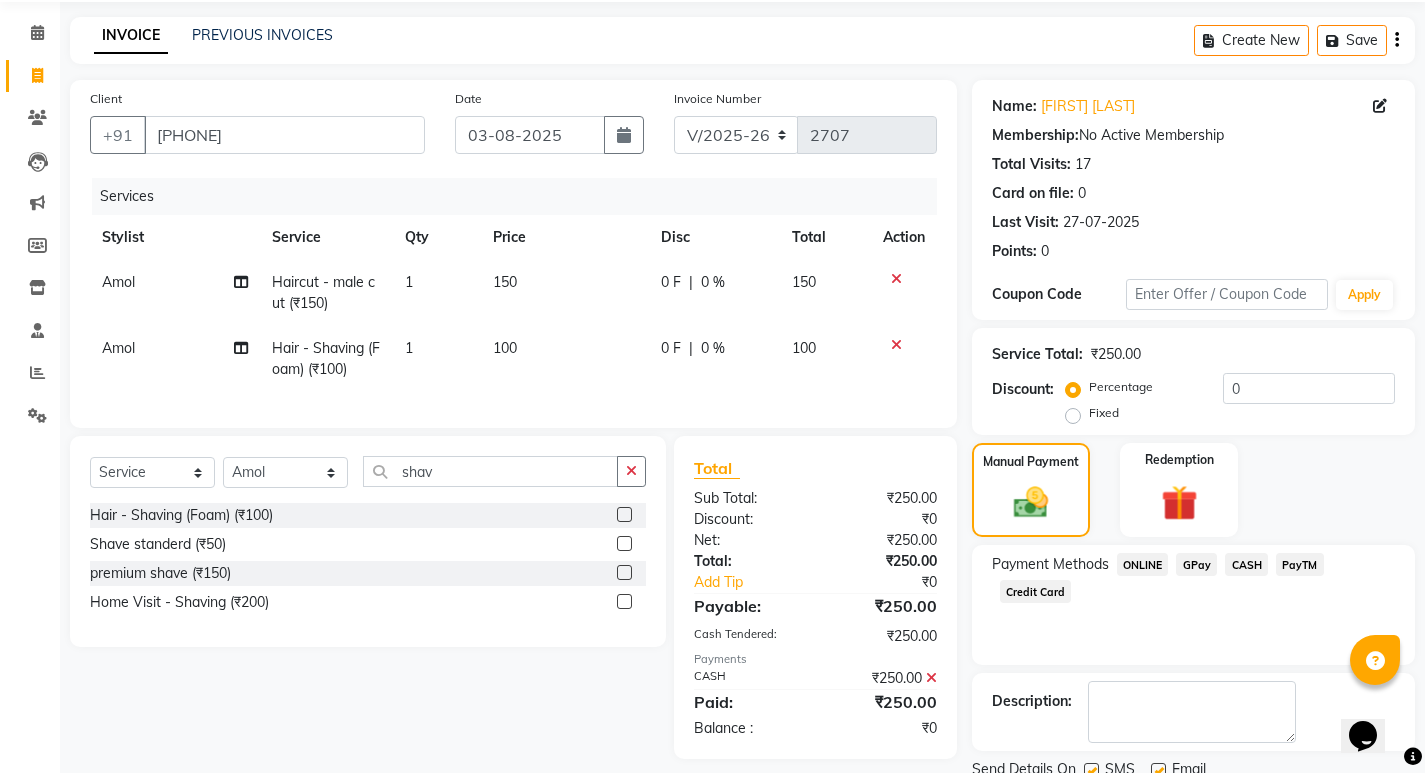 scroll, scrollTop: 146, scrollLeft: 0, axis: vertical 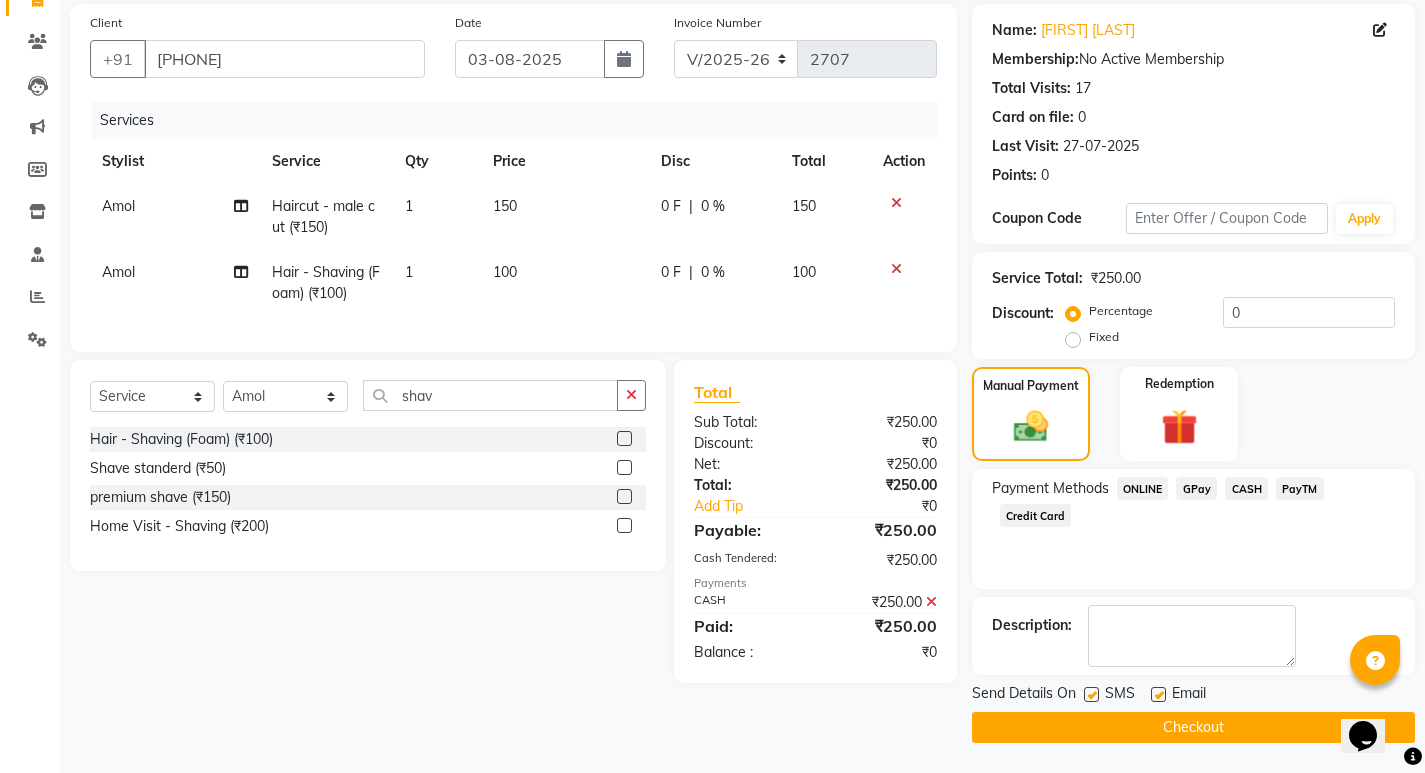 click on "Checkout" 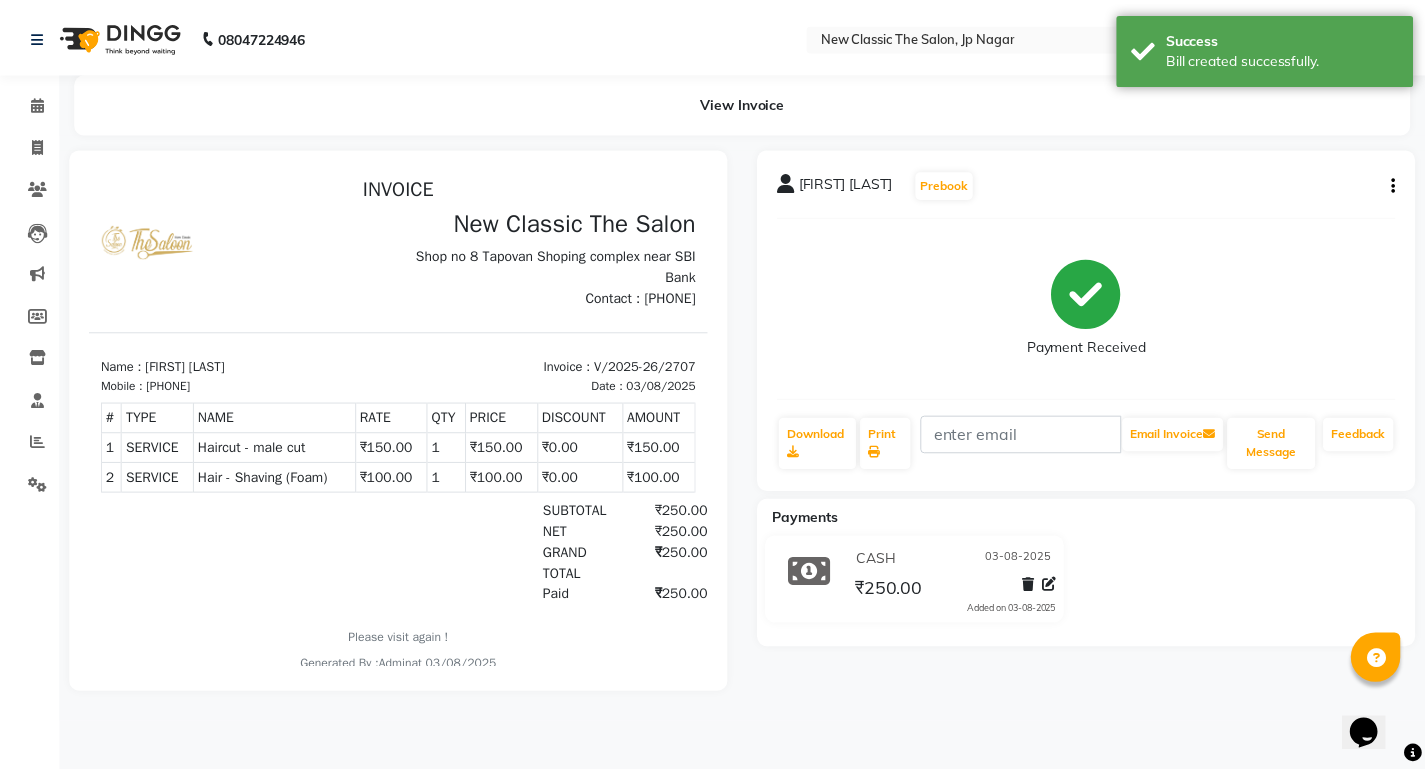 scroll, scrollTop: 0, scrollLeft: 0, axis: both 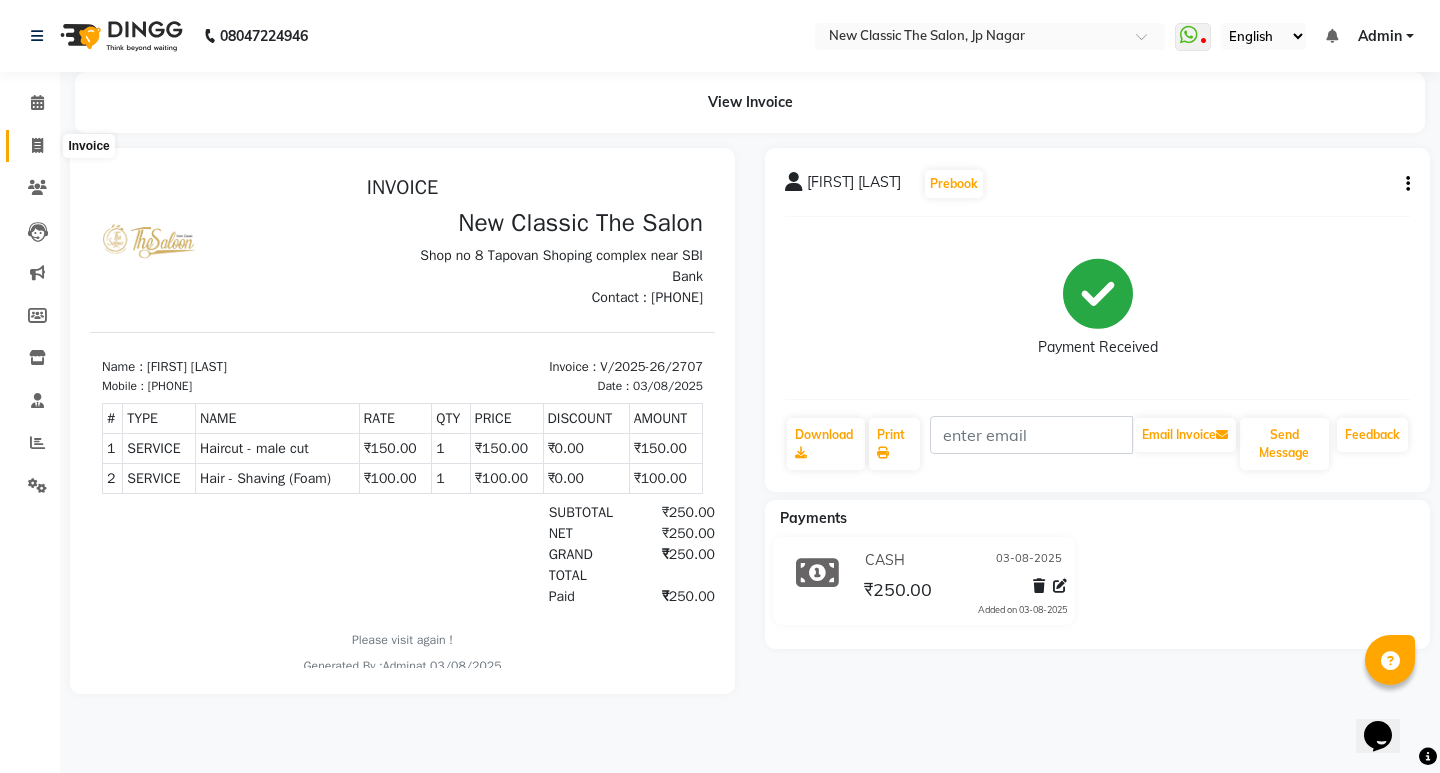 click 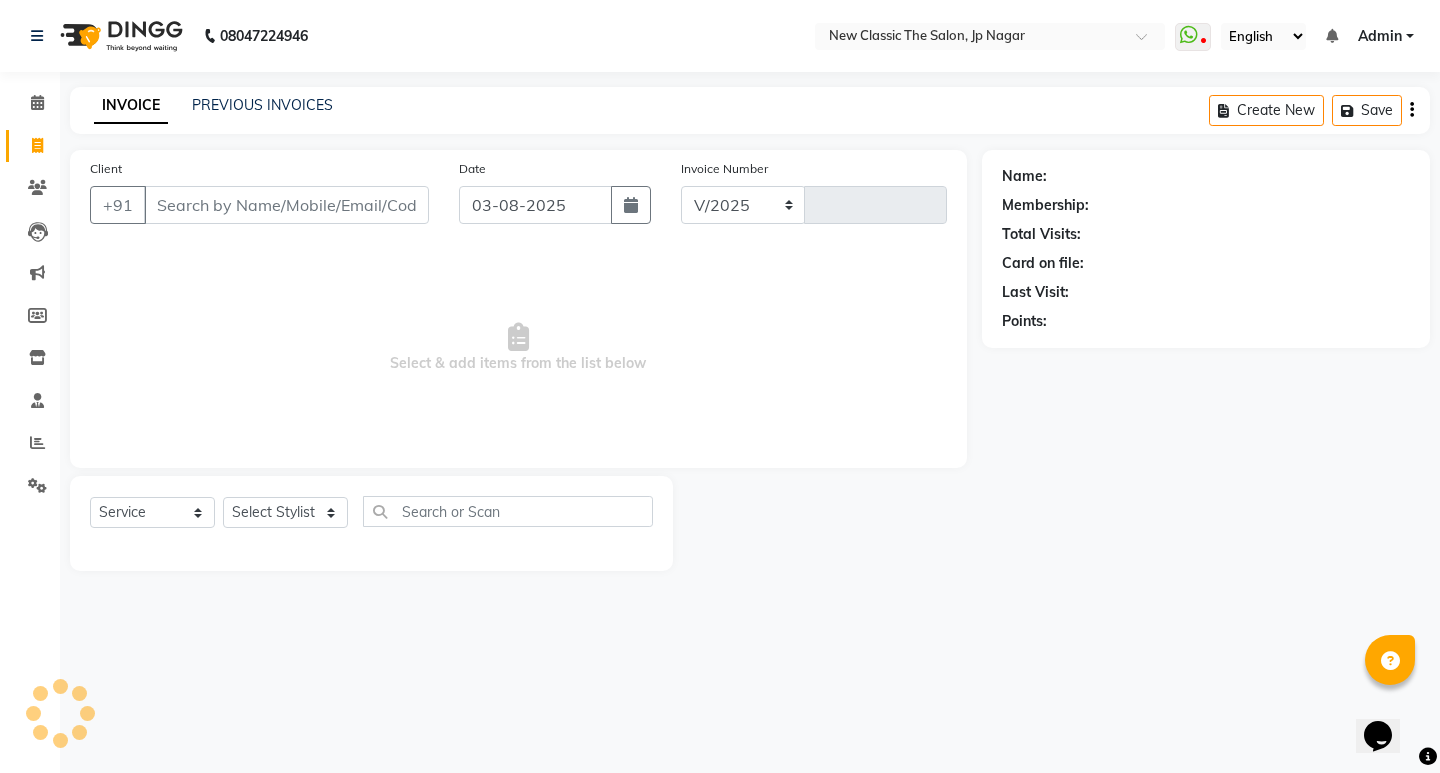 select on "4678" 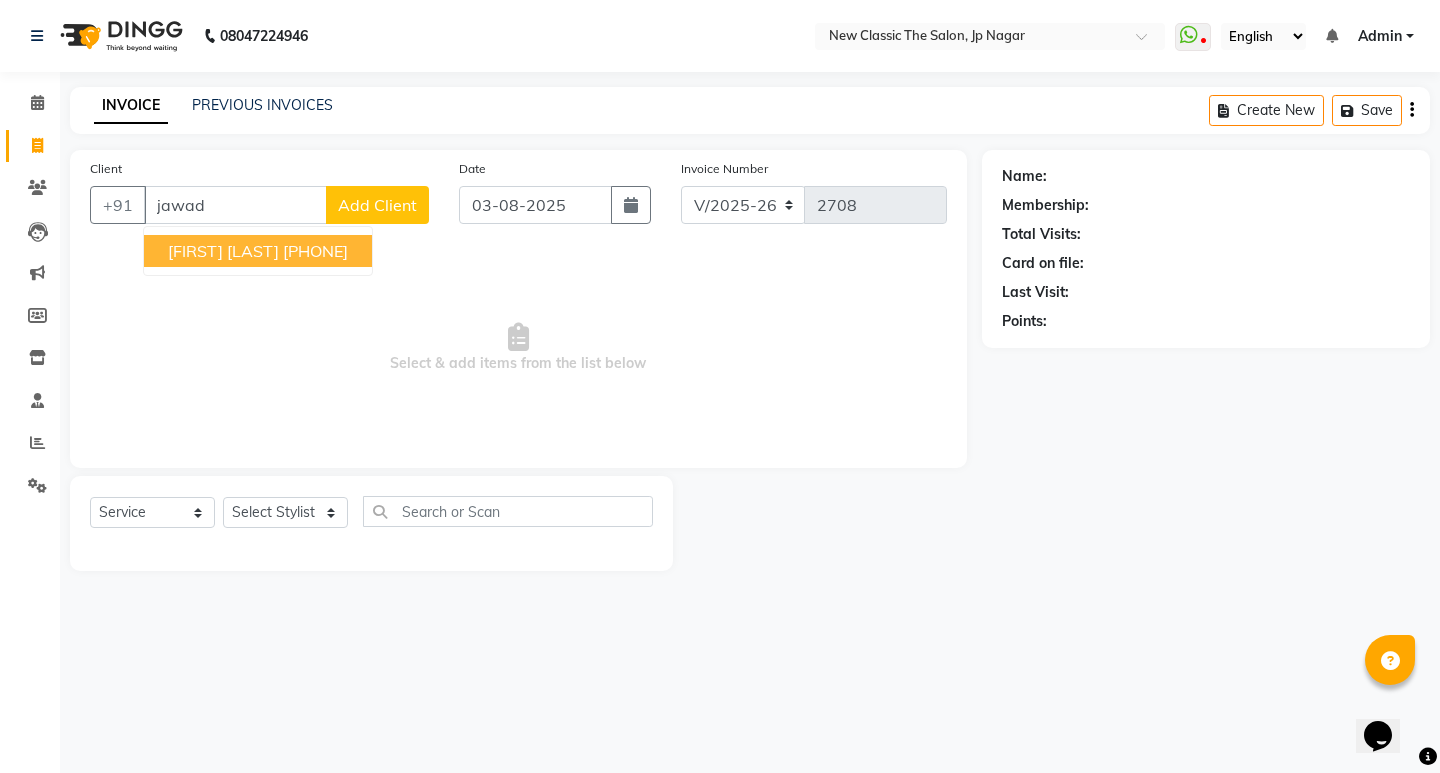 click on "[FIRST] [LAST]" at bounding box center [223, 251] 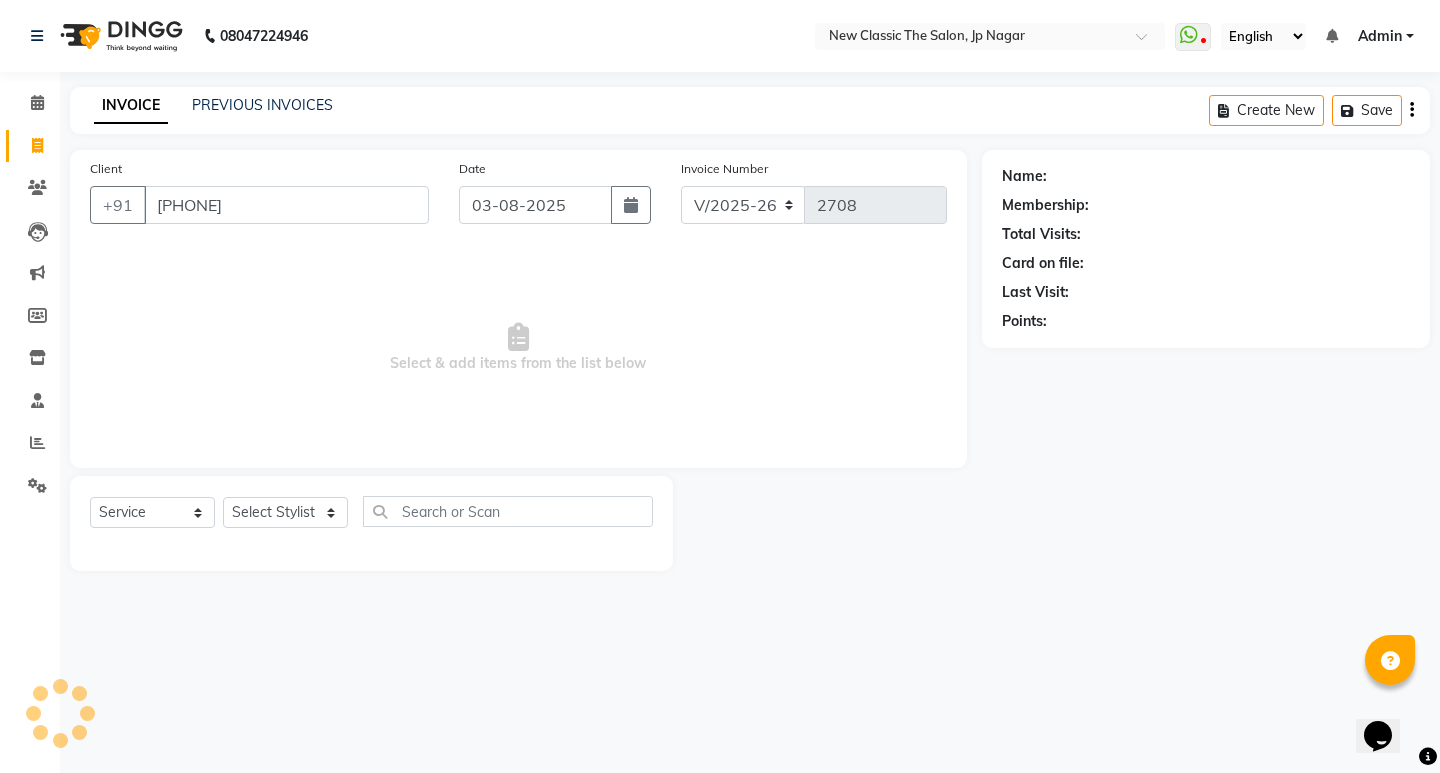 type on "[PHONE]" 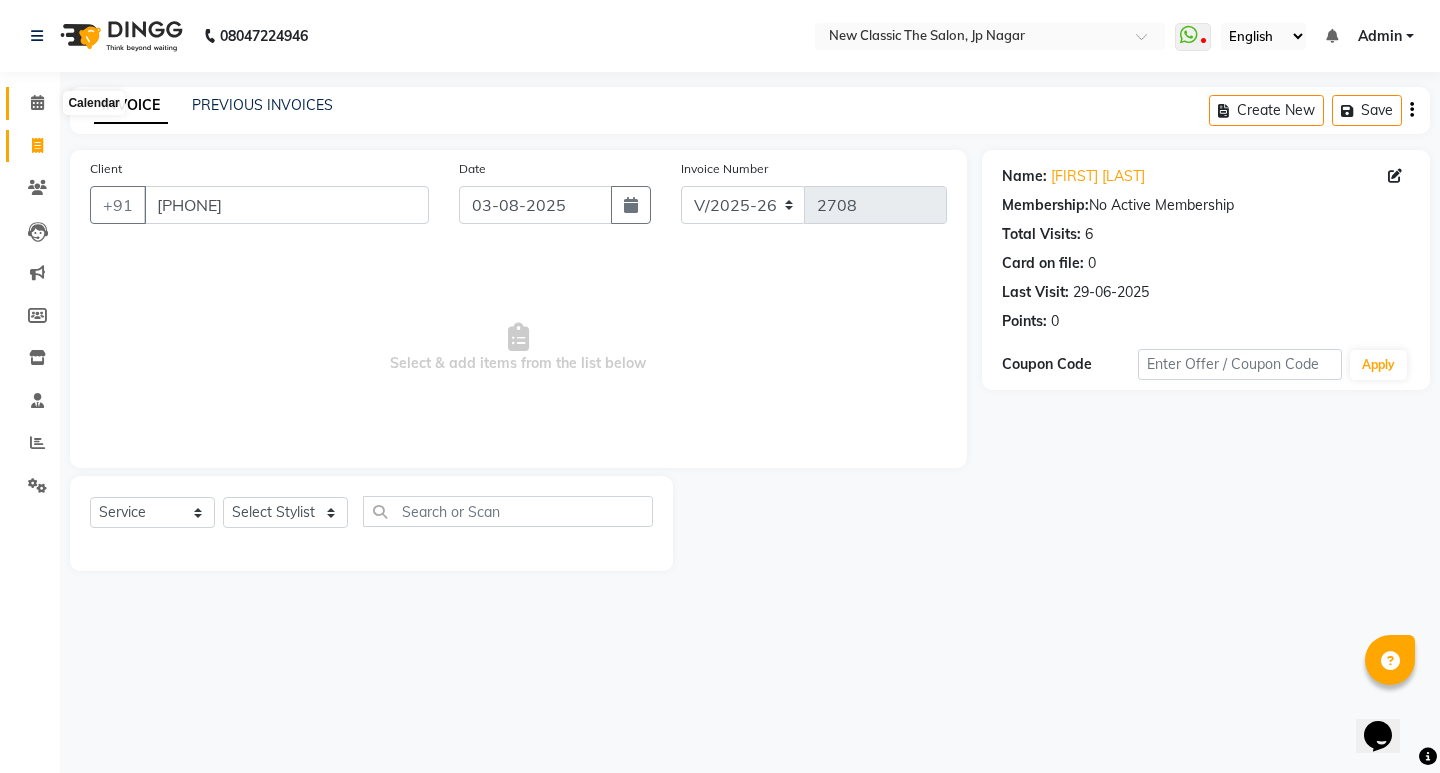click 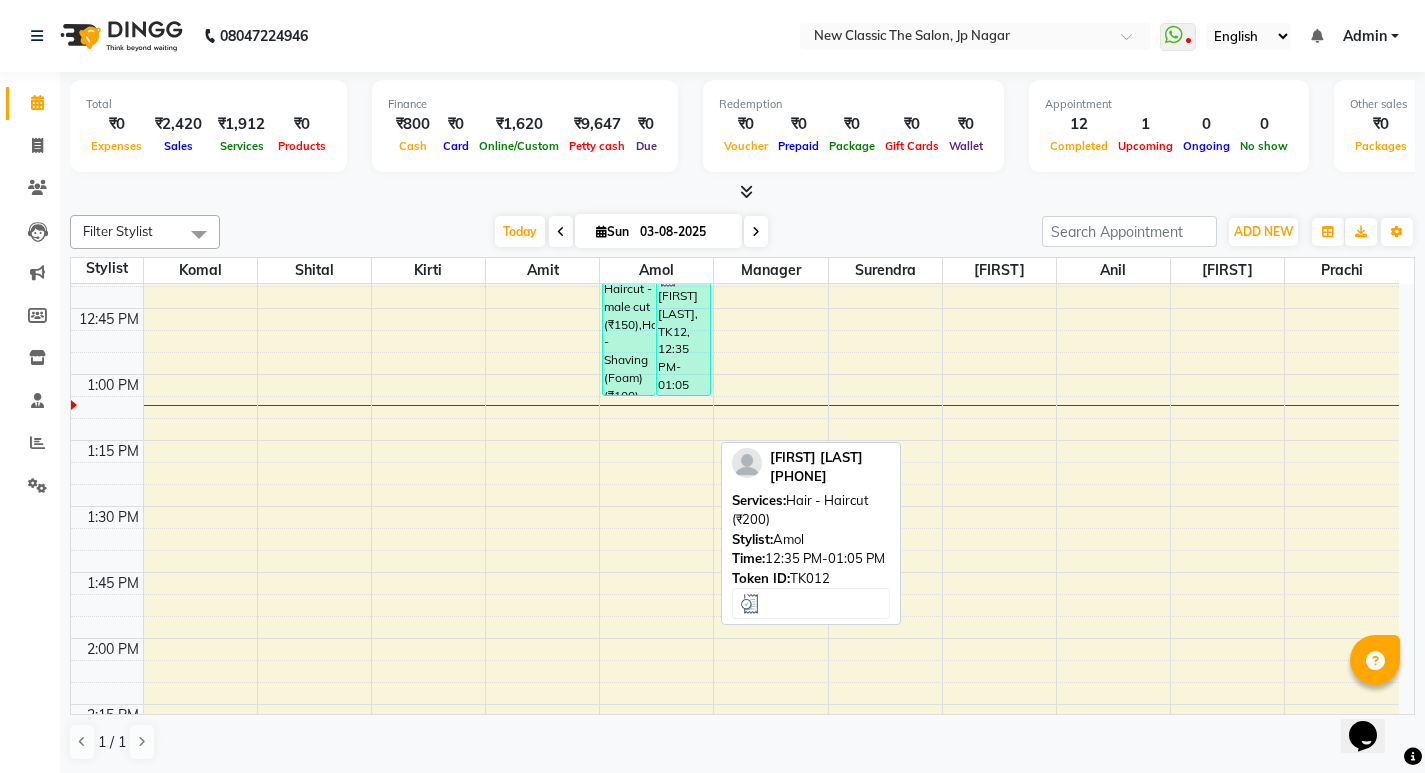 scroll, scrollTop: 2165, scrollLeft: 0, axis: vertical 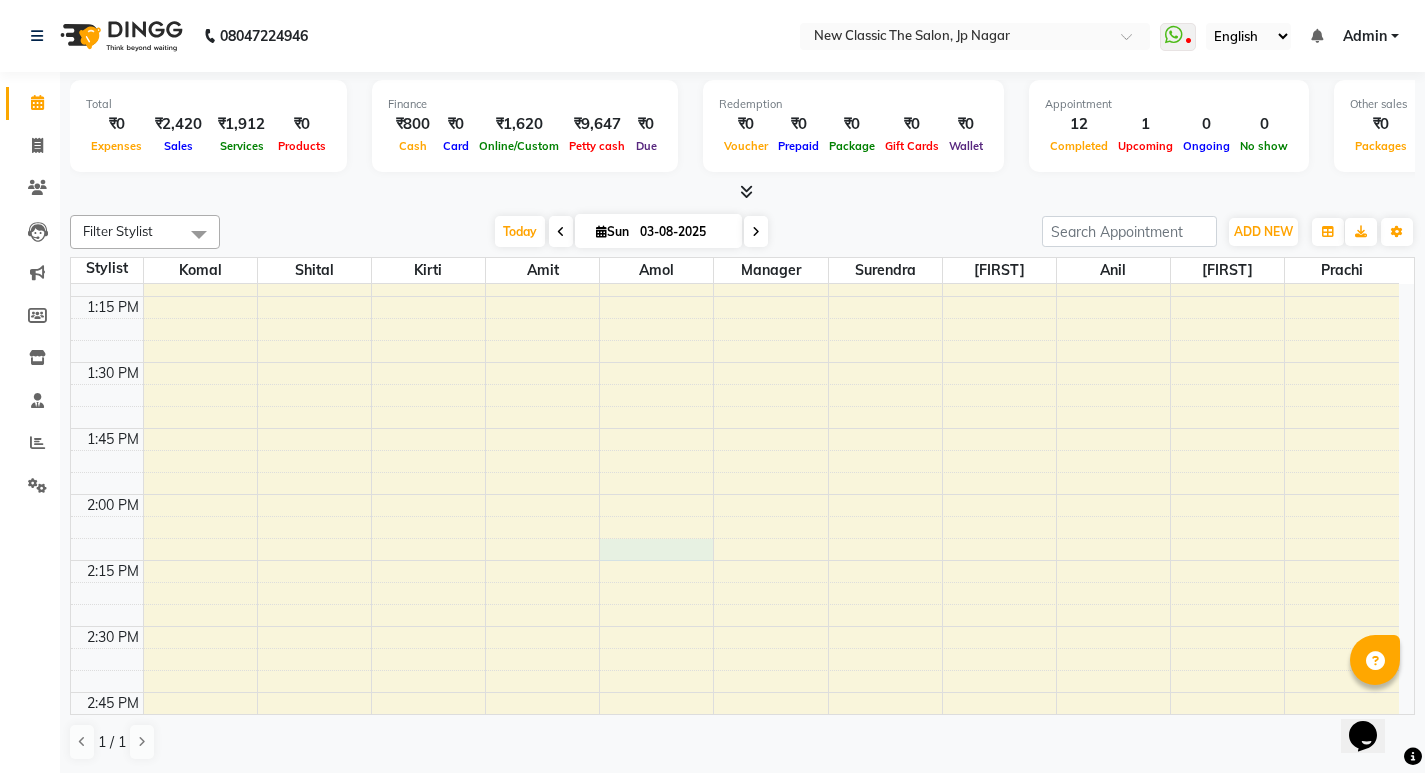 click on "5:00 AM 5:15 AM 5:30 AM 5:45 AM 6:00 AM 6:15 AM 6:30 AM 6:45 AM 7:00 AM 7:15 AM 7:30 AM 7:45 AM 8:00 AM 8:15 AM 8:30 AM 8:45 AM 9:00 AM 9:15 AM 9:30 AM 9:45 AM 10:00 AM 10:15 AM 10:30 AM 10:45 AM 11:00 AM 11:15 AM 11:30 AM 11:45 AM 12:00 PM 12:15 PM 12:30 PM 12:45 PM 1:00 PM 1:15 PM 1:30 PM 1:45 PM 2:00 PM 2:15 PM 2:30 PM 2:45 PM 3:00 PM 3:15 PM 3:30 PM 3:45 PM 4:00 PM 4:15 PM 4:30 PM 4:45 PM 5:00 PM 5:15 PM 5:30 PM 5:45 PM 6:00 PM 6:15 PM 6:30 PM 6:45 PM 7:00 PM 7:15 PM 7:30 PM 7:45 PM 8:00 PM 8:15 PM 8:30 PM 8:45 PM 9:00 PM 9:15 PM 9:30 PM 9:45 PM     [FIRST] [LAST], TK08, 11:05 AM-11:20 AM, Threading - Threading (₹50)     [FIRST] [LAST], TK10, 11:50 AM-12:05 PM, Threading - Threading (₹50)     [FIRST] [LAST], TK07, 10:40 AM-11:10 AM, Haircut - male cut  (₹150)     [FIRST] [LAST], TK09, 11:00 AM-11:30 AM, Hair - Haircut (₹200)     [FIRST] [LAST], TK05, 09:15 AM-10:15 AM, Haircut - male cut  (₹150),Face Massage  - Kaya Life (₹400)         [FIRST] [LAST], TK01, 03:30 PM-04:00 PM, D-Tan" at bounding box center [735, 362] 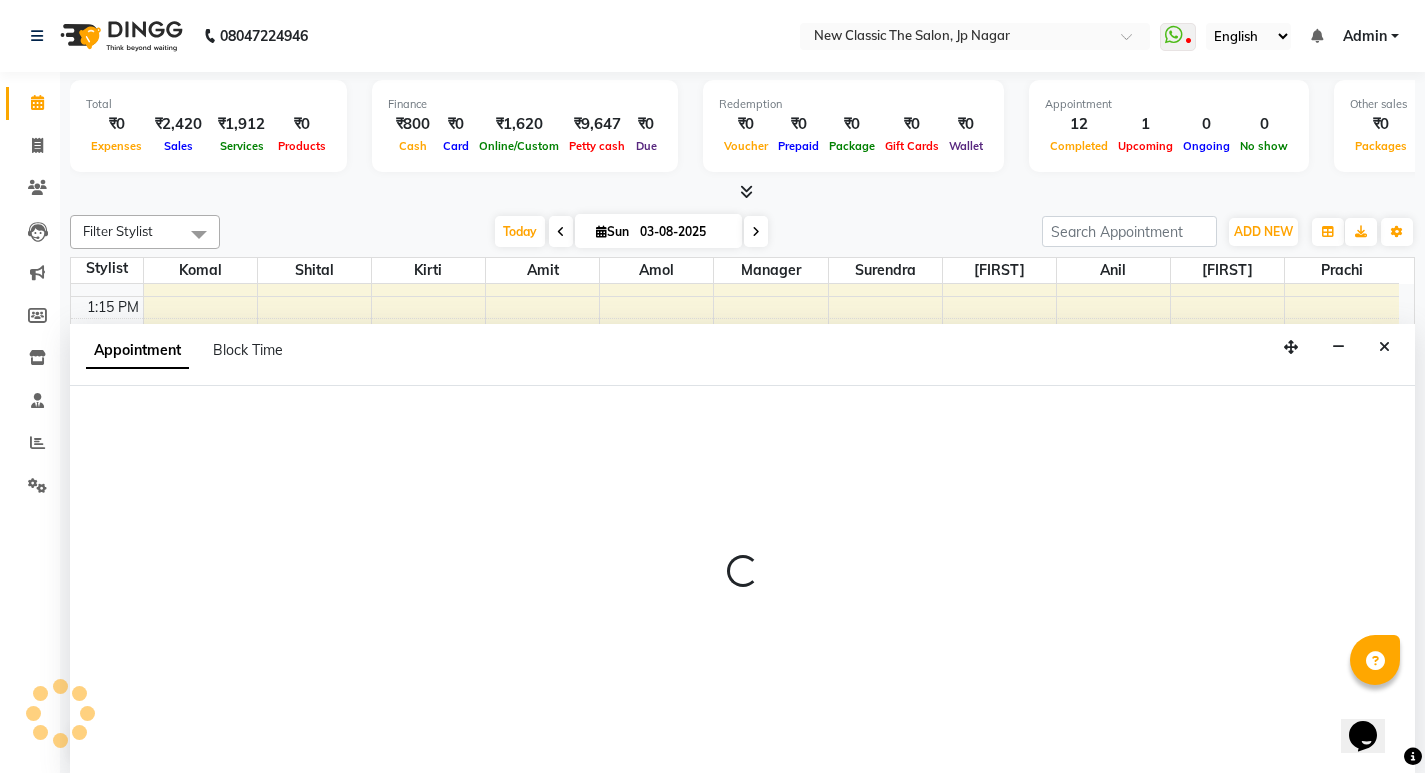 scroll, scrollTop: 1, scrollLeft: 0, axis: vertical 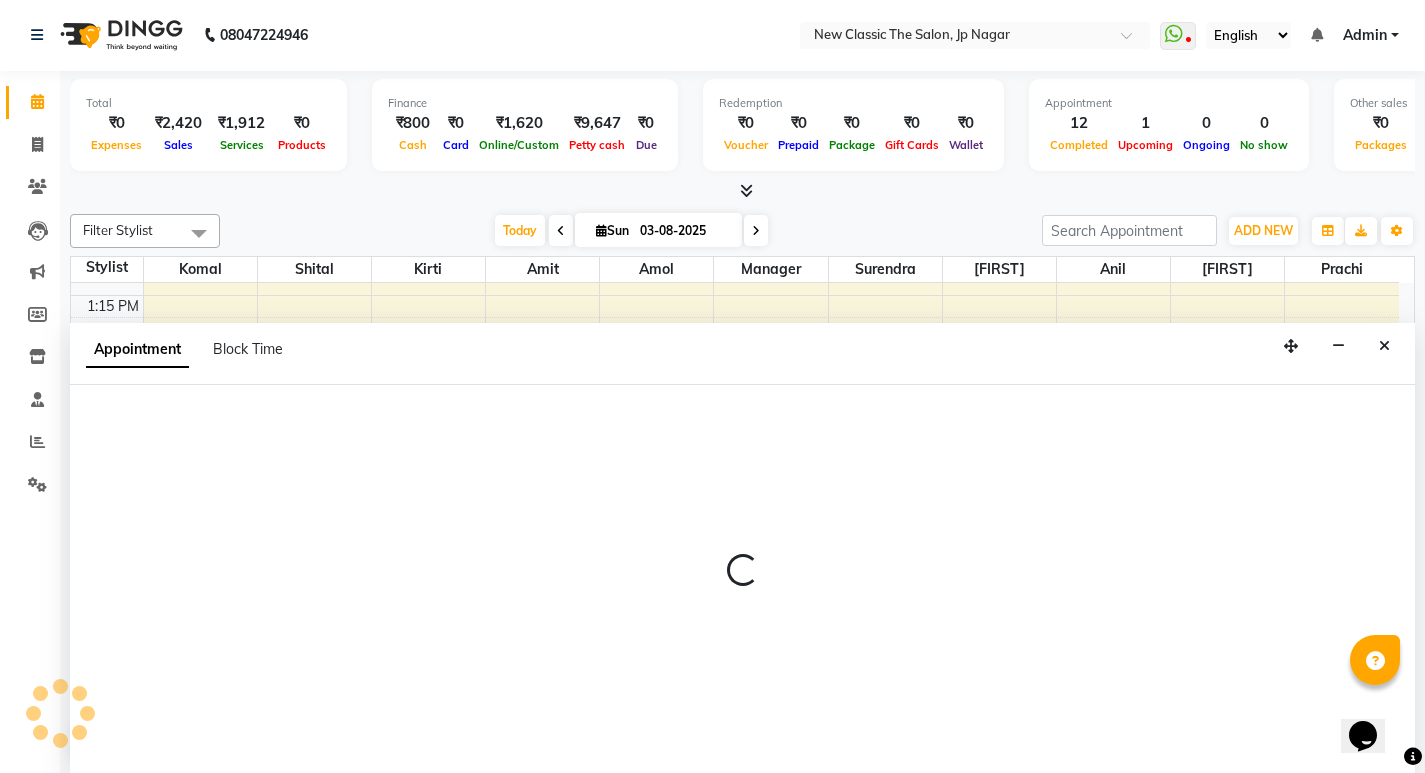 select on "27632" 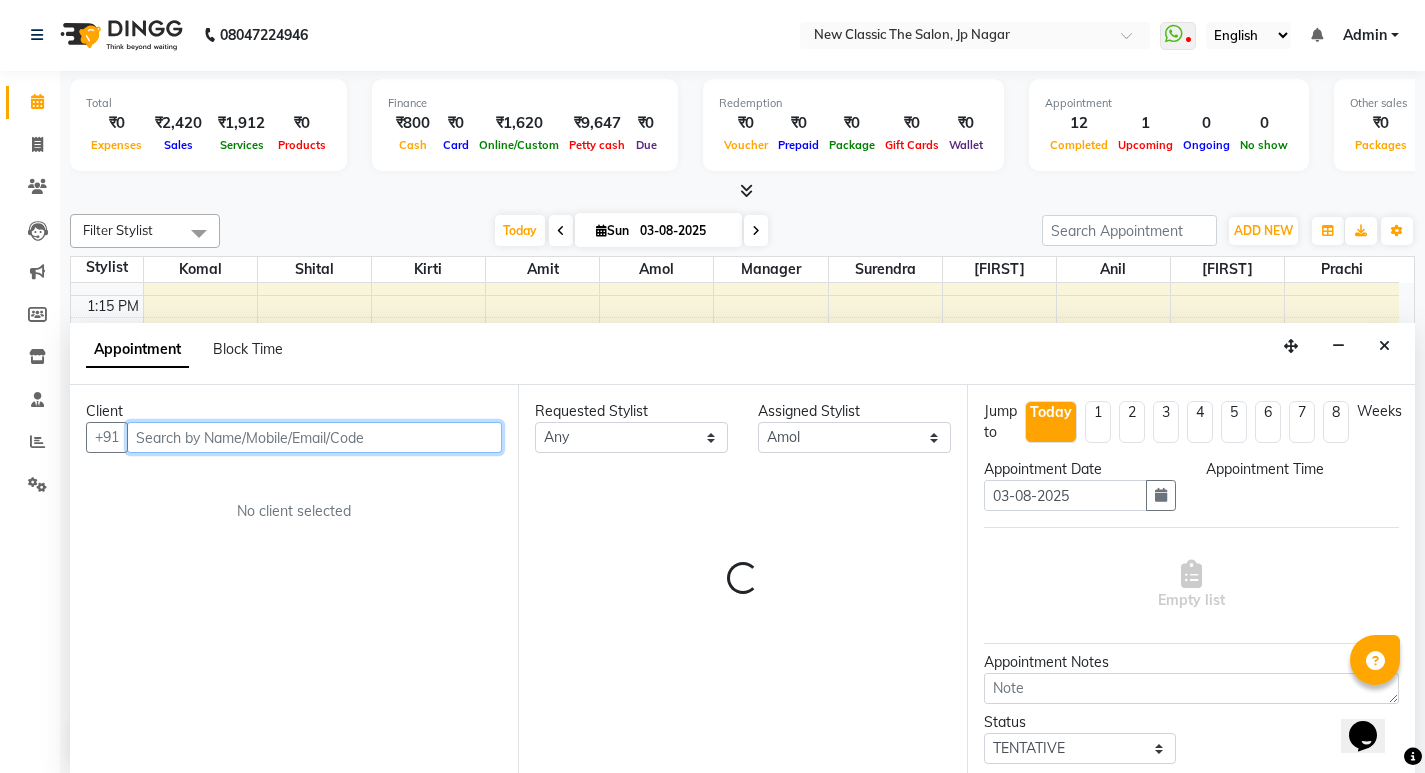 select on "855" 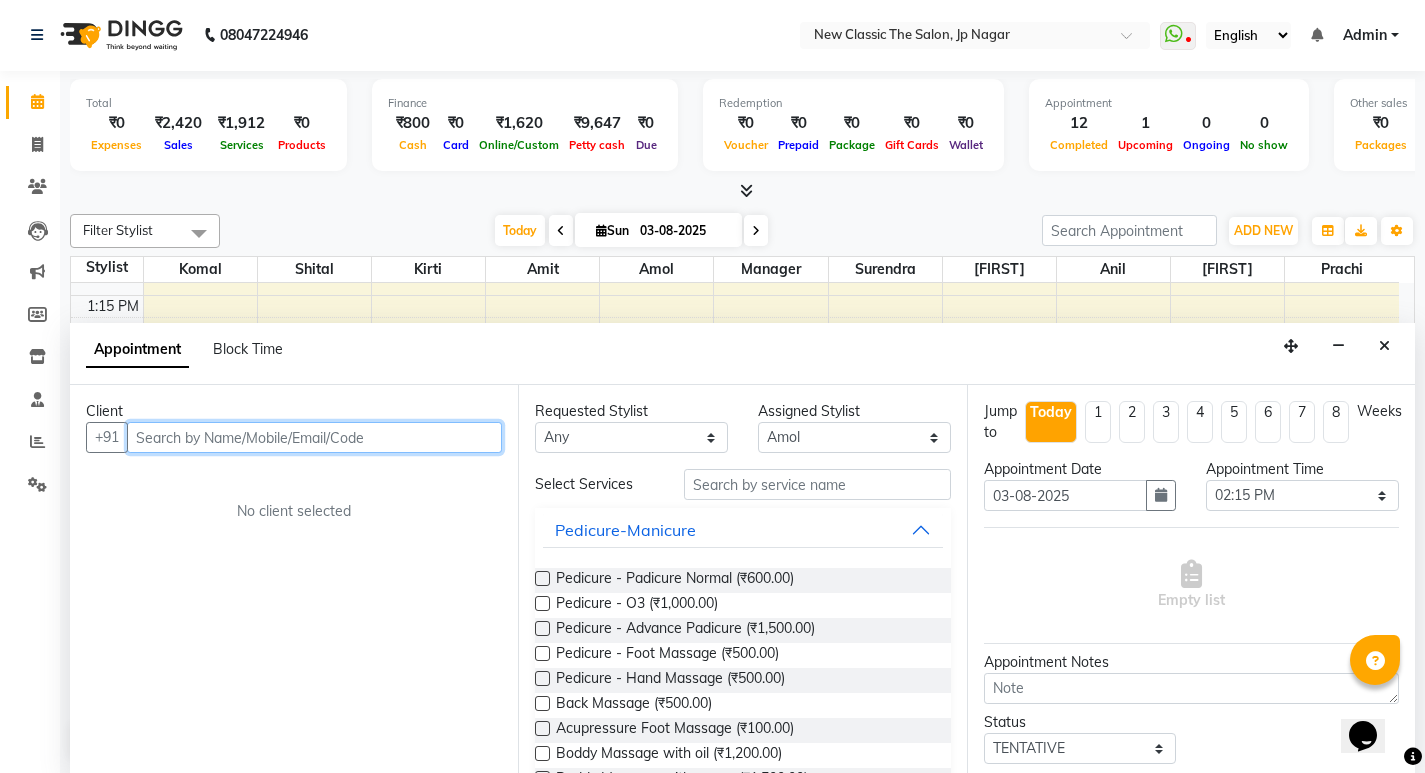 click at bounding box center [314, 437] 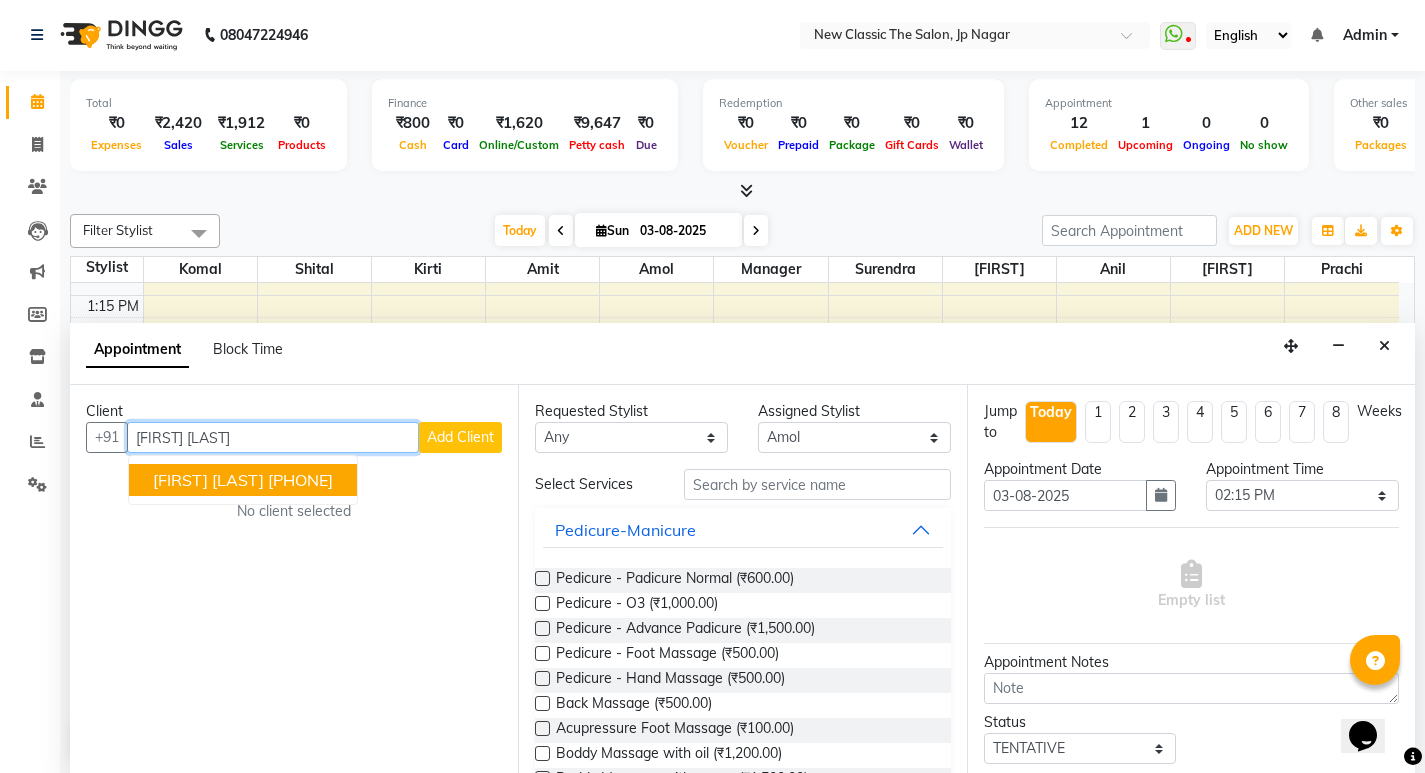 click on "[PHONE]" at bounding box center [300, 480] 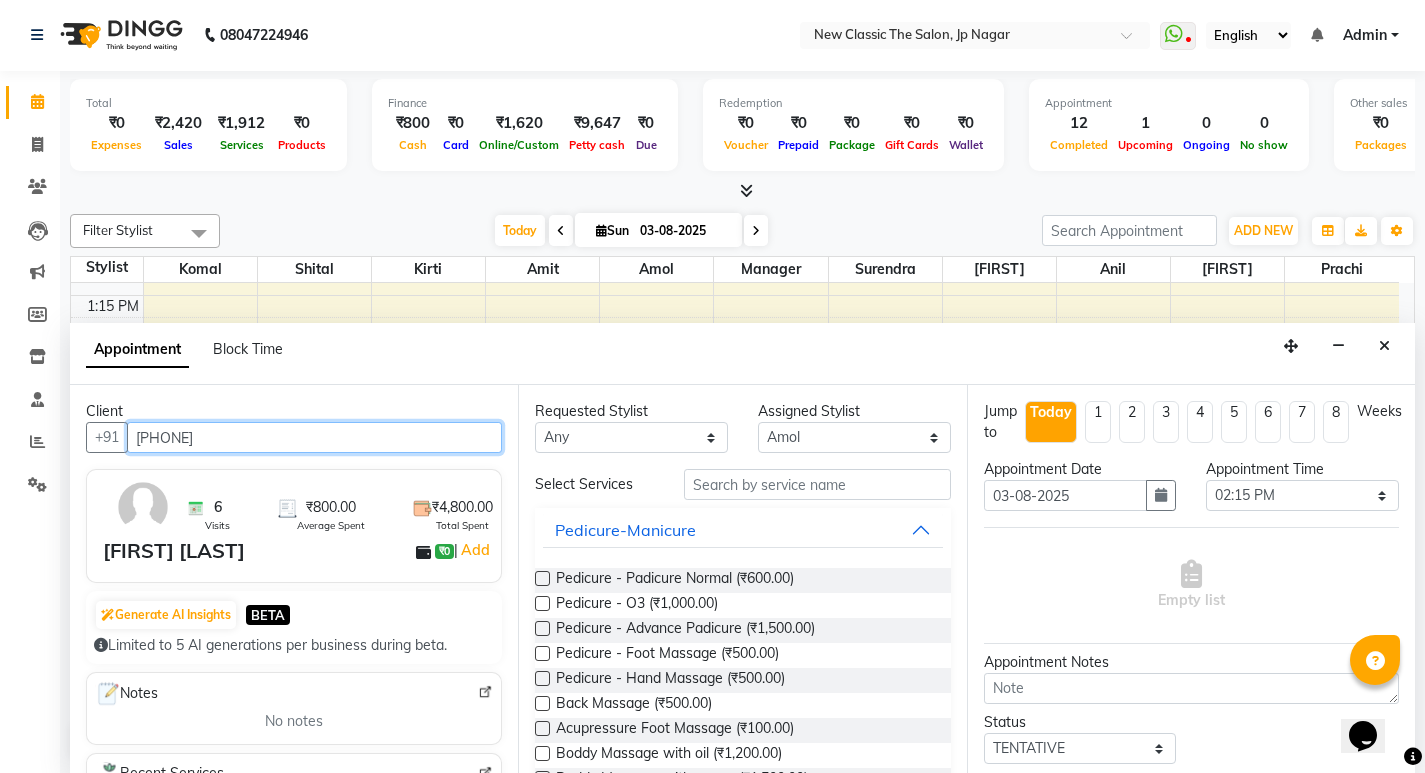 type on "[PHONE]" 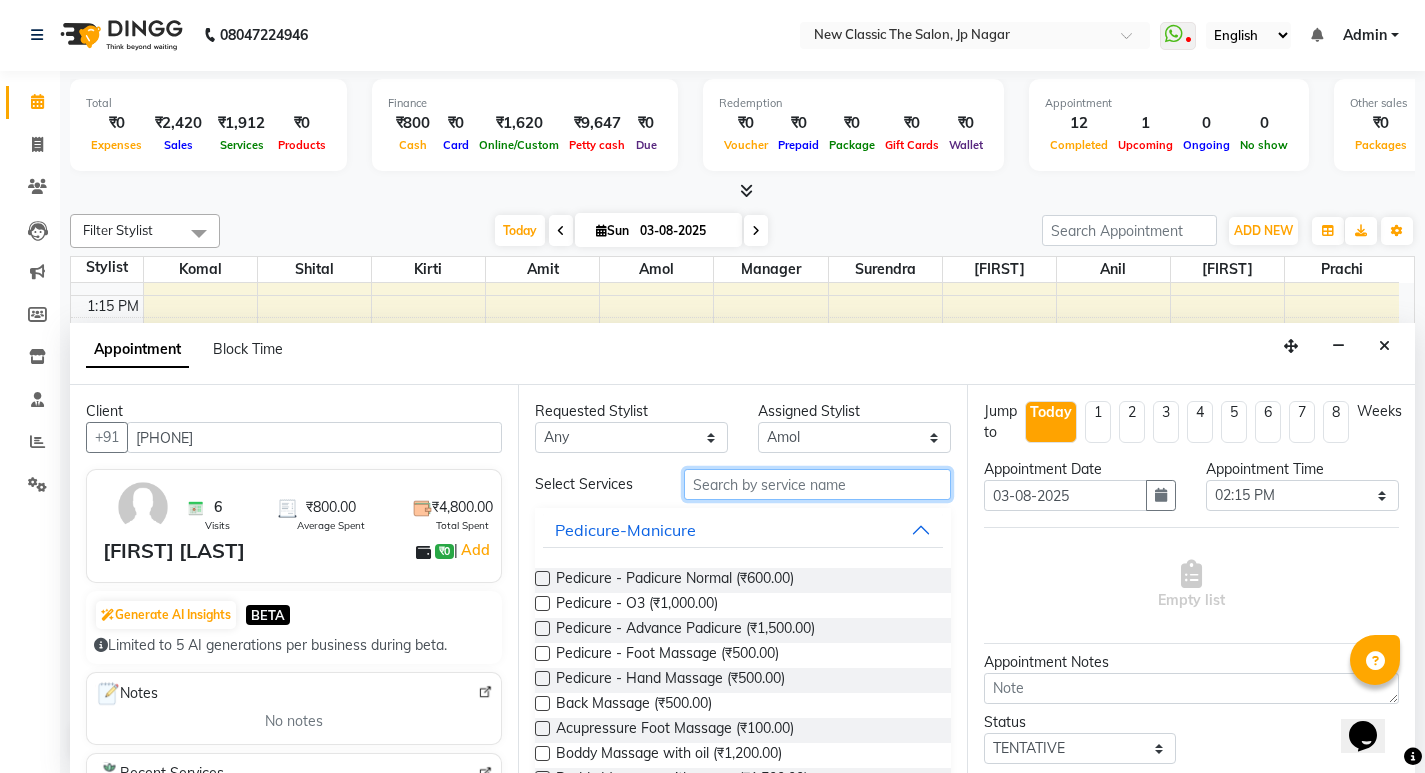 click at bounding box center [817, 484] 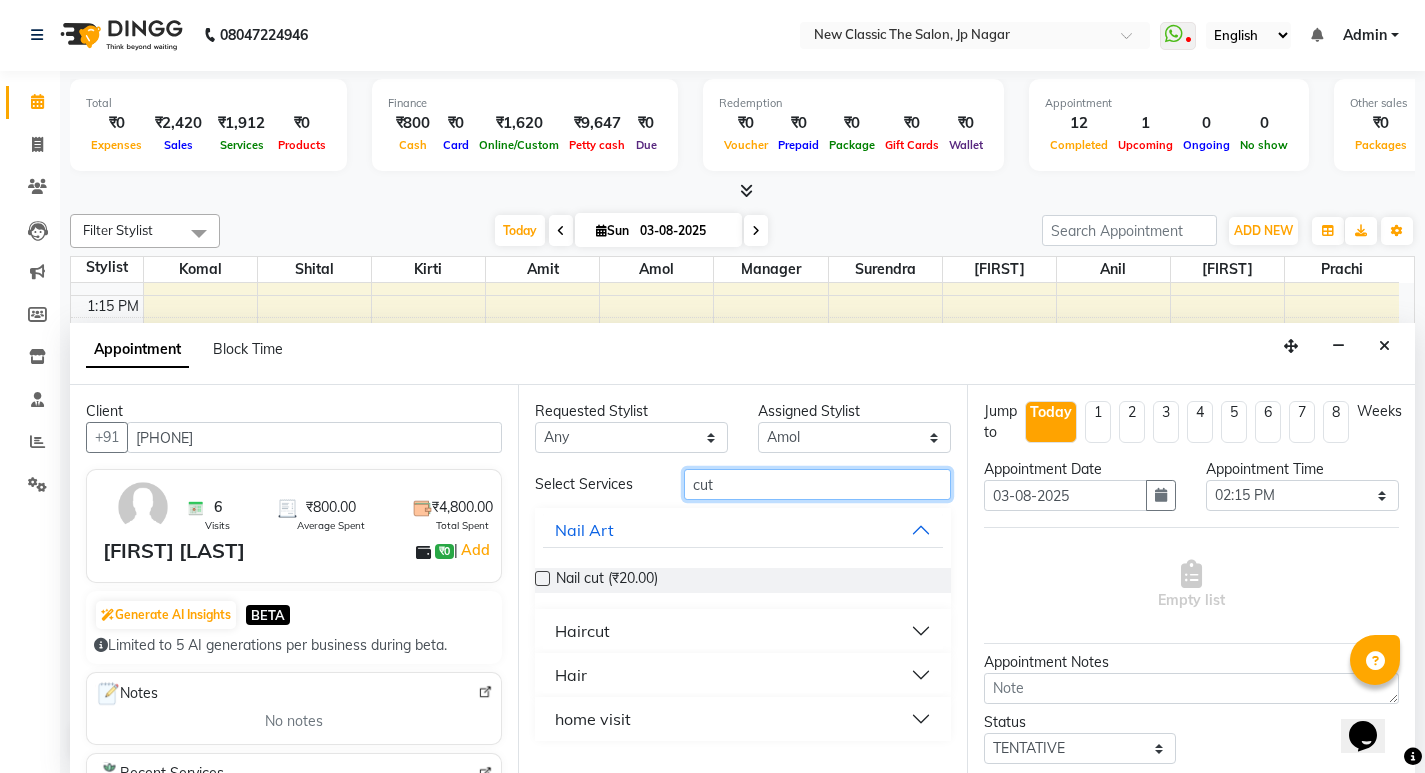 type on "cut" 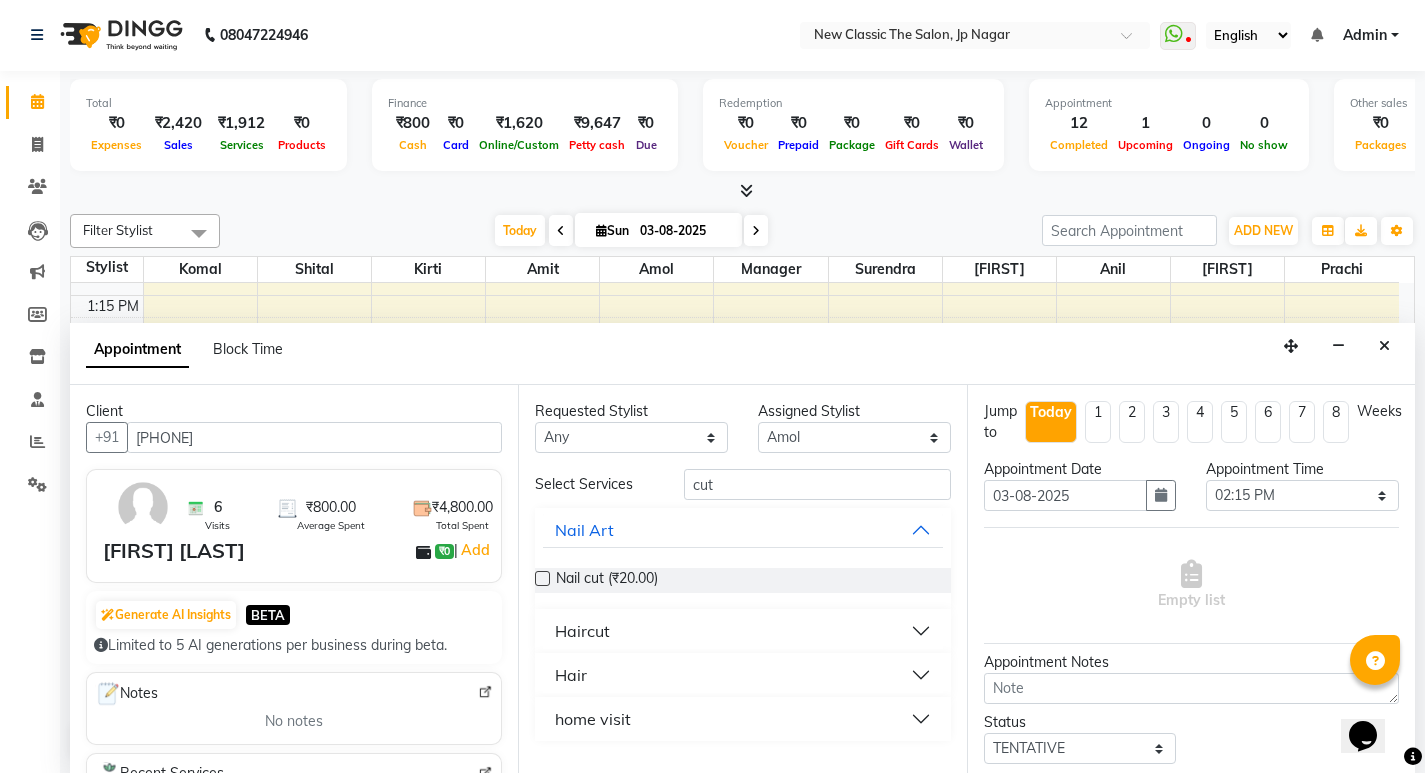 click on "Haircut" at bounding box center [582, 631] 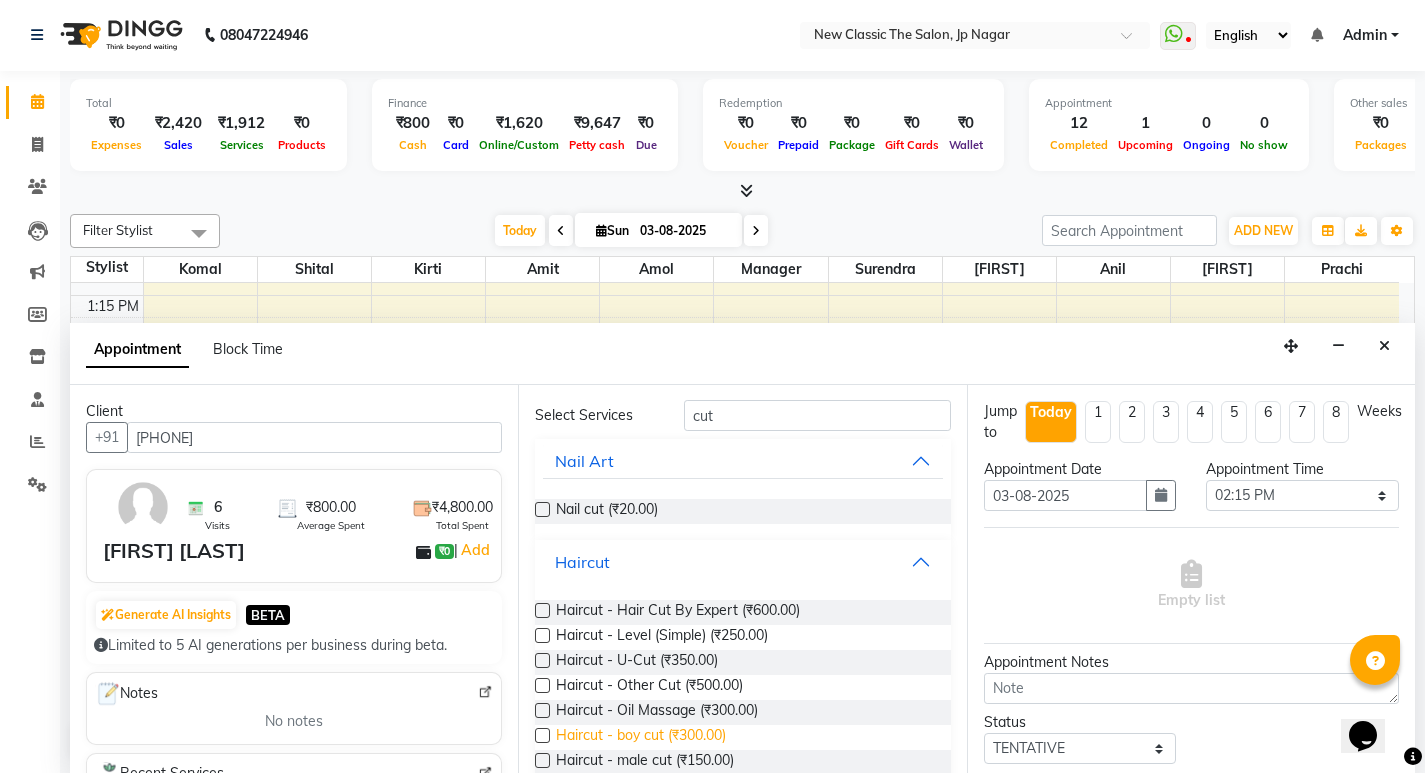 scroll, scrollTop: 100, scrollLeft: 0, axis: vertical 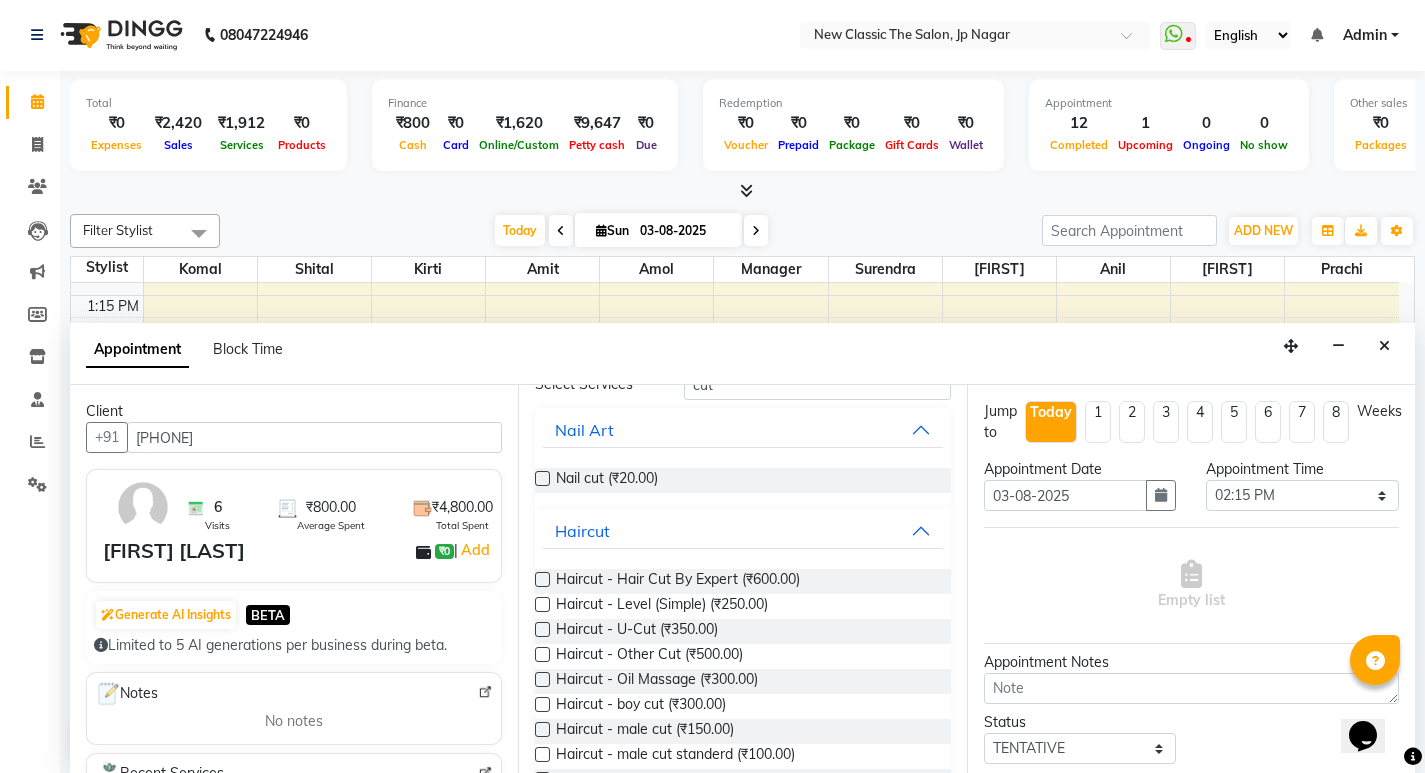 click at bounding box center [542, 729] 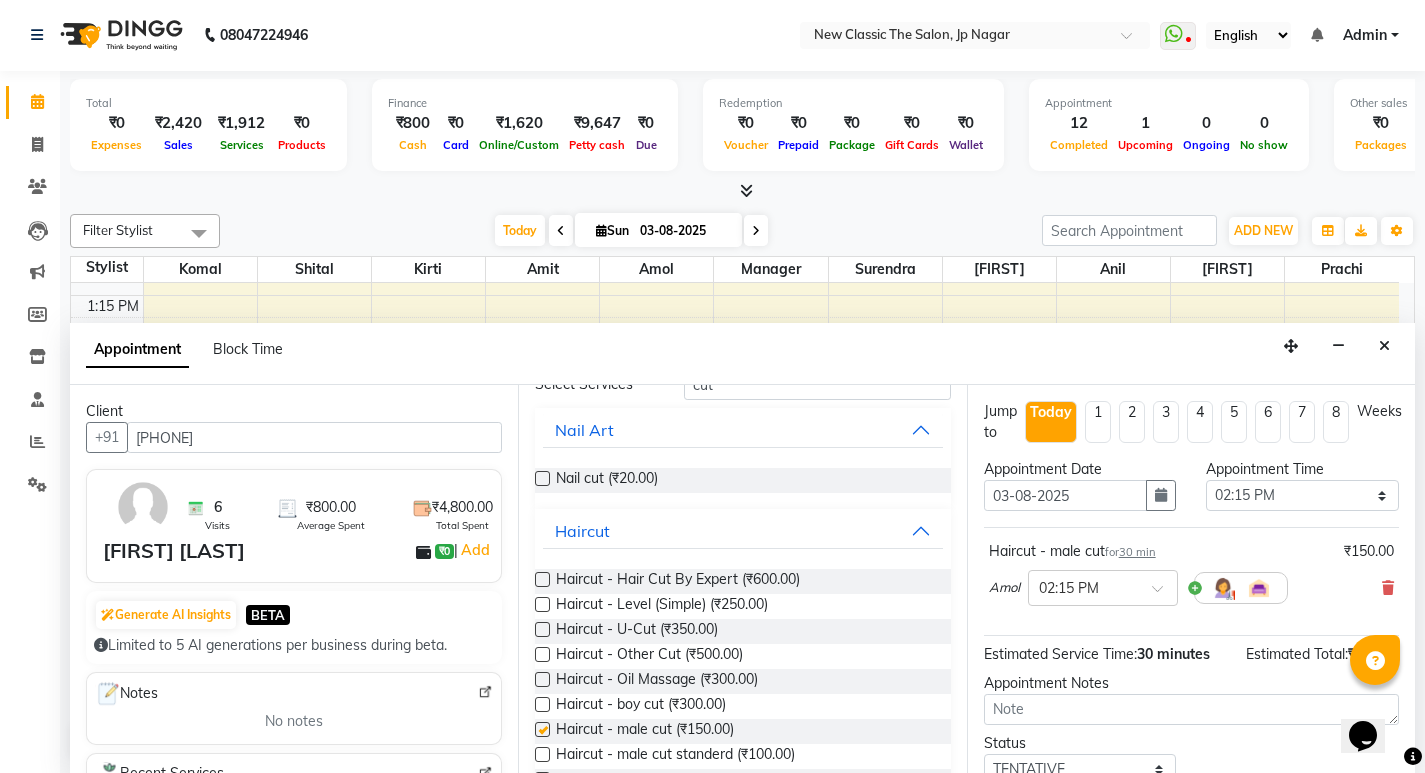 checkbox on "false" 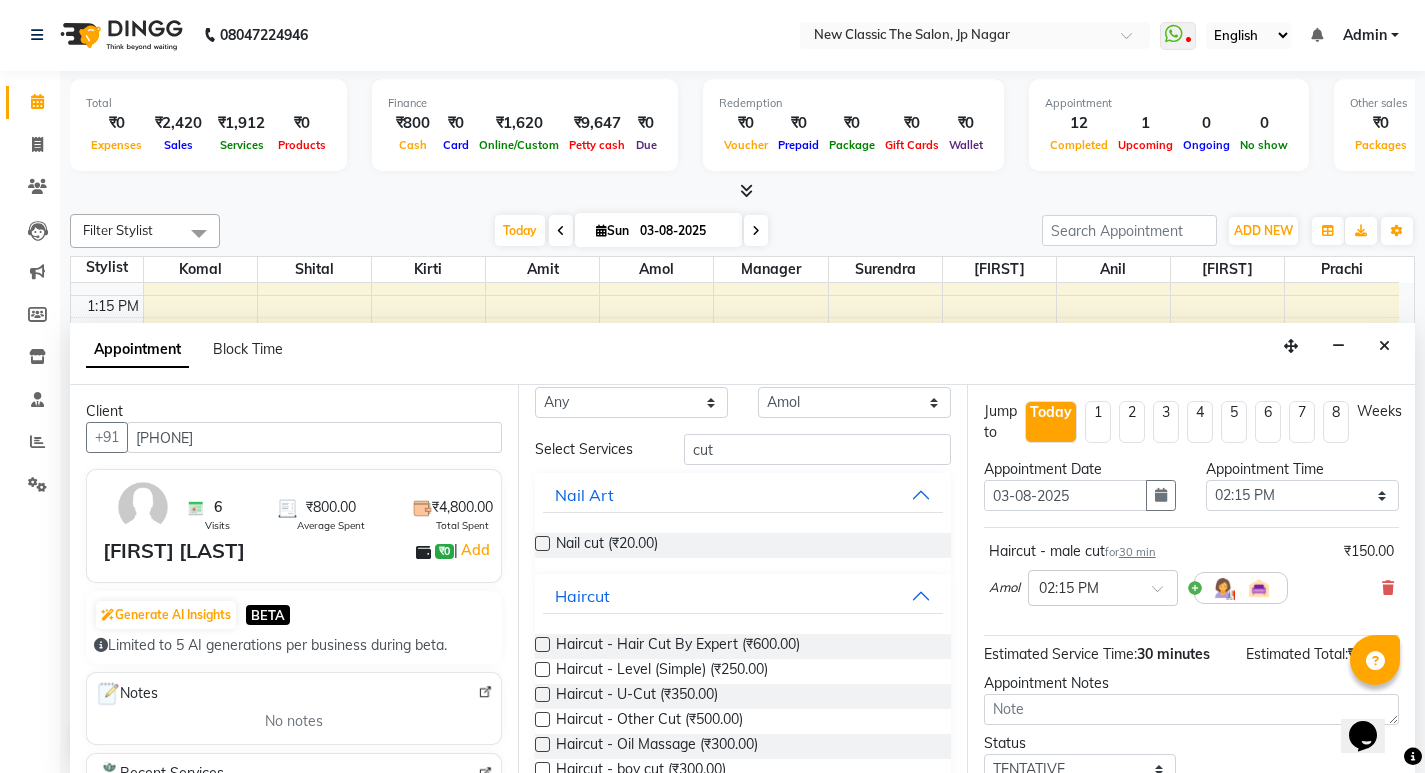scroll, scrollTop: 0, scrollLeft: 0, axis: both 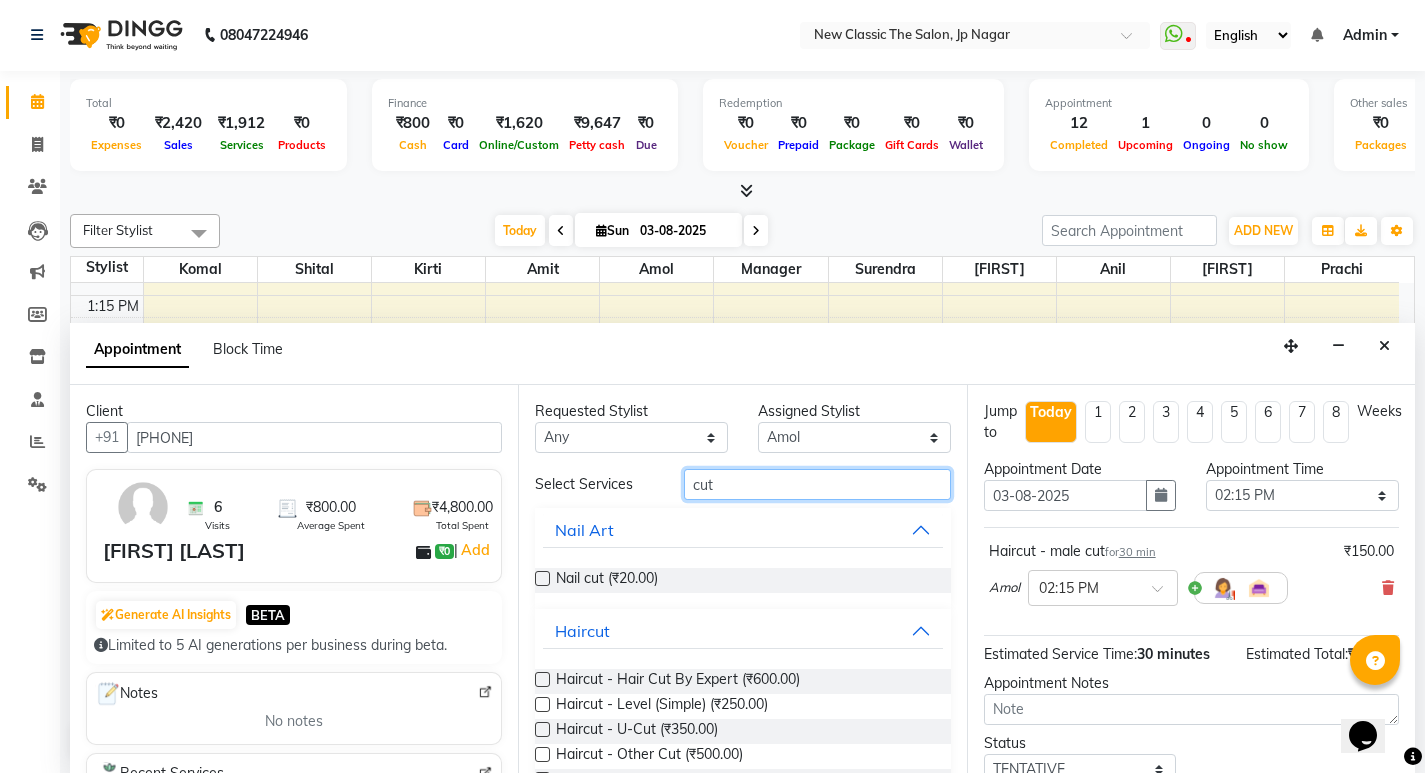 click on "cut" at bounding box center [817, 484] 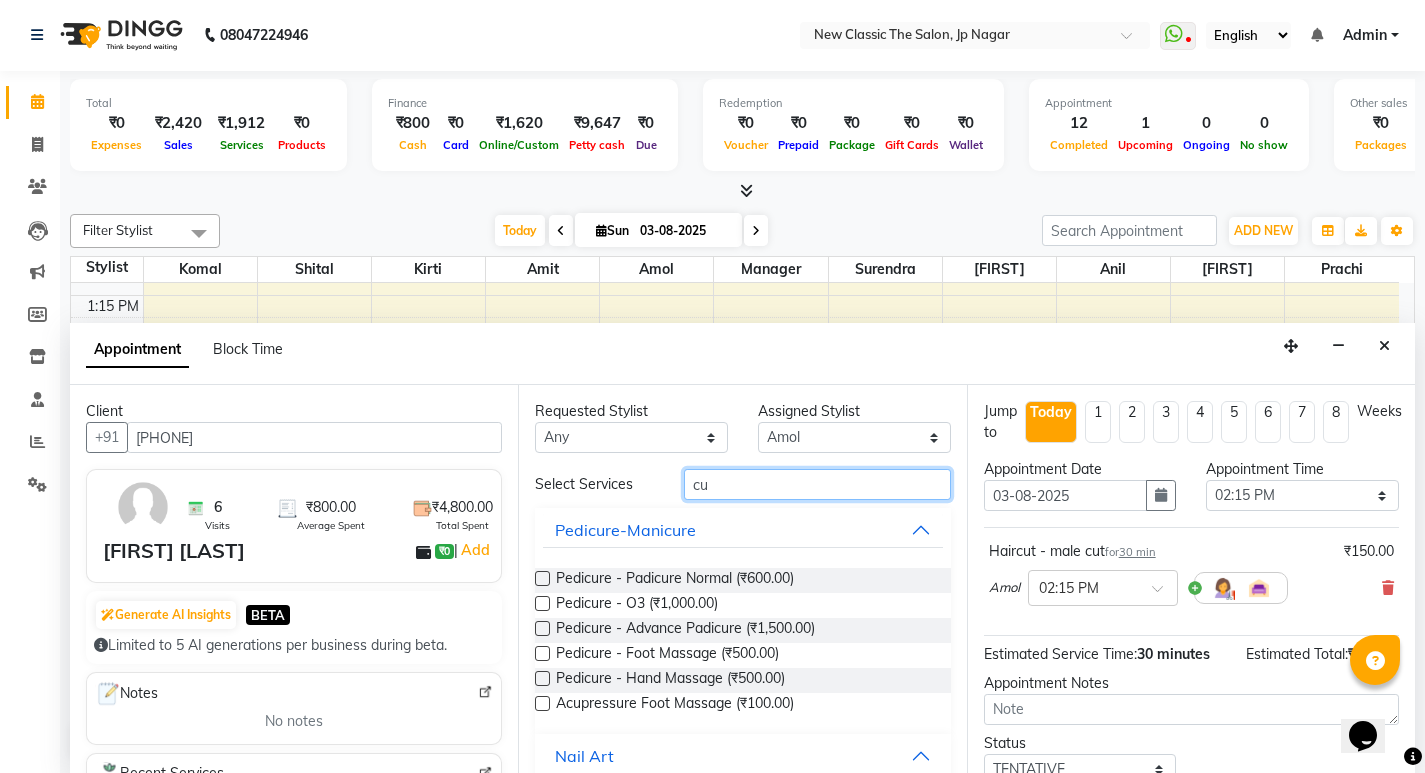 type on "c" 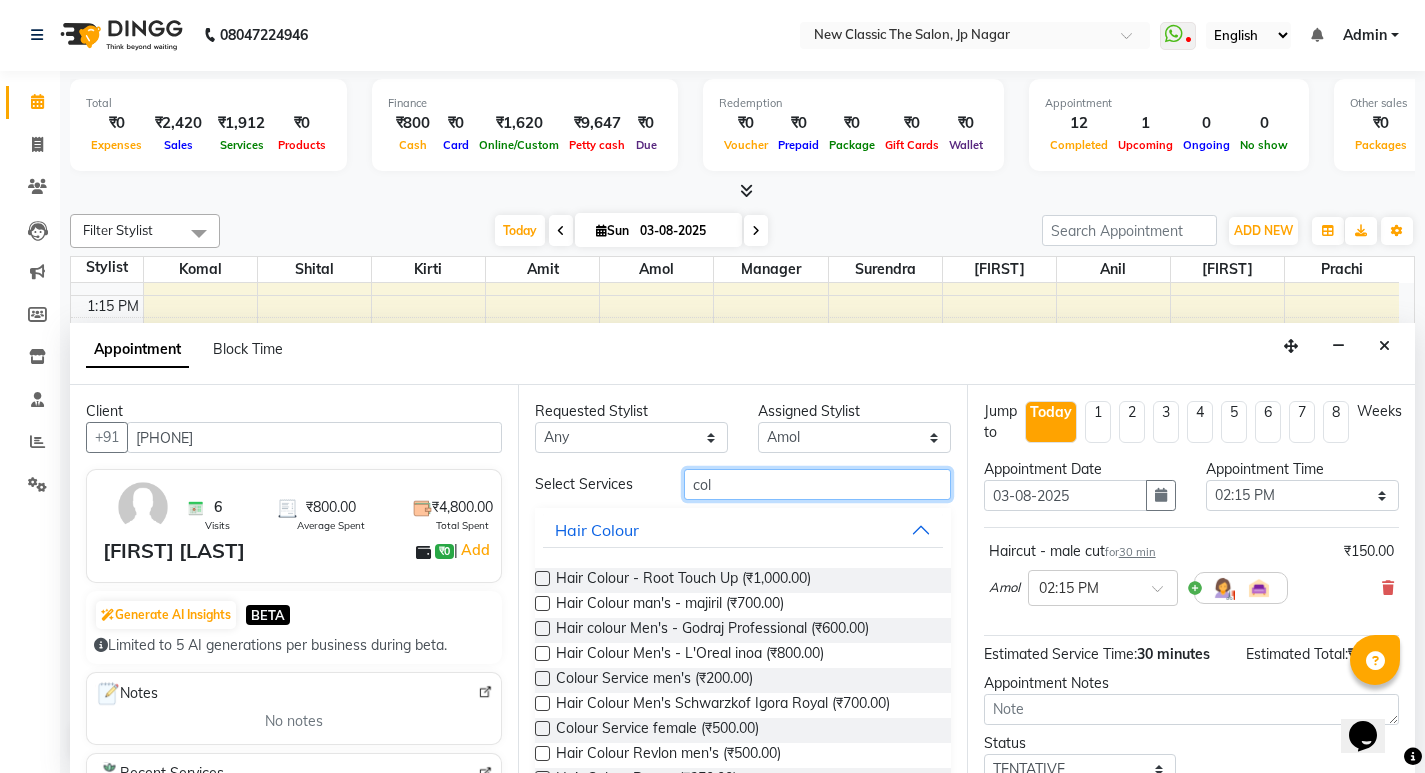 type on "col" 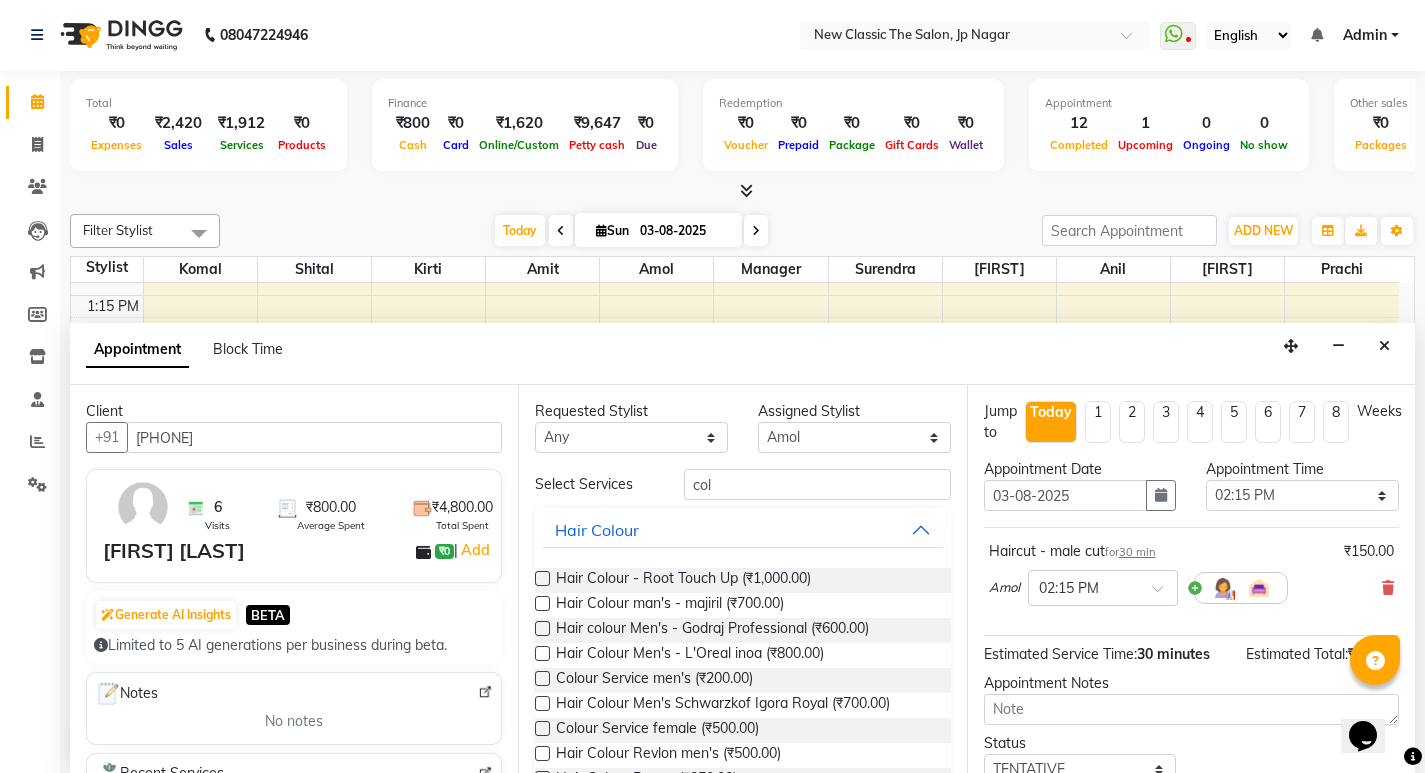 click at bounding box center [542, 703] 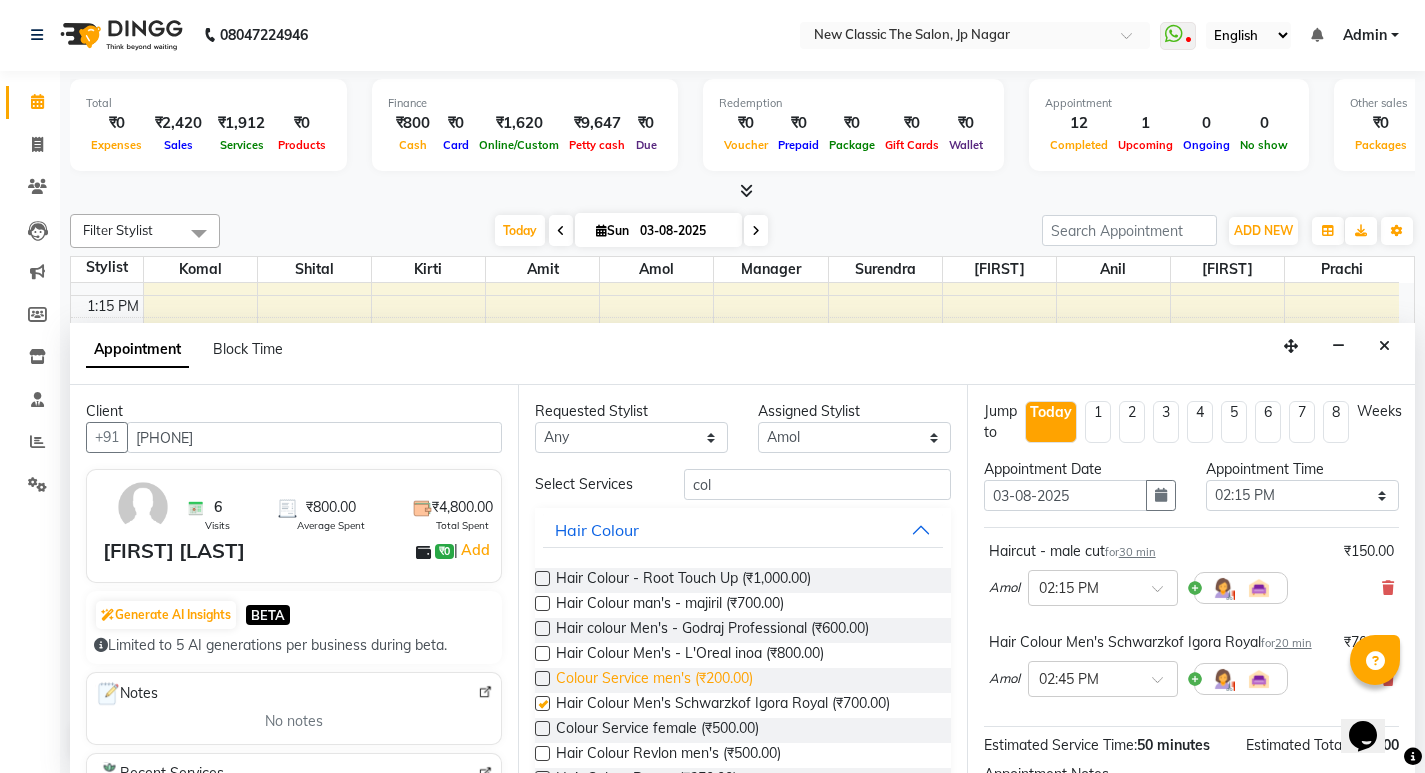 checkbox on "false" 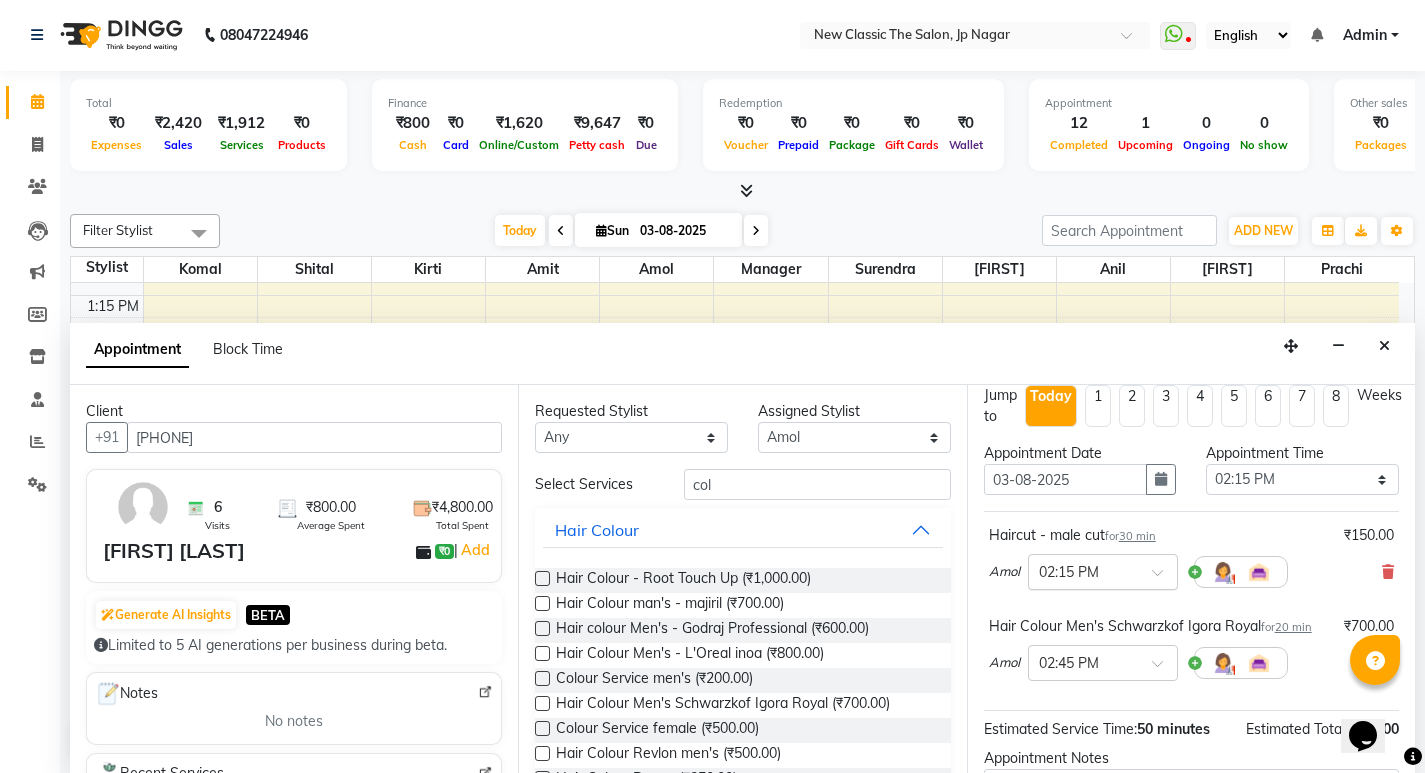 scroll, scrollTop: 0, scrollLeft: 0, axis: both 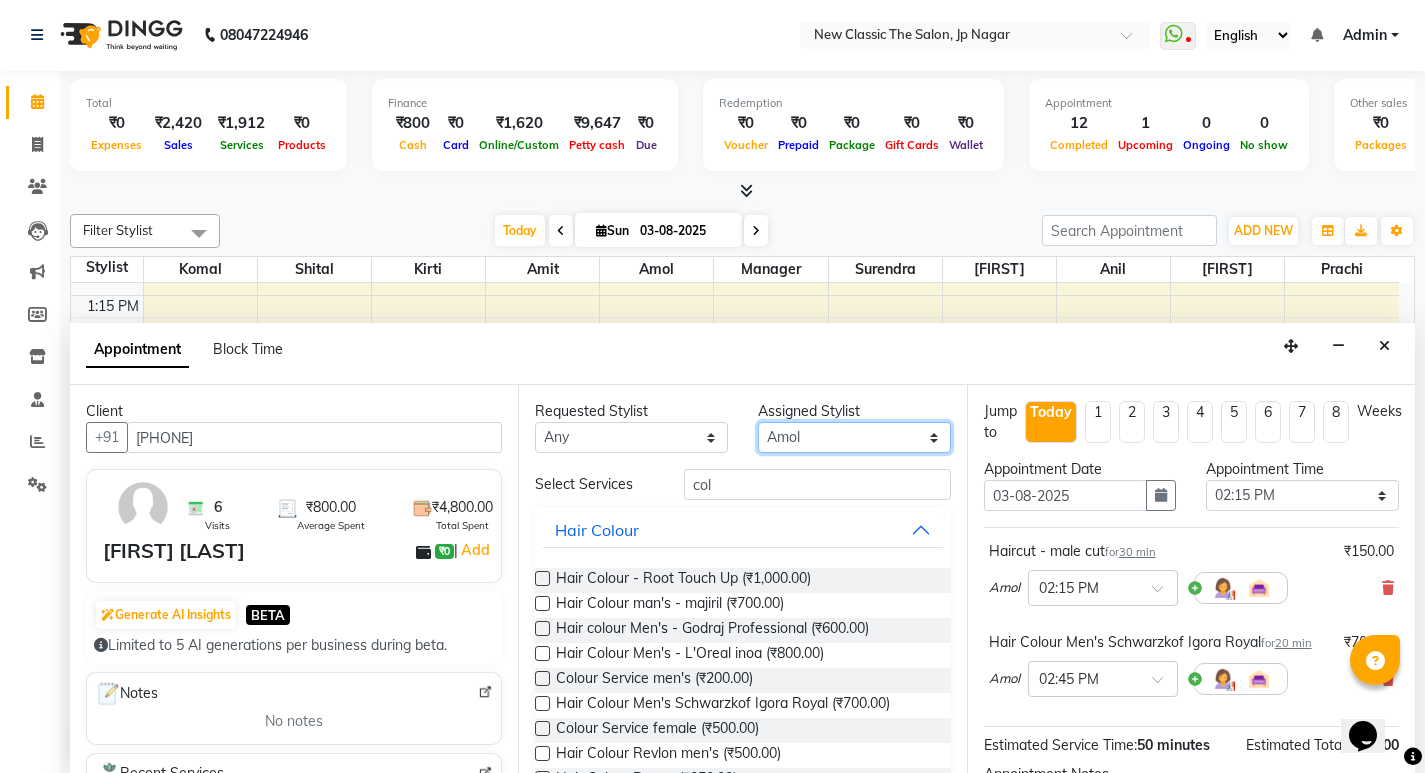 click on "Select [FIRST] [FIRST] [FIRST] [FIRST] [FIRST] [FIRST] [FIRST] [FIRST] [FIRST] [FIRST]" at bounding box center [854, 437] 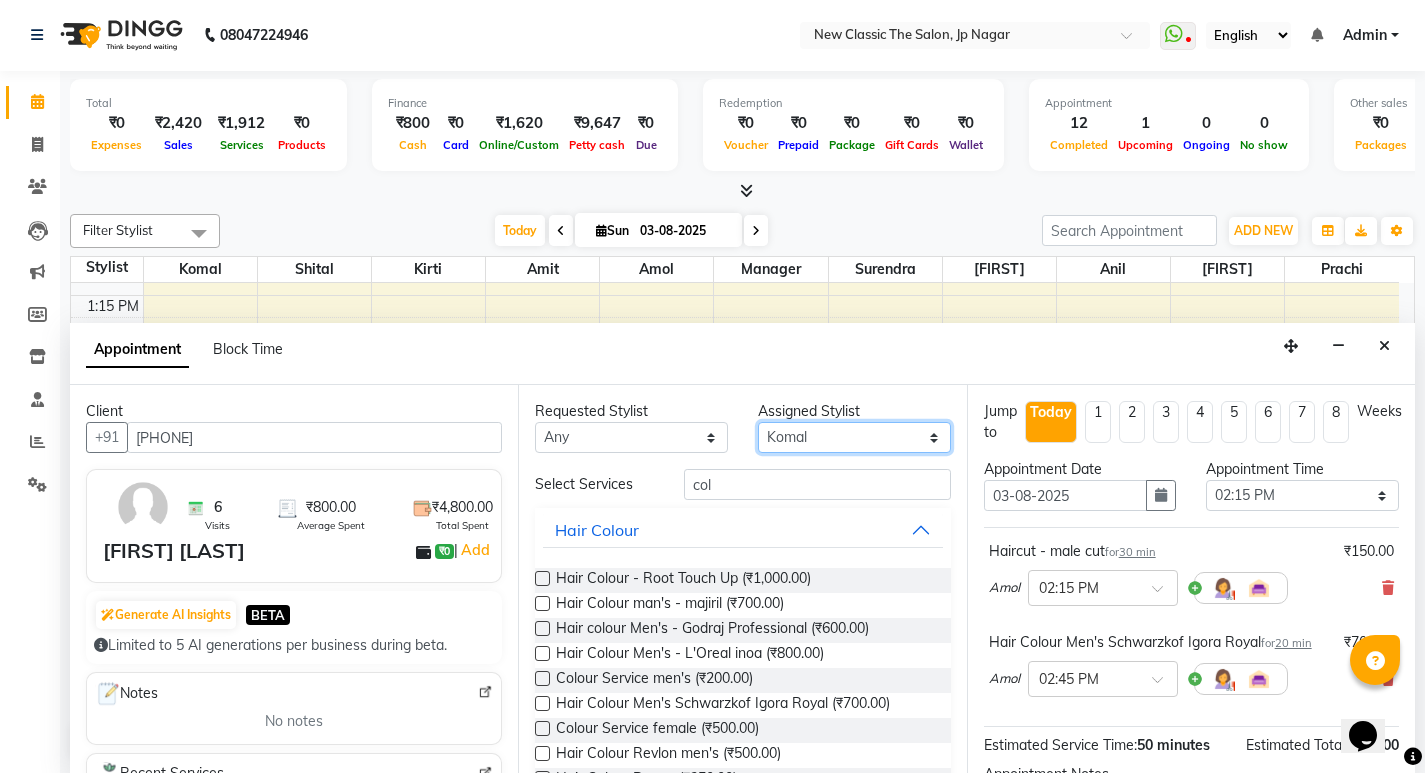 click on "Select [FIRST] [FIRST] [FIRST] [FIRST] [FIRST] [FIRST] [FIRST] [FIRST] [FIRST] [FIRST]" at bounding box center [854, 437] 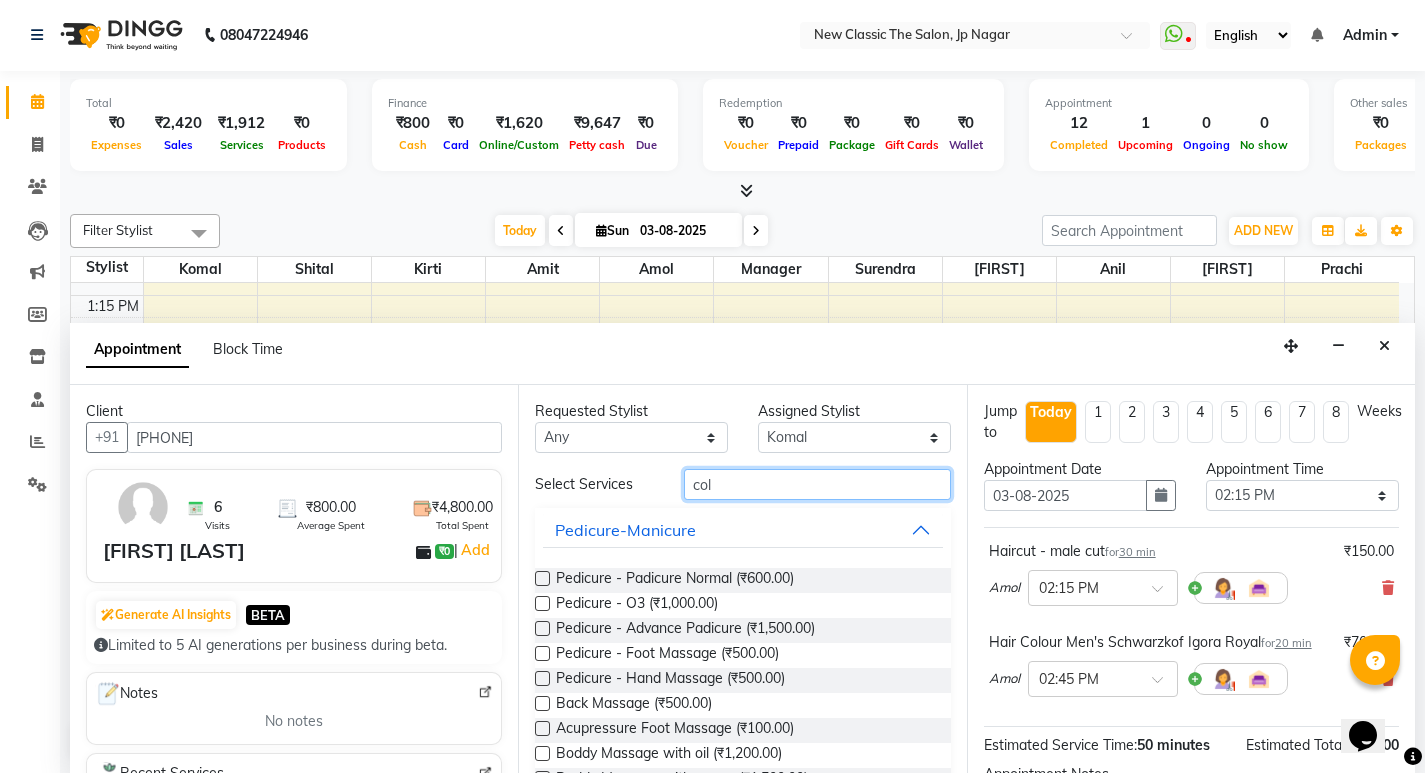 click on "col" at bounding box center (817, 484) 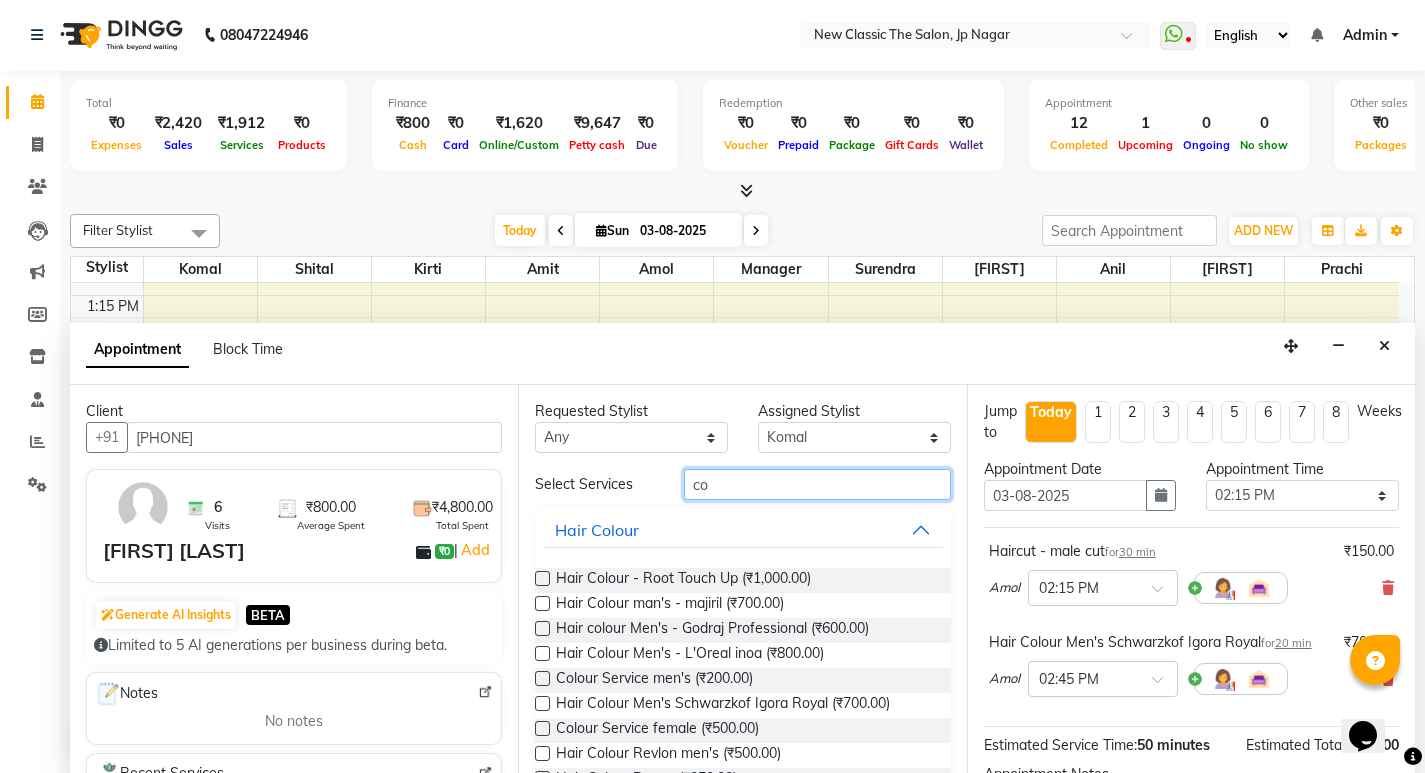 type on "c" 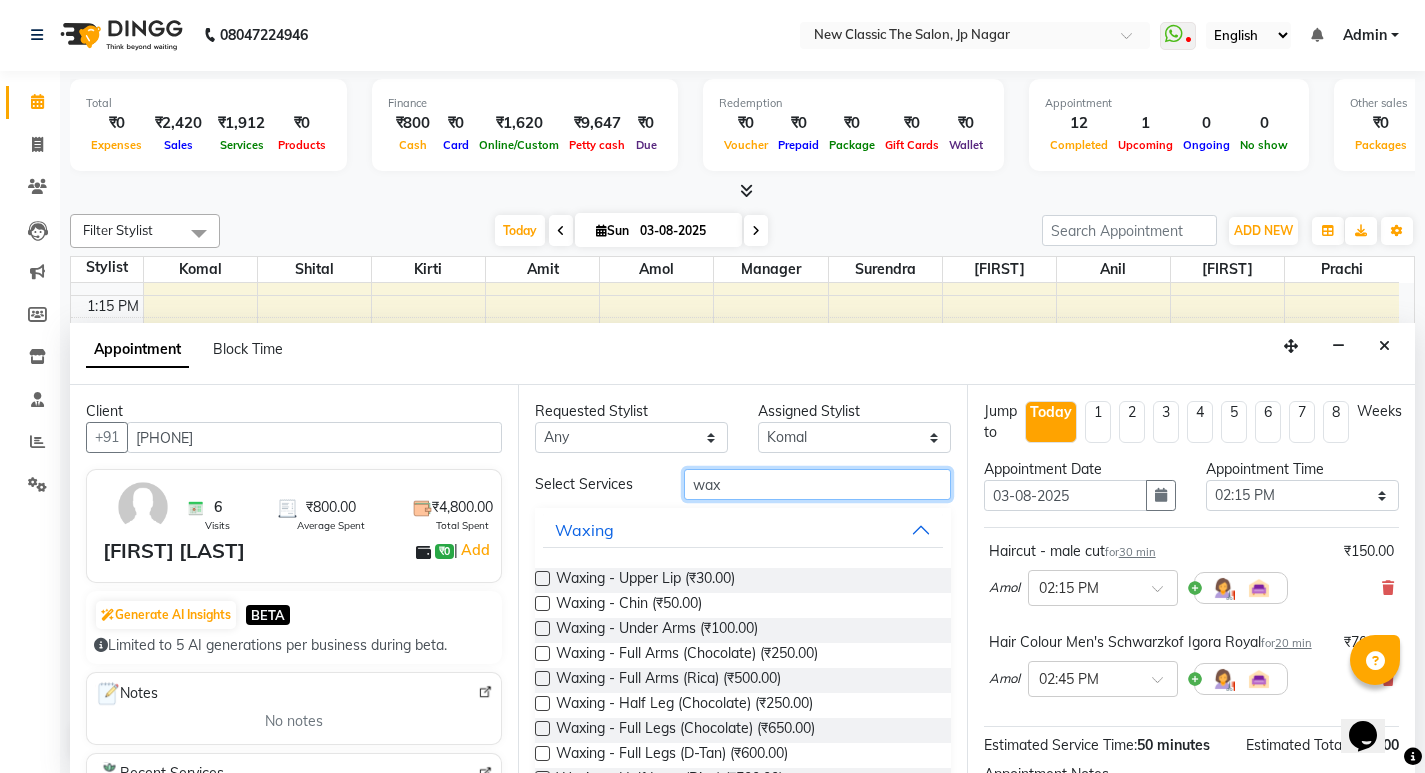 type on "wax" 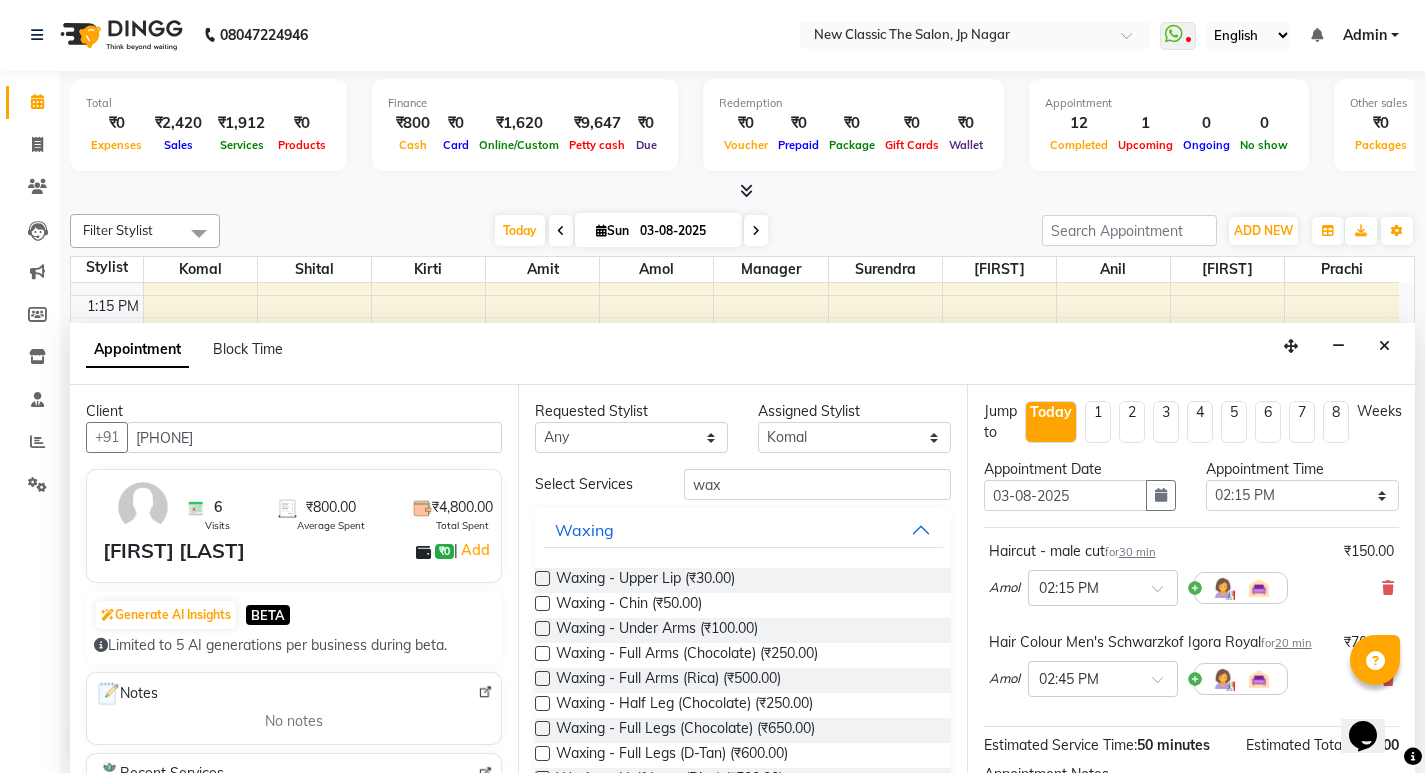 click at bounding box center [542, 653] 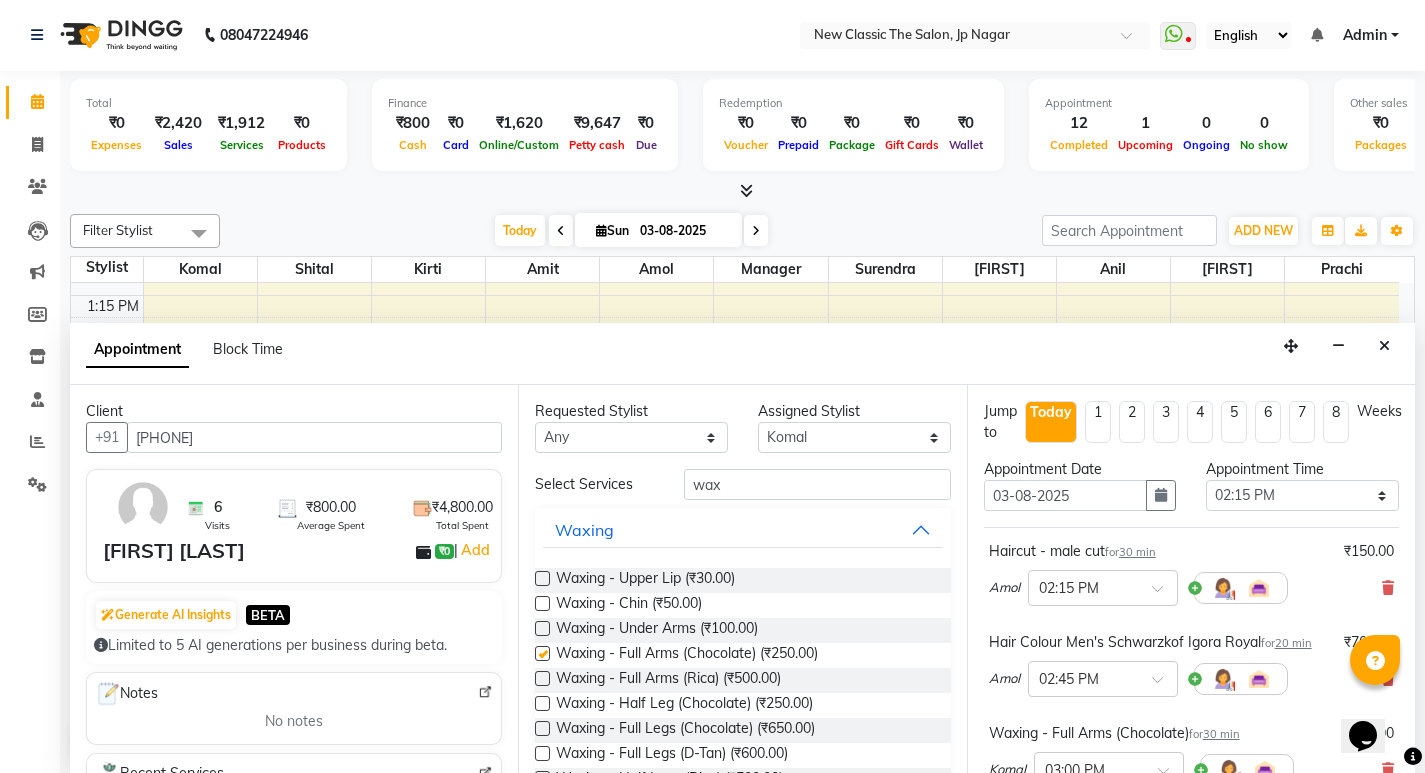 checkbox on "false" 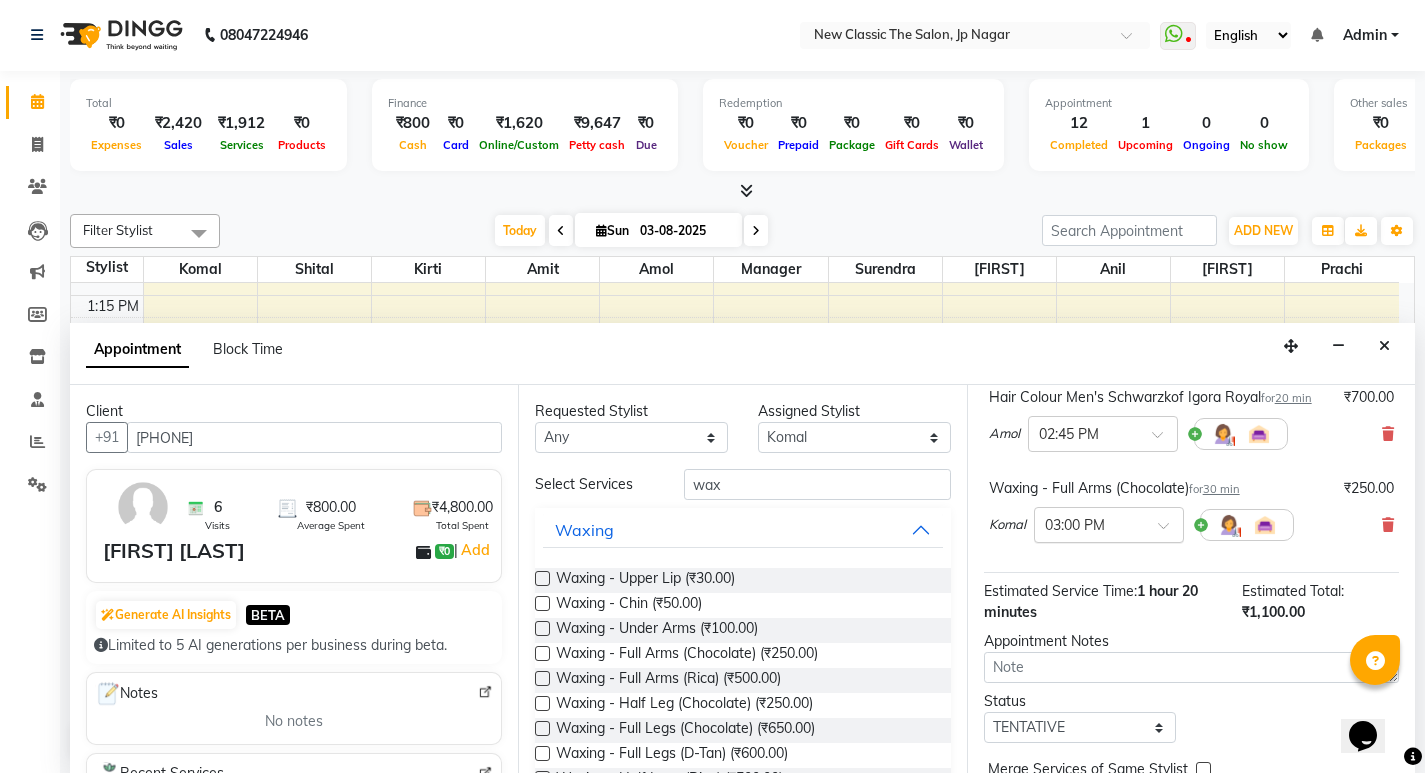 scroll, scrollTop: 341, scrollLeft: 0, axis: vertical 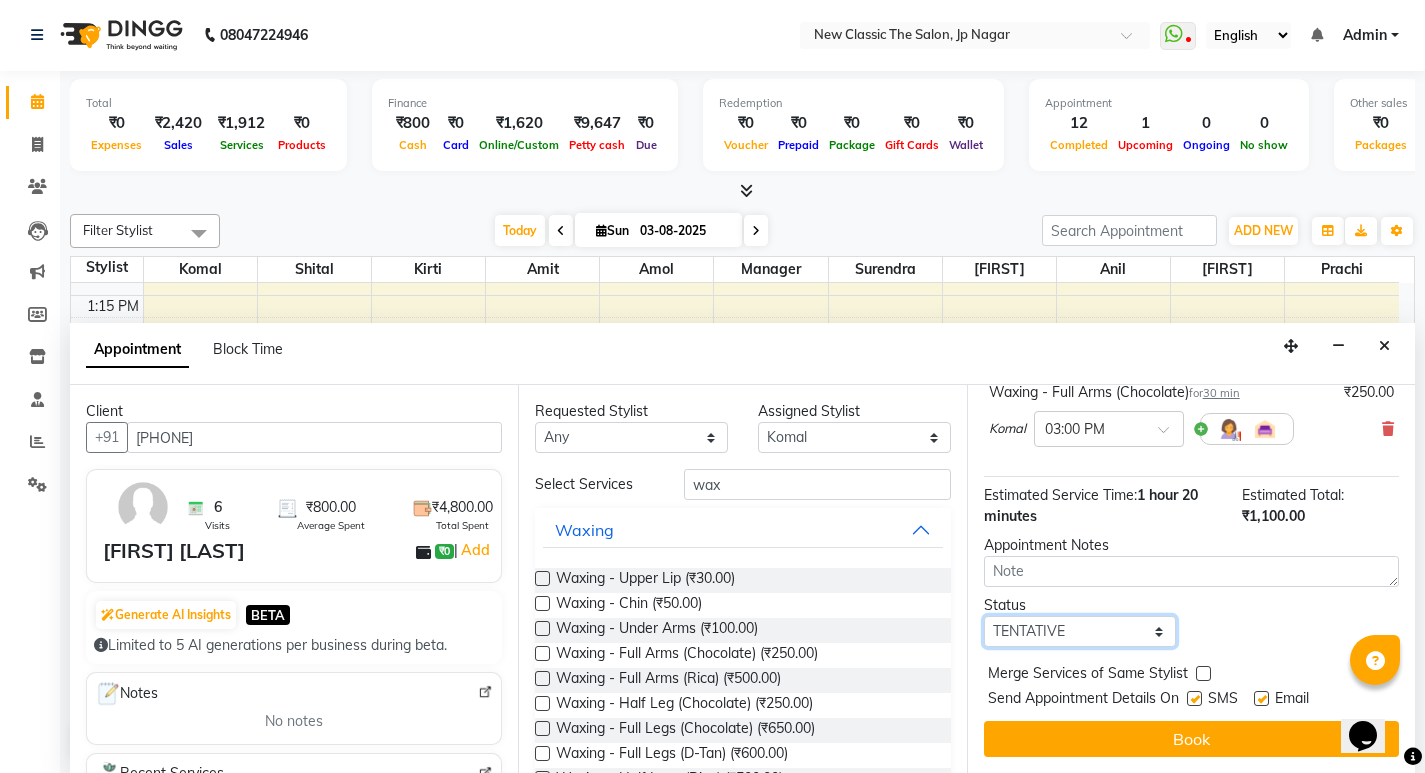 click on "Select TENTATIVE CONFIRM CHECK-IN UPCOMING" at bounding box center (1080, 631) 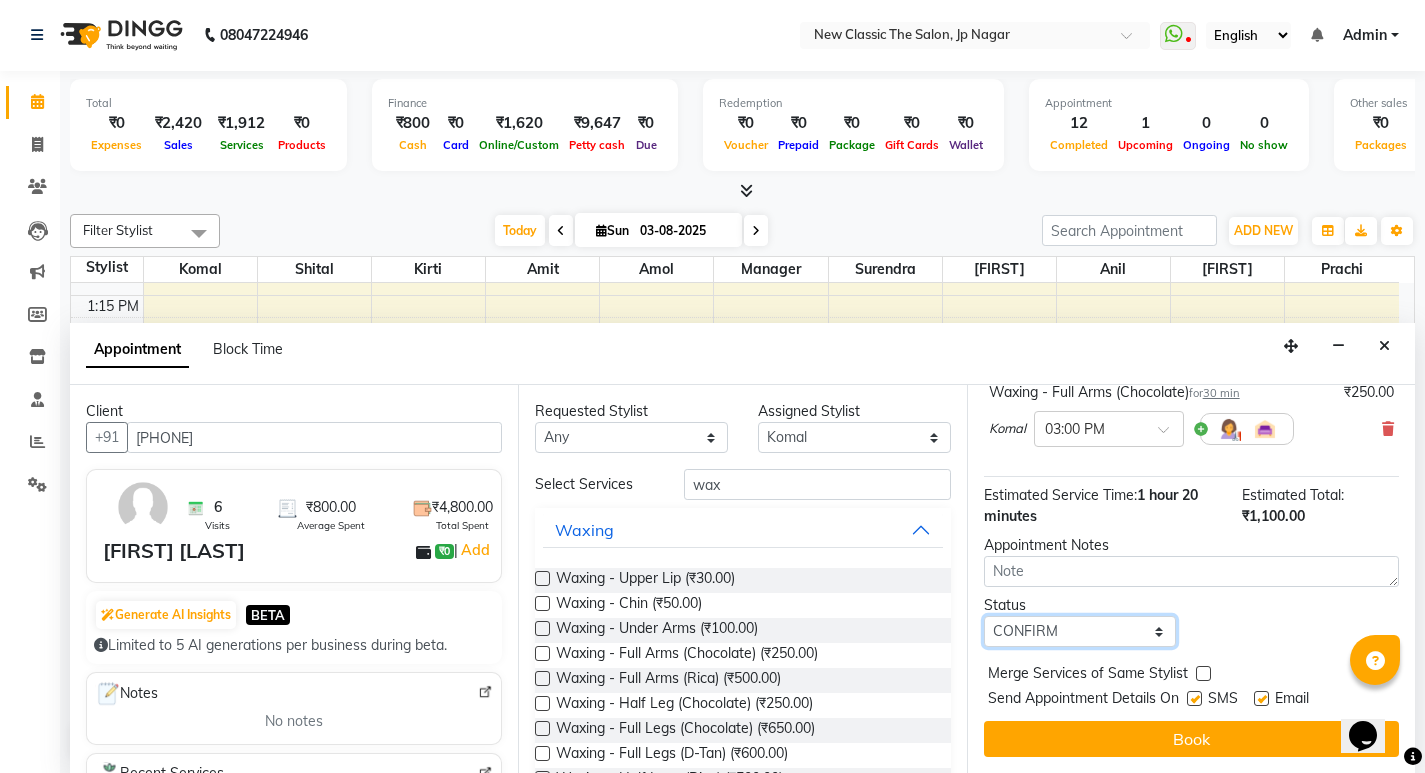 click on "Select TENTATIVE CONFIRM CHECK-IN UPCOMING" at bounding box center (1080, 631) 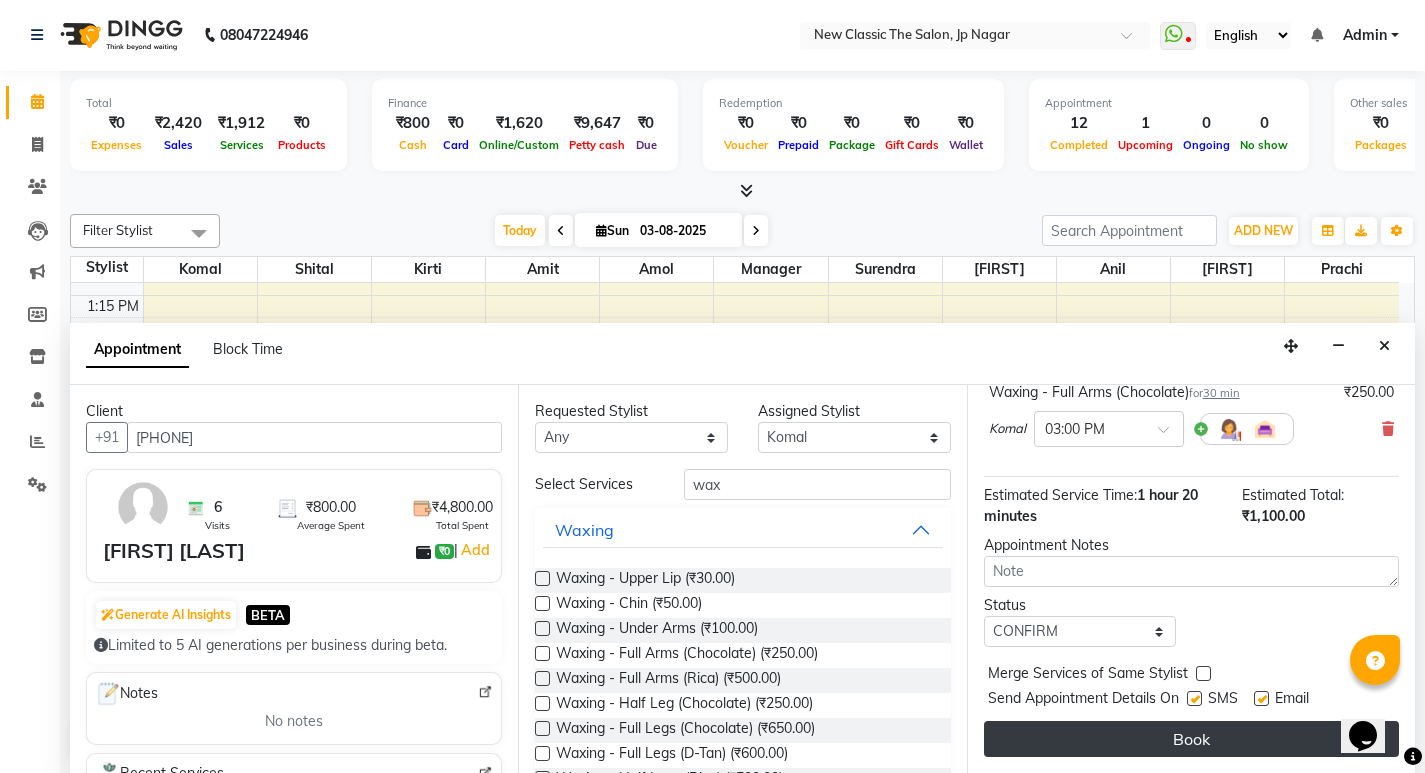 click on "Book" at bounding box center [1191, 739] 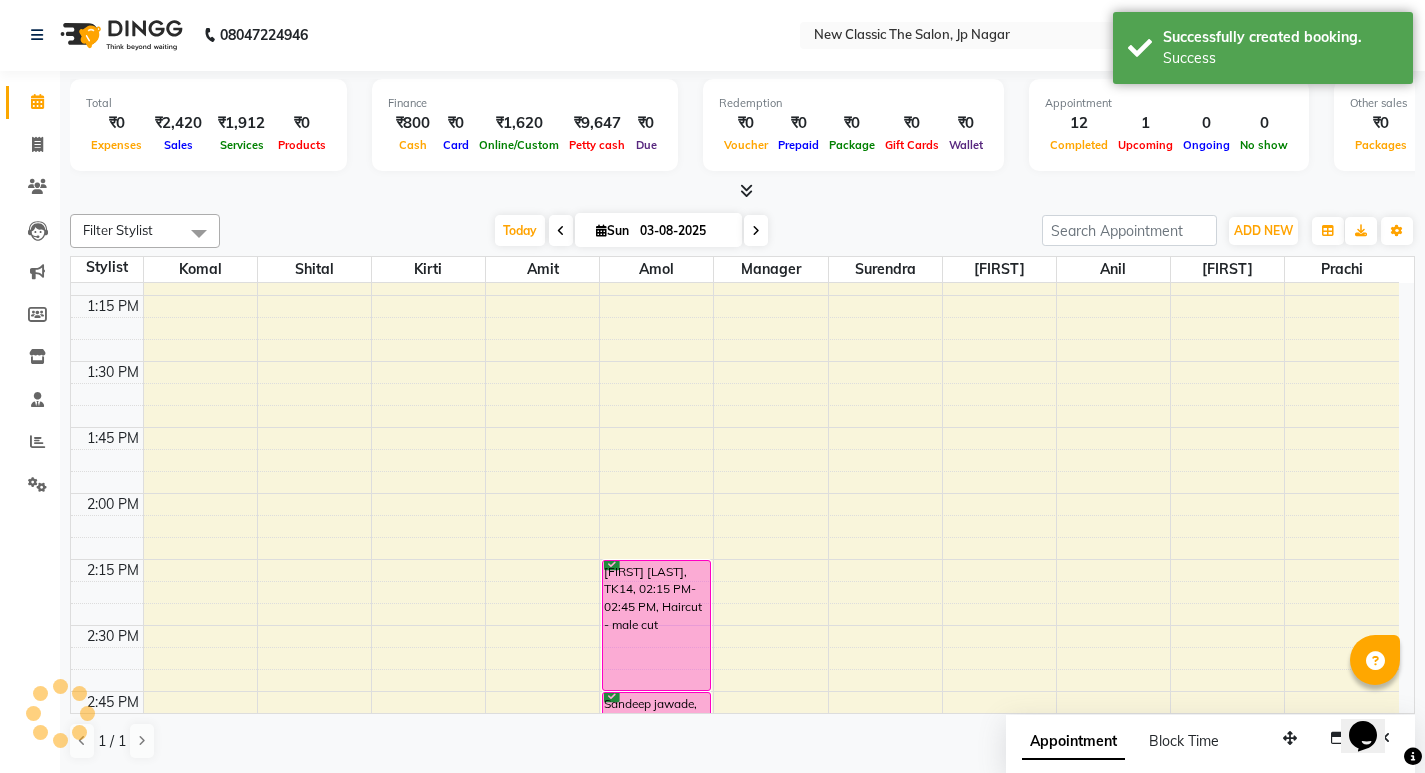 scroll, scrollTop: 0, scrollLeft: 0, axis: both 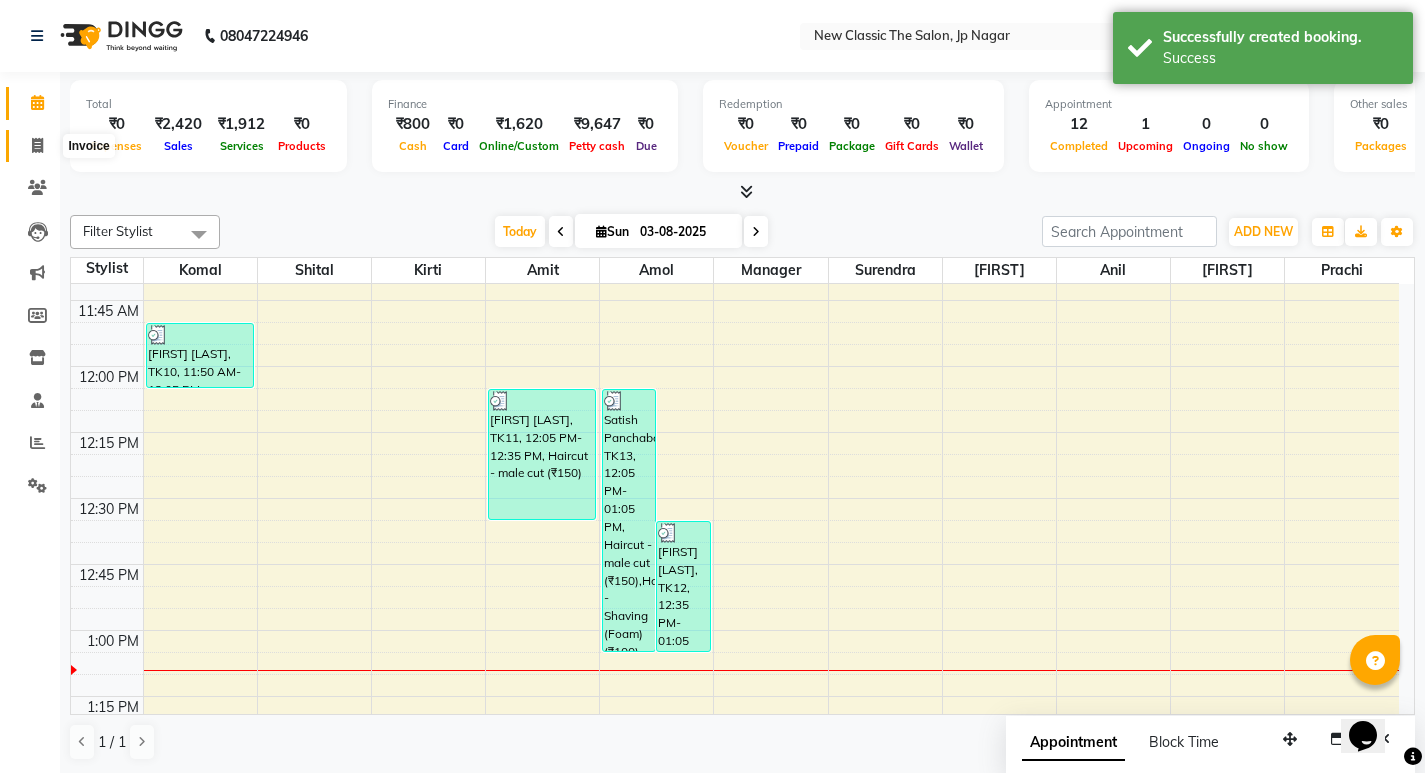 click 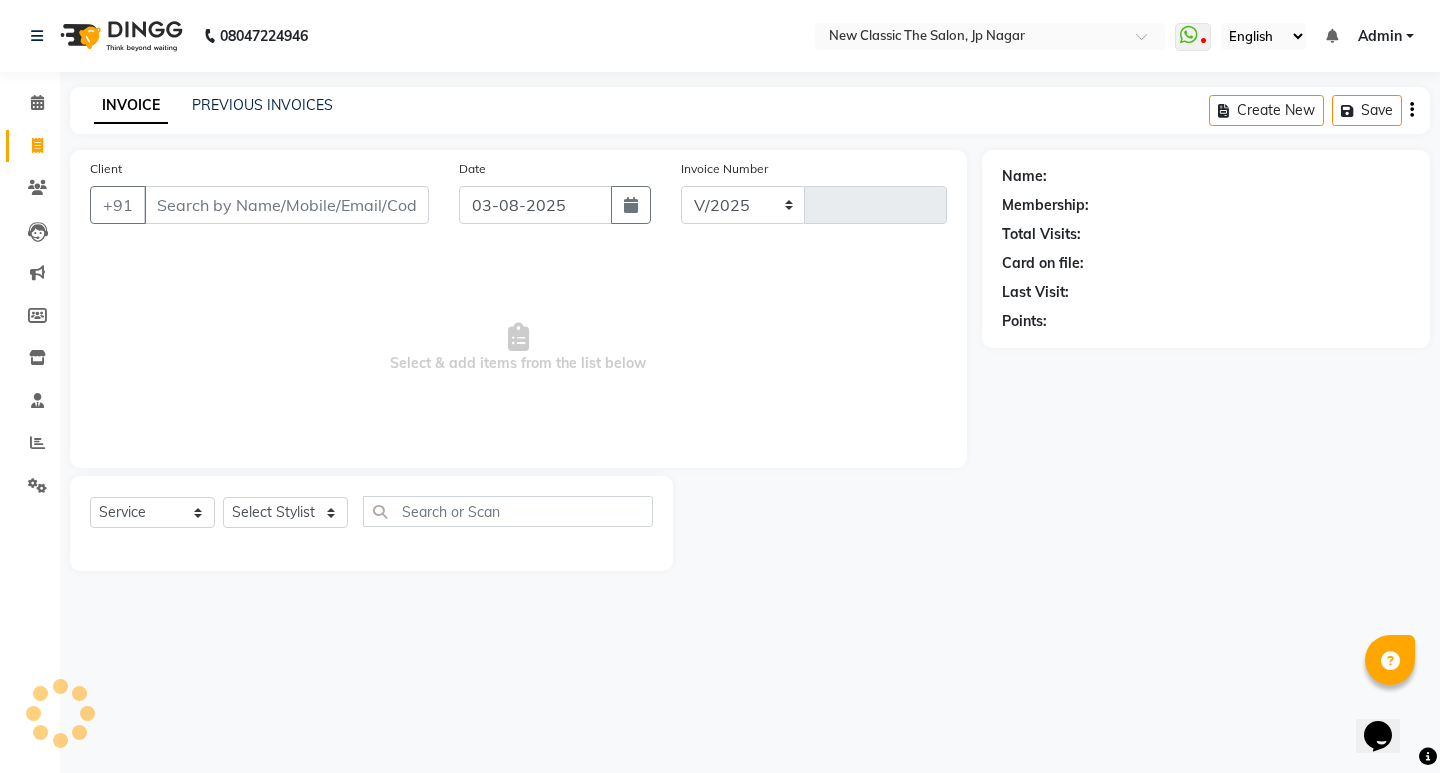 select on "4678" 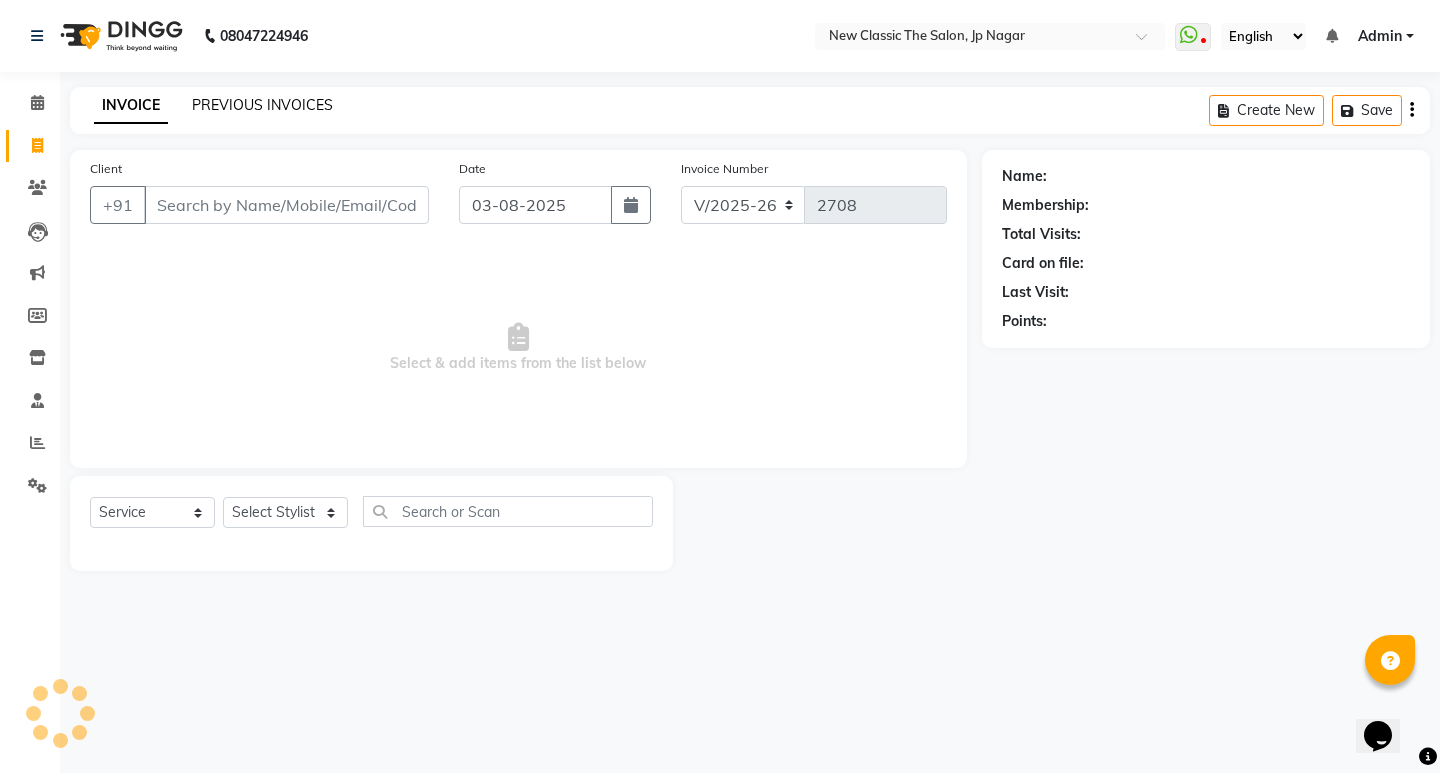 click on "PREVIOUS INVOICES" 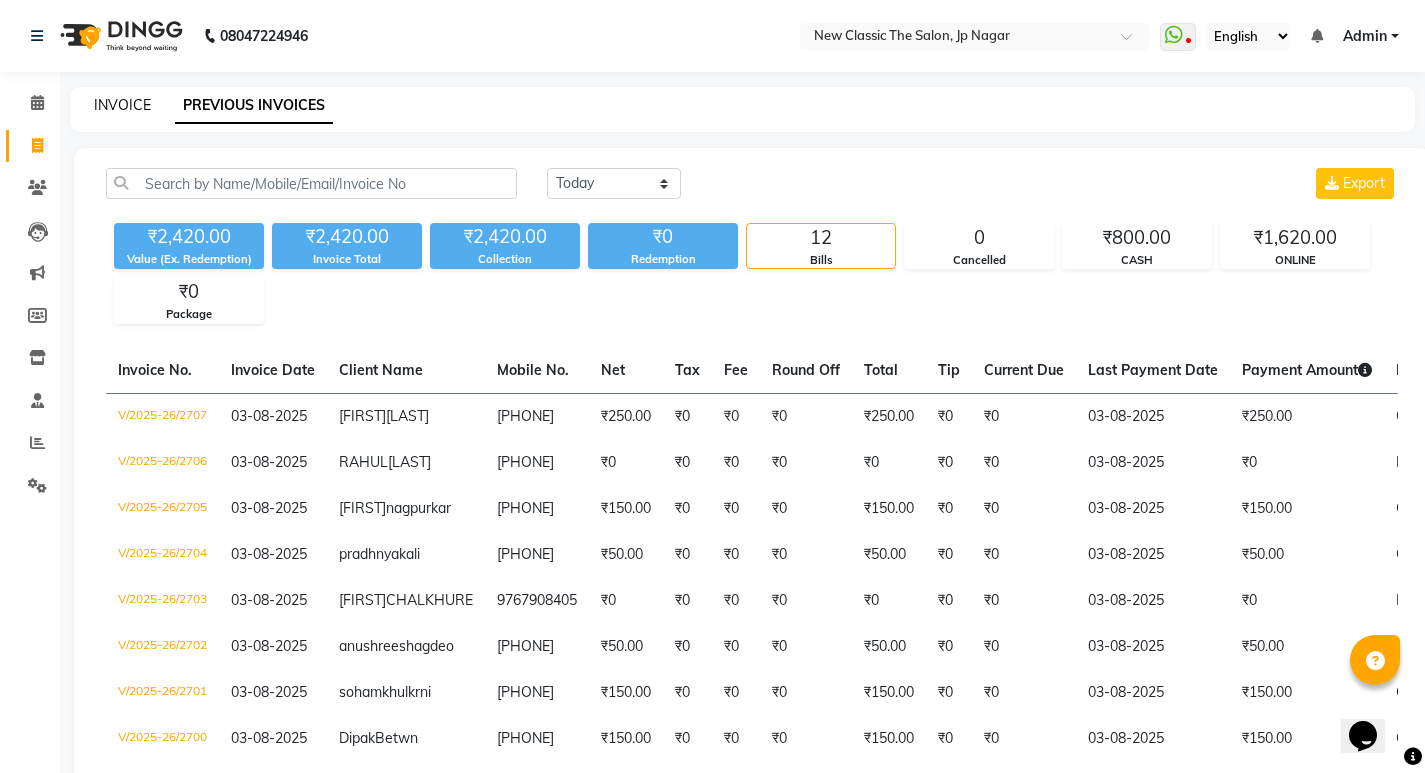 click on "INVOICE" 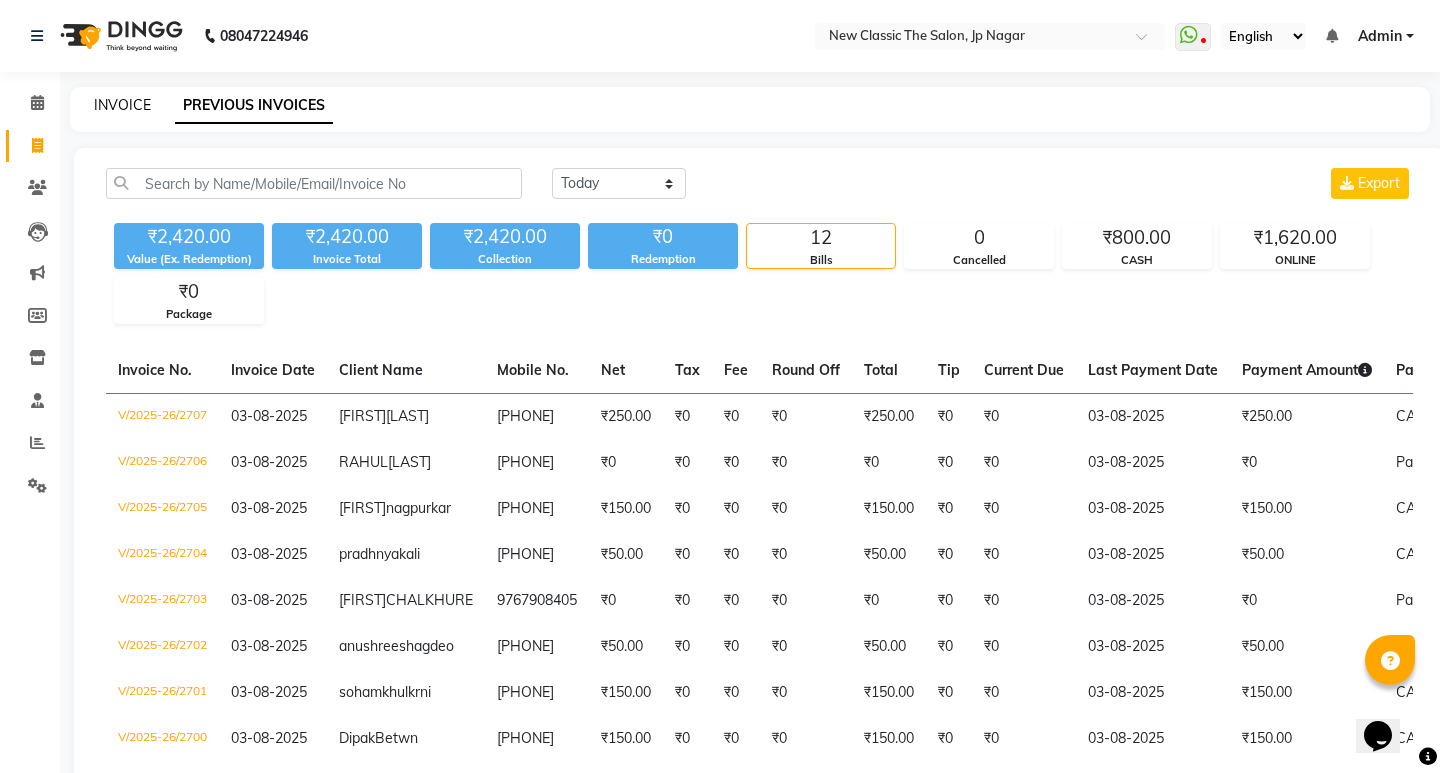 select on "4678" 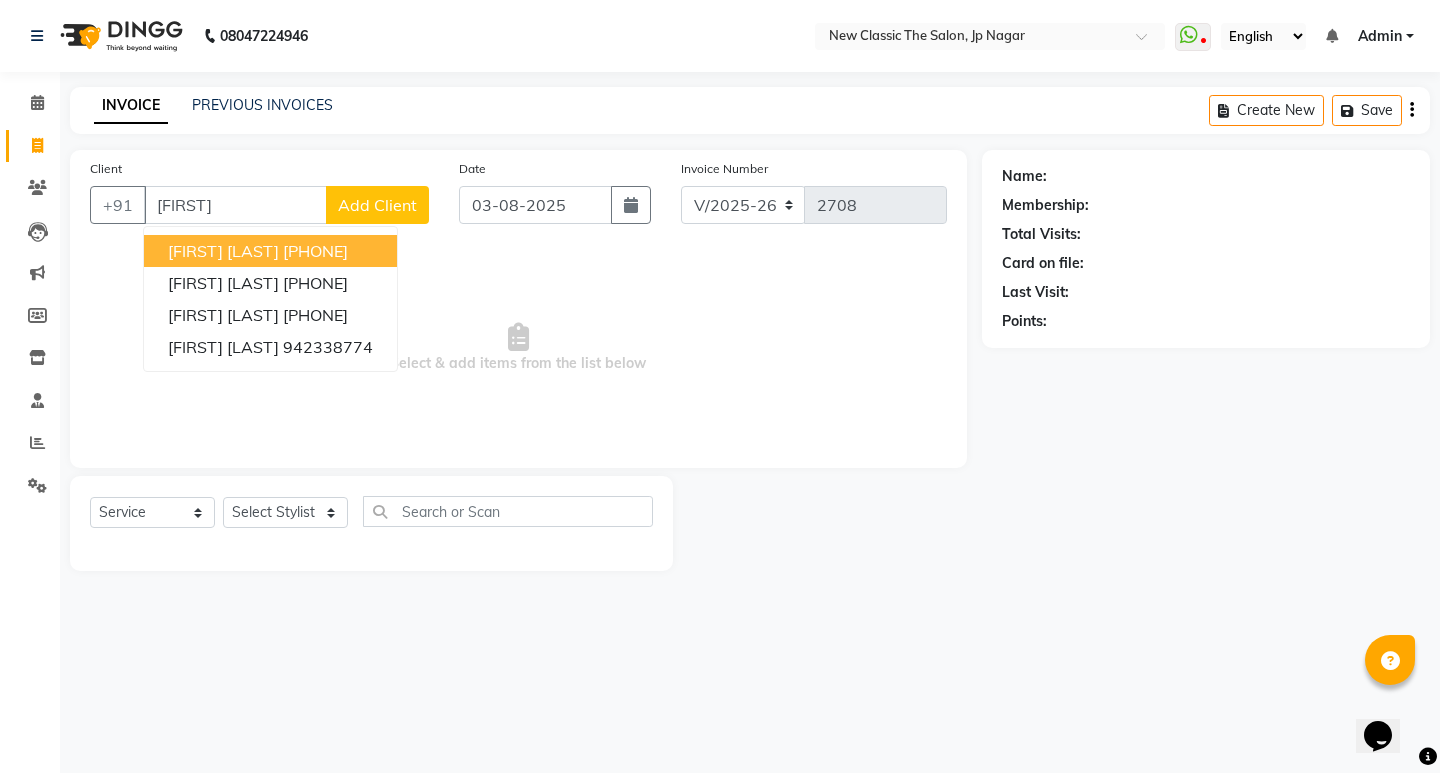 click on "[FIRST] [LAST]" at bounding box center (223, 251) 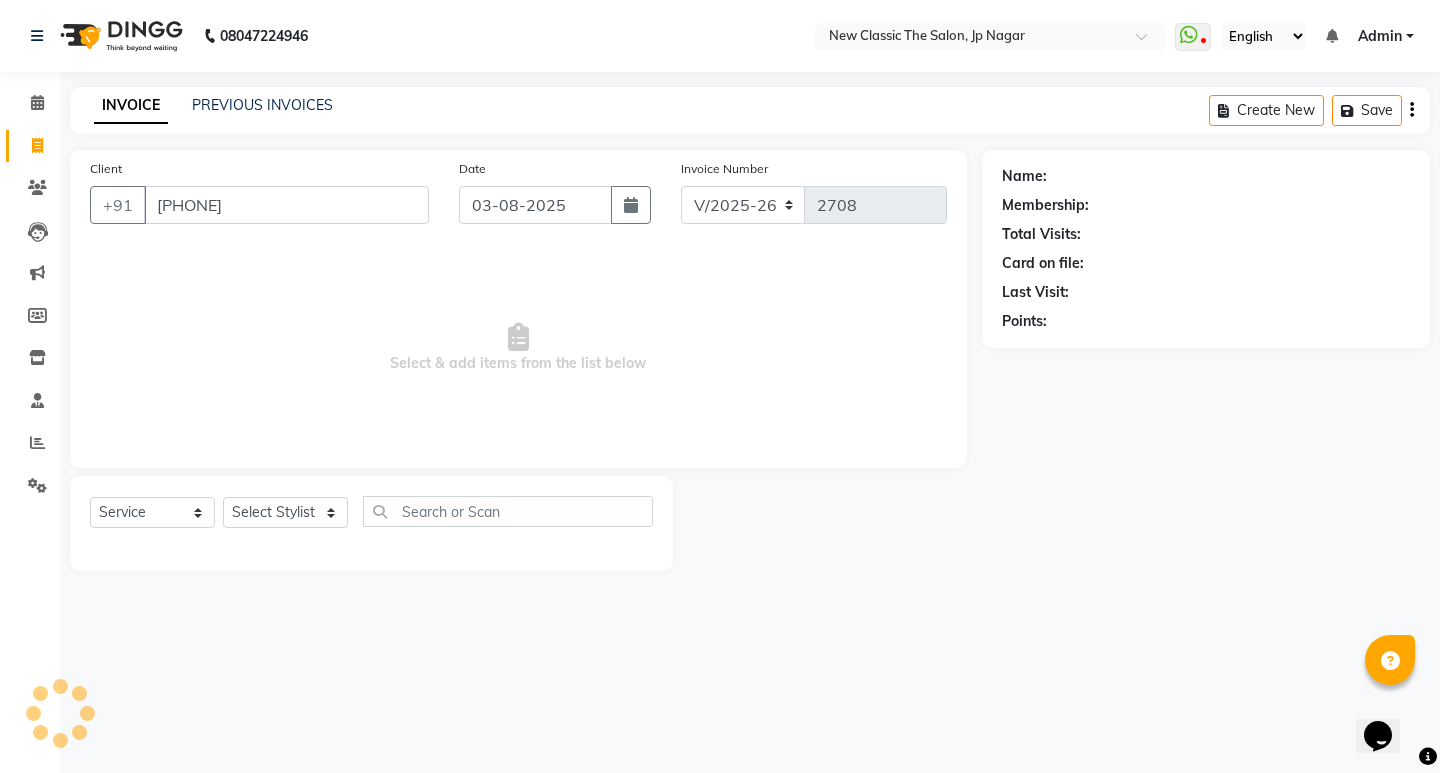 type on "[PHONE]" 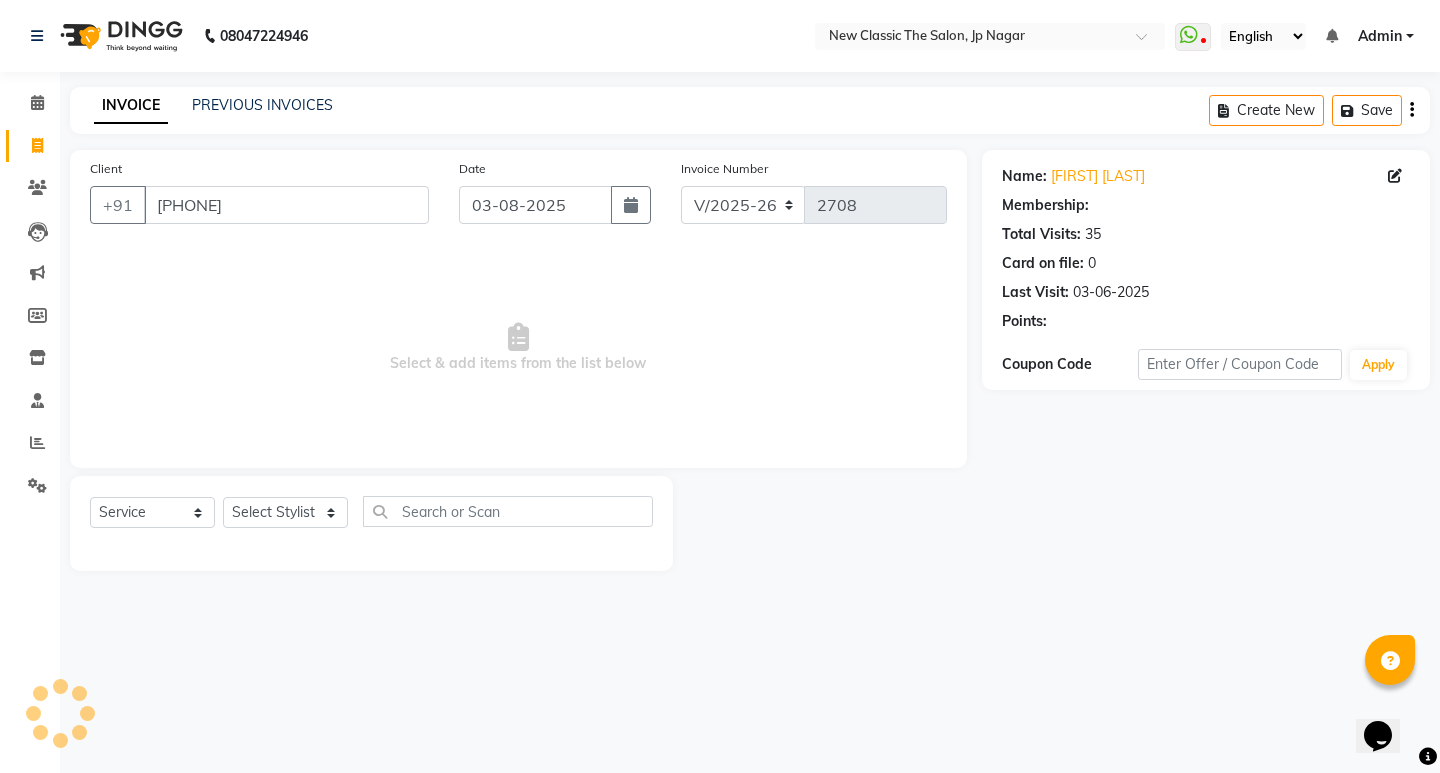 select on "1: Object" 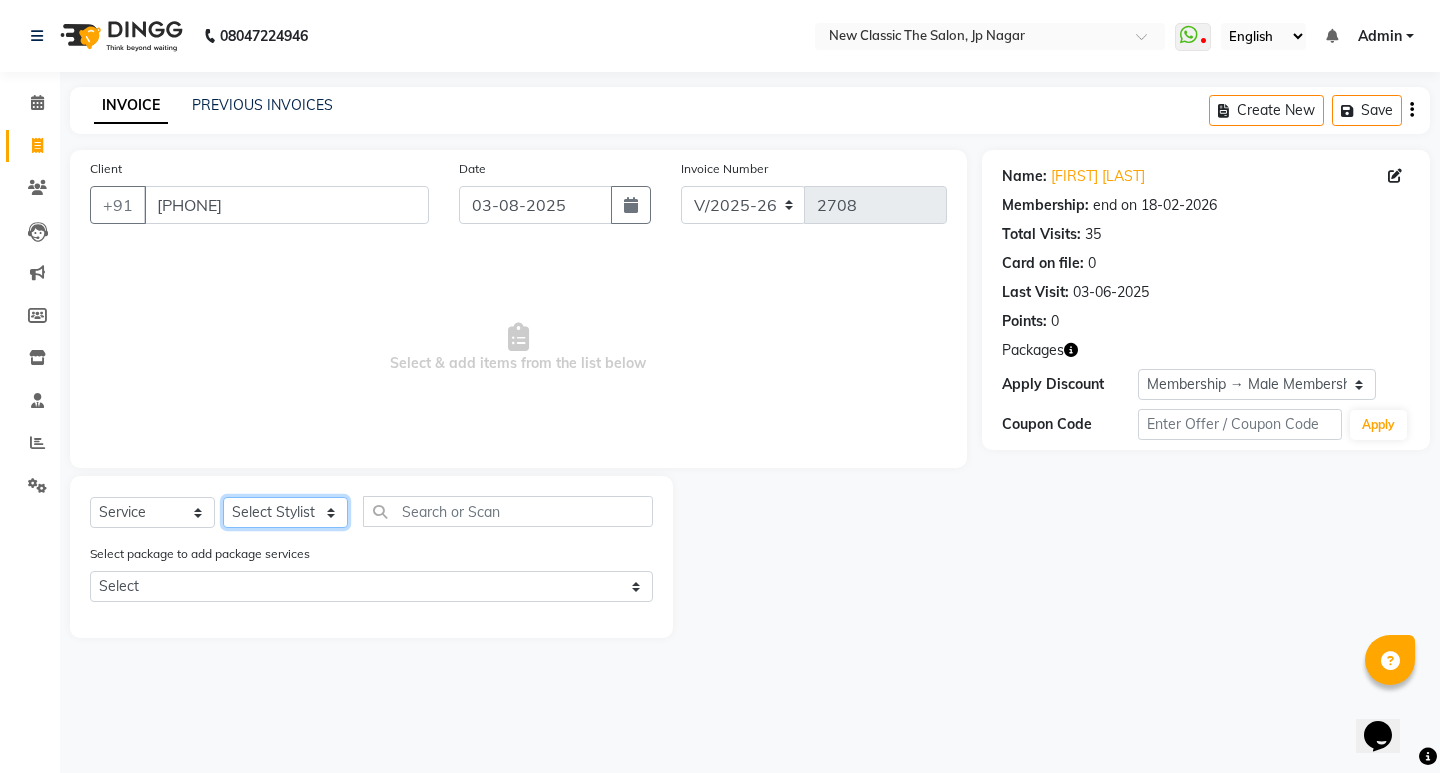 click on "Select Stylist Amit Amol Anil Kirti Komal Manager Prachi Rina Shital Smita surendra" 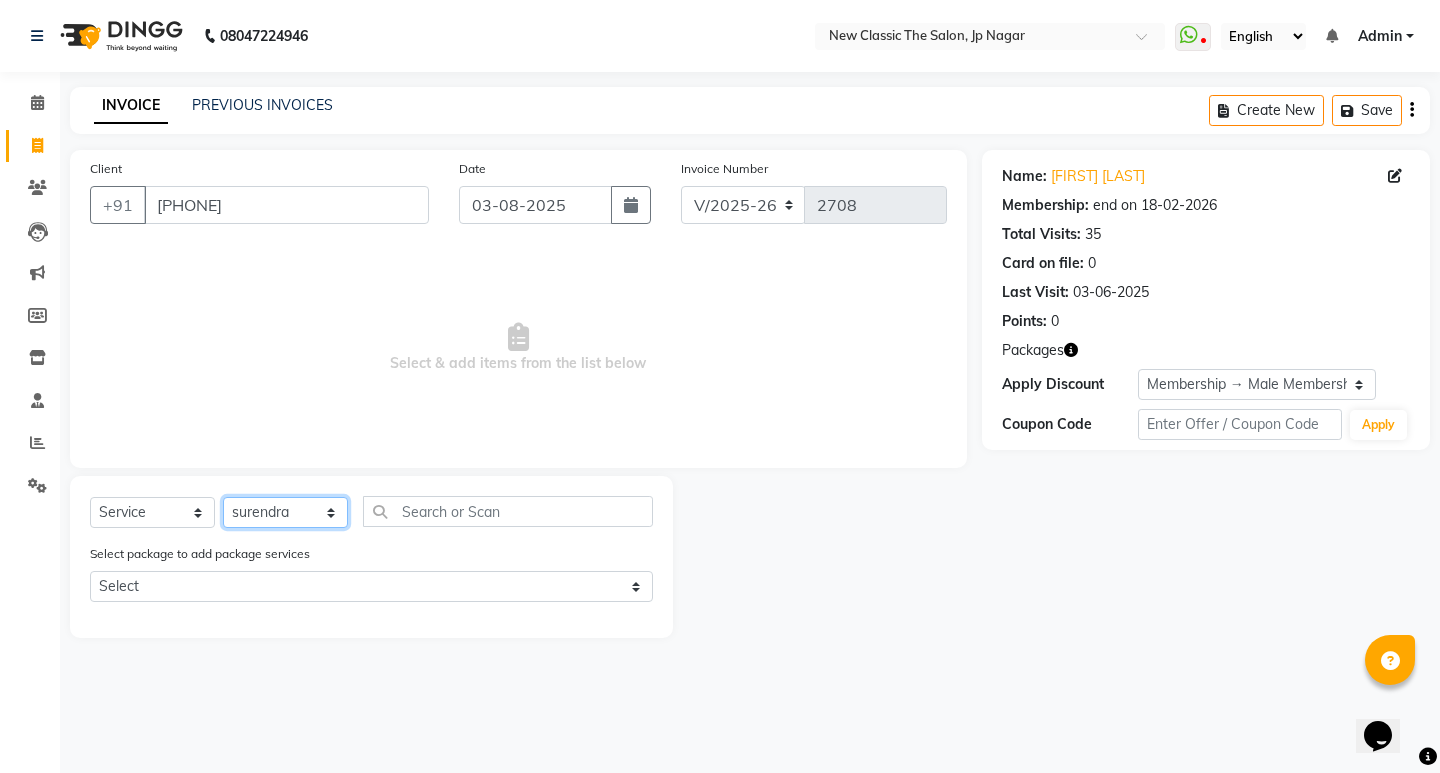 click on "Select Stylist Amit Amol Anil Kirti Komal Manager Prachi Rina Shital Smita surendra" 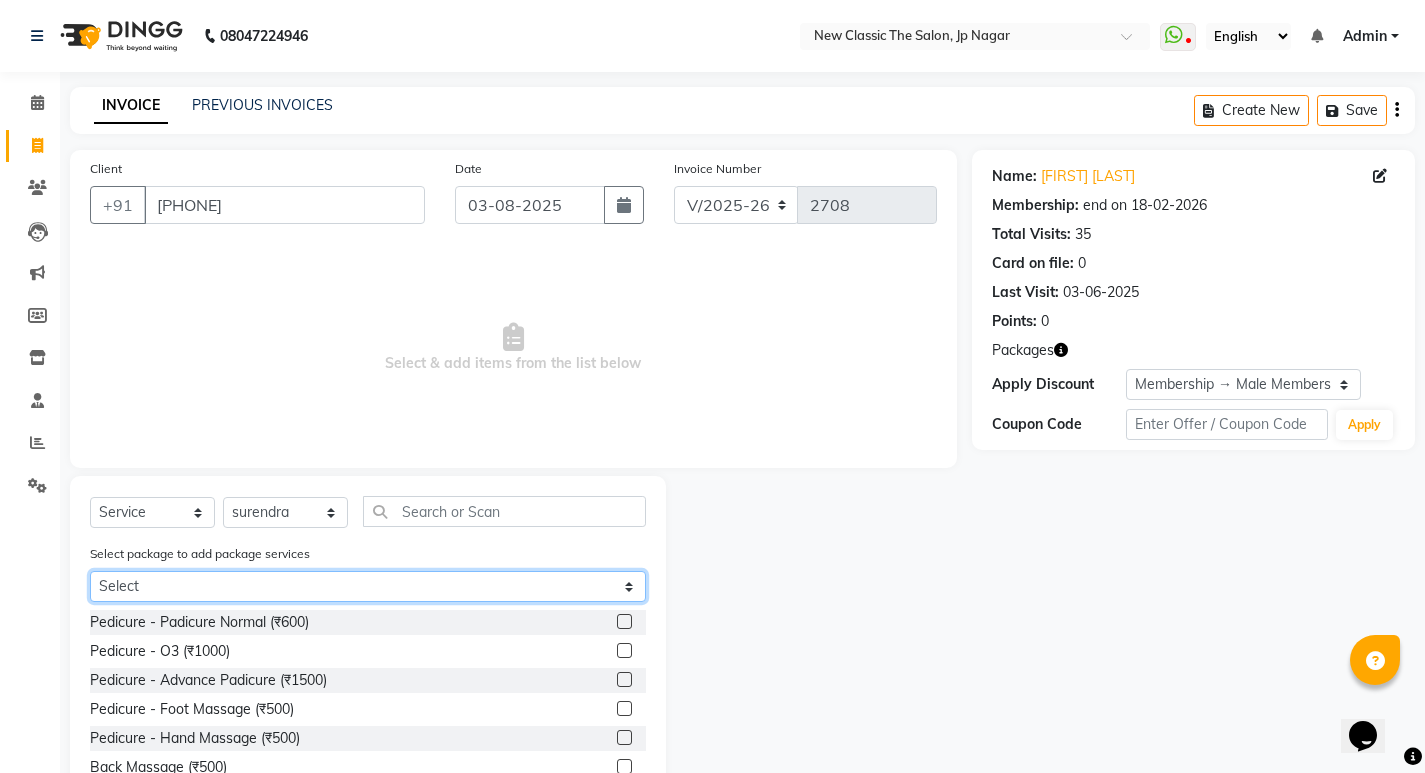 click on "Select male member 1500" 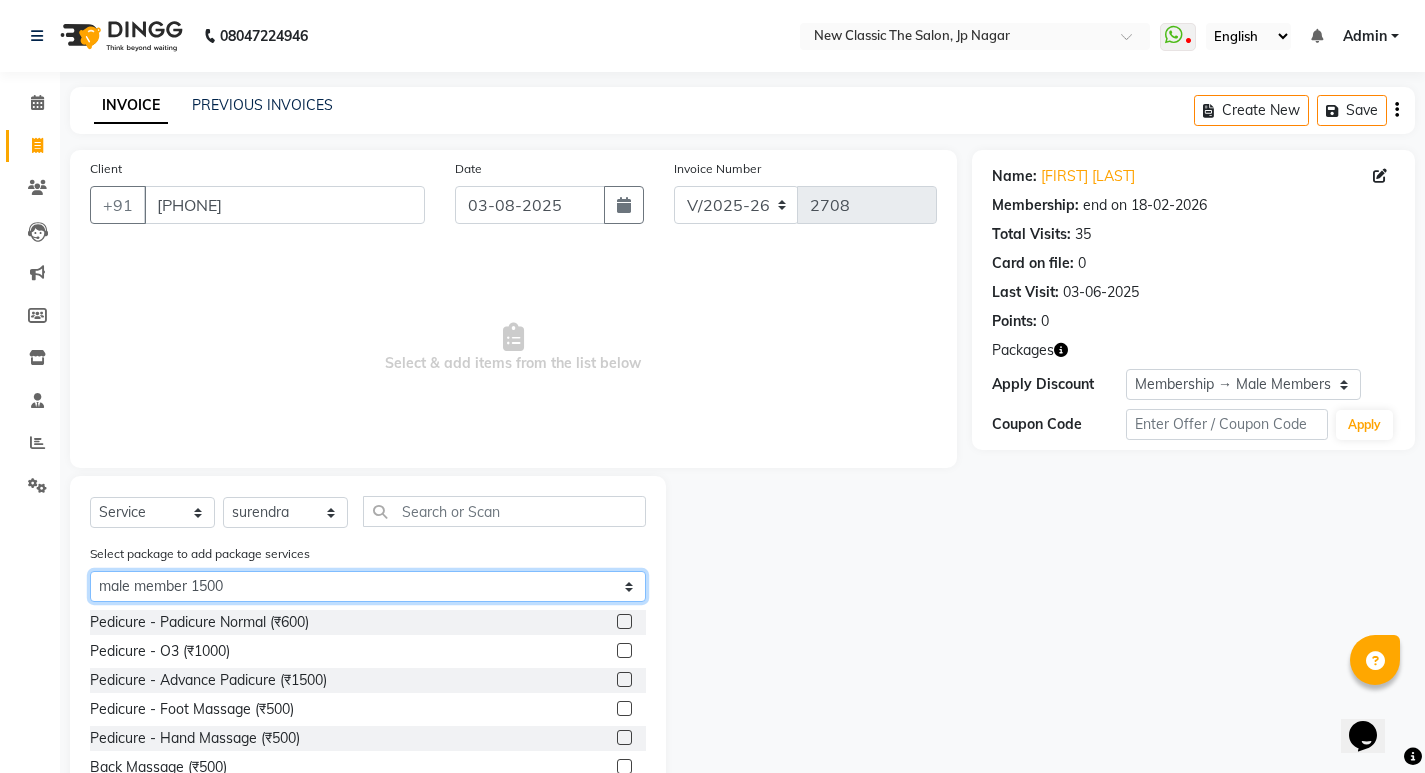 click on "Select male member 1500" 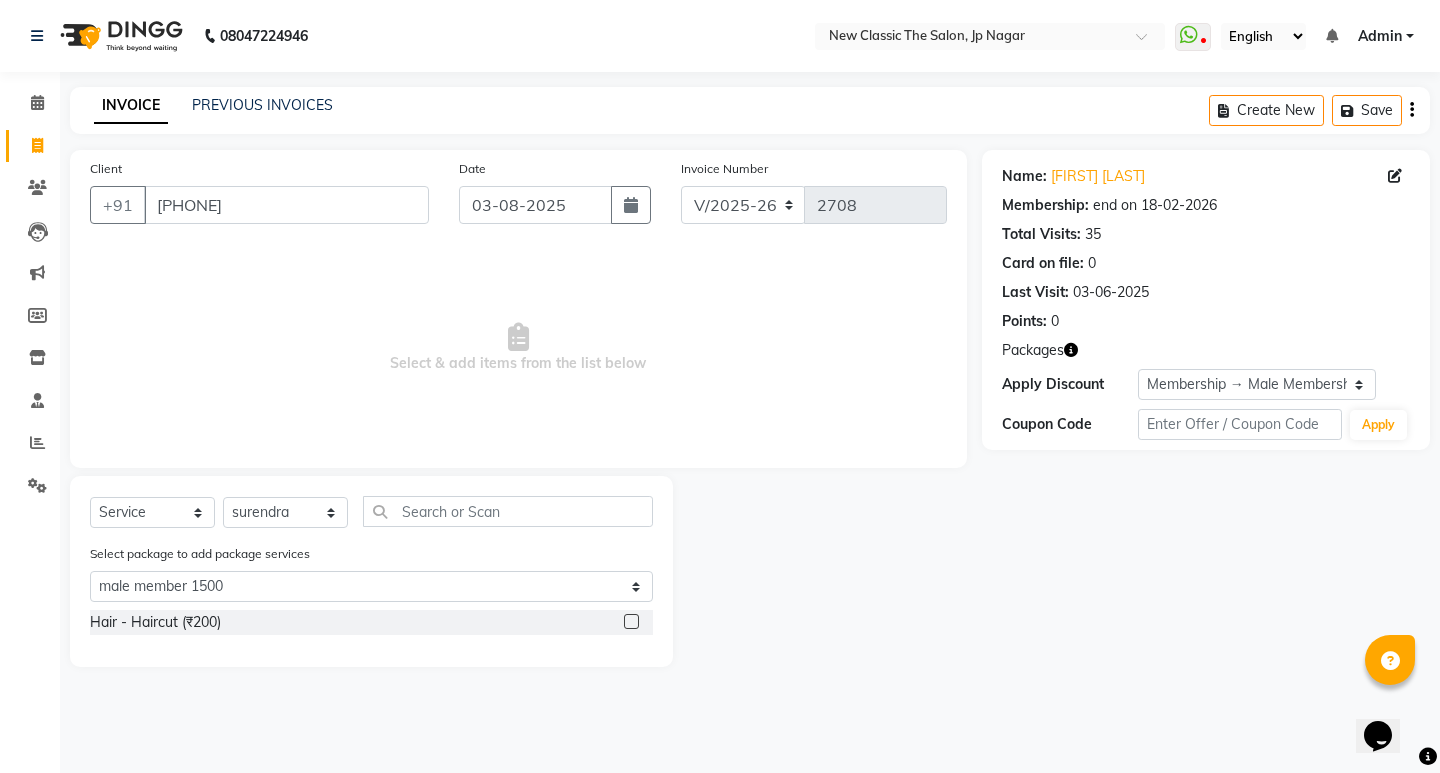 click 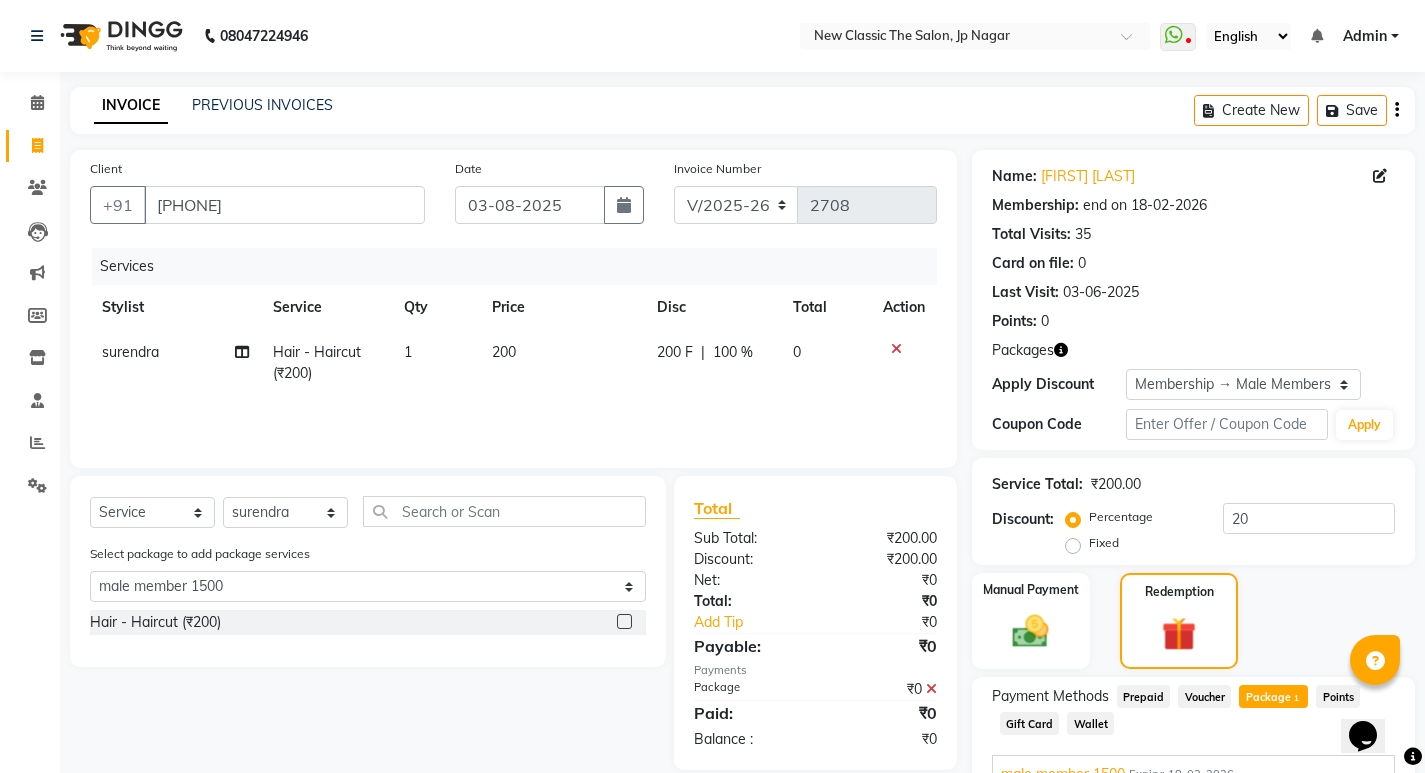 click 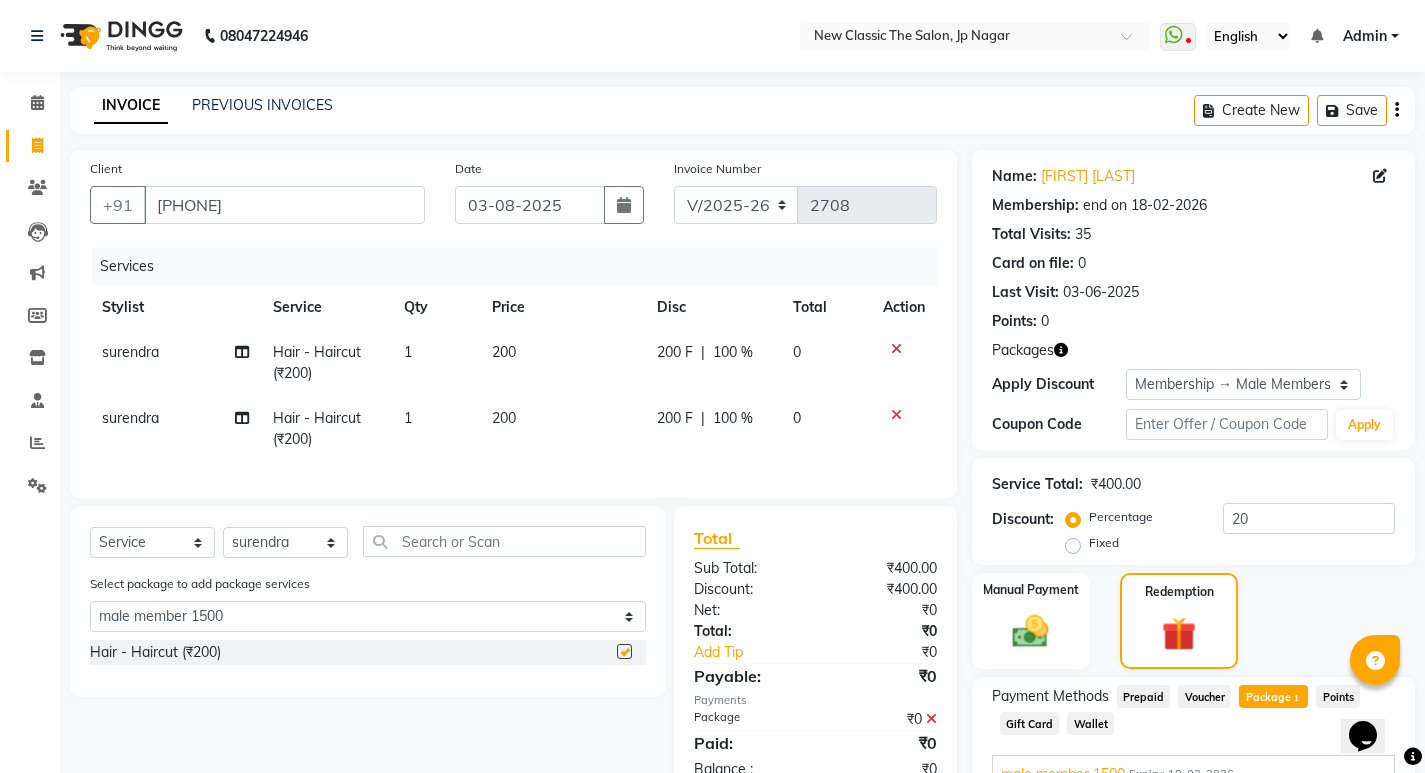checkbox on "false" 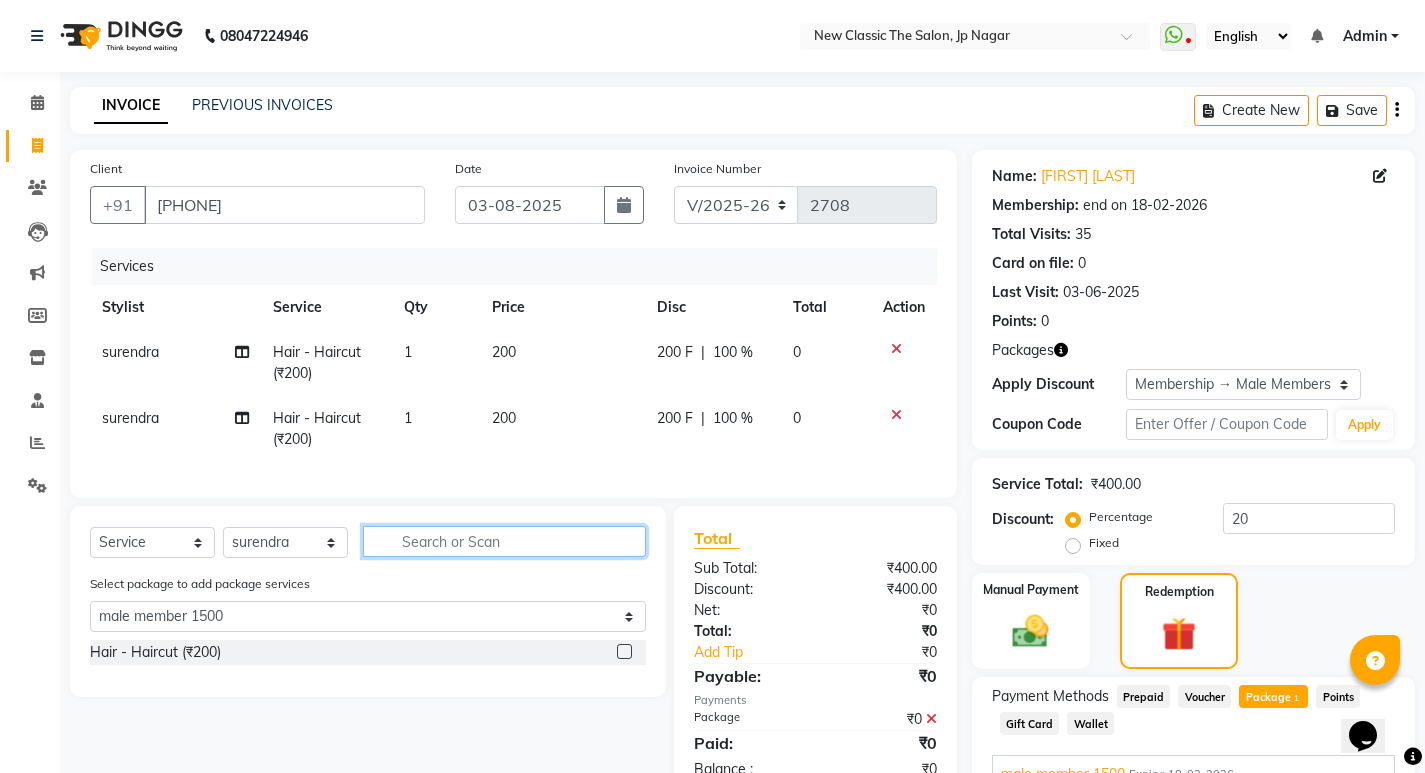 click 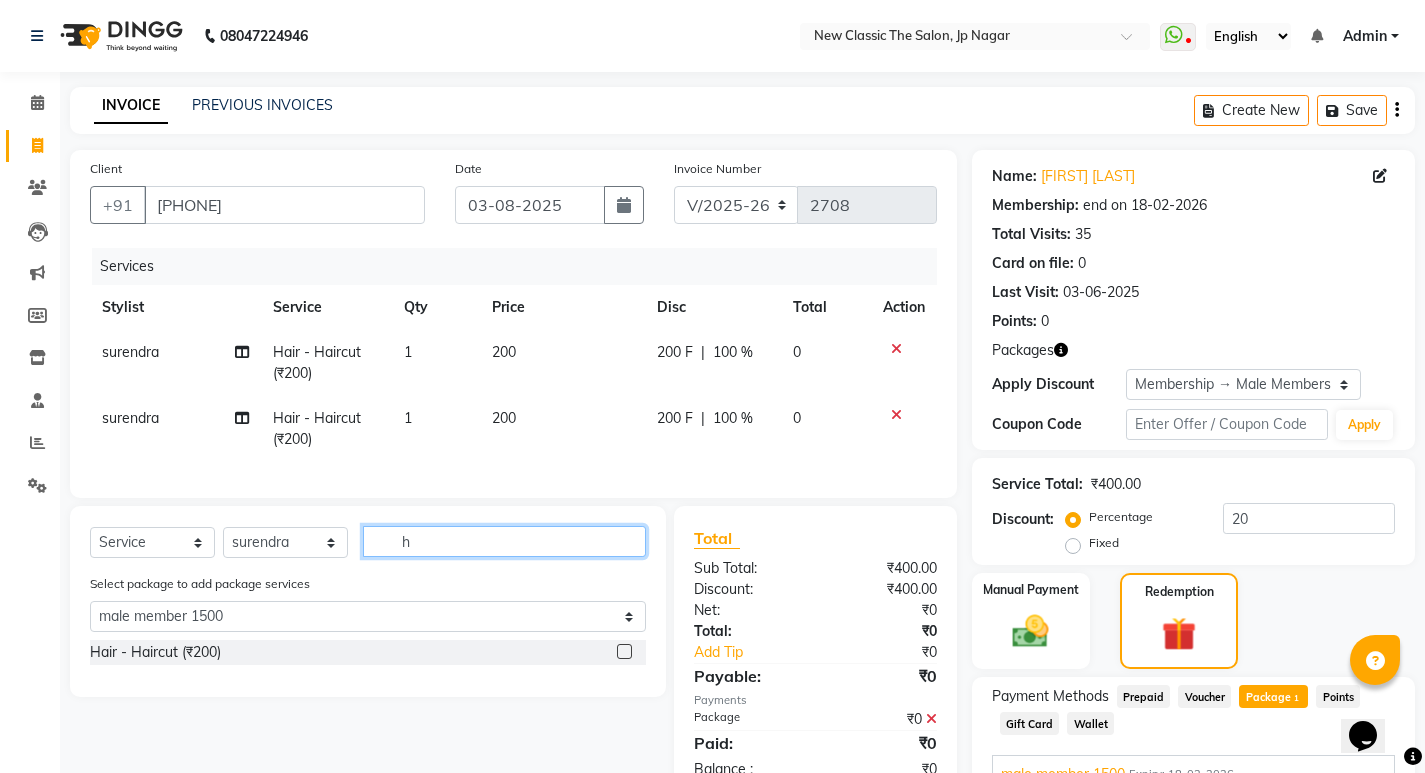 select on "0: undefined" 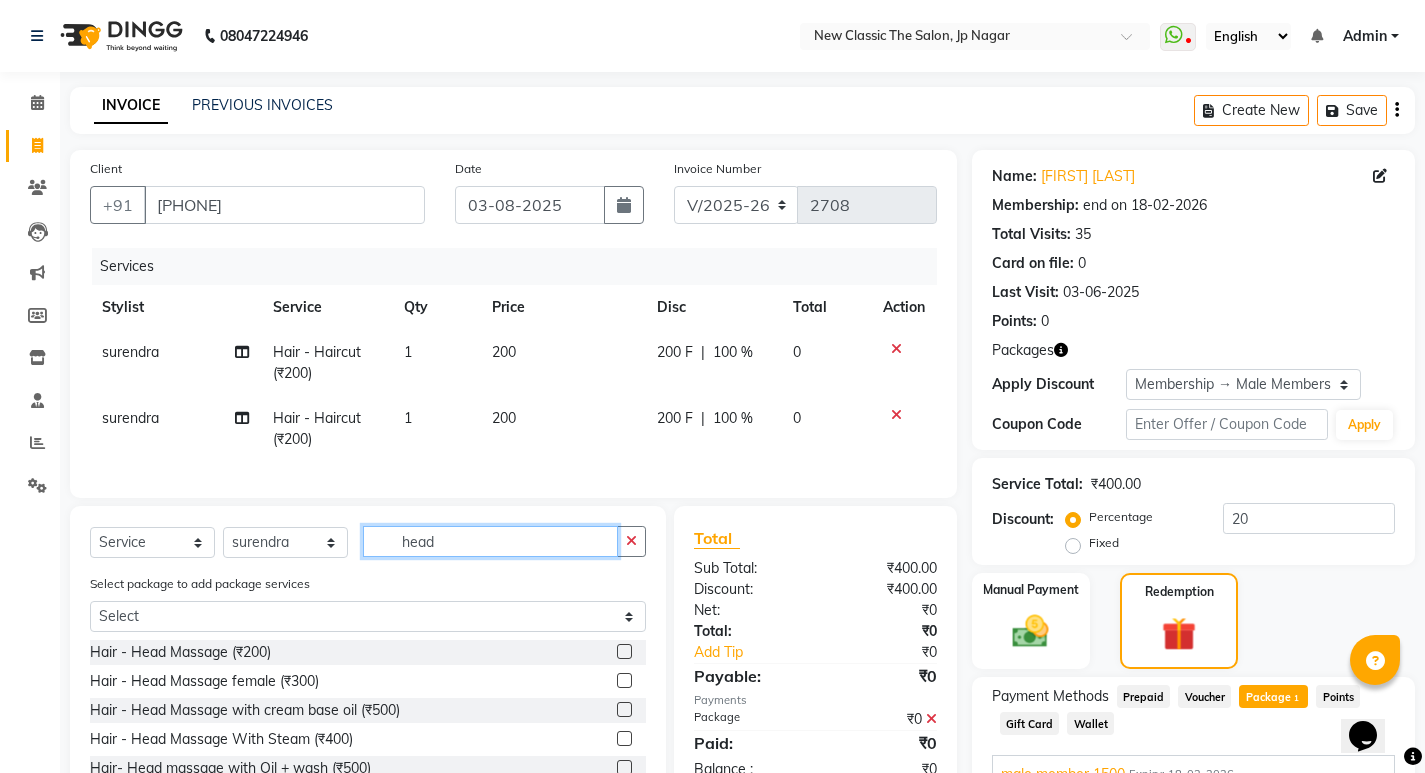 type on "head" 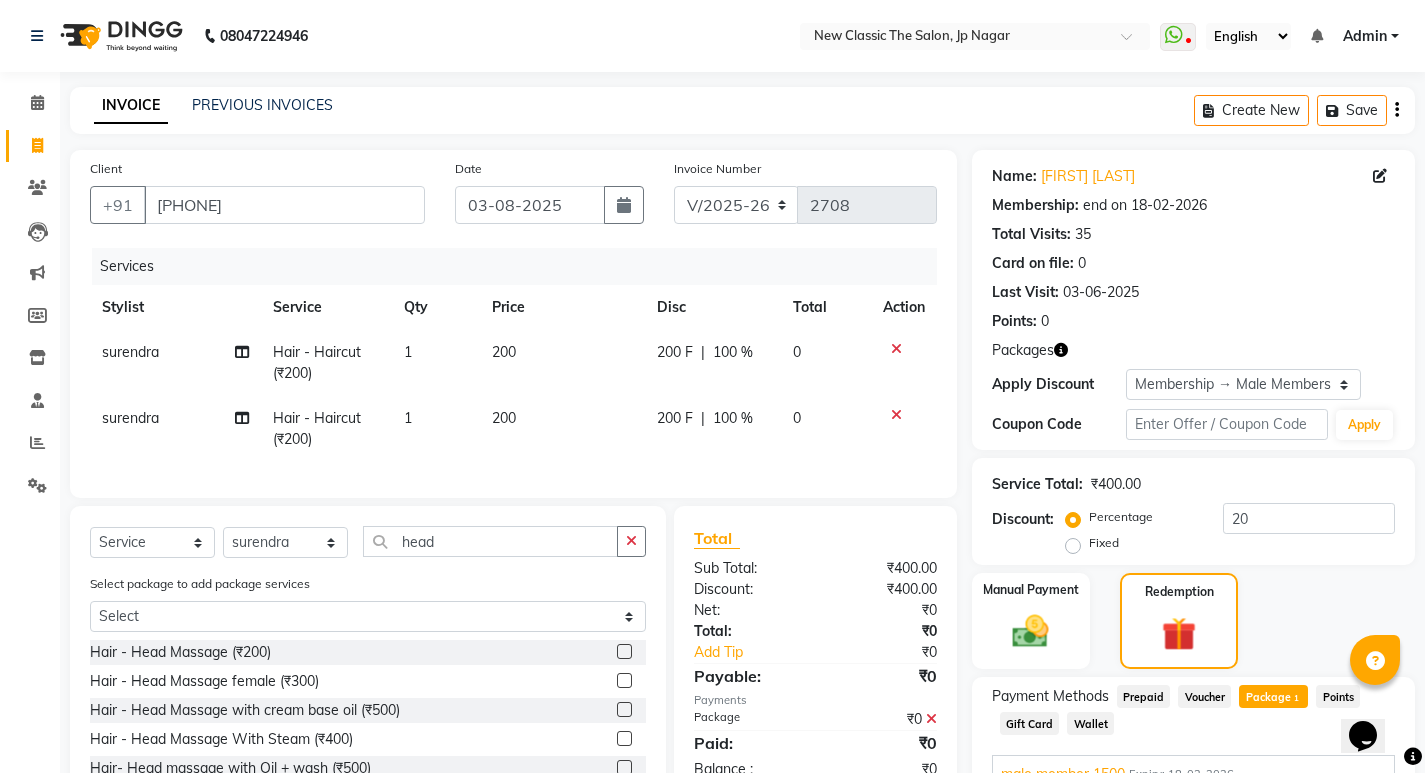 click 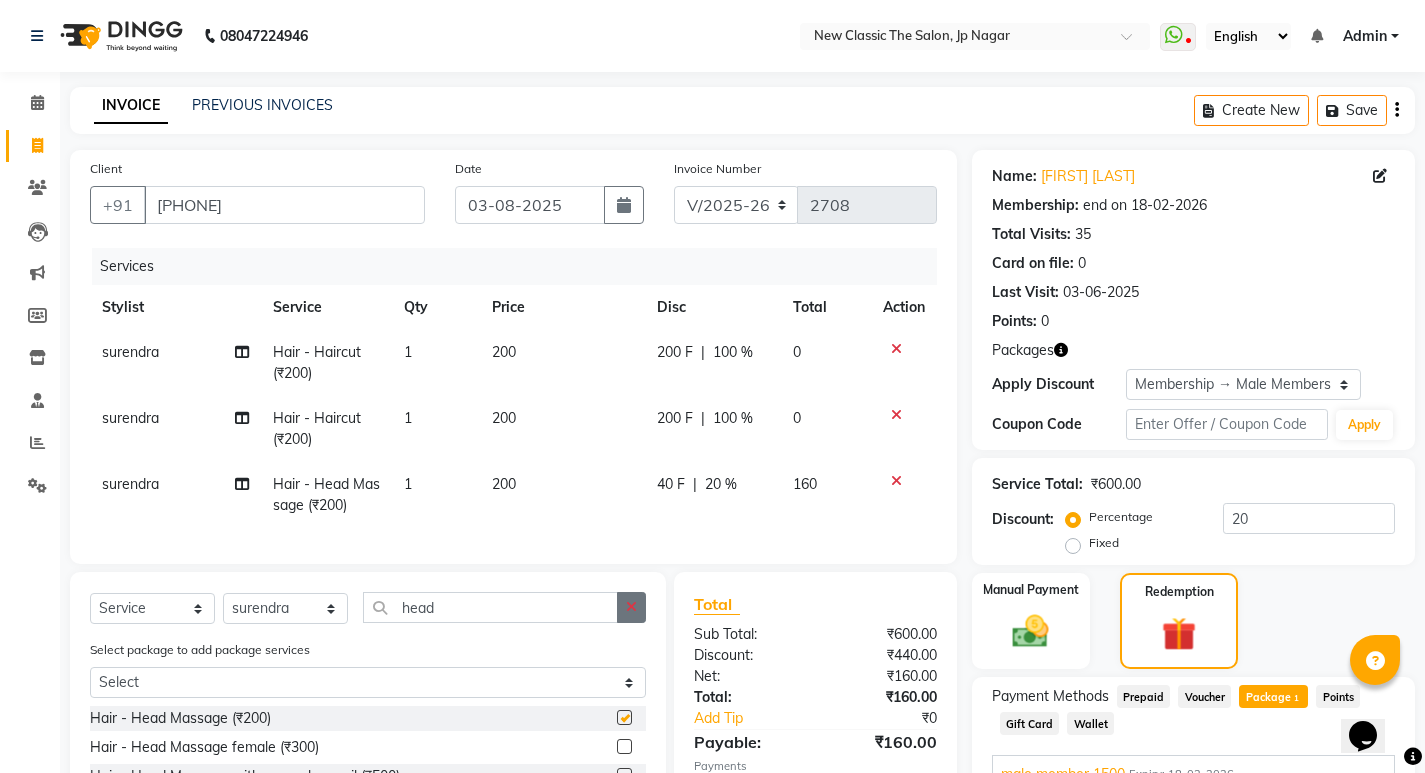 checkbox on "false" 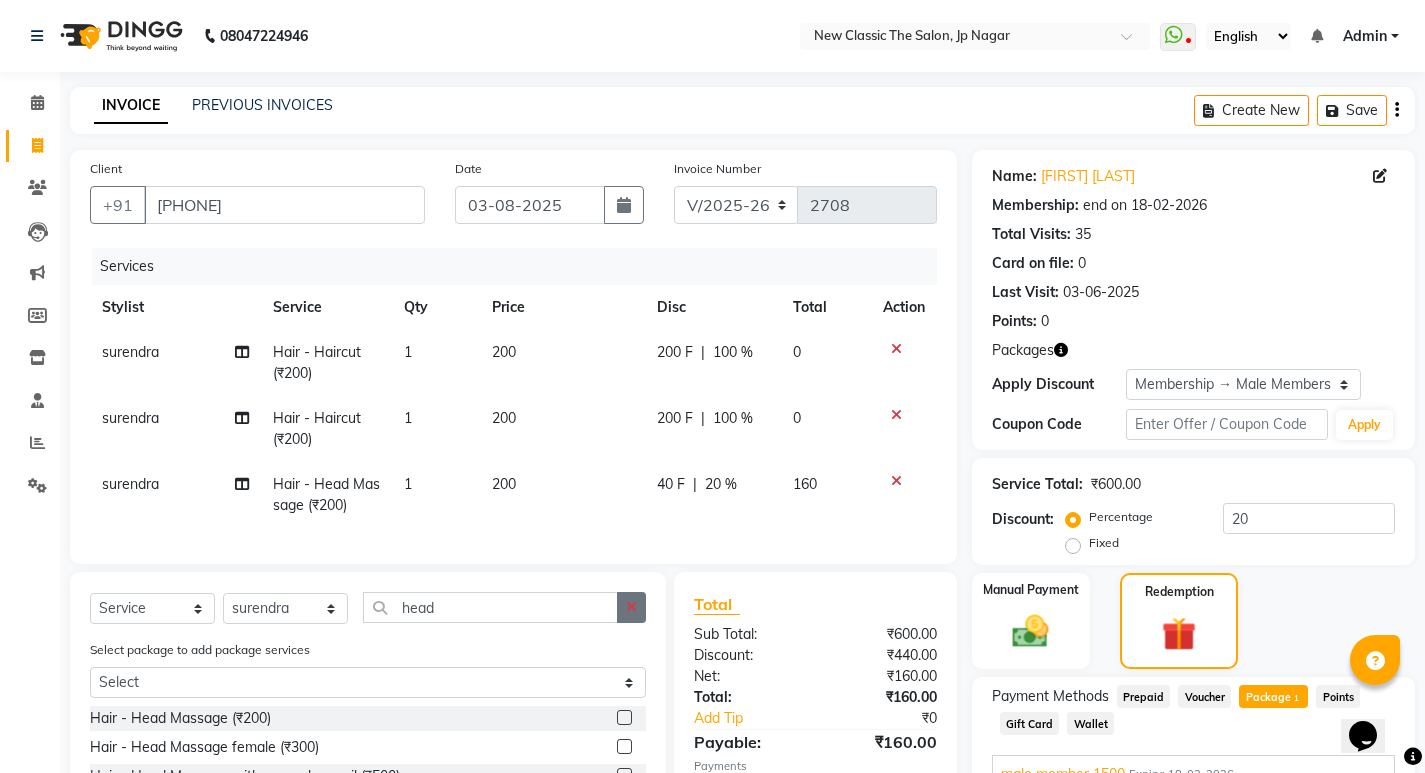 click 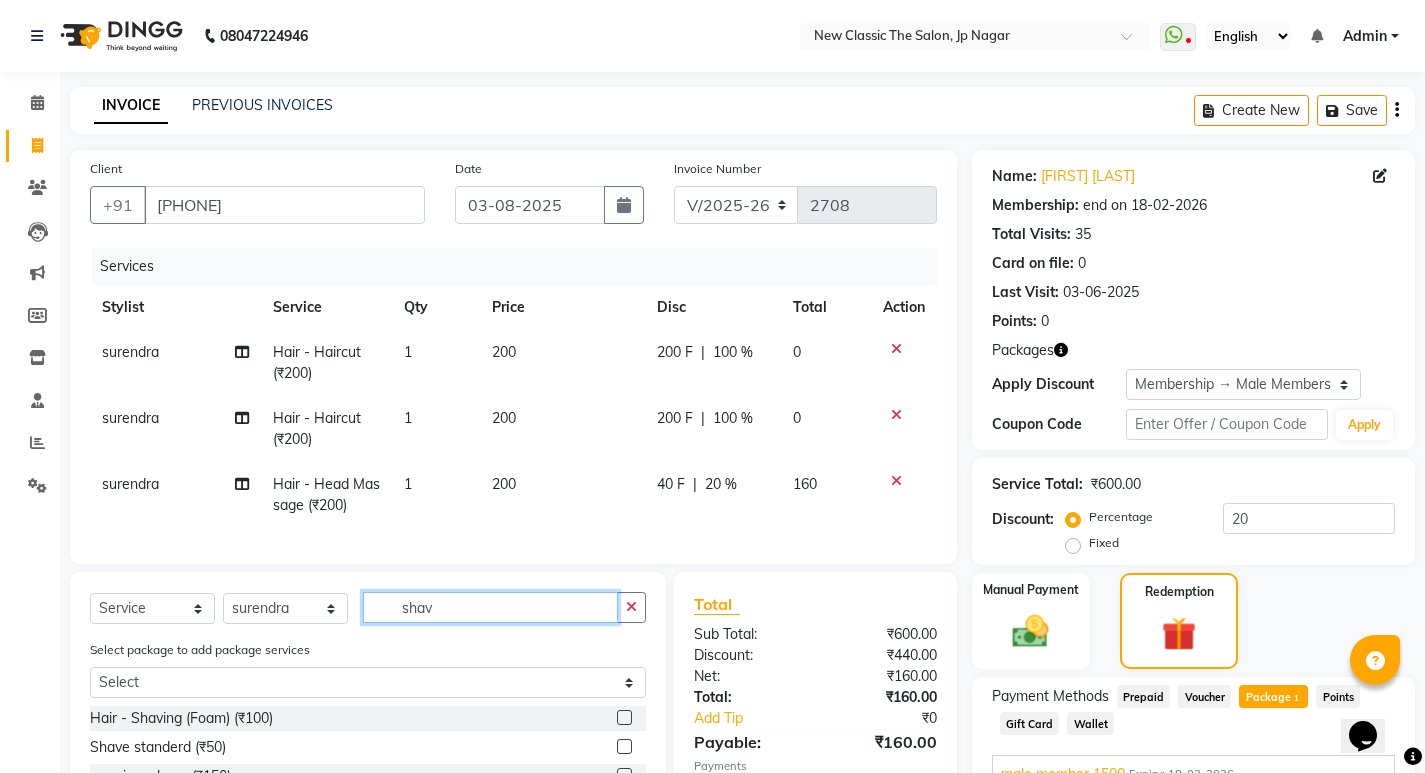 type on "shav" 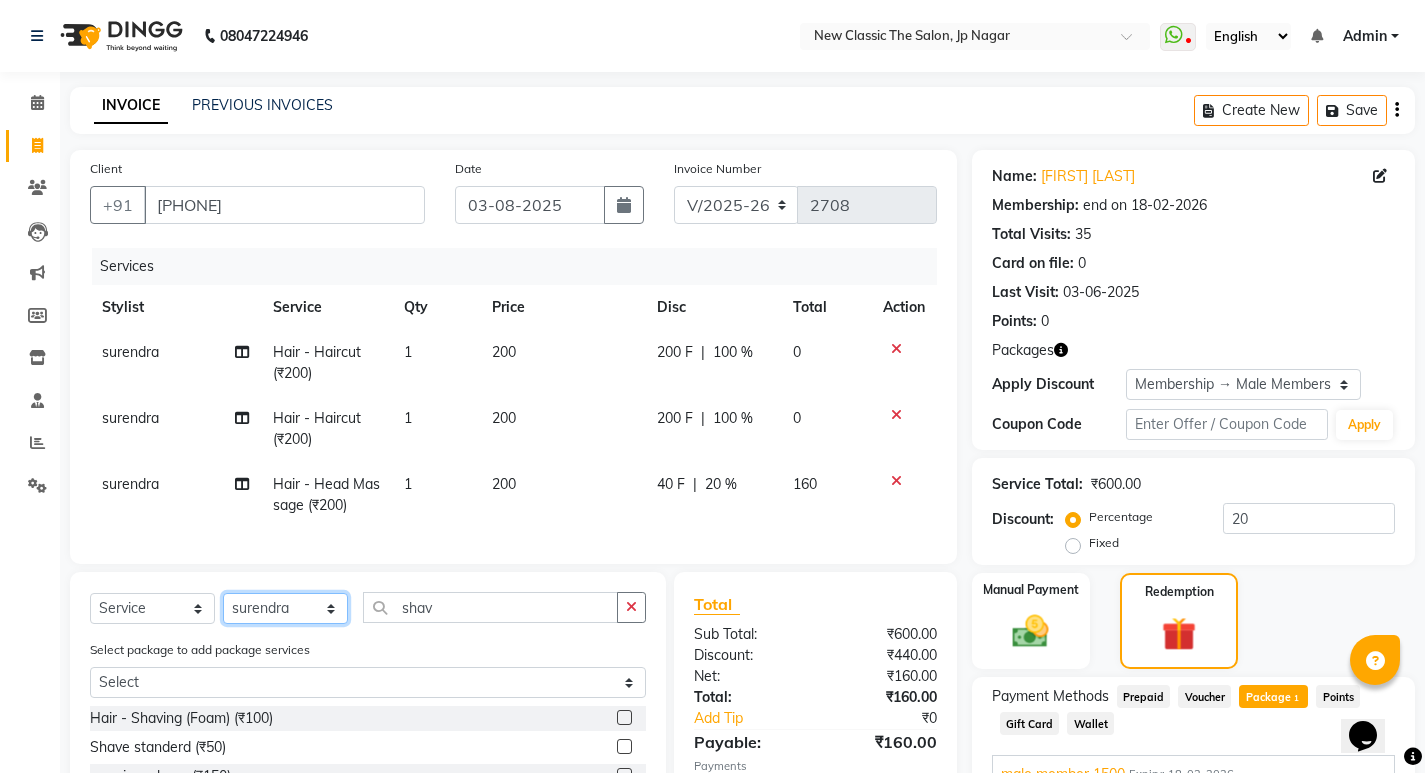 click on "Select Stylist Amit Amol Anil Kirti Komal Manager Prachi Rina Shital Smita surendra" 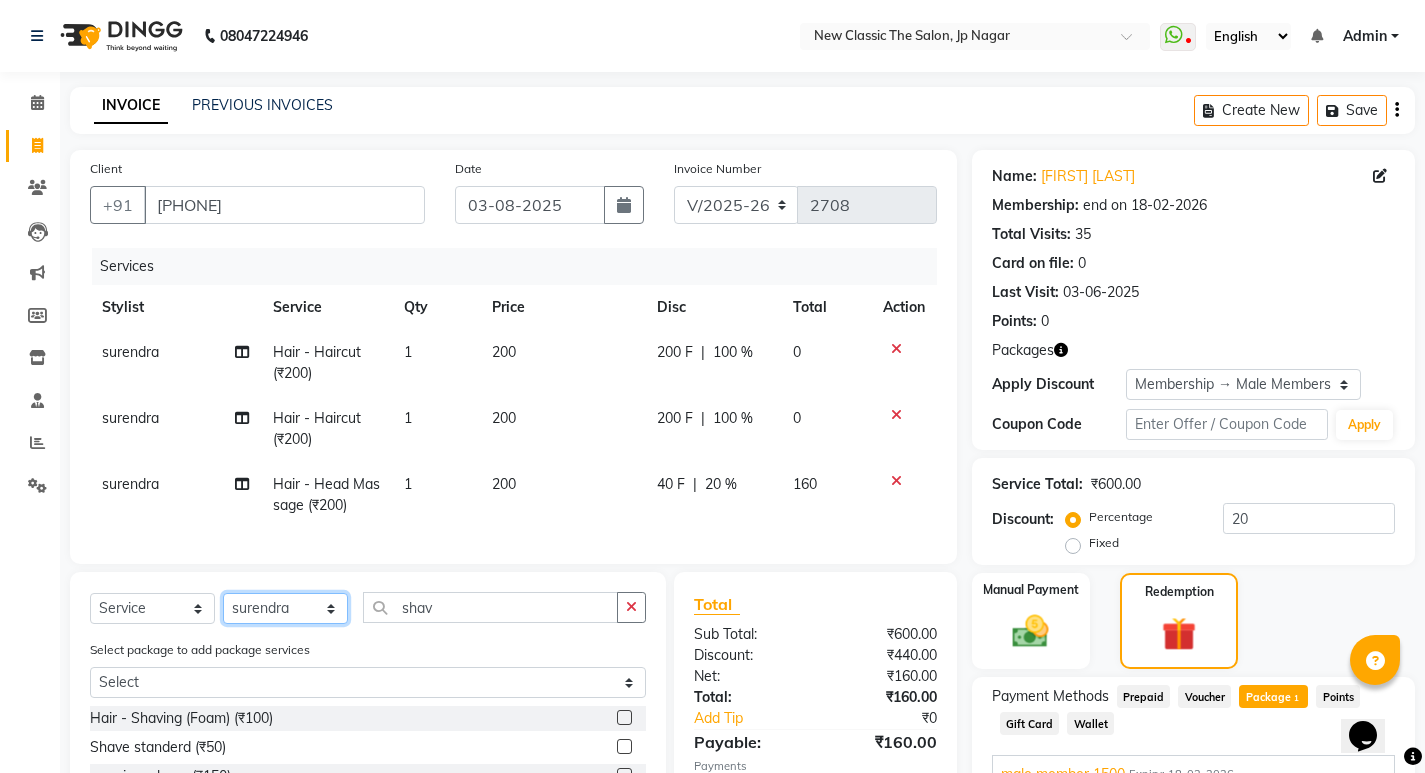 select on "27631" 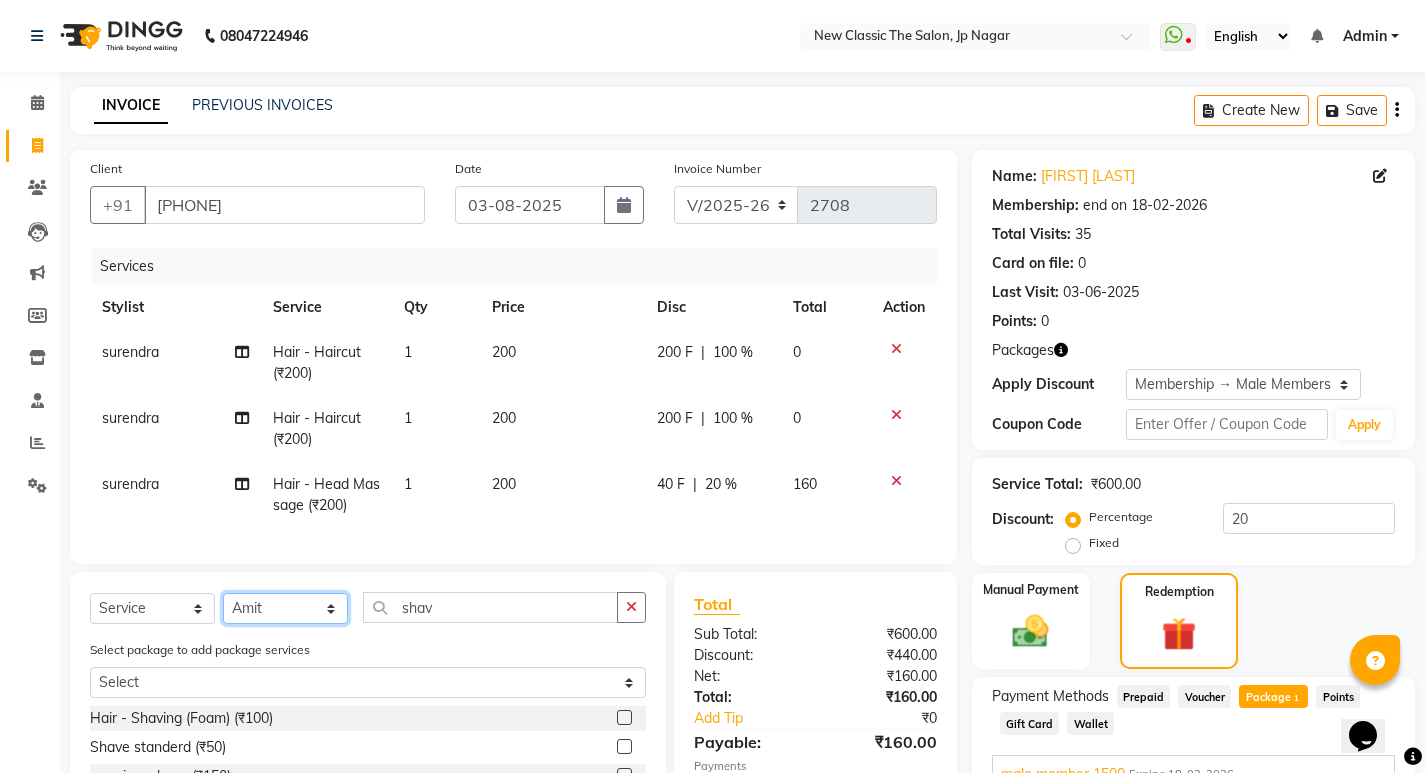 click on "Select Stylist Amit Amol Anil Kirti Komal Manager Prachi Rina Shital Smita surendra" 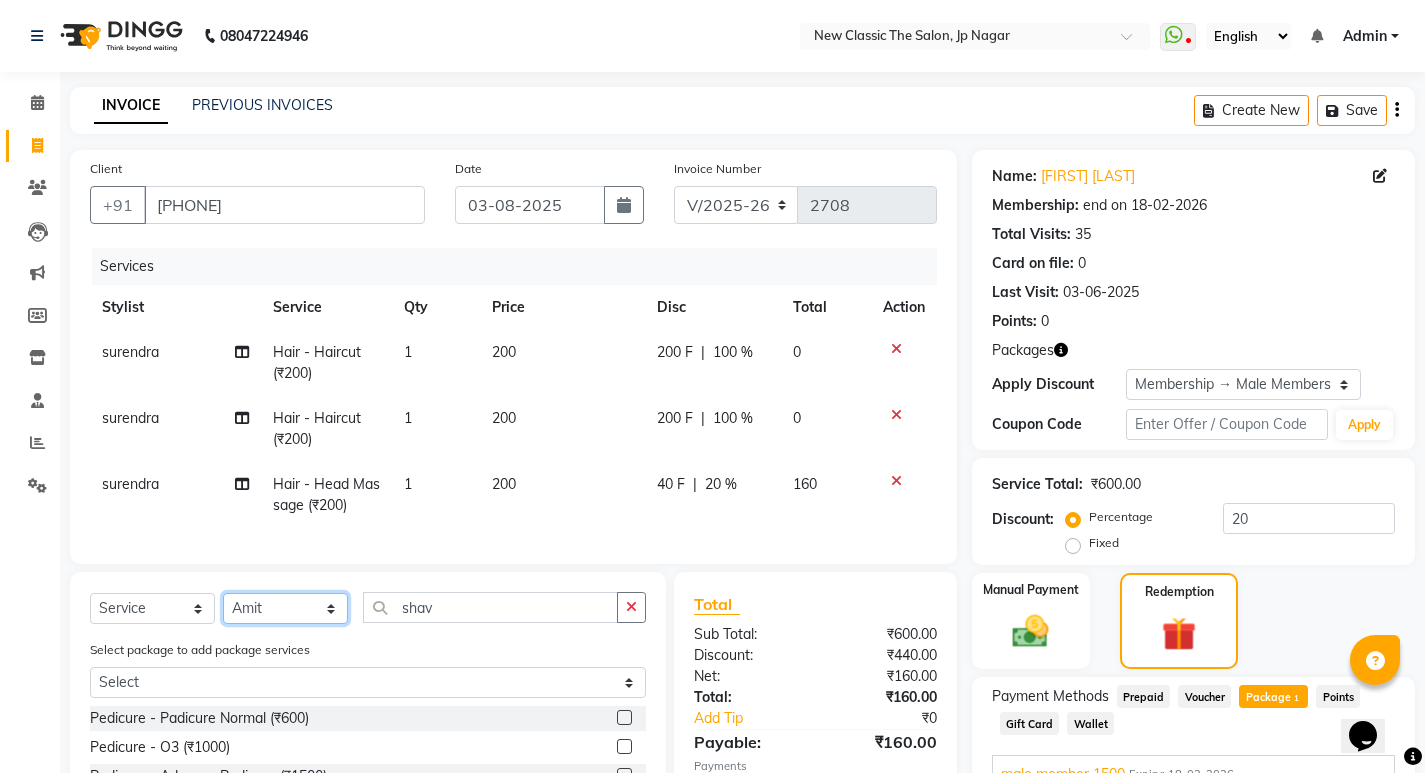 scroll, scrollTop: 100, scrollLeft: 0, axis: vertical 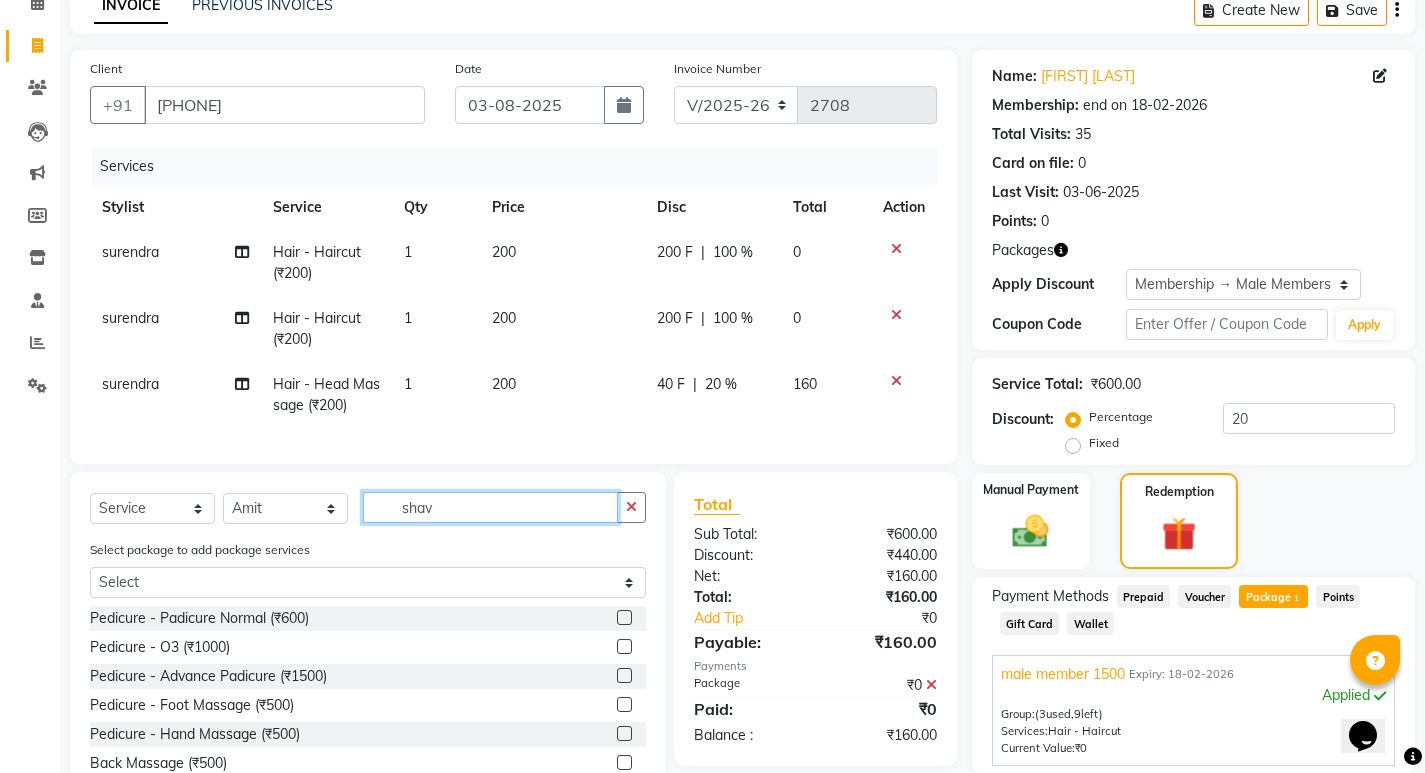 click on "shav" 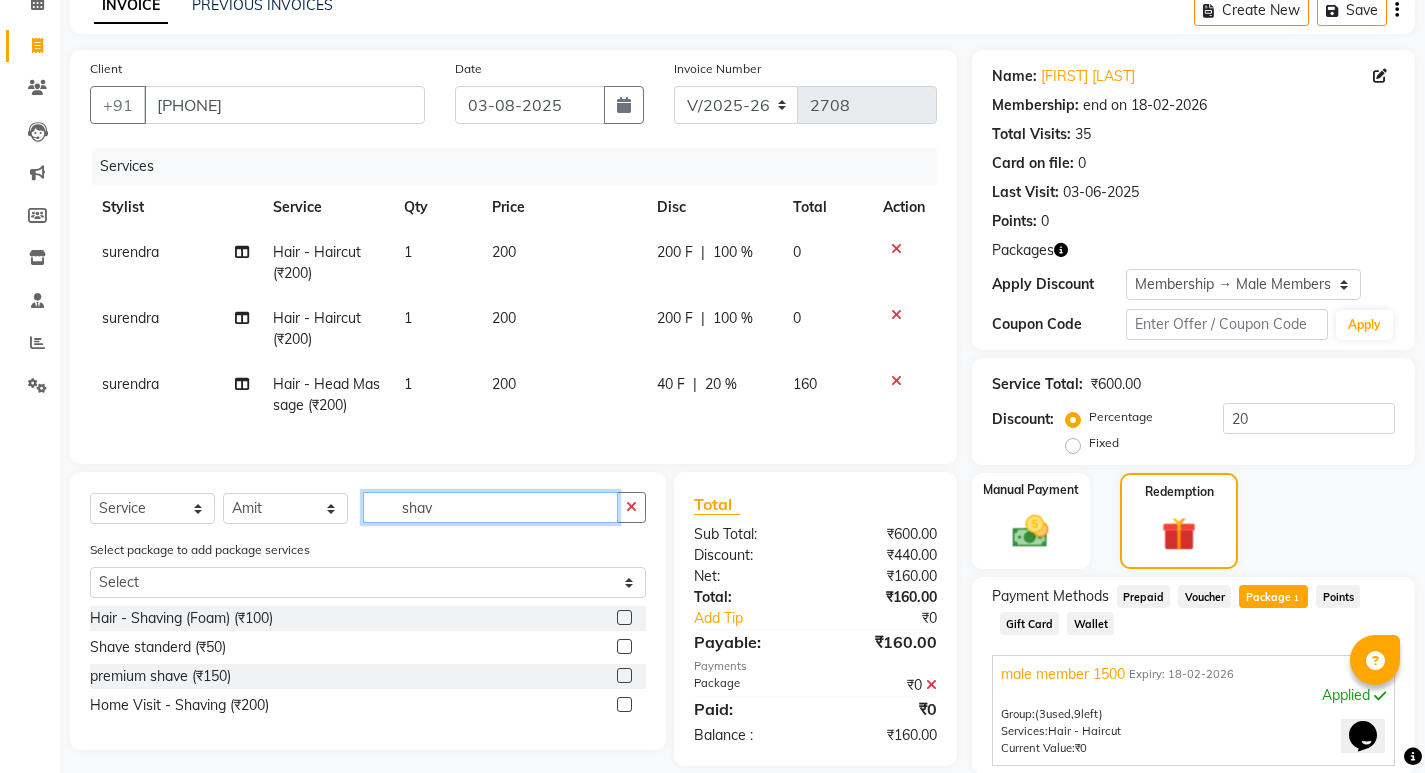 type on "shav" 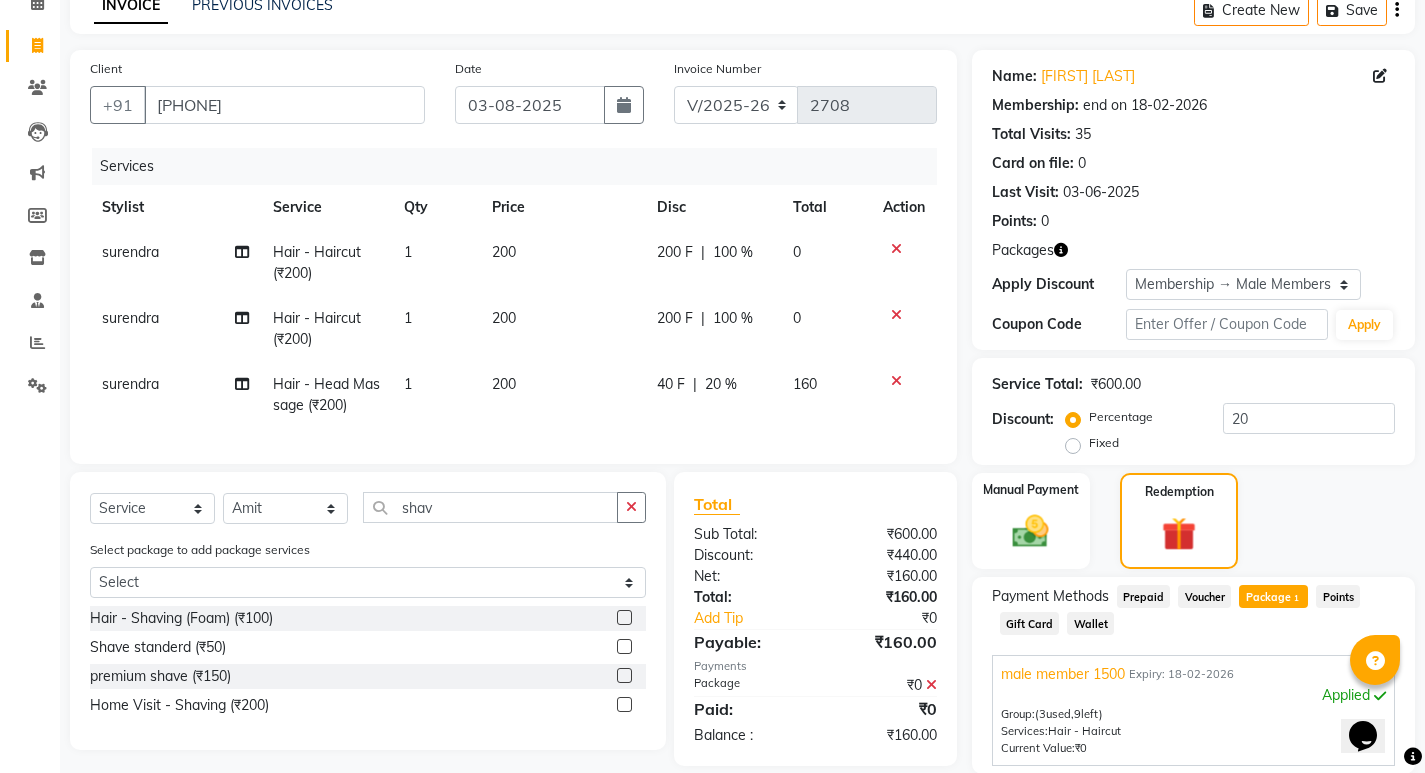 click 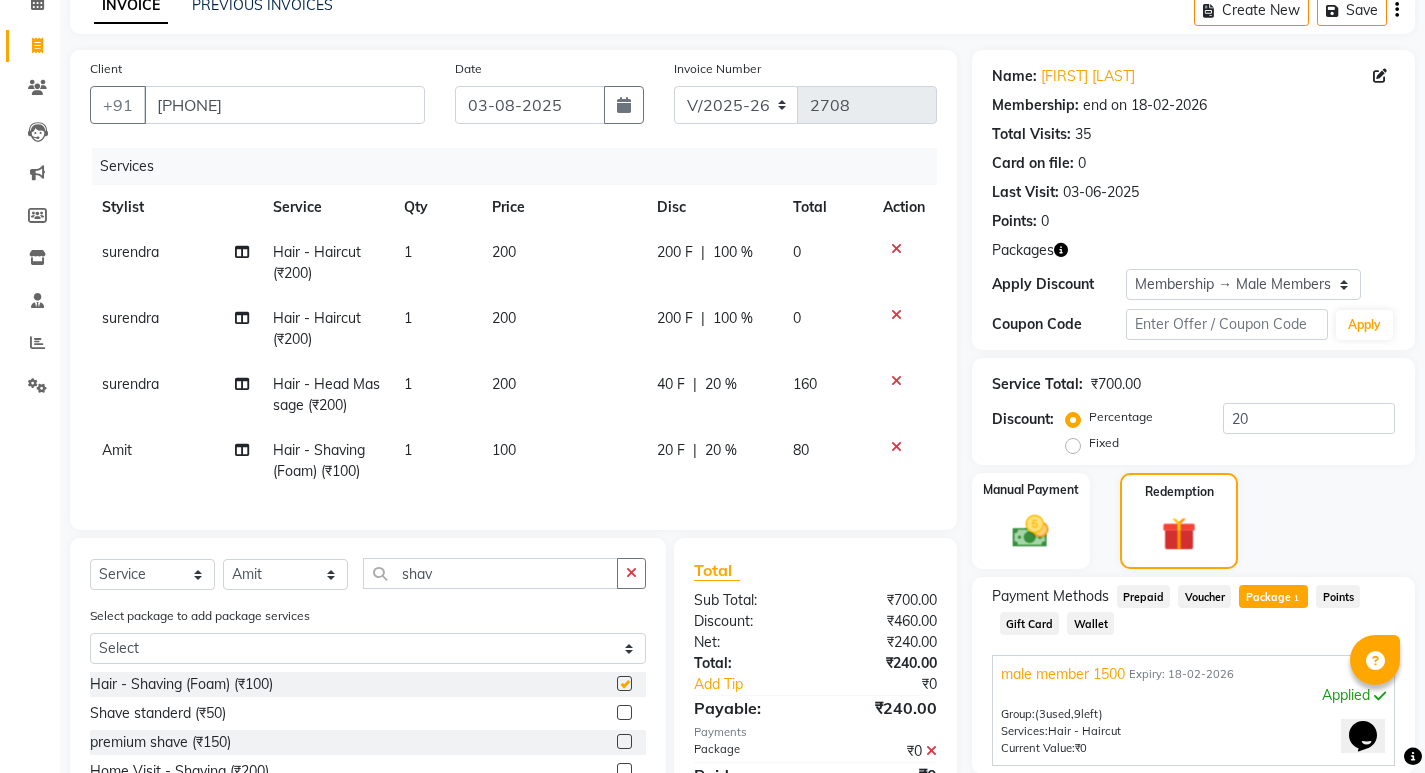 checkbox on "false" 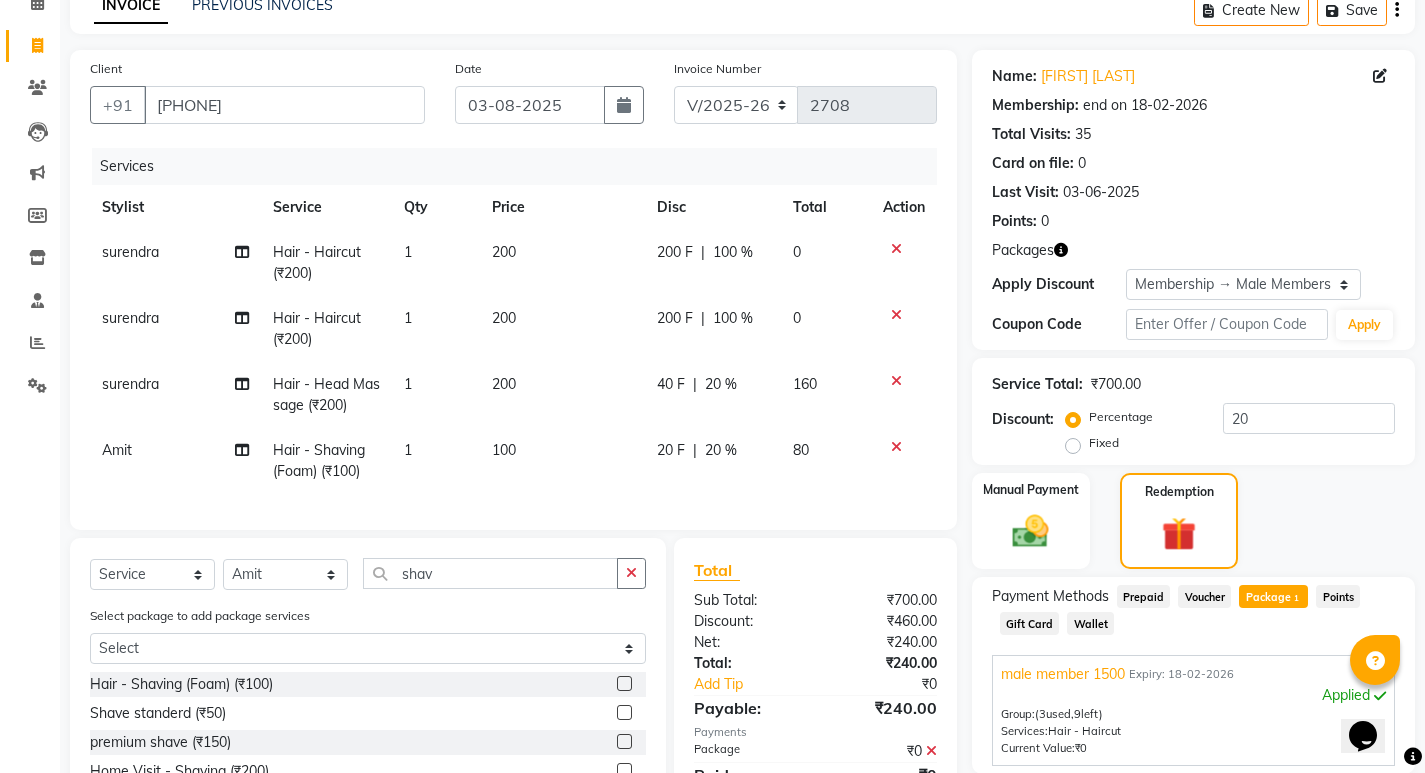 click on "20 %" 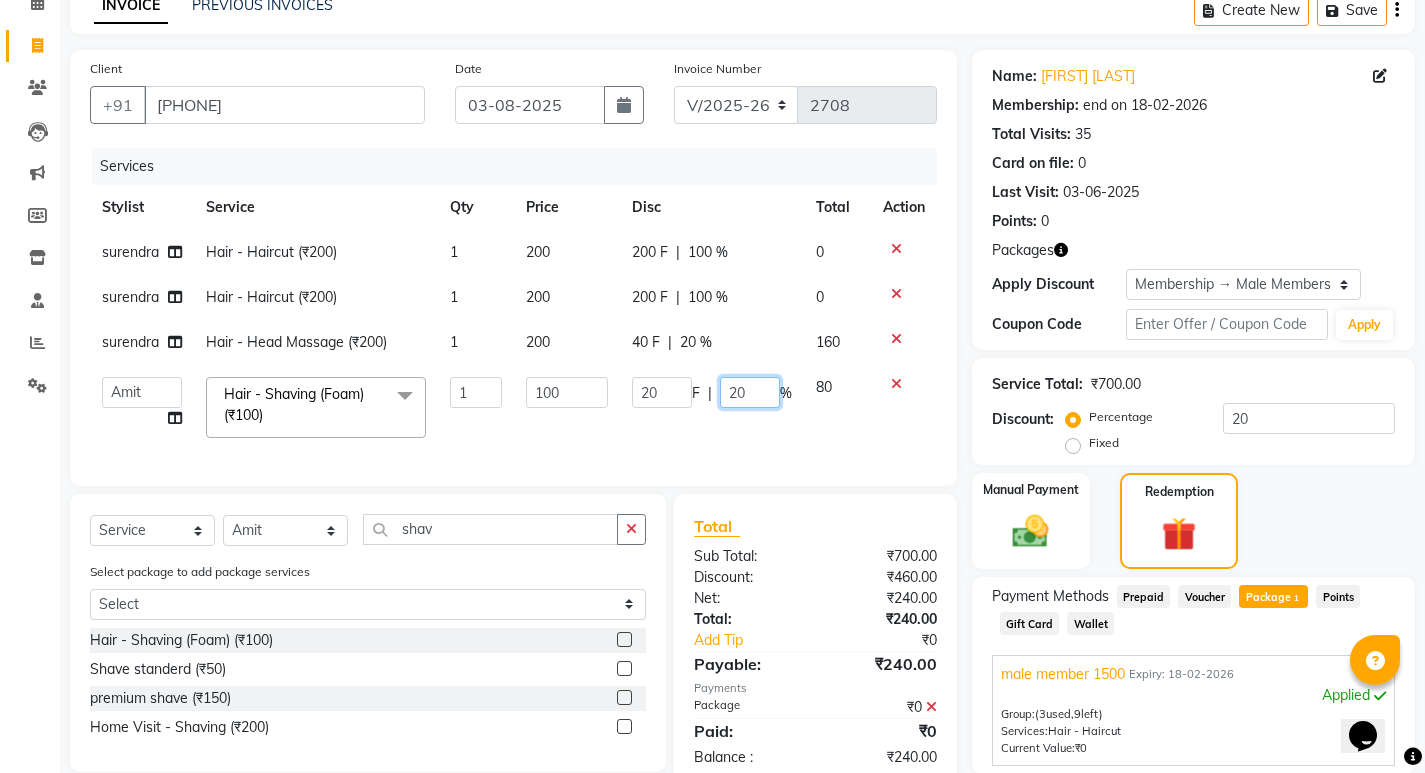 click on "20" 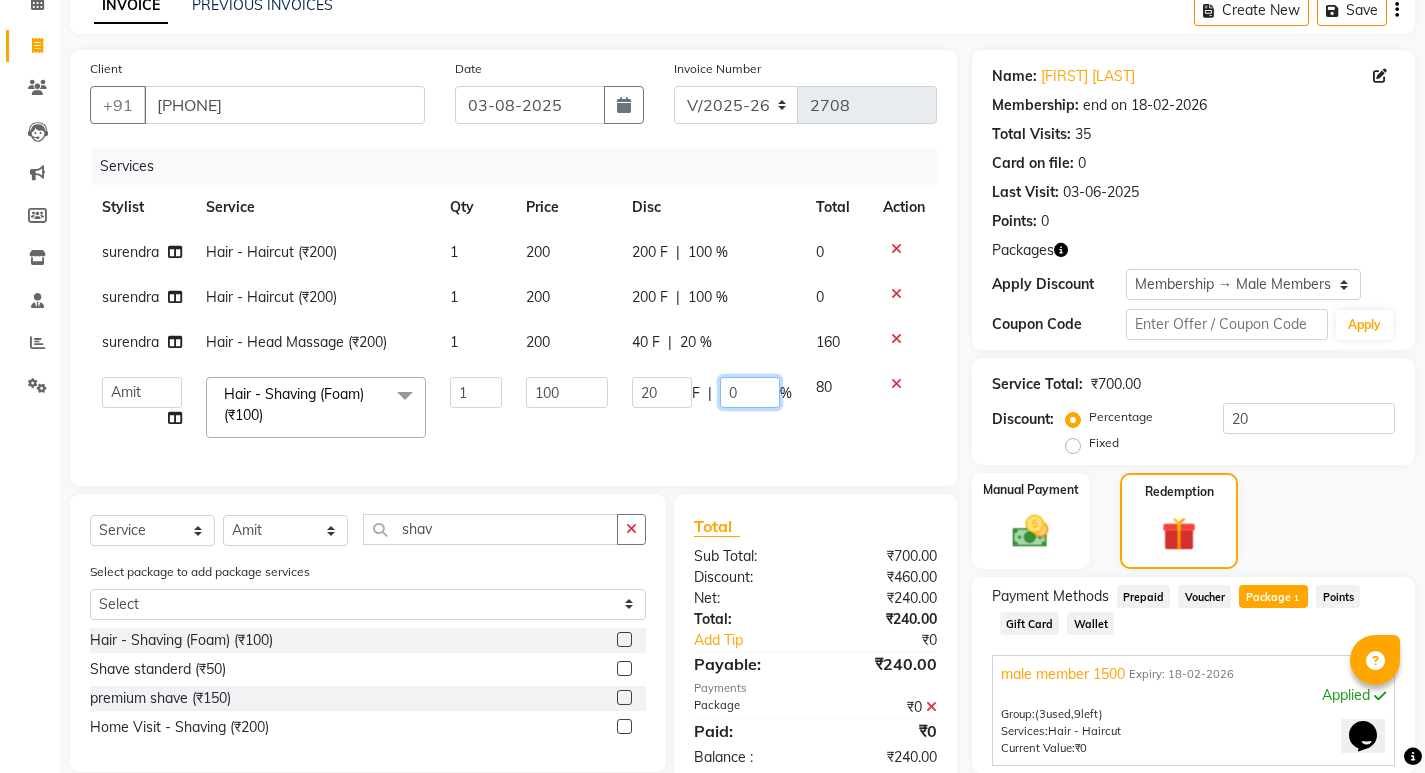 type on "00" 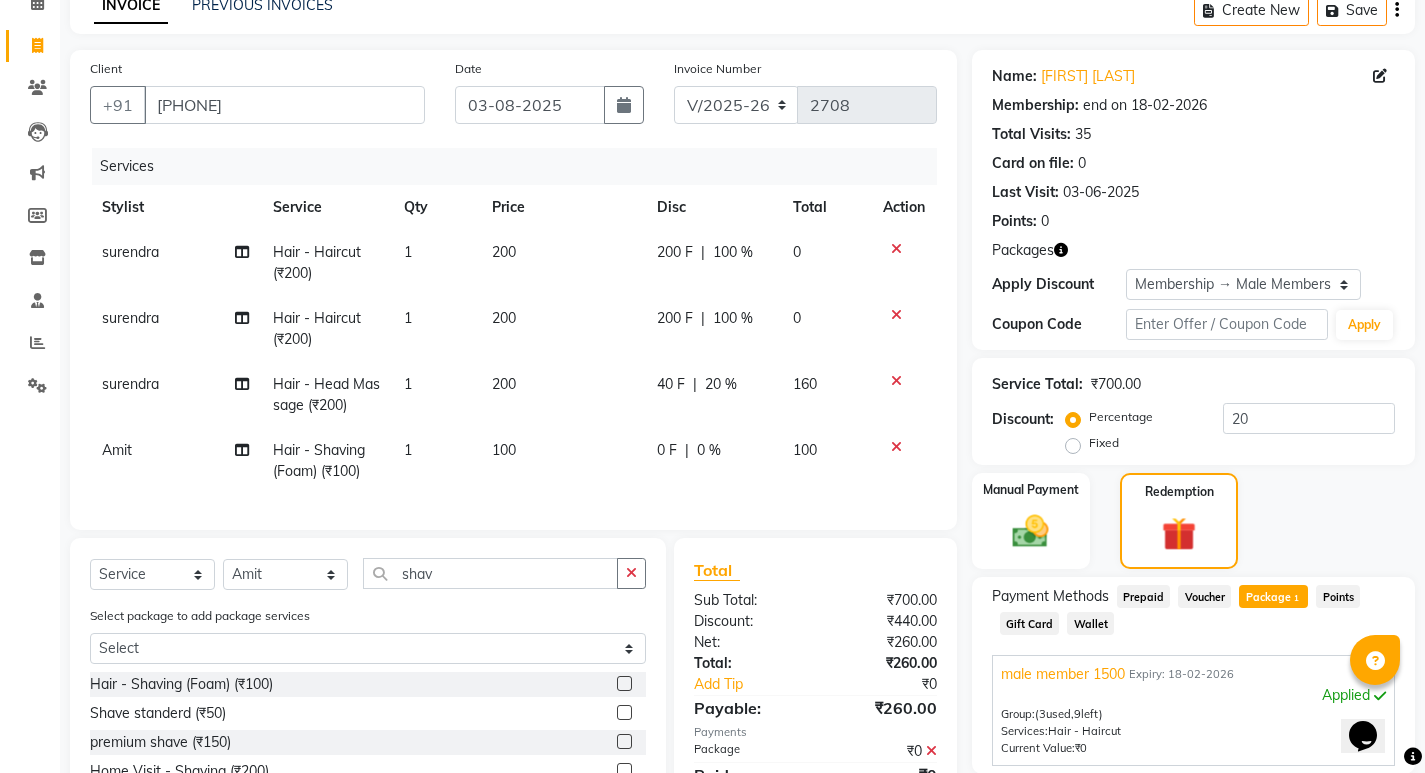 click on "0 F | 0 %" 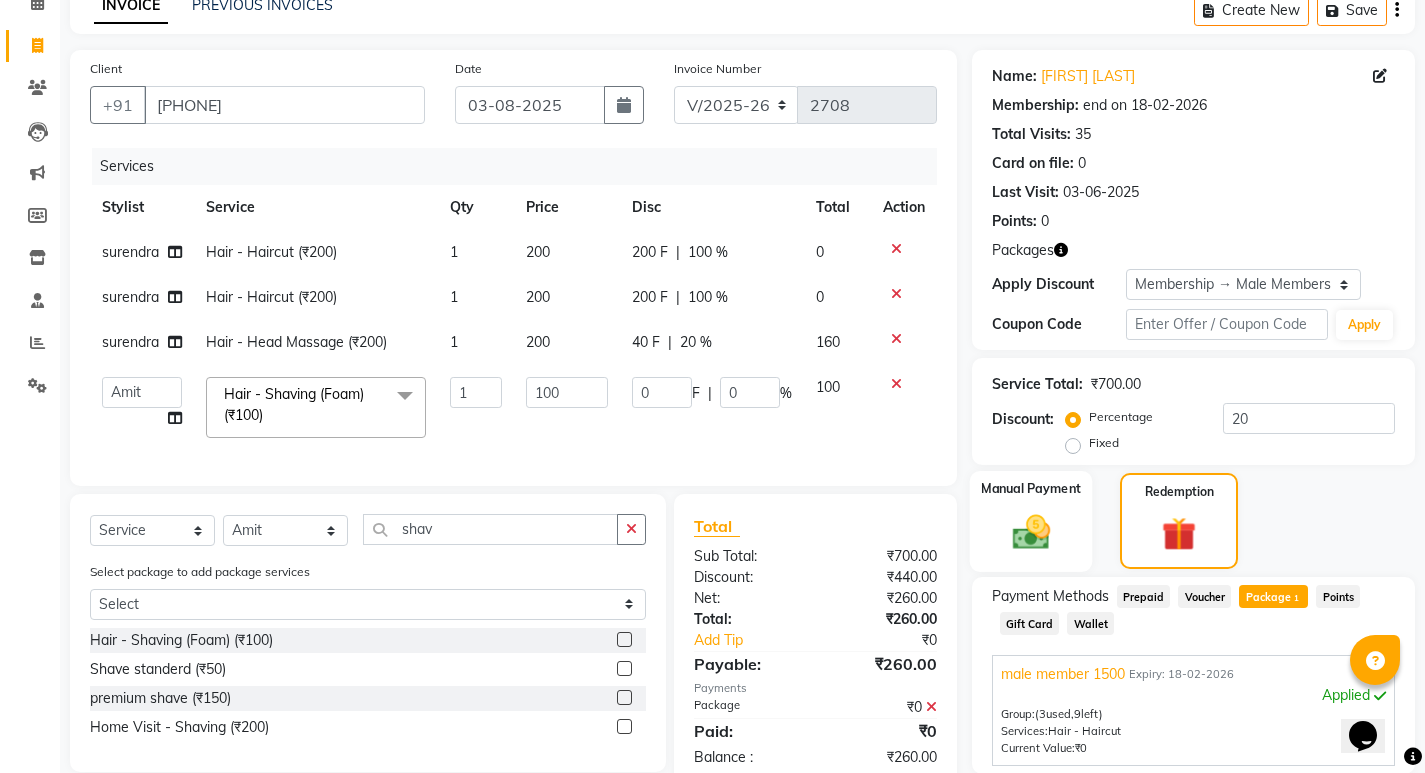 click 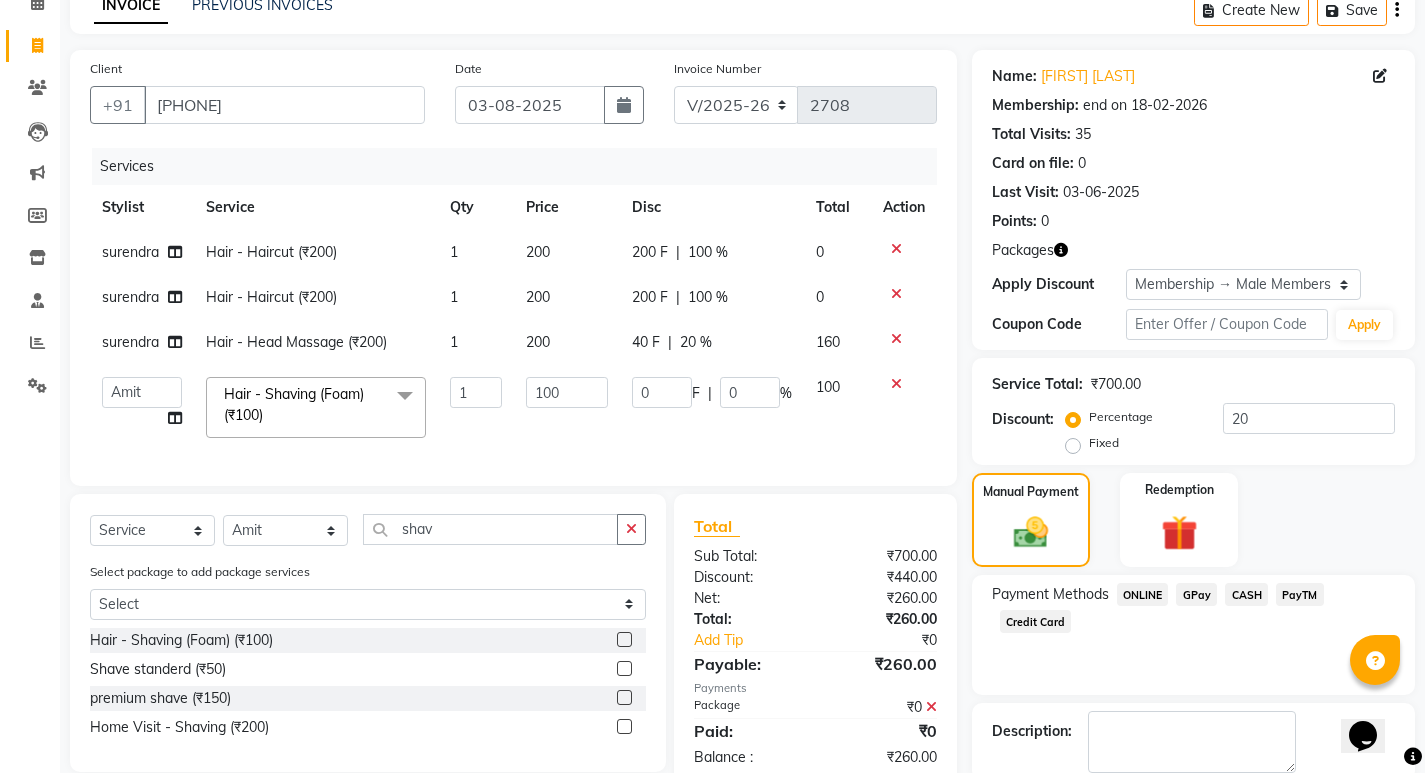 click on "ONLINE" 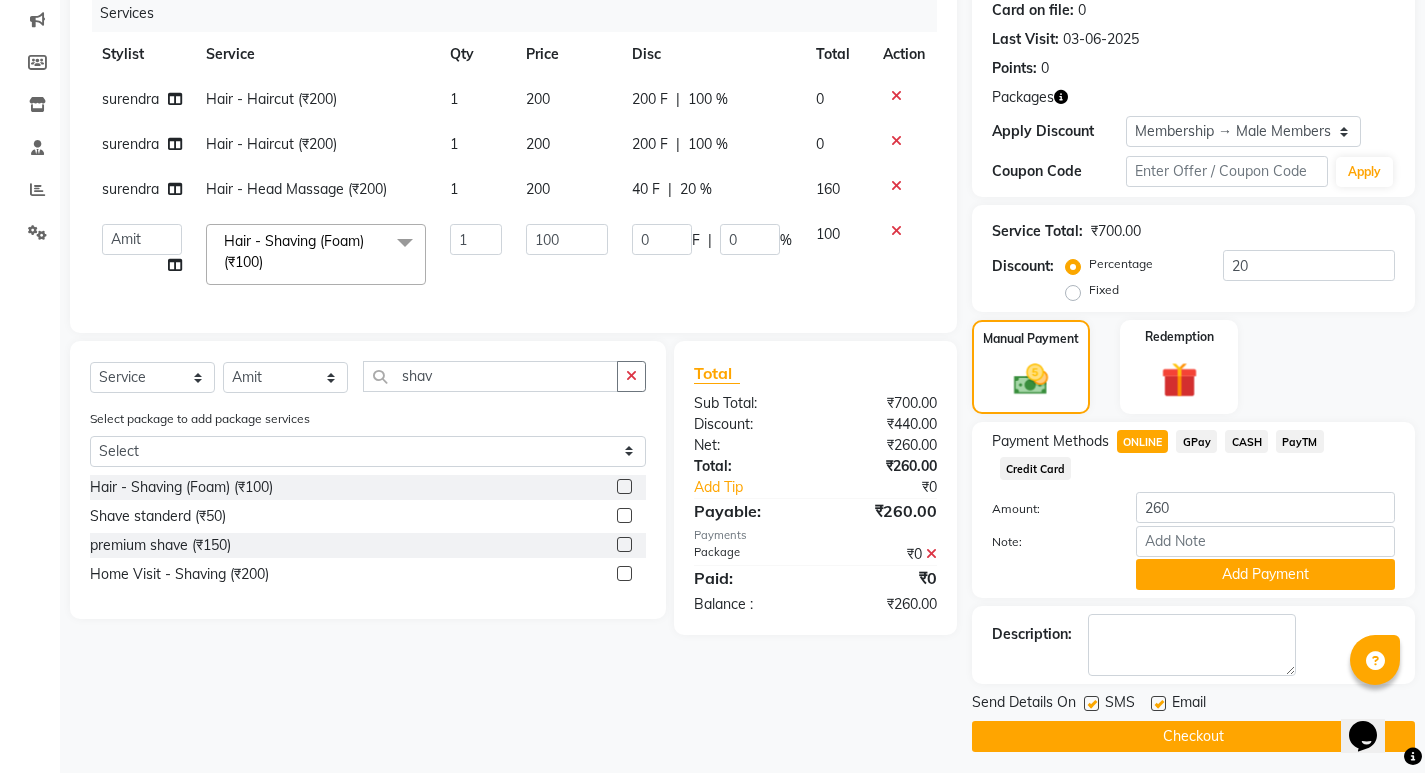 scroll, scrollTop: 262, scrollLeft: 0, axis: vertical 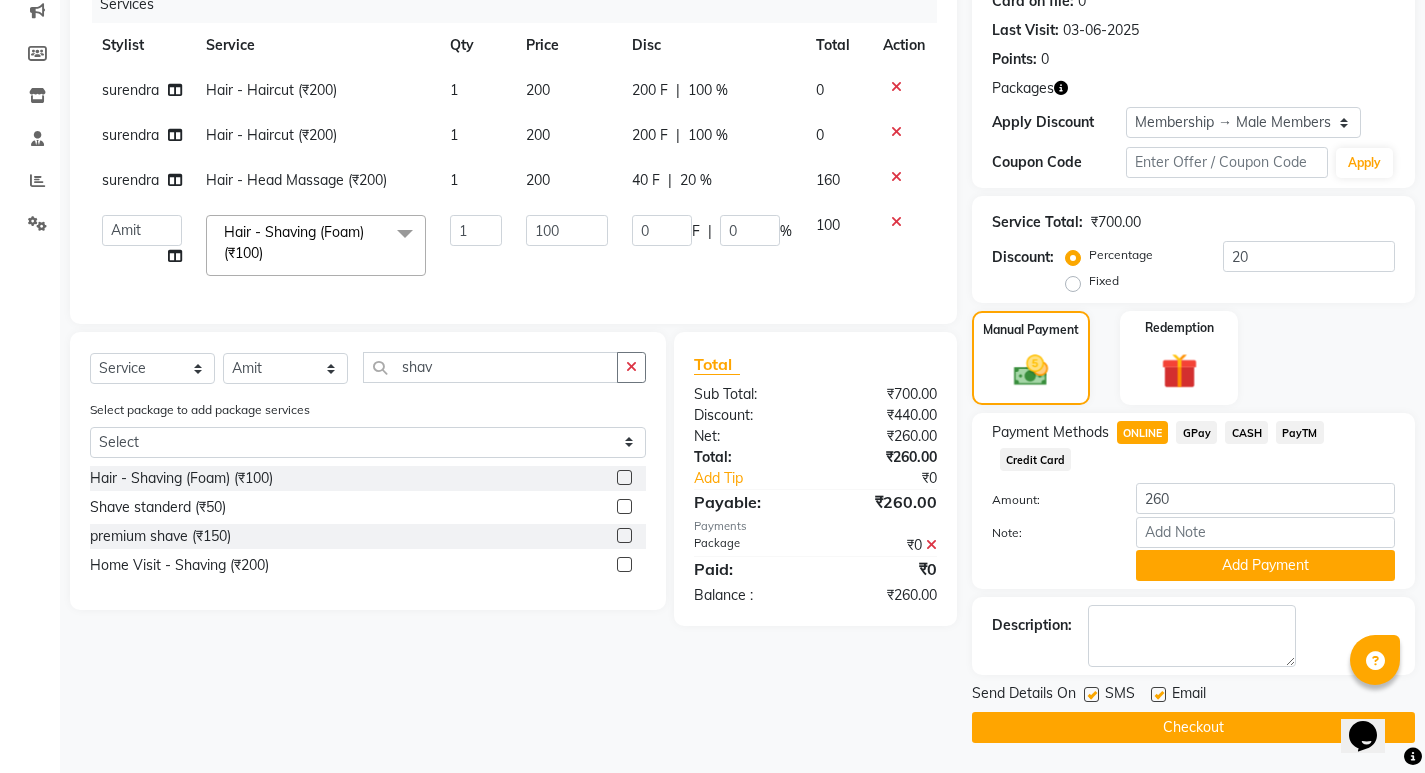 click on "PayTM" 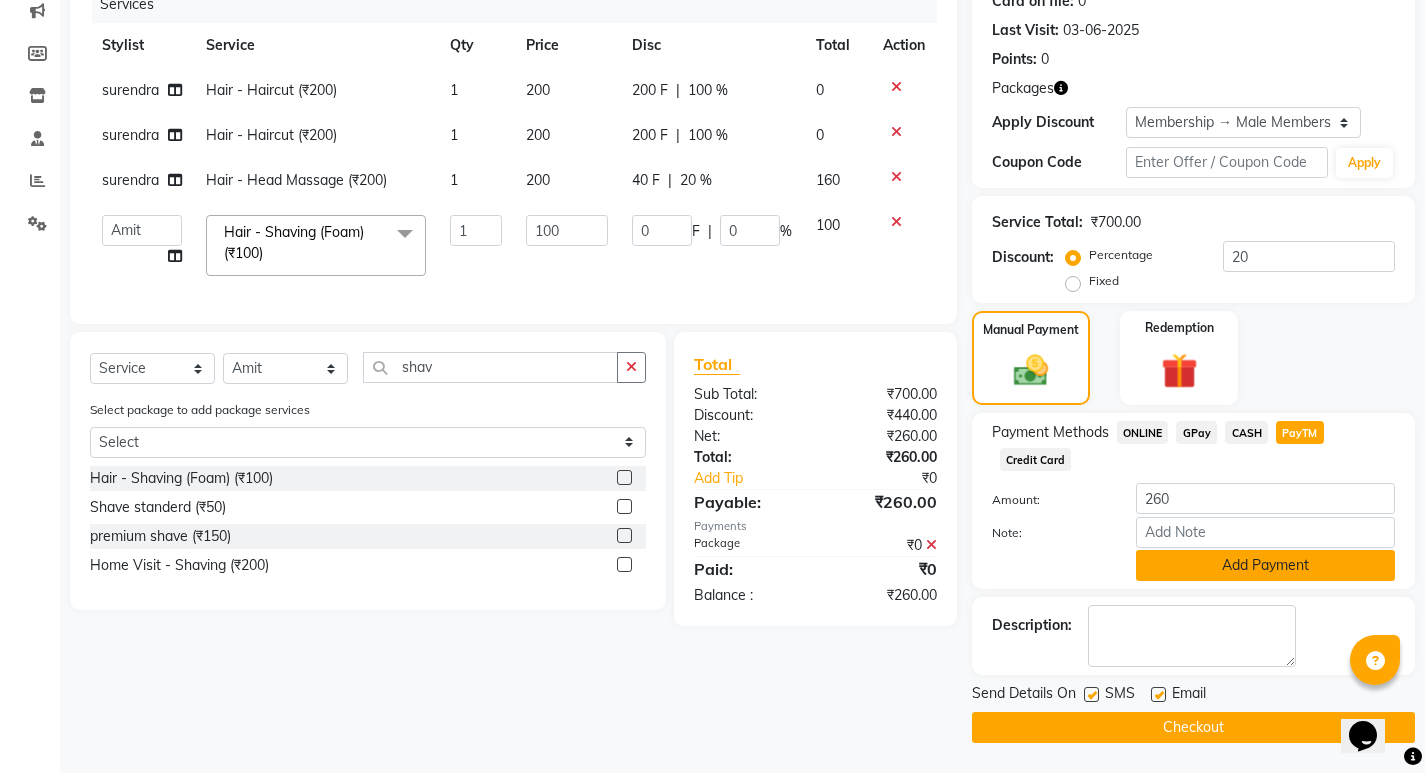 click on "Add Payment" 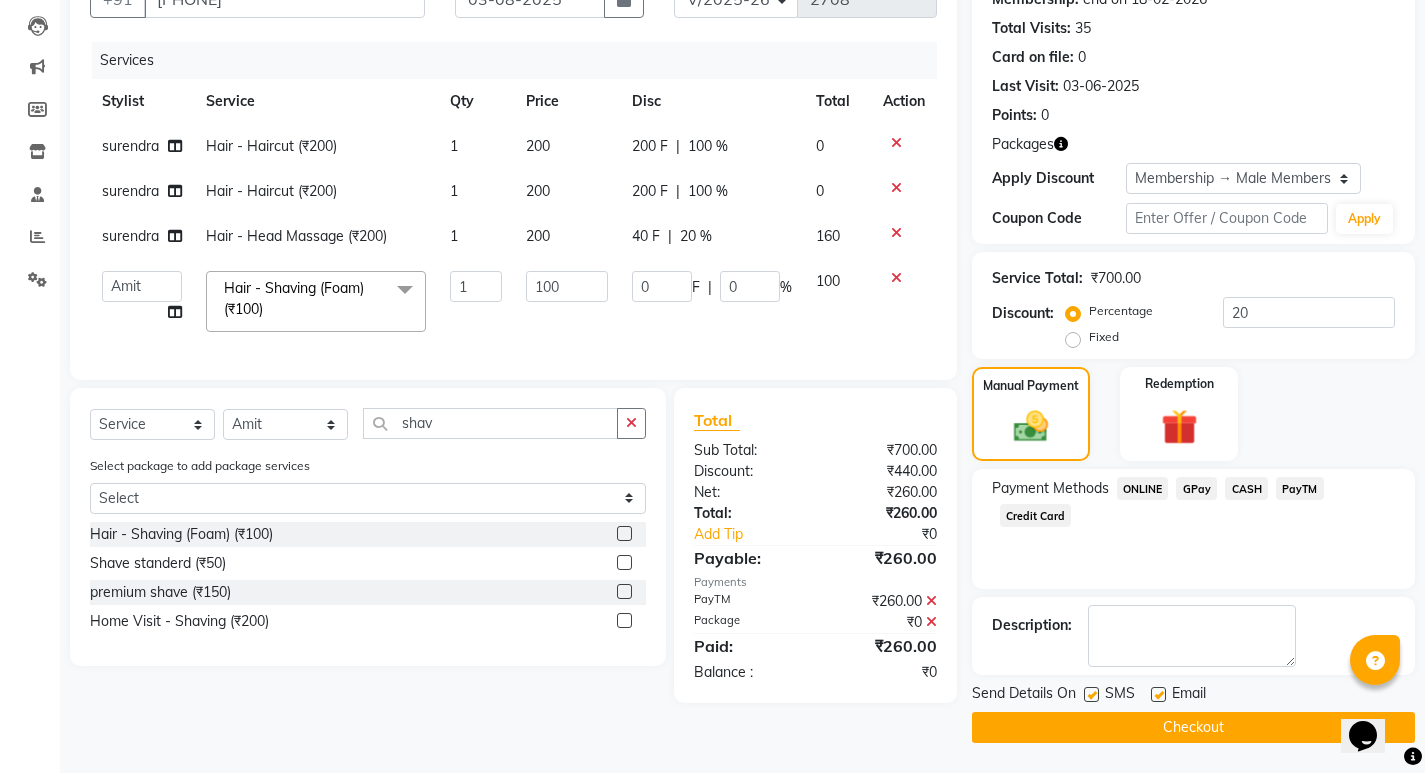 scroll, scrollTop: 206, scrollLeft: 0, axis: vertical 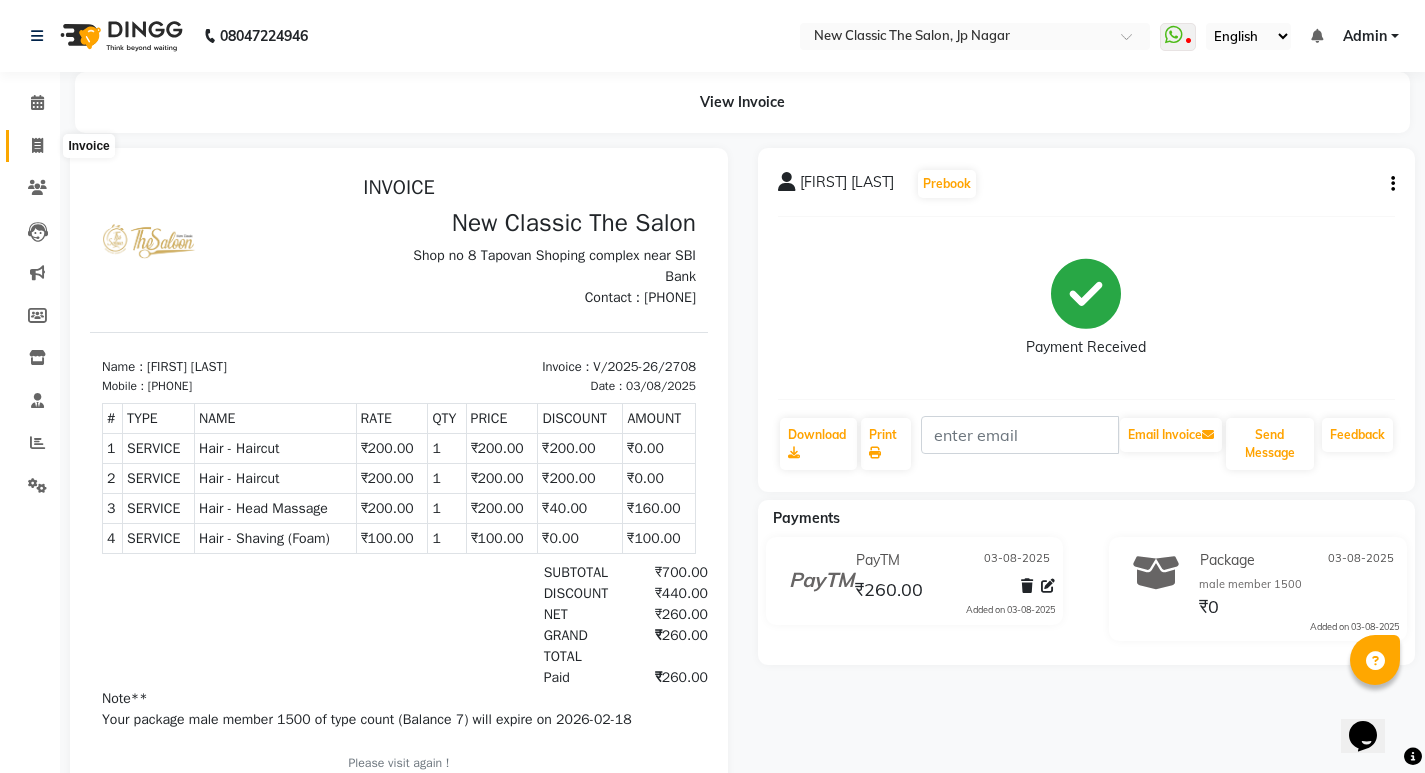 drag, startPoint x: 39, startPoint y: 144, endPoint x: 96, endPoint y: 144, distance: 57 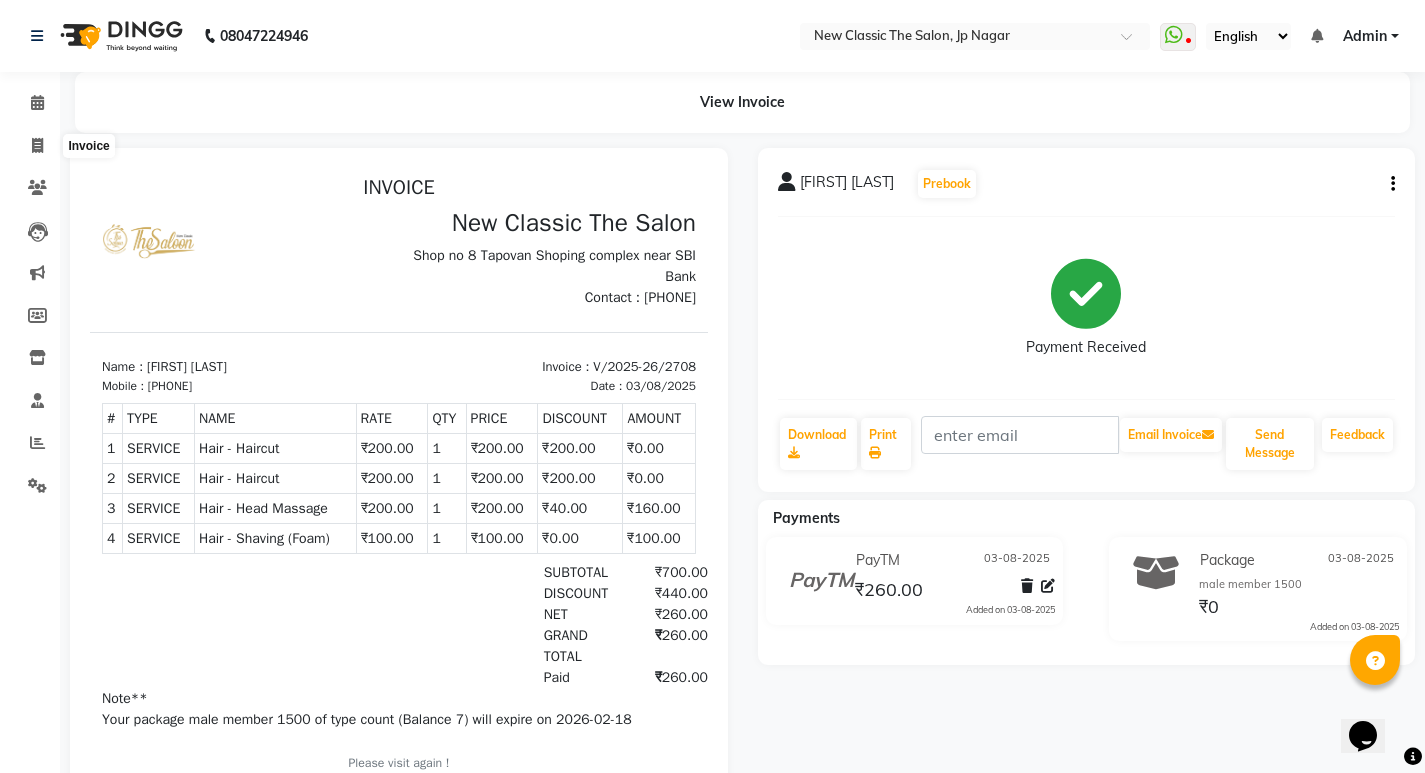 select on "service" 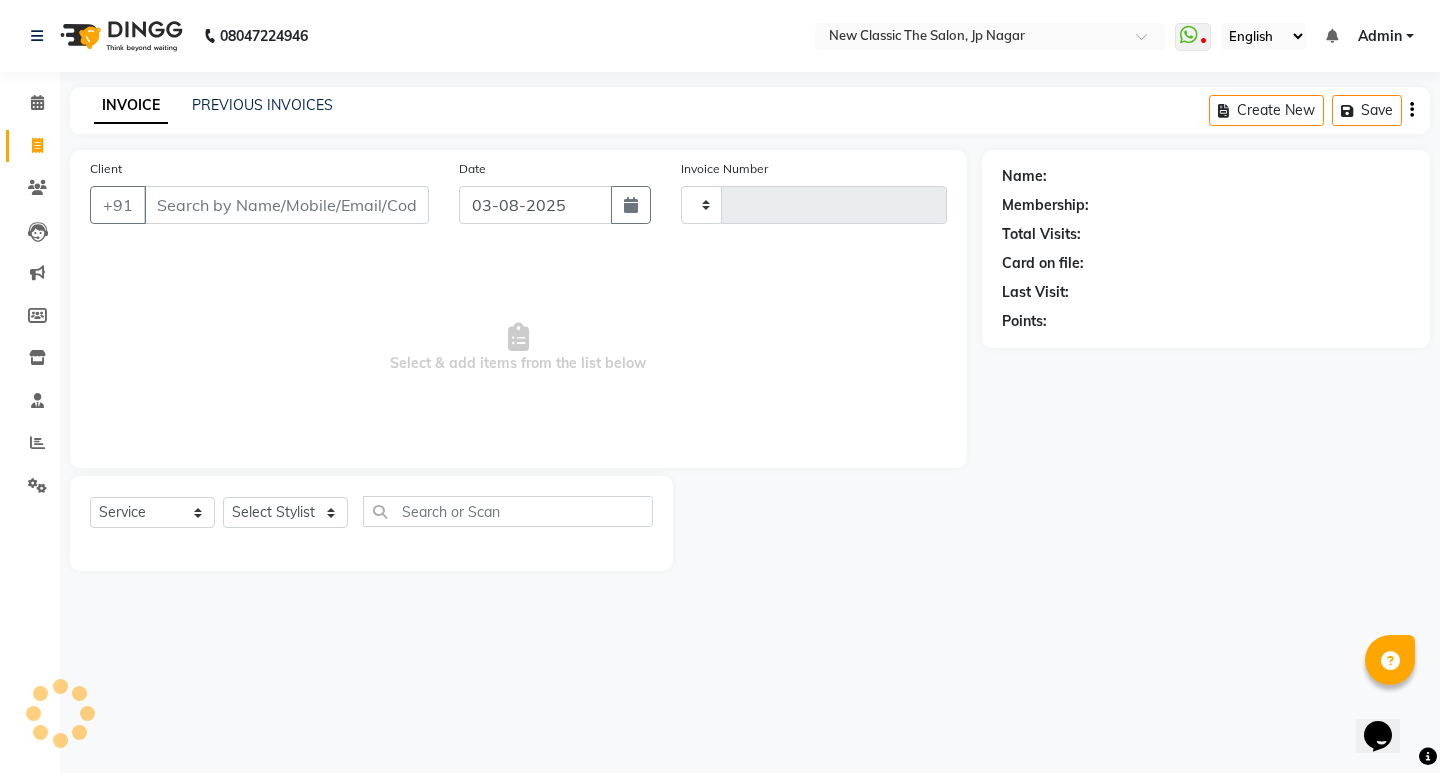 type on "2709" 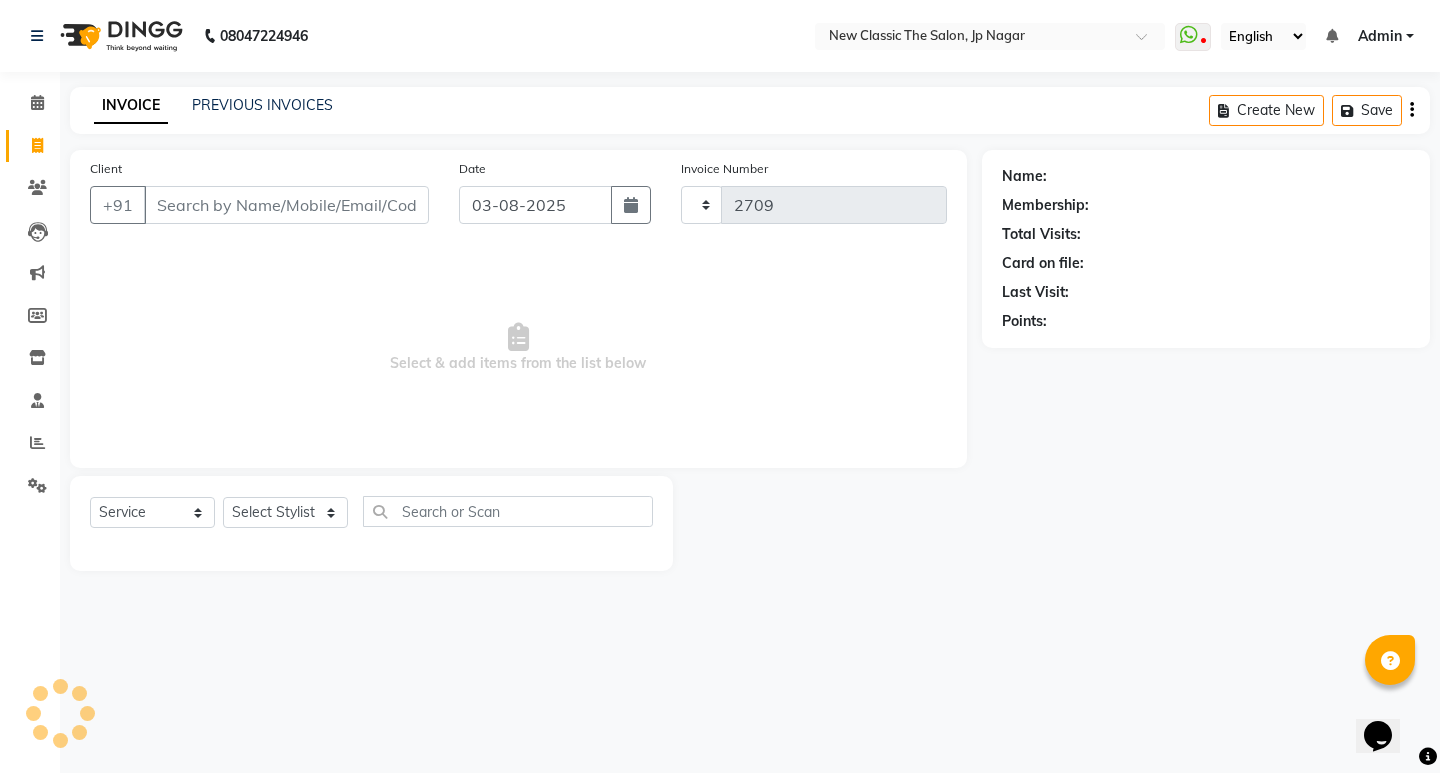 select on "4678" 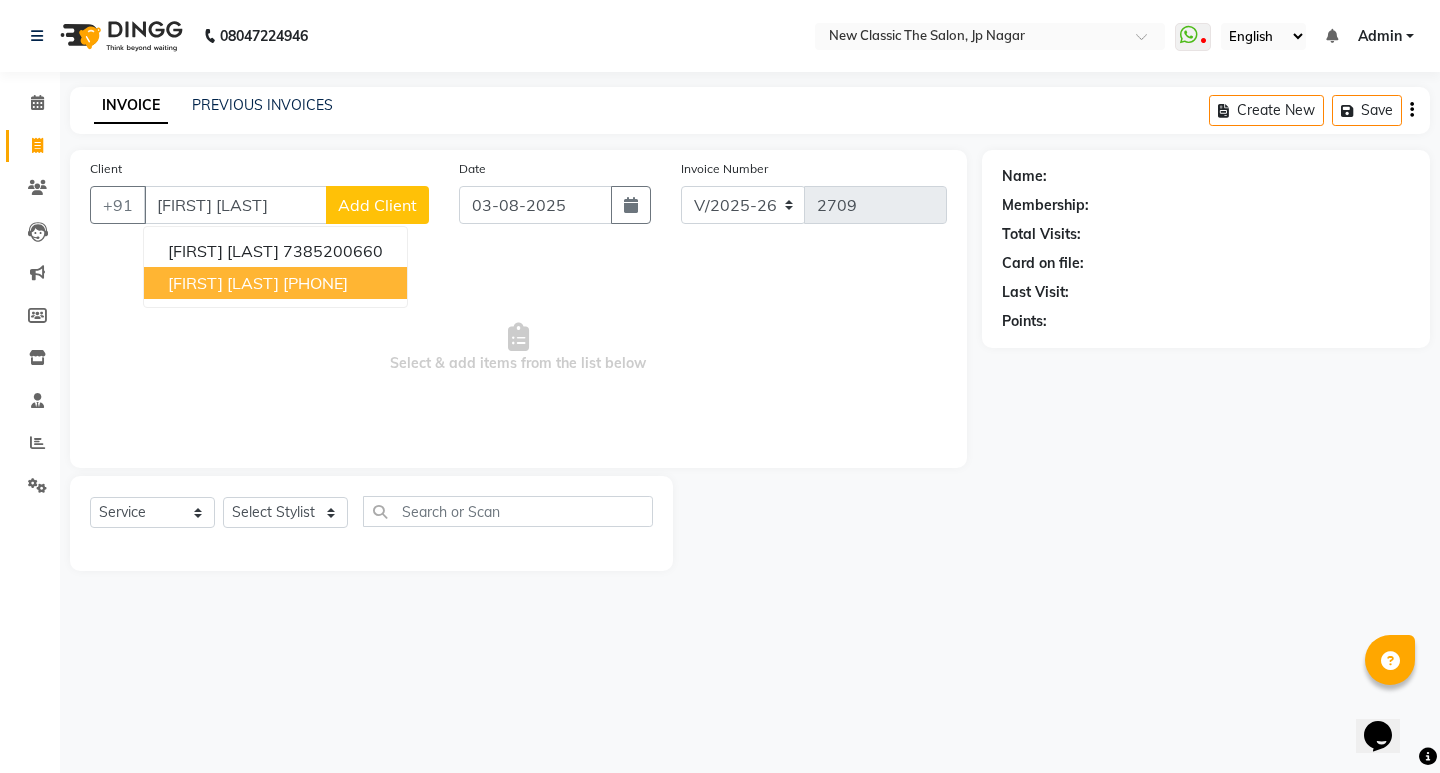 click on "[FIRST] [LAST]" at bounding box center (223, 283) 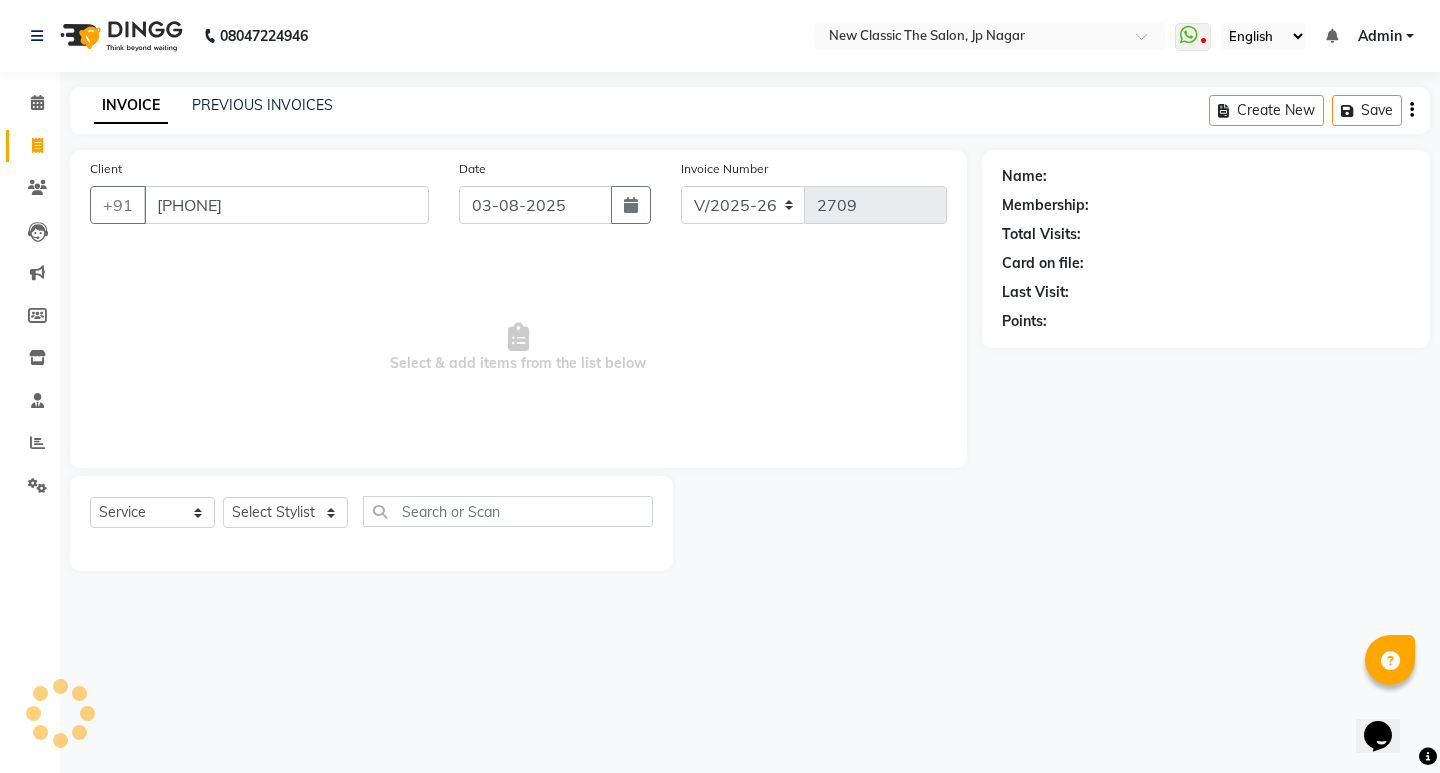 type on "[PHONE]" 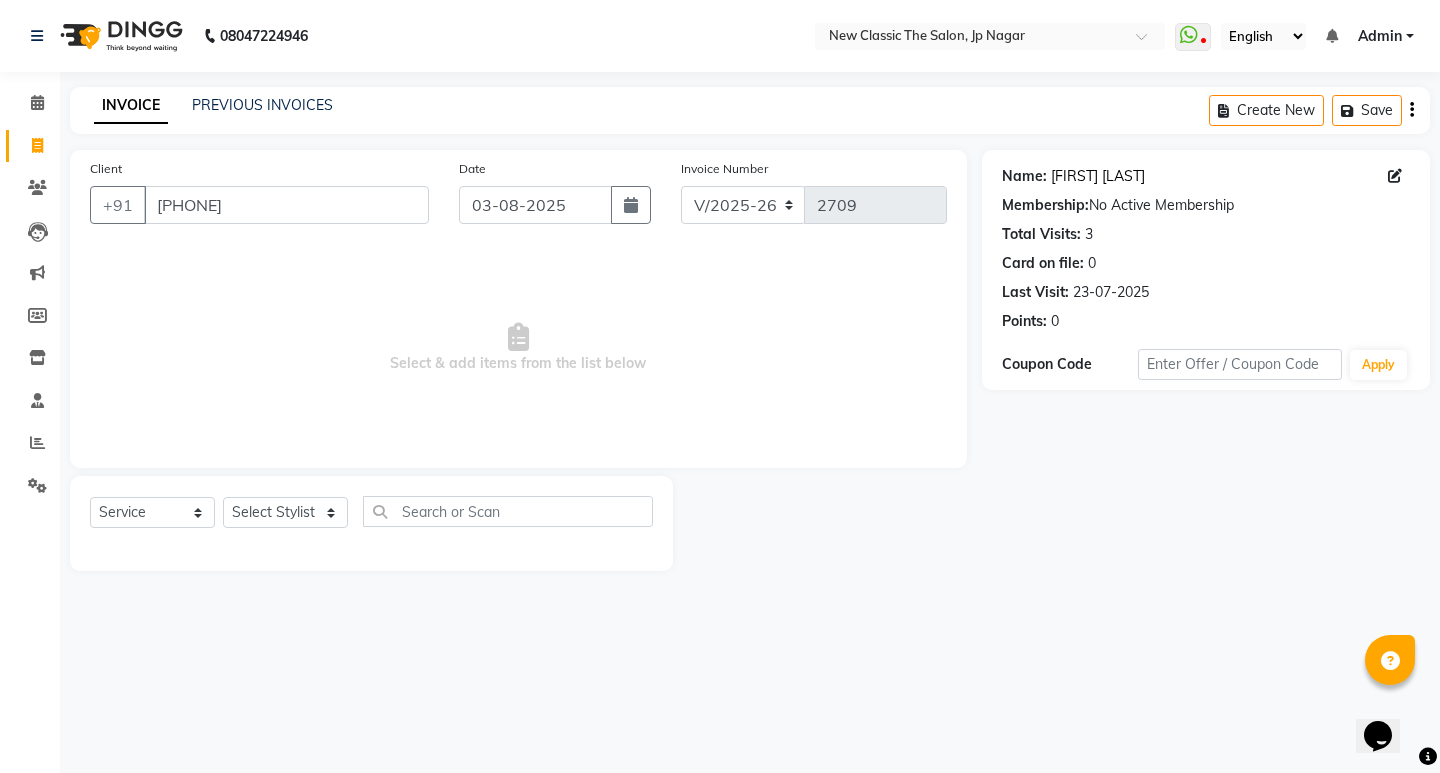 click on "[FIRST] [LAST]" 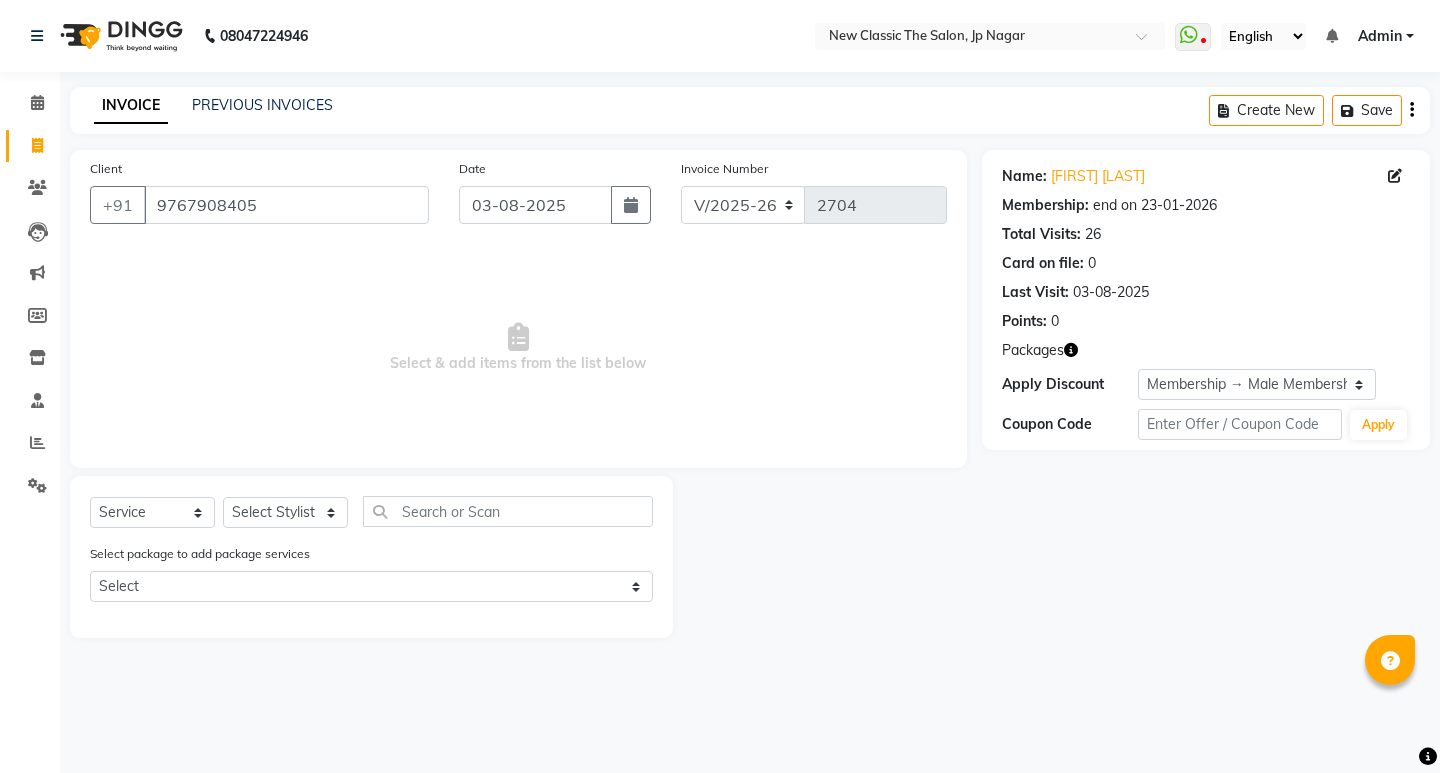 select on "4678" 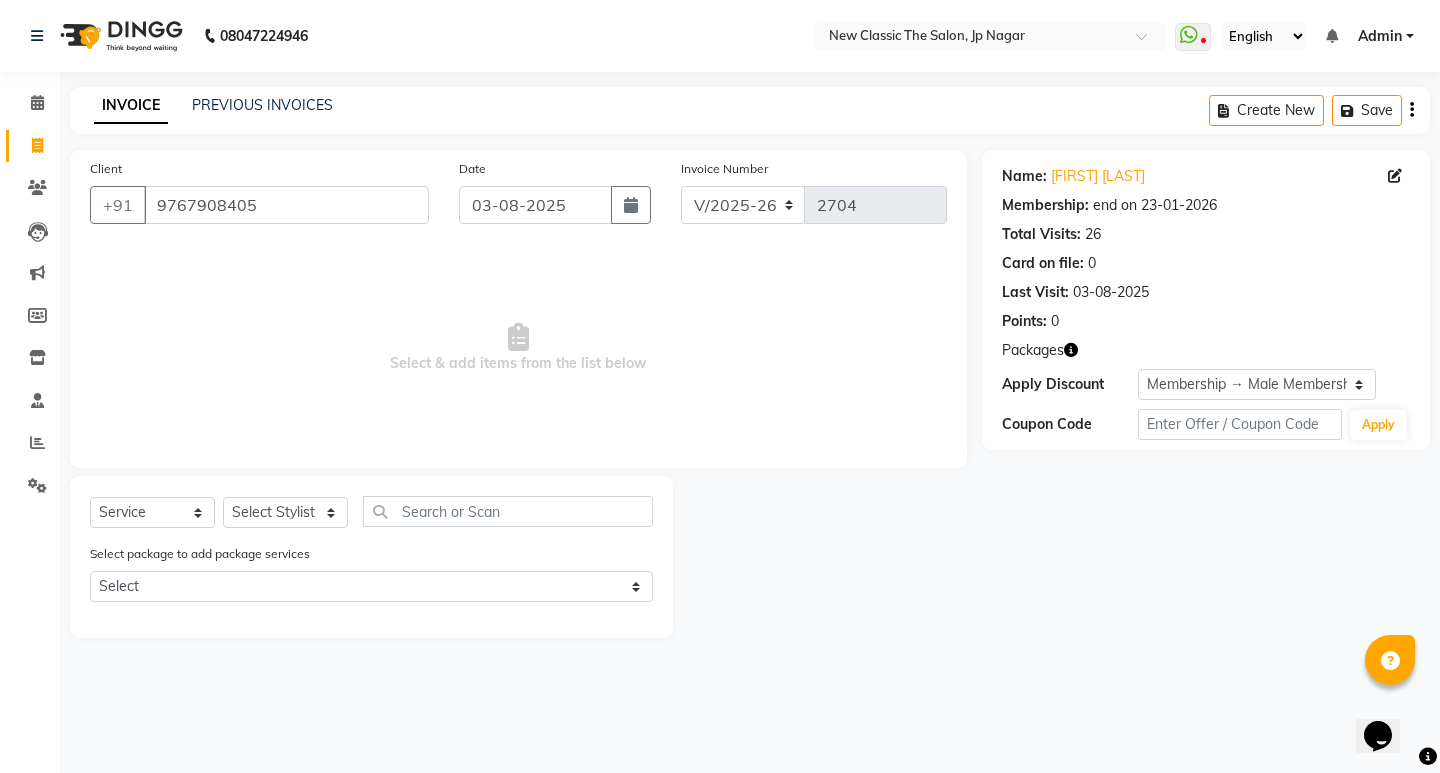 scroll, scrollTop: 0, scrollLeft: 0, axis: both 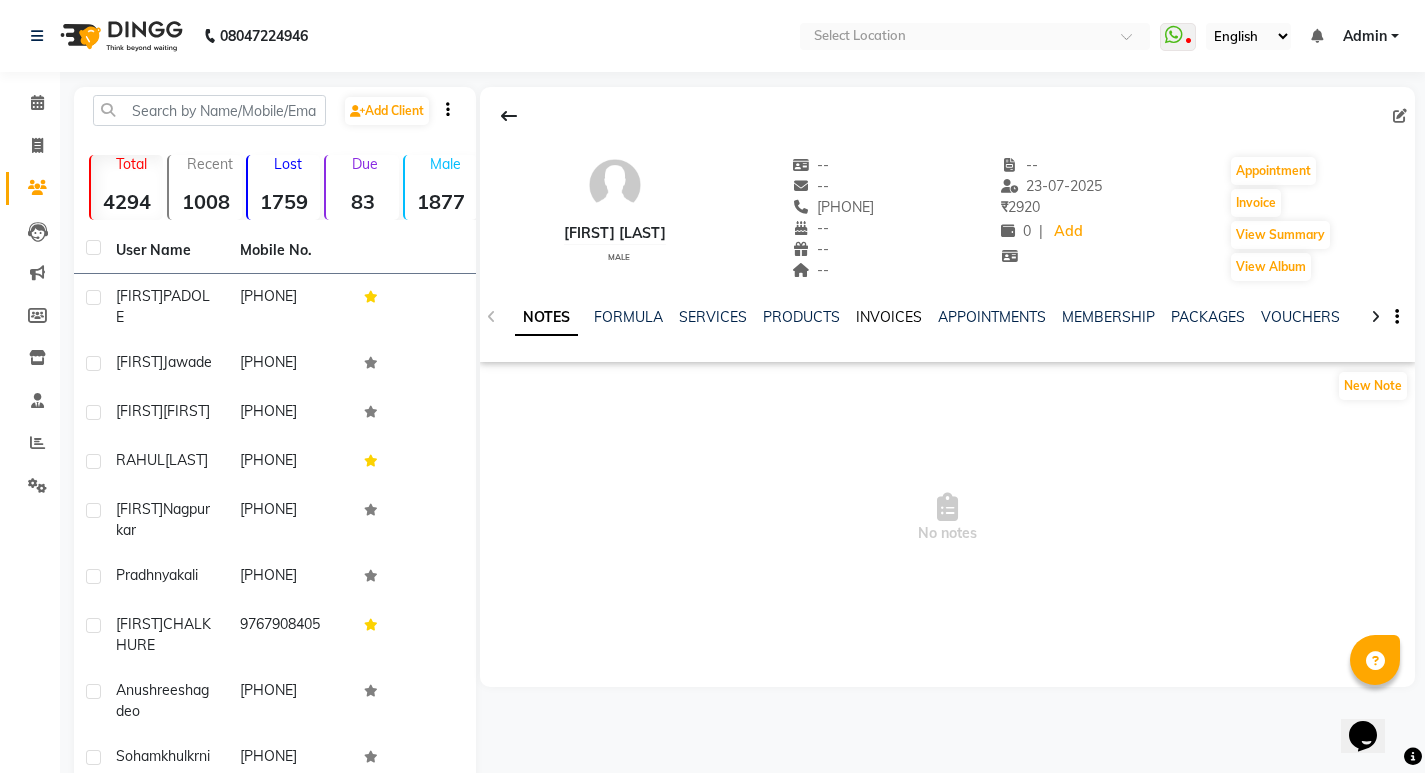 click on "INVOICES" 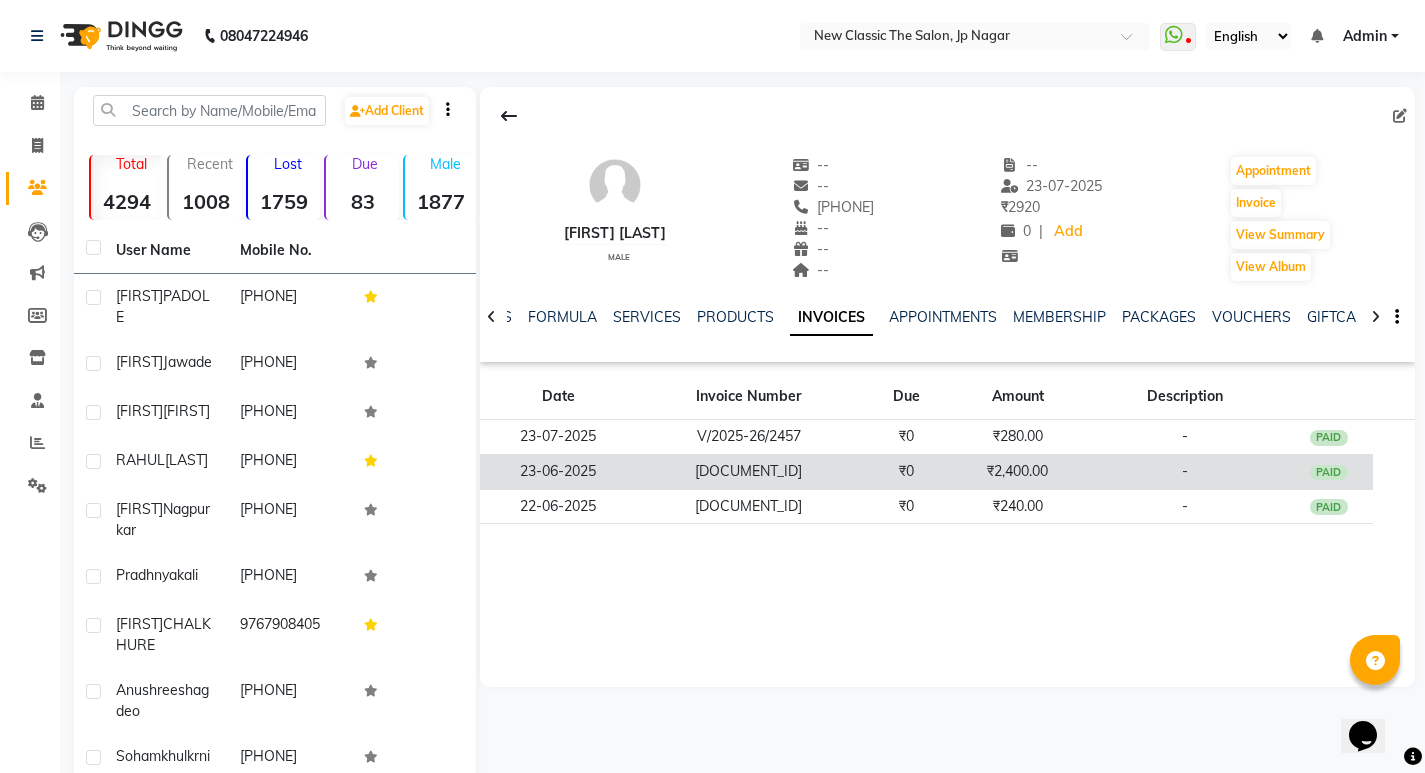 click on "₹0" 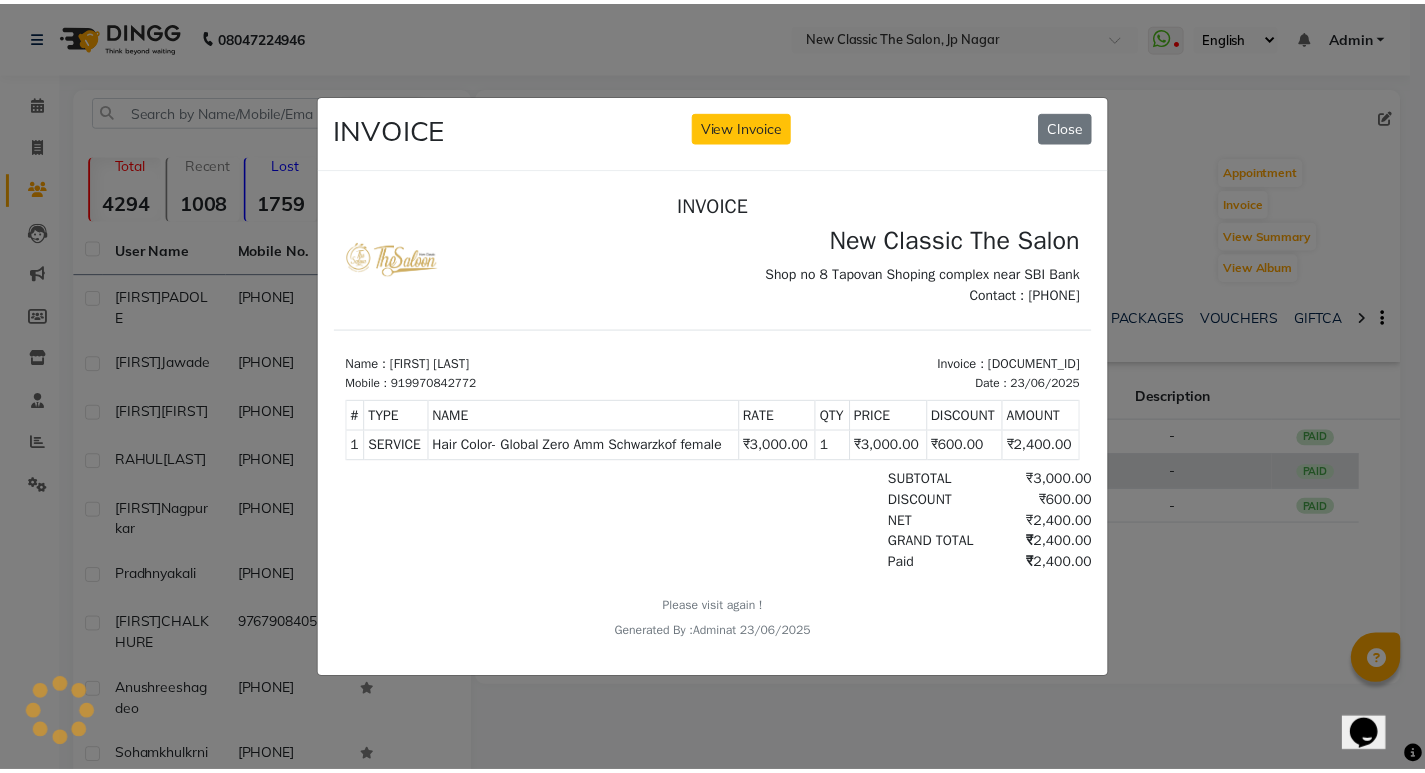 scroll, scrollTop: 0, scrollLeft: 0, axis: both 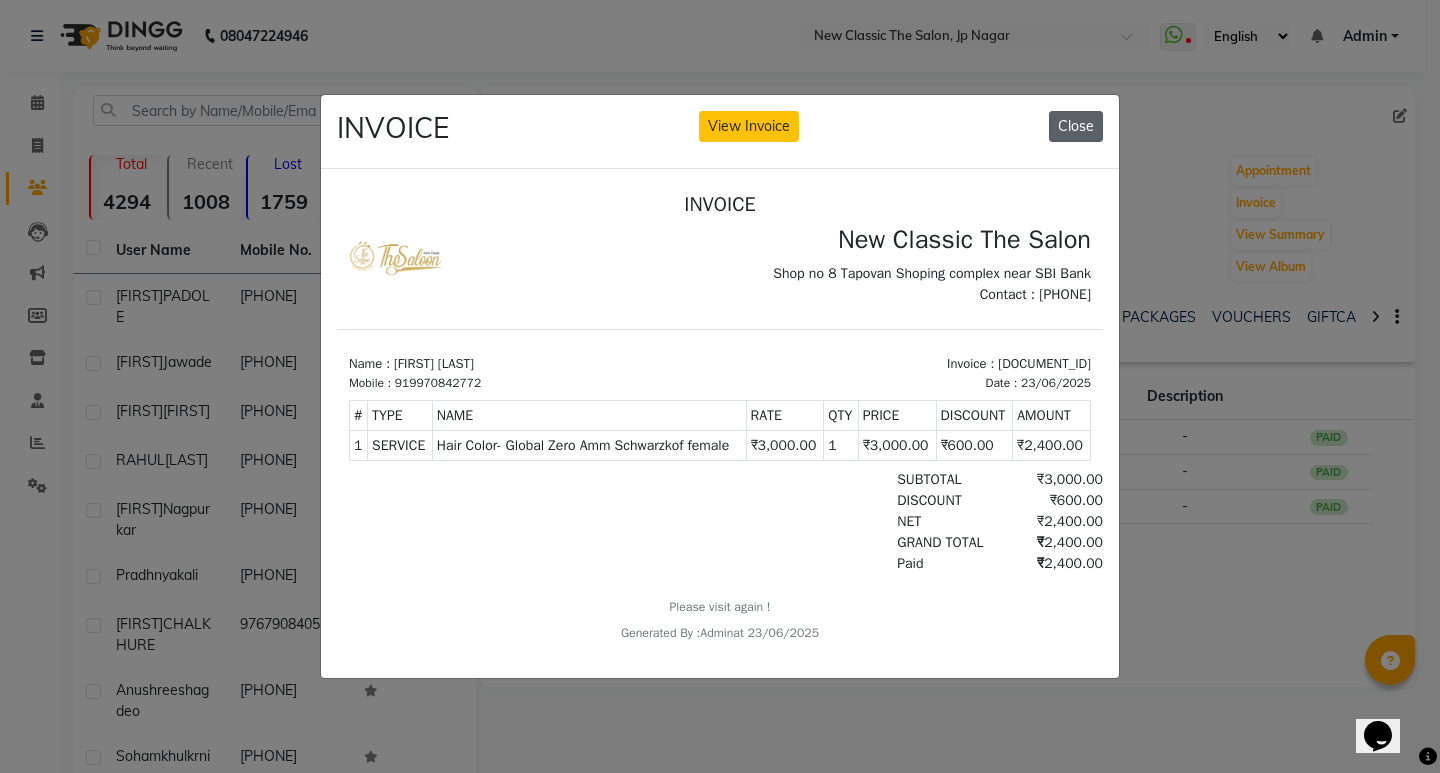 click on "Close" 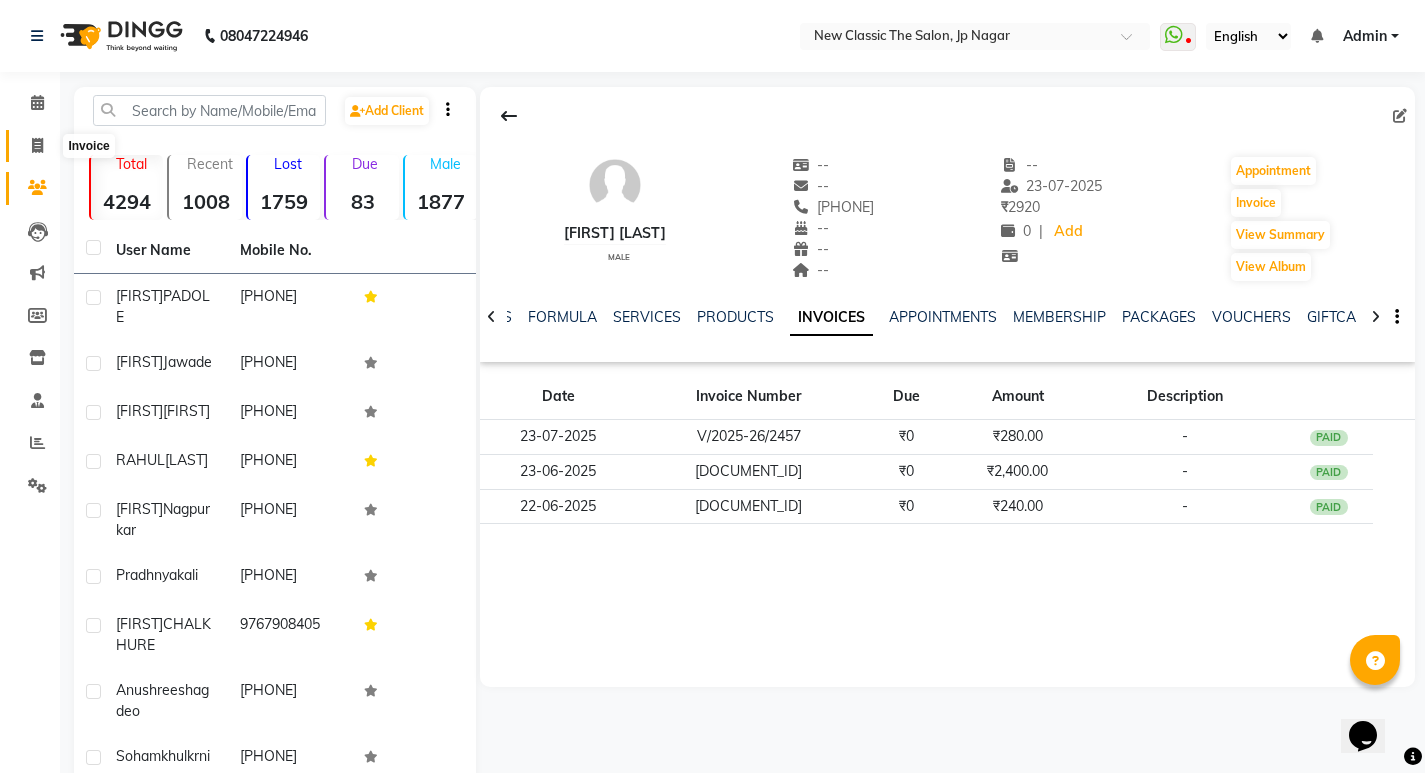 click 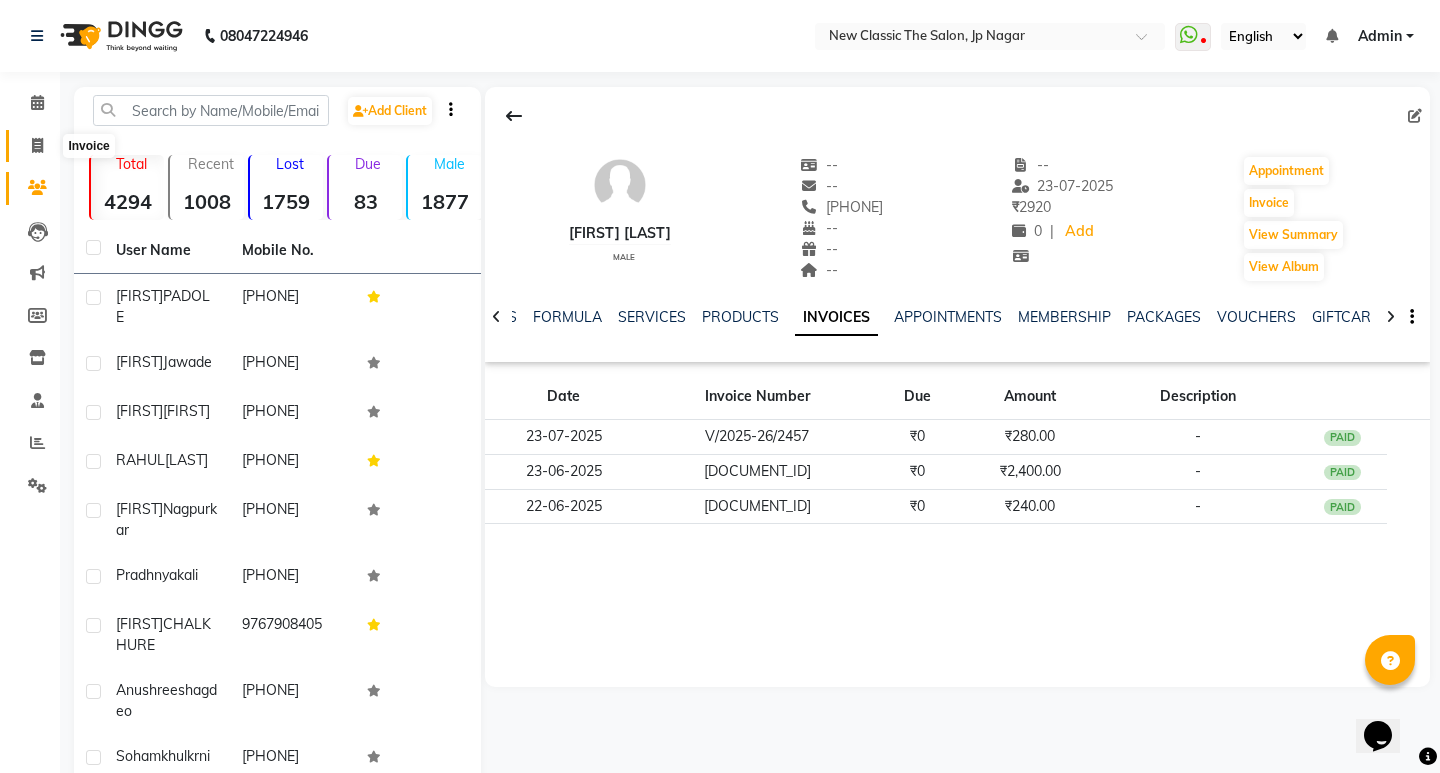 select on "4678" 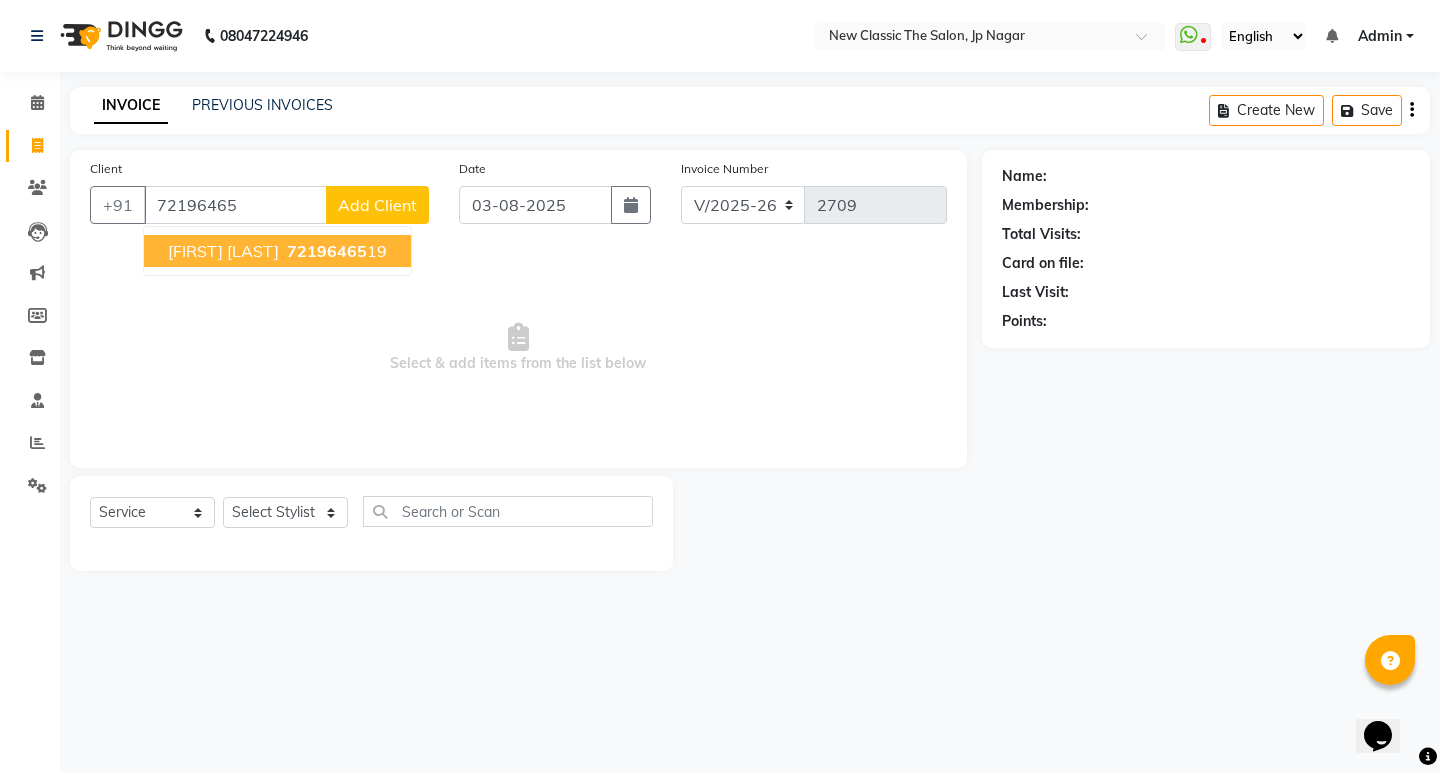 click on "72196465" at bounding box center (327, 251) 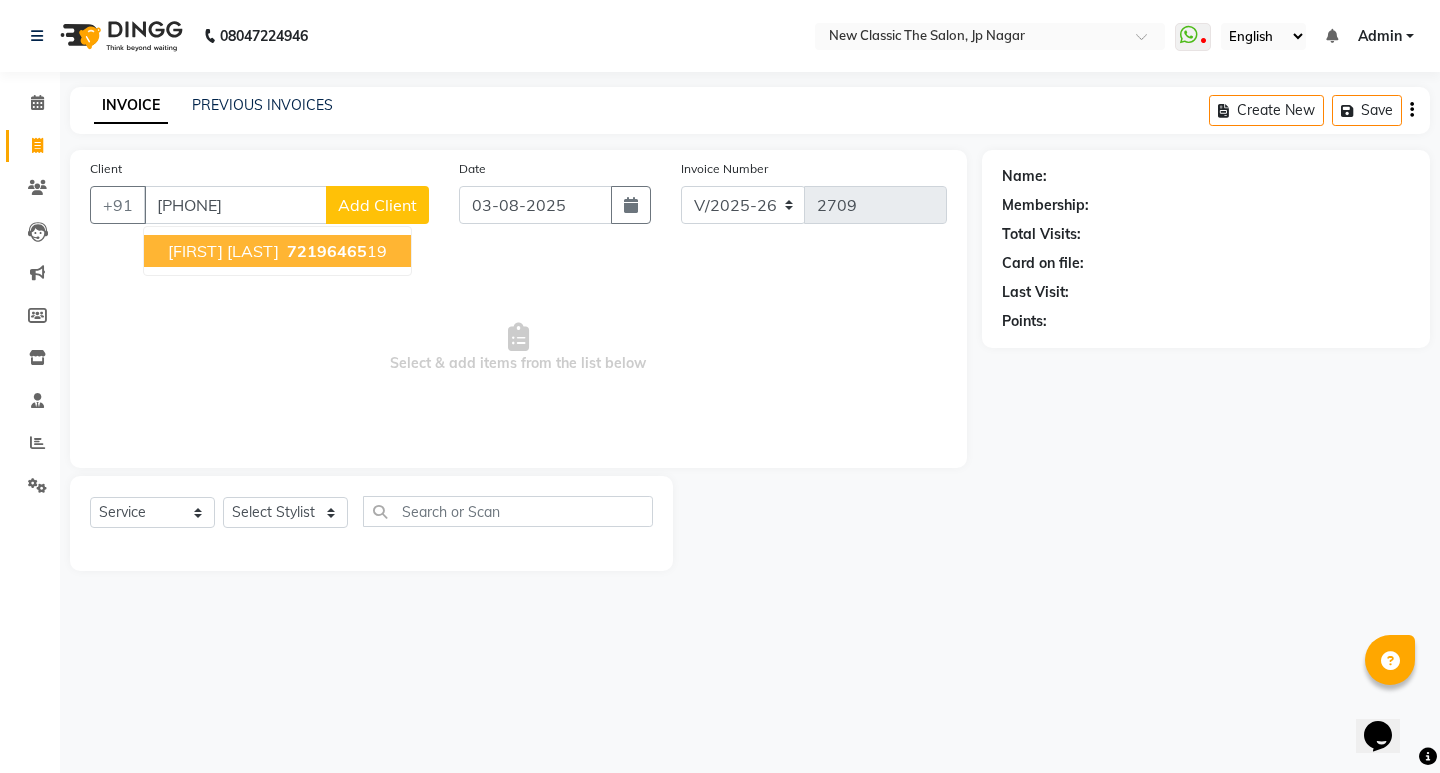 type on "[PHONE]" 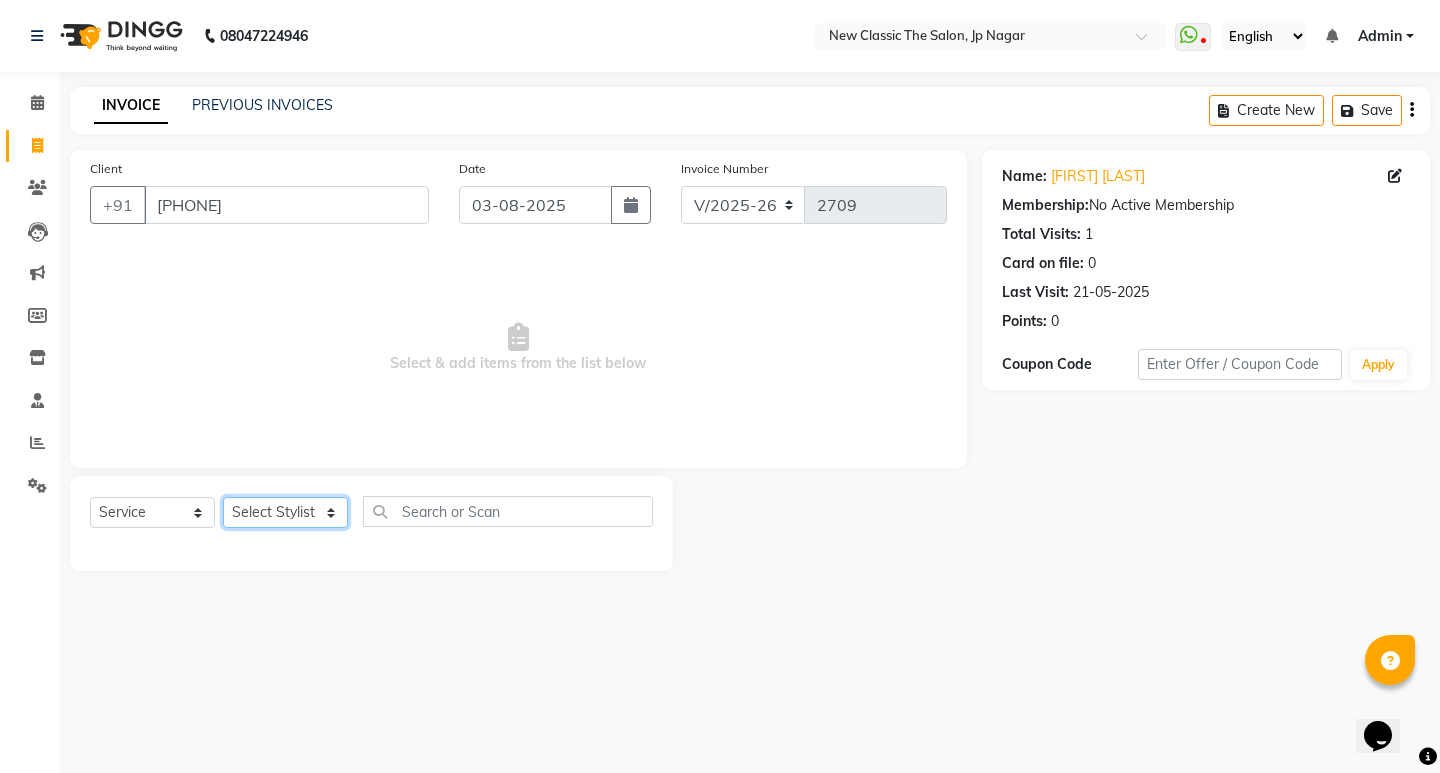click on "Select Stylist Amit Amol Anil Kirti Komal Manager Prachi Rina Shital Smita surendra" 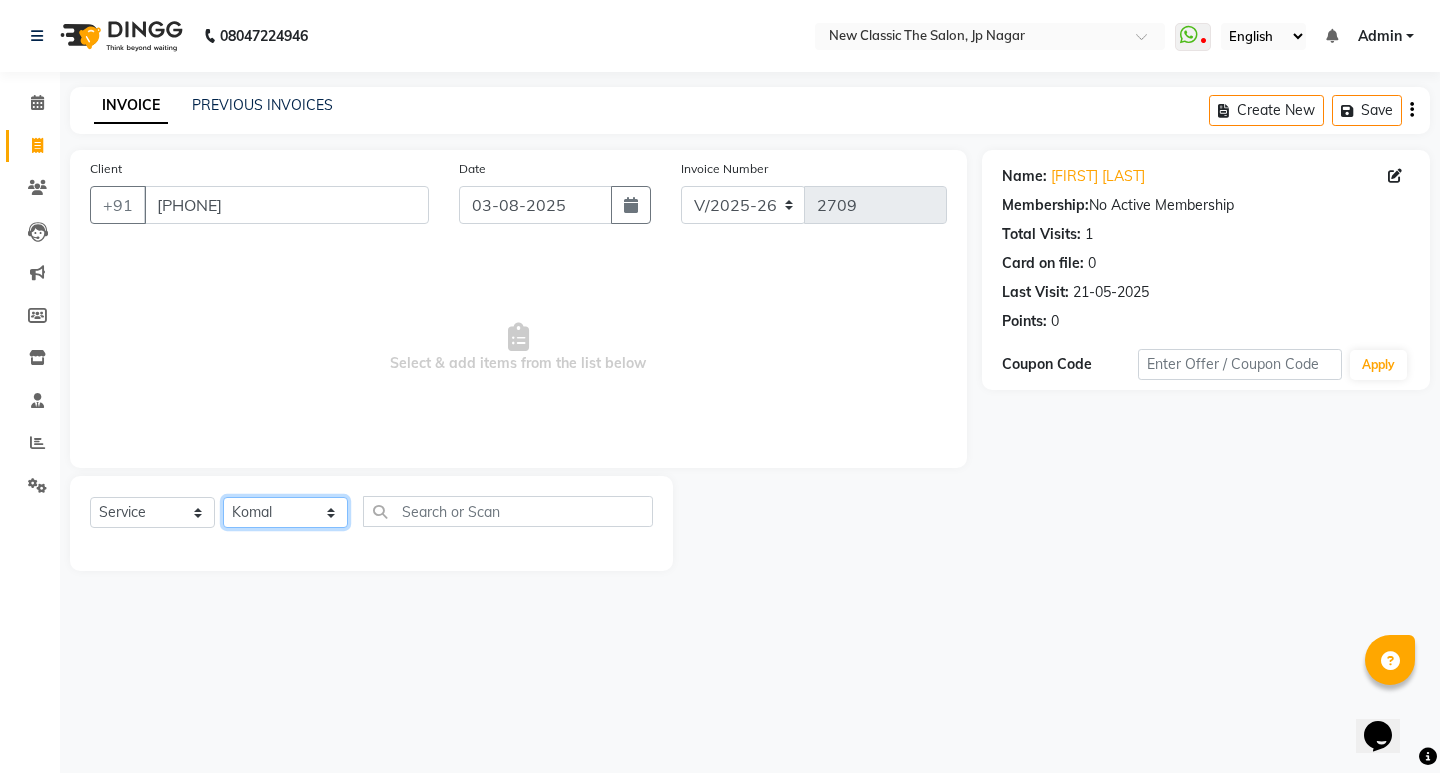 click on "Select Stylist Amit Amol Anil Kirti Komal Manager Prachi Rina Shital Smita surendra" 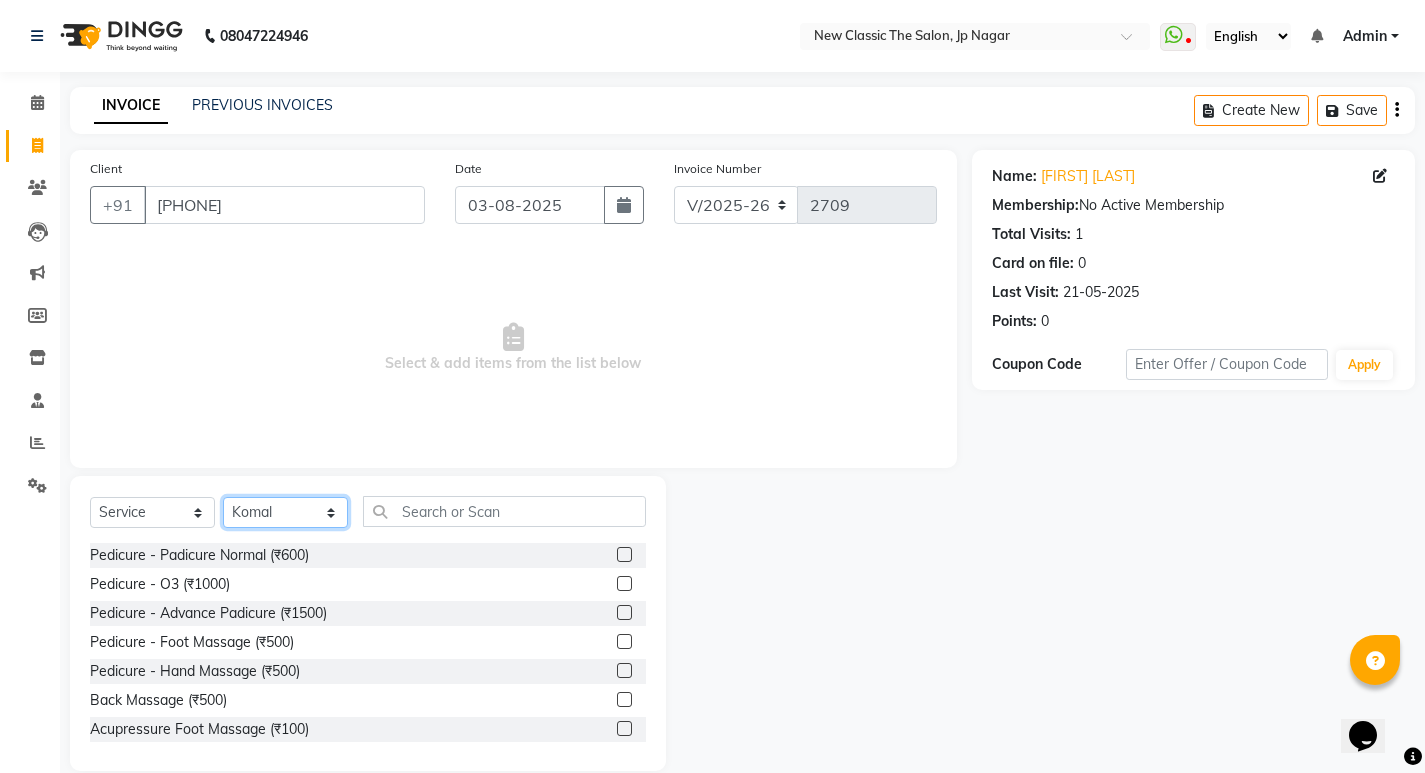 click on "Select Stylist Amit Amol Anil Kirti Komal Manager Prachi Rina Shital Smita surendra" 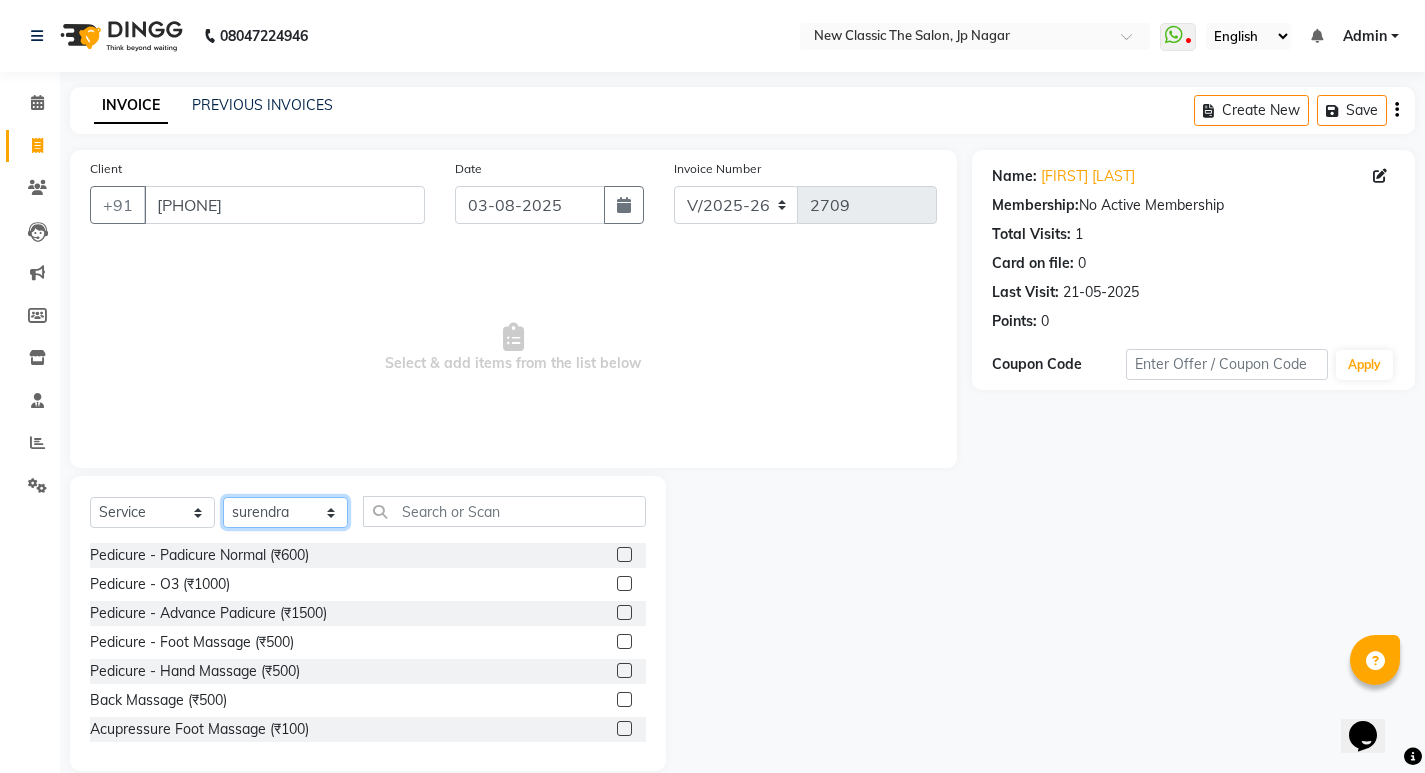 click on "Select Stylist Amit Amol Anil Kirti Komal Manager Prachi Rina Shital Smita surendra" 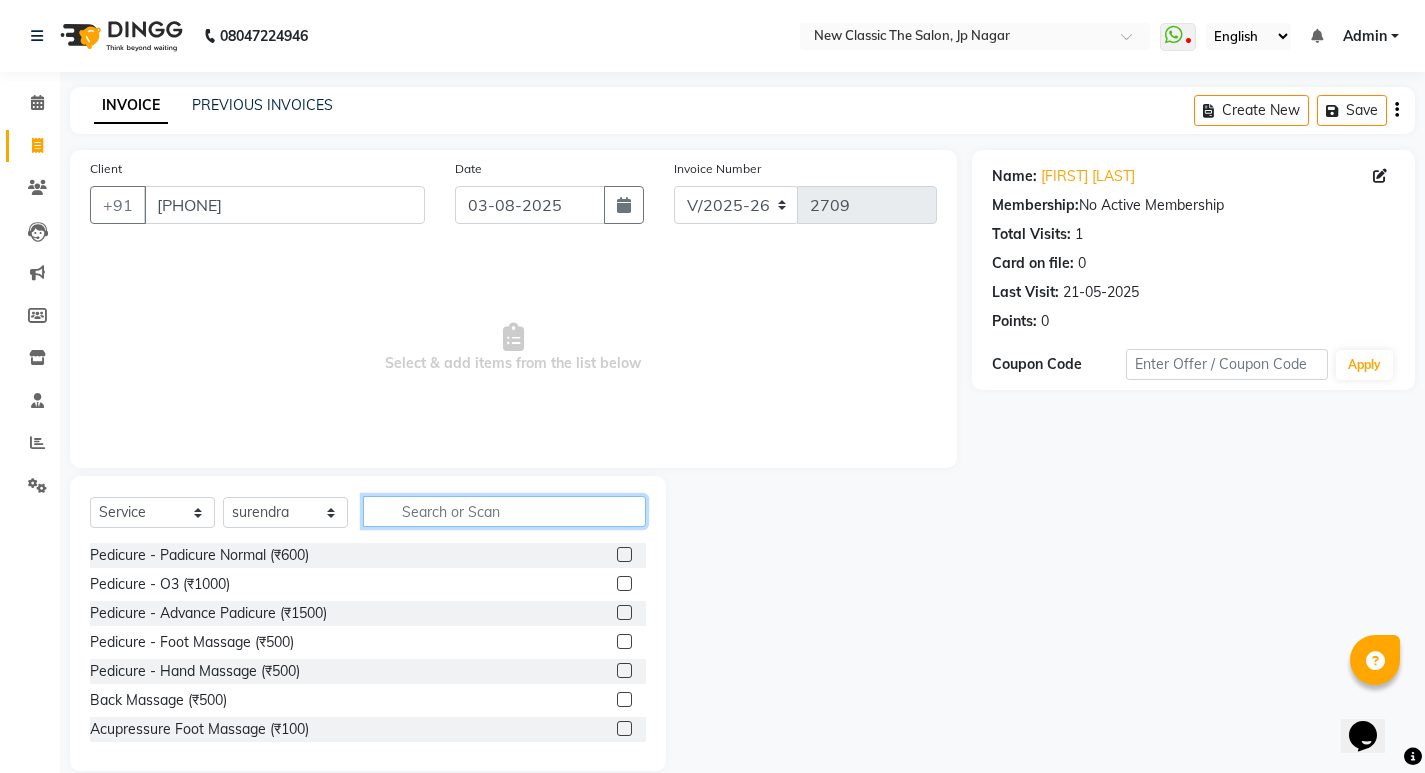 click 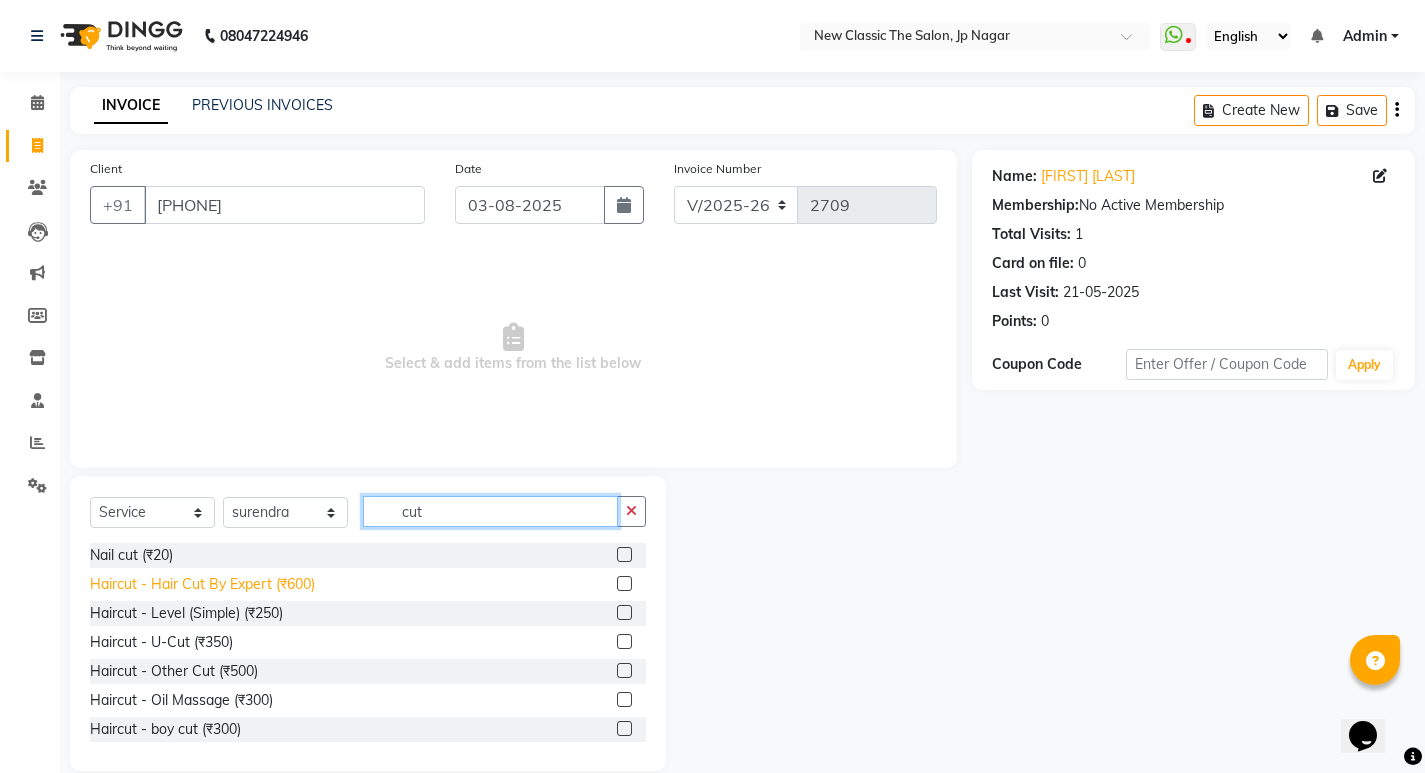 type on "cut" 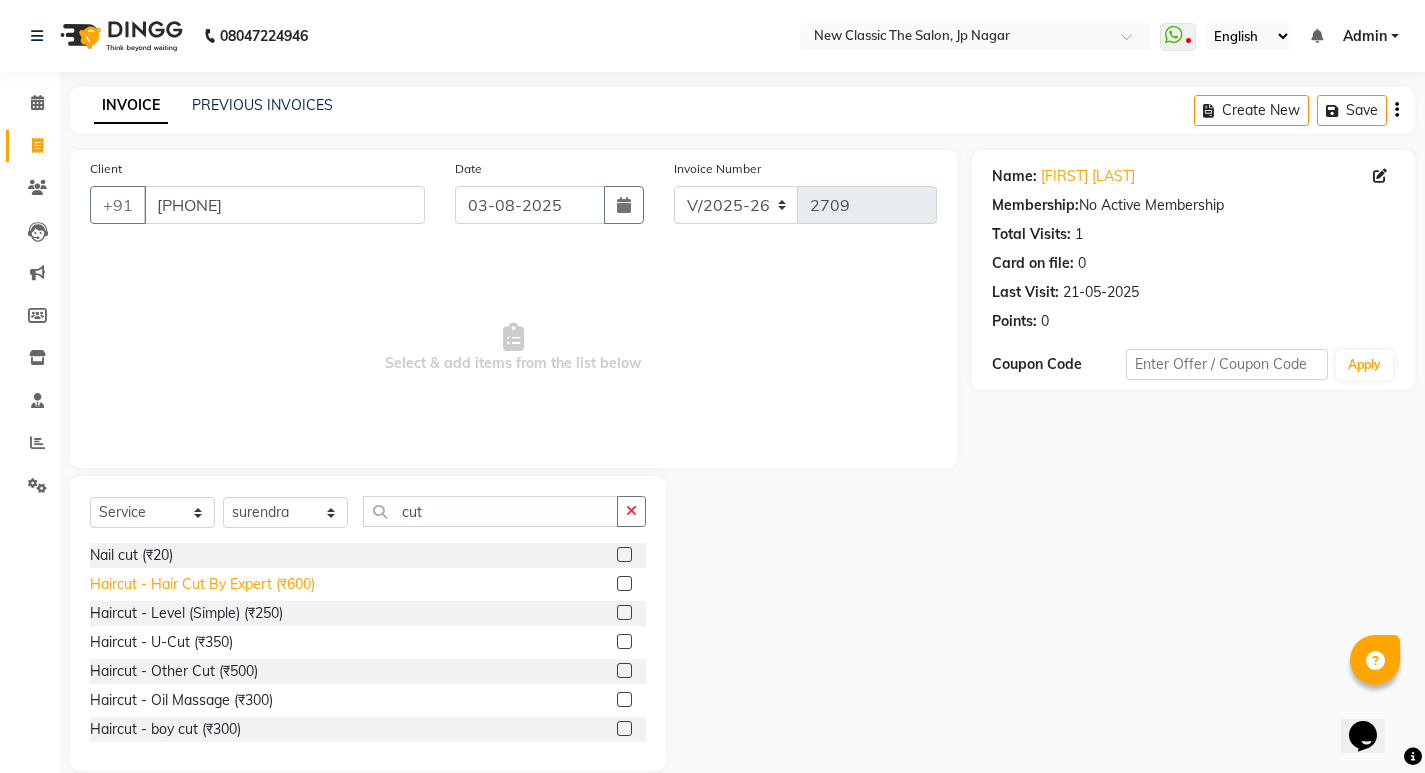 click on "Haircut - Hair Cut By Expert (₹600)" 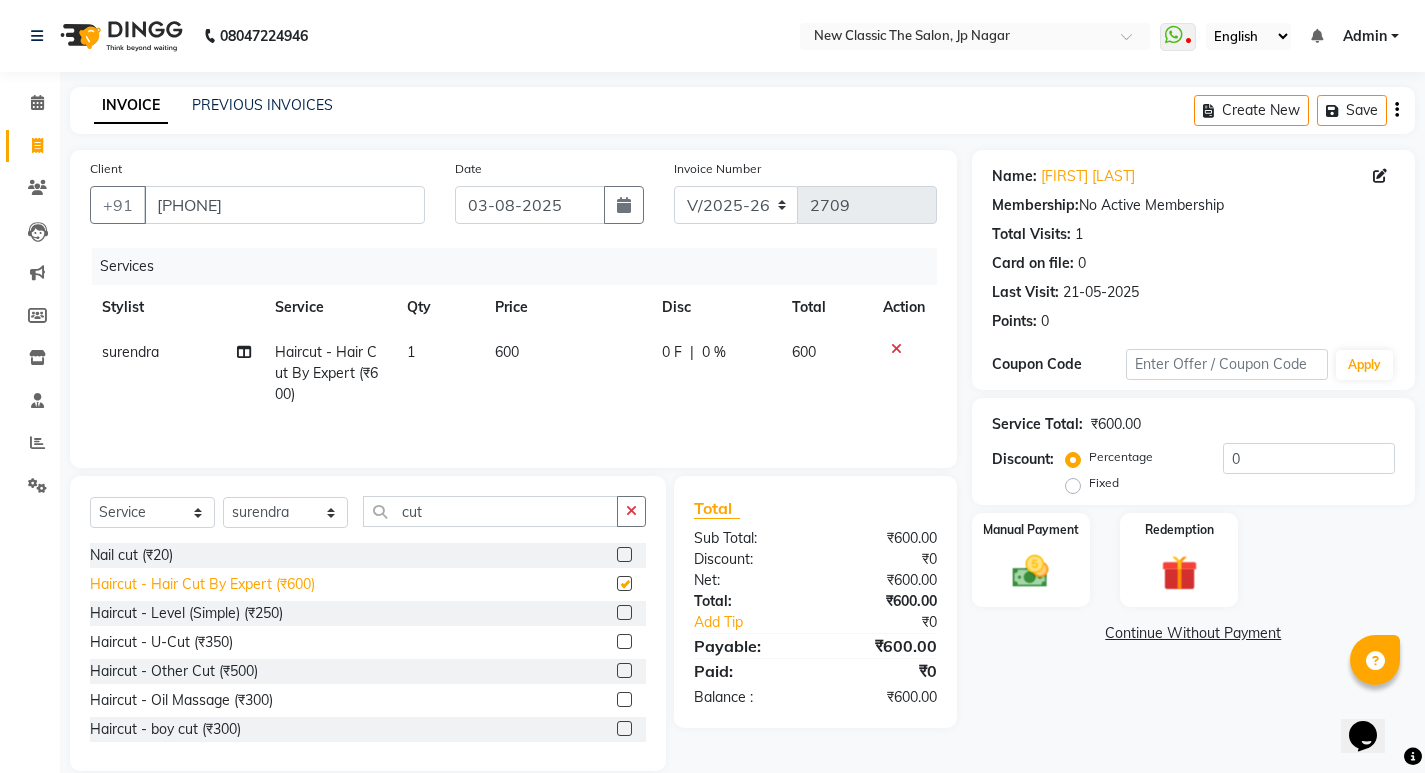 checkbox on "false" 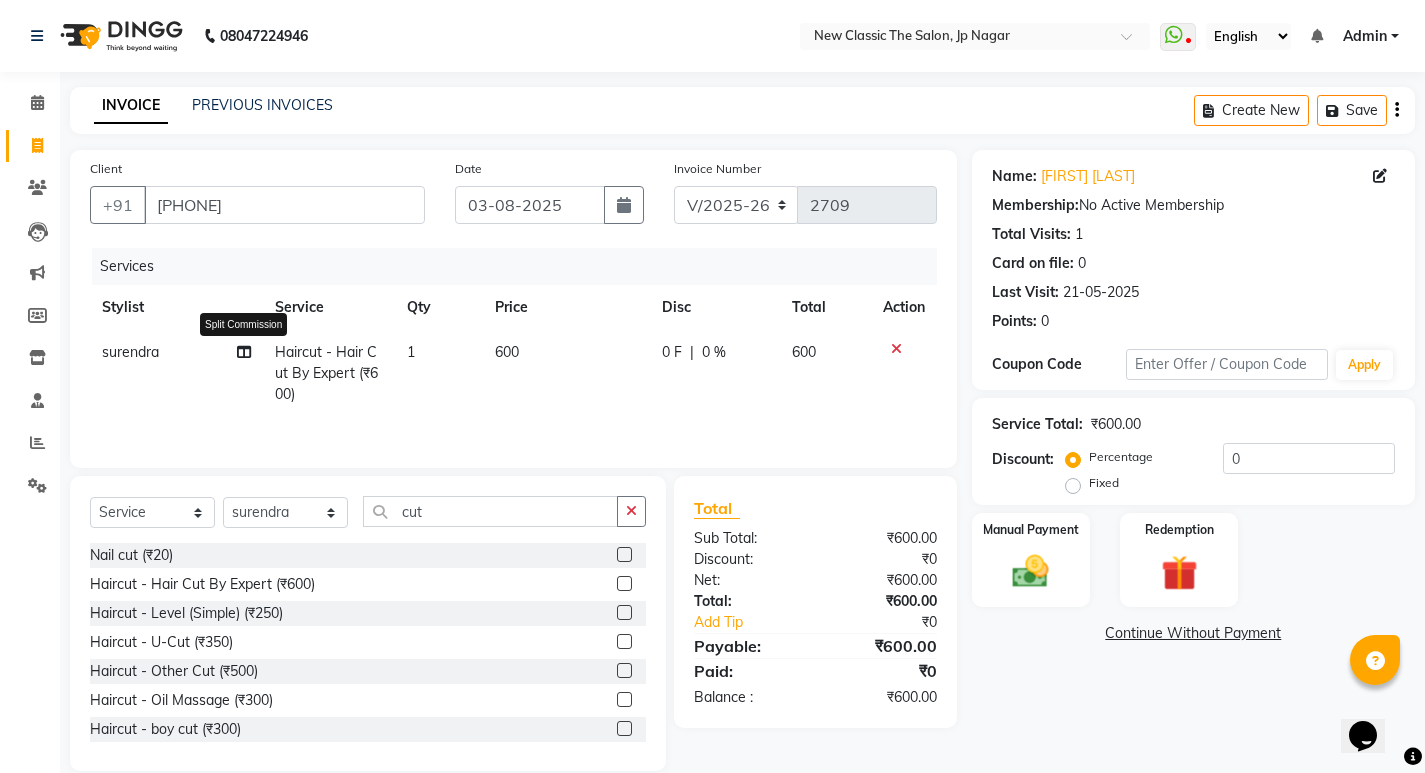 click 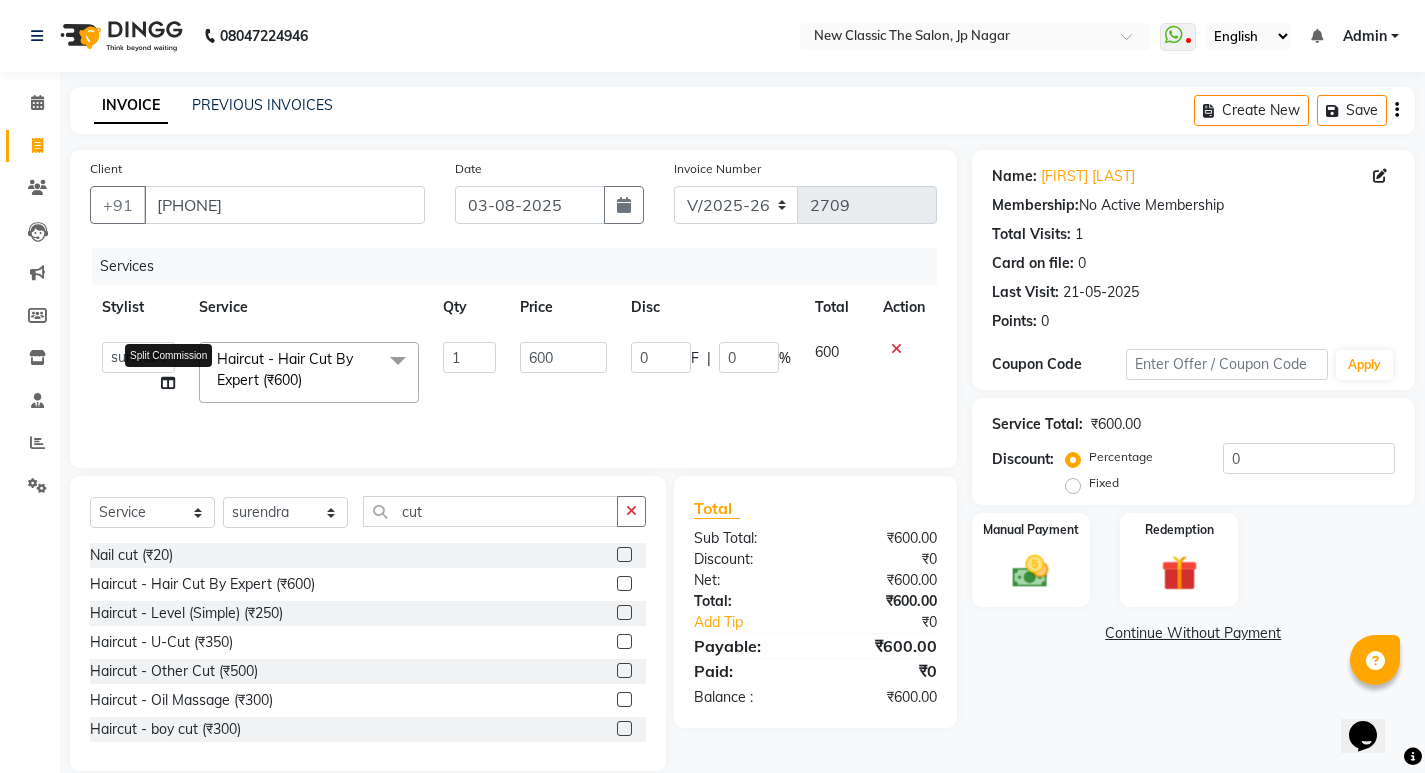 click 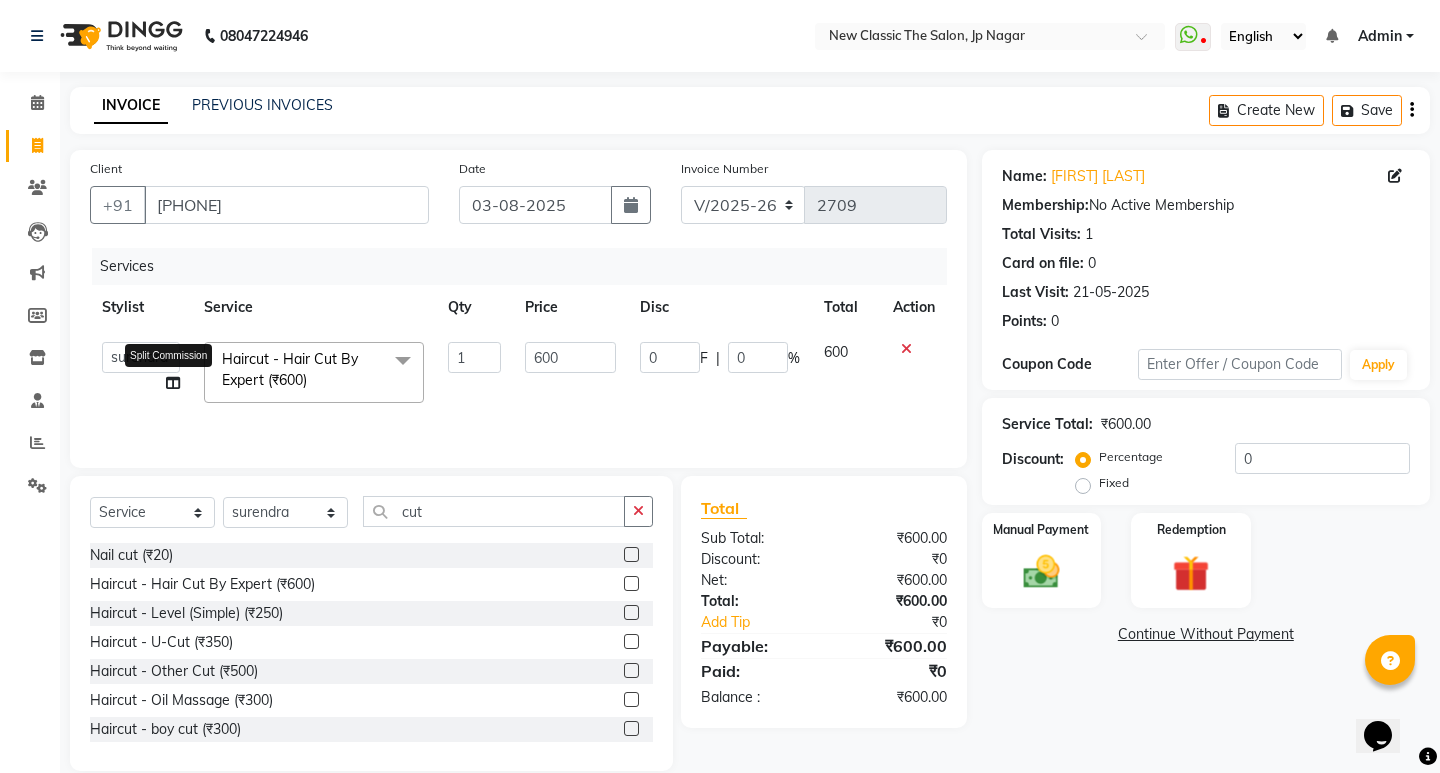 select on "27780" 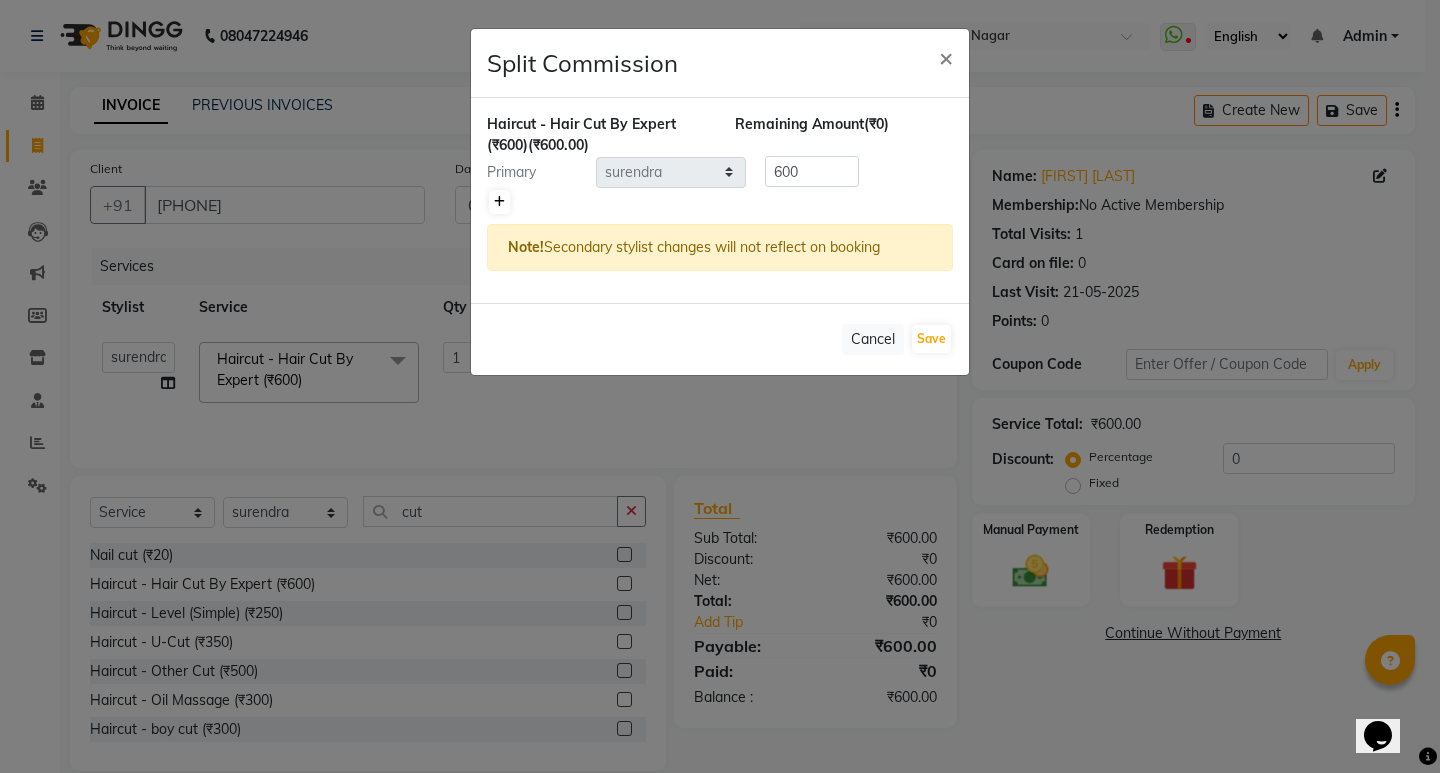 click 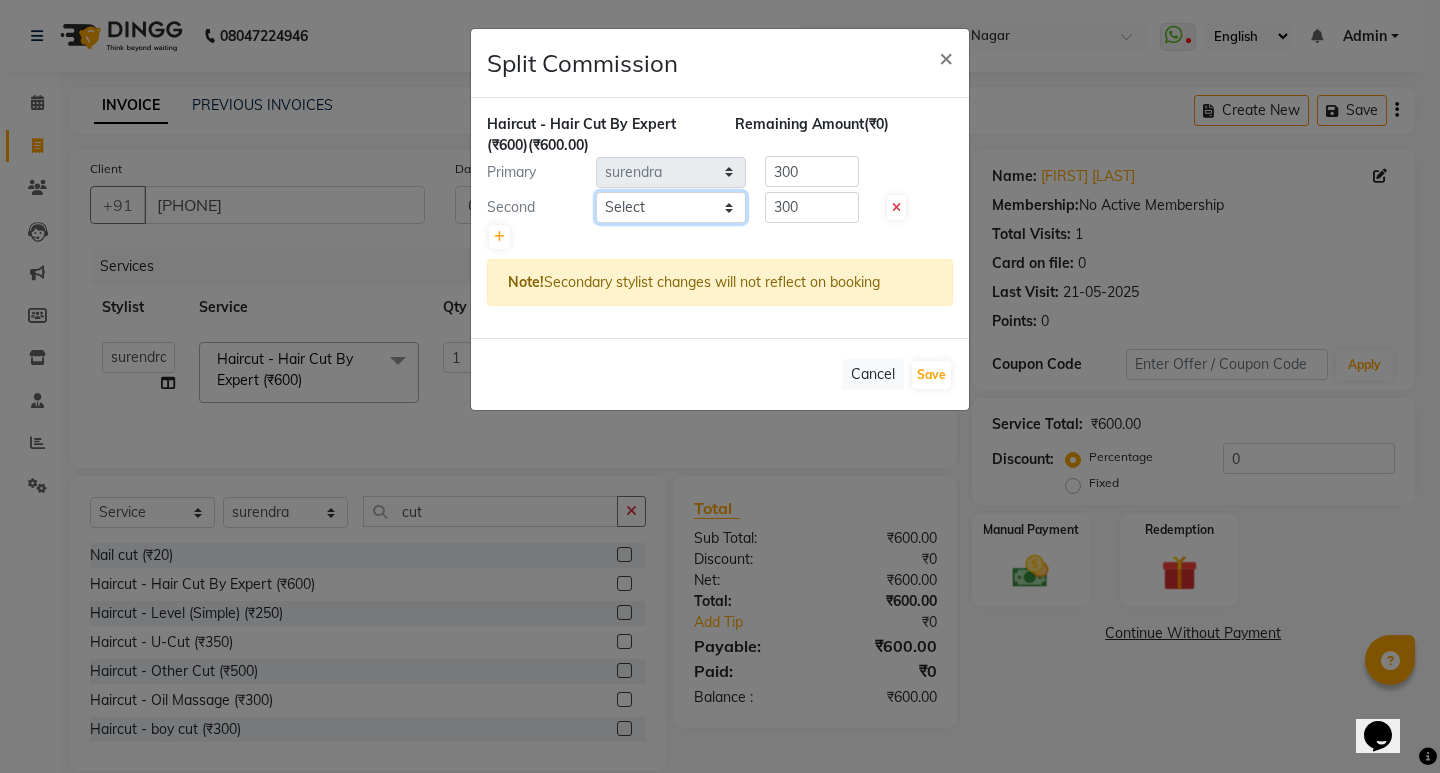 click on "Select  Amit   Amol   Anil   Kirti   Komal   Manager   Prachi   Rina   Shital   Smita   surendra" 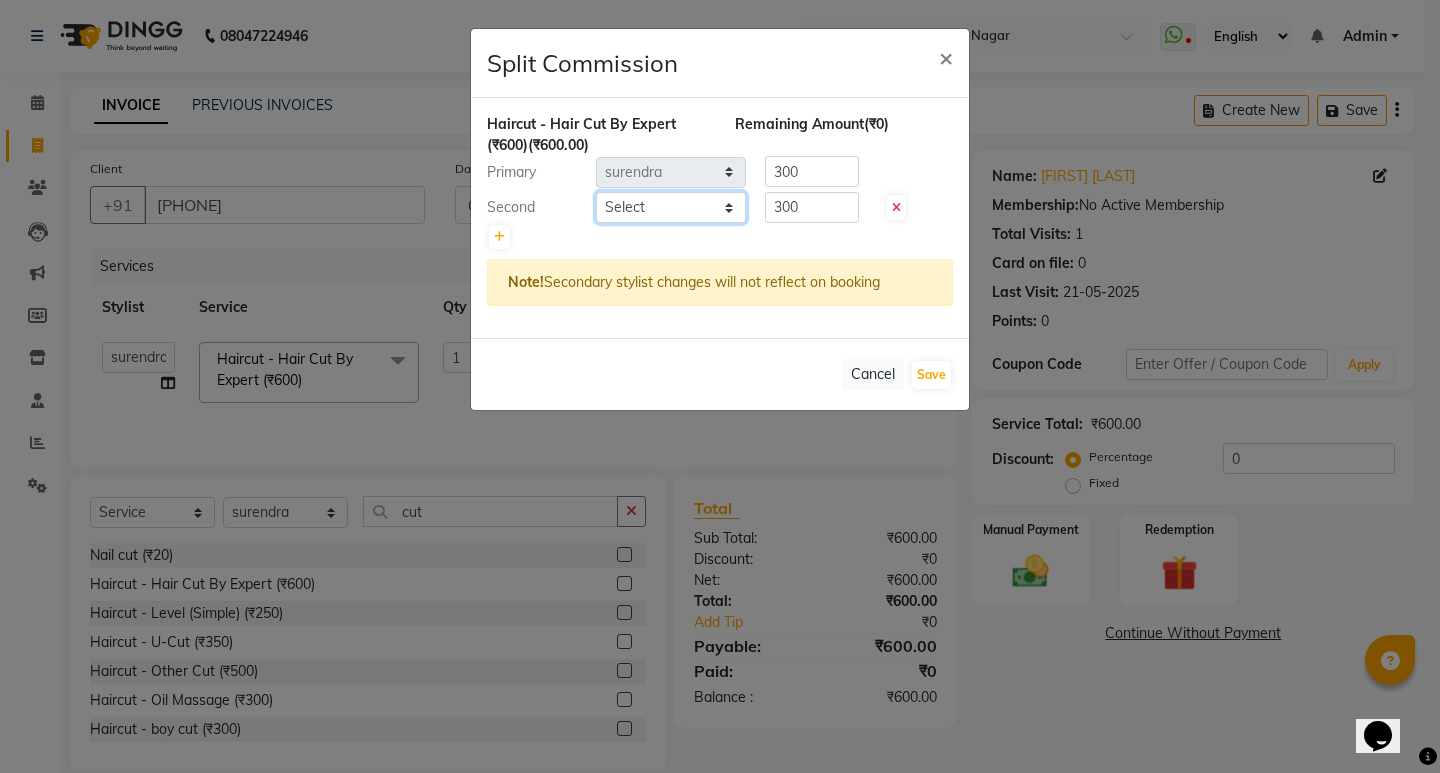 select on "27627" 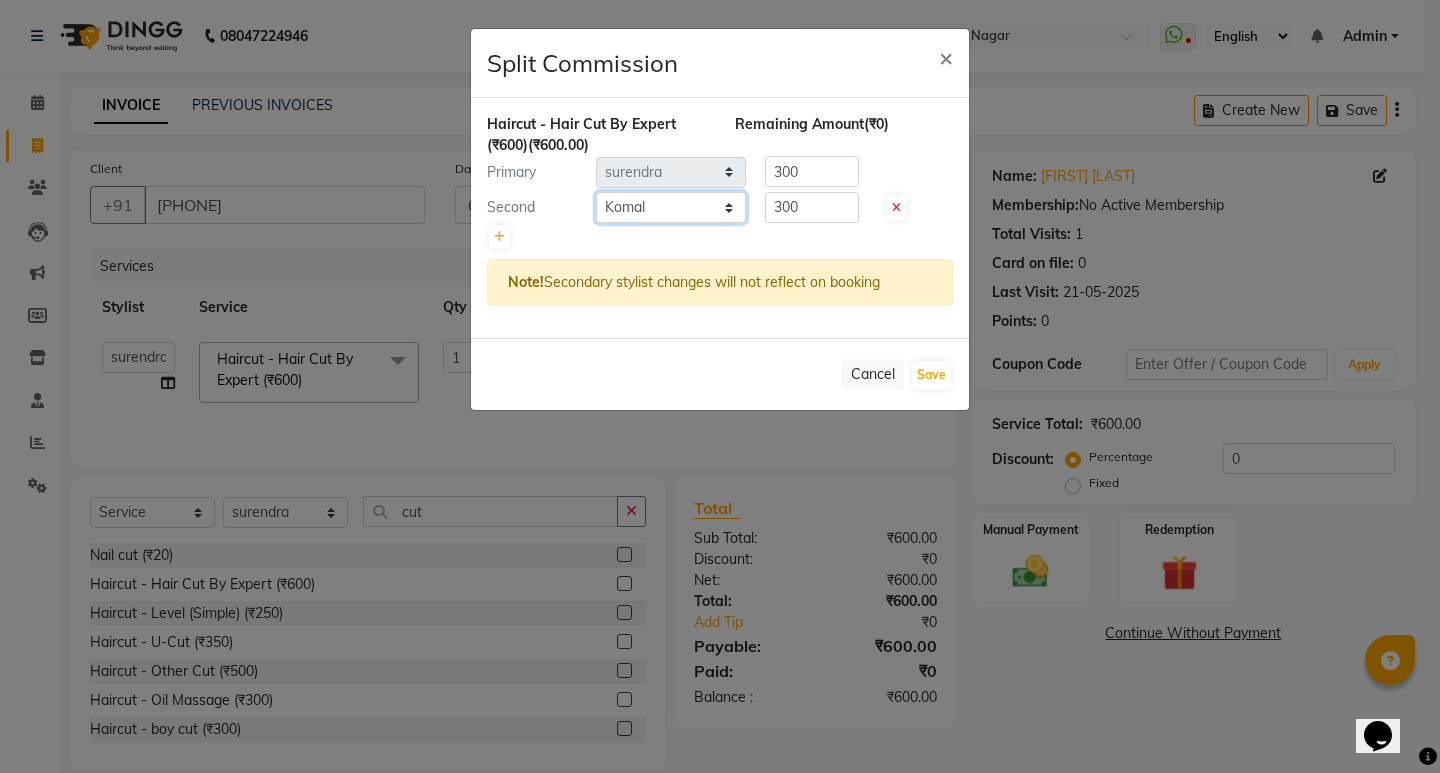 click on "Select  Amit   Amol   Anil   Kirti   Komal   Manager   Prachi   Rina   Shital   Smita   surendra" 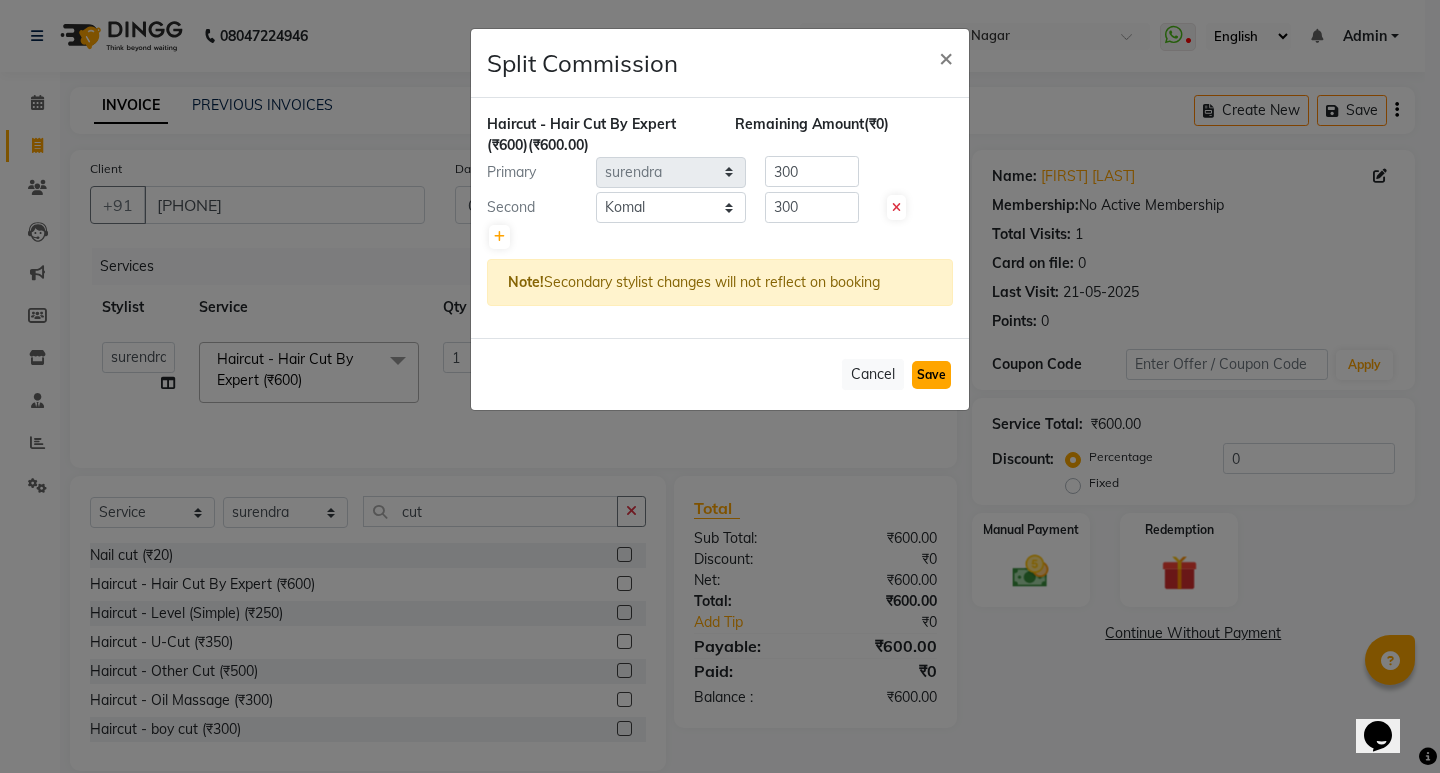 click on "Save" 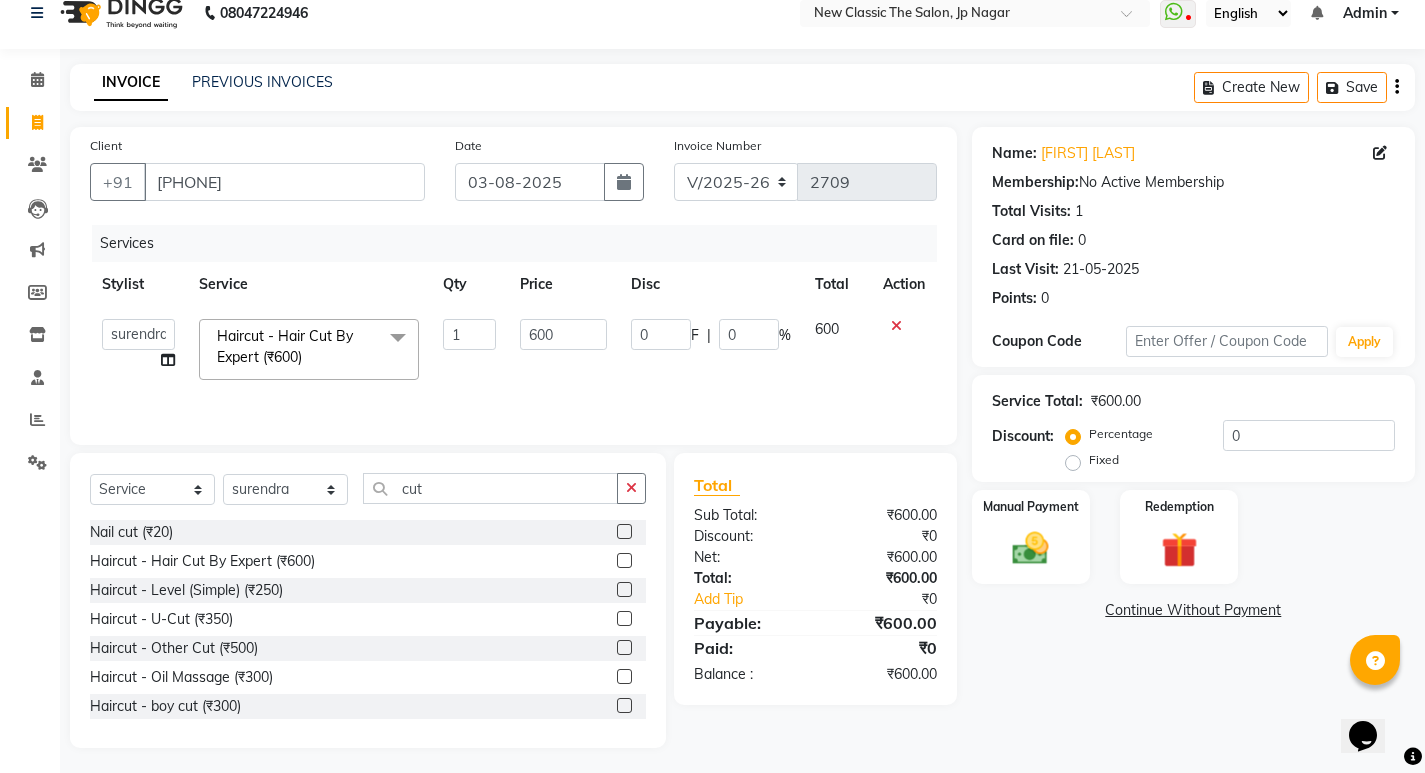 scroll, scrollTop: 28, scrollLeft: 0, axis: vertical 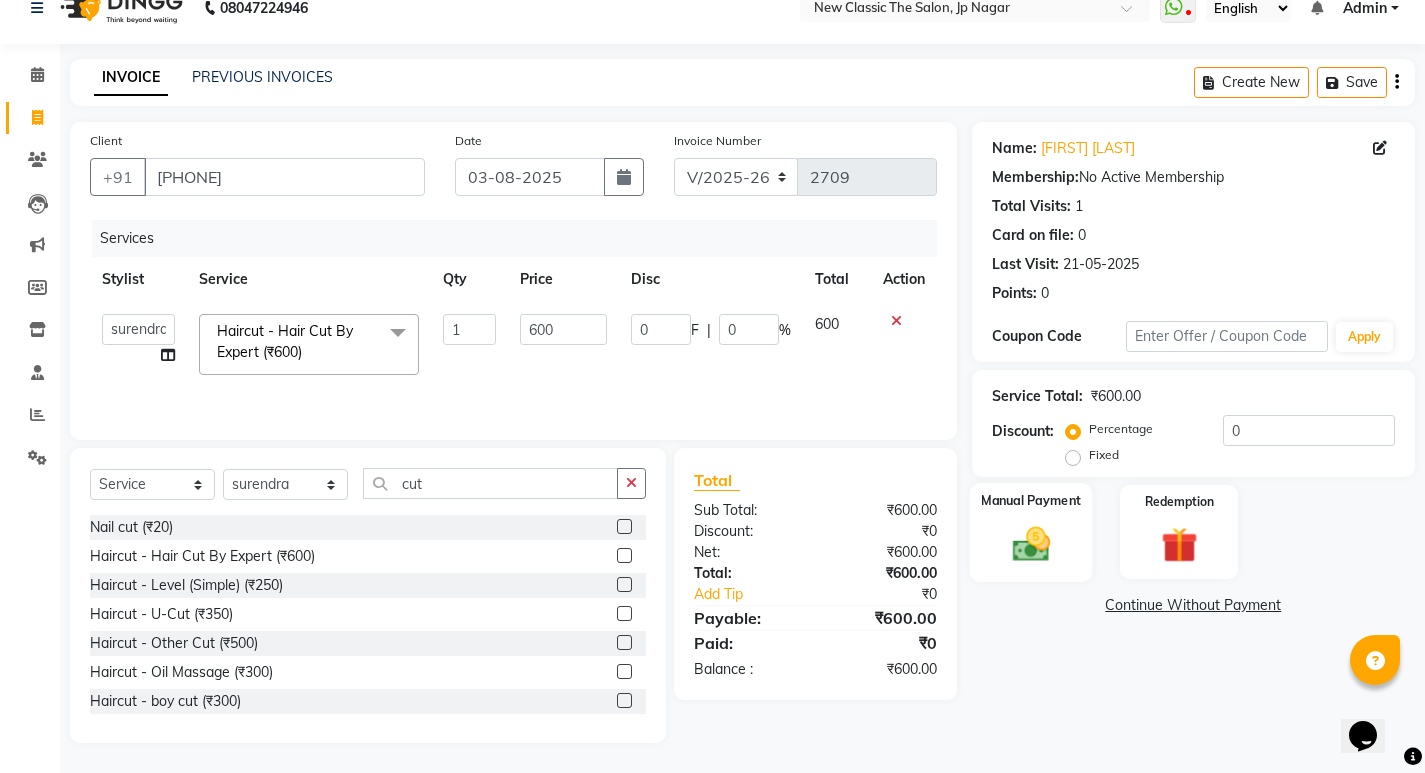 click 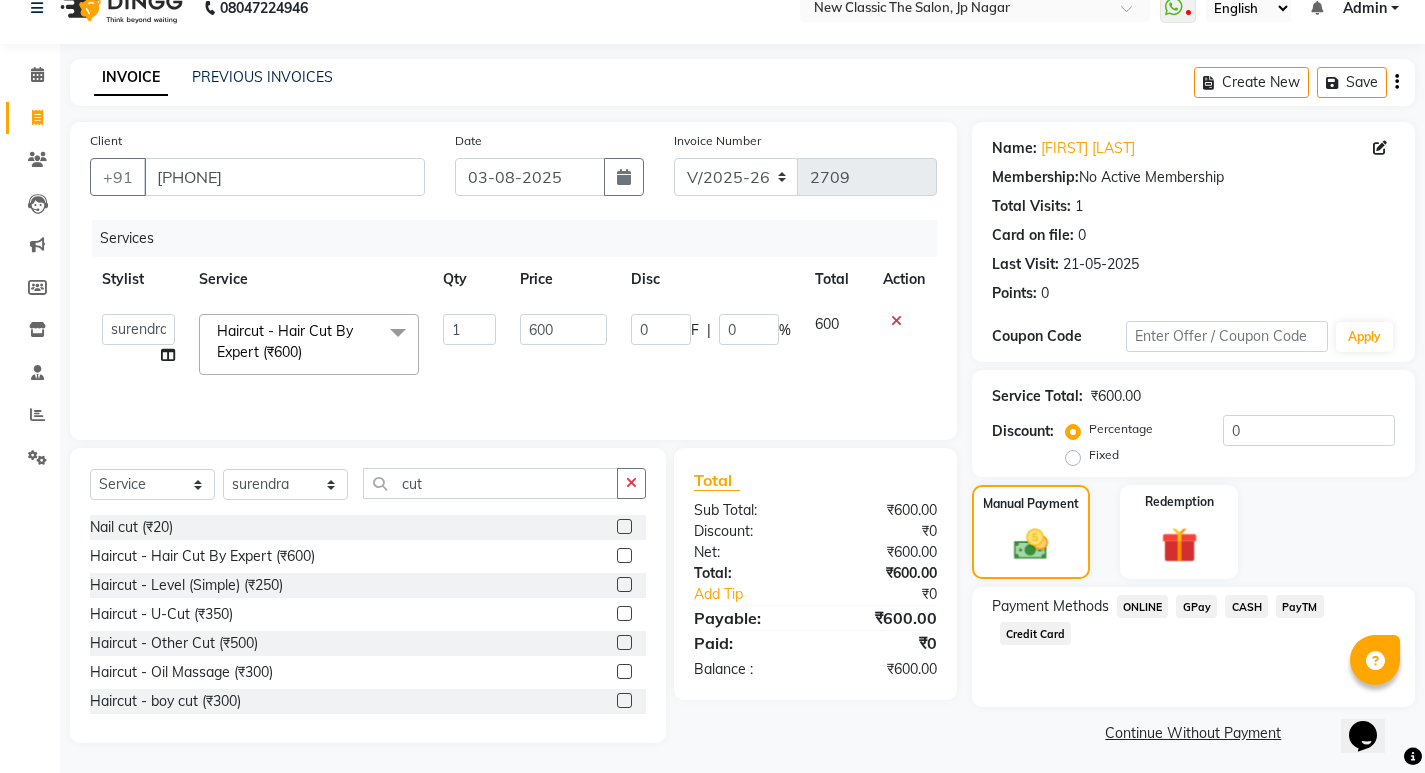 click on "CASH" 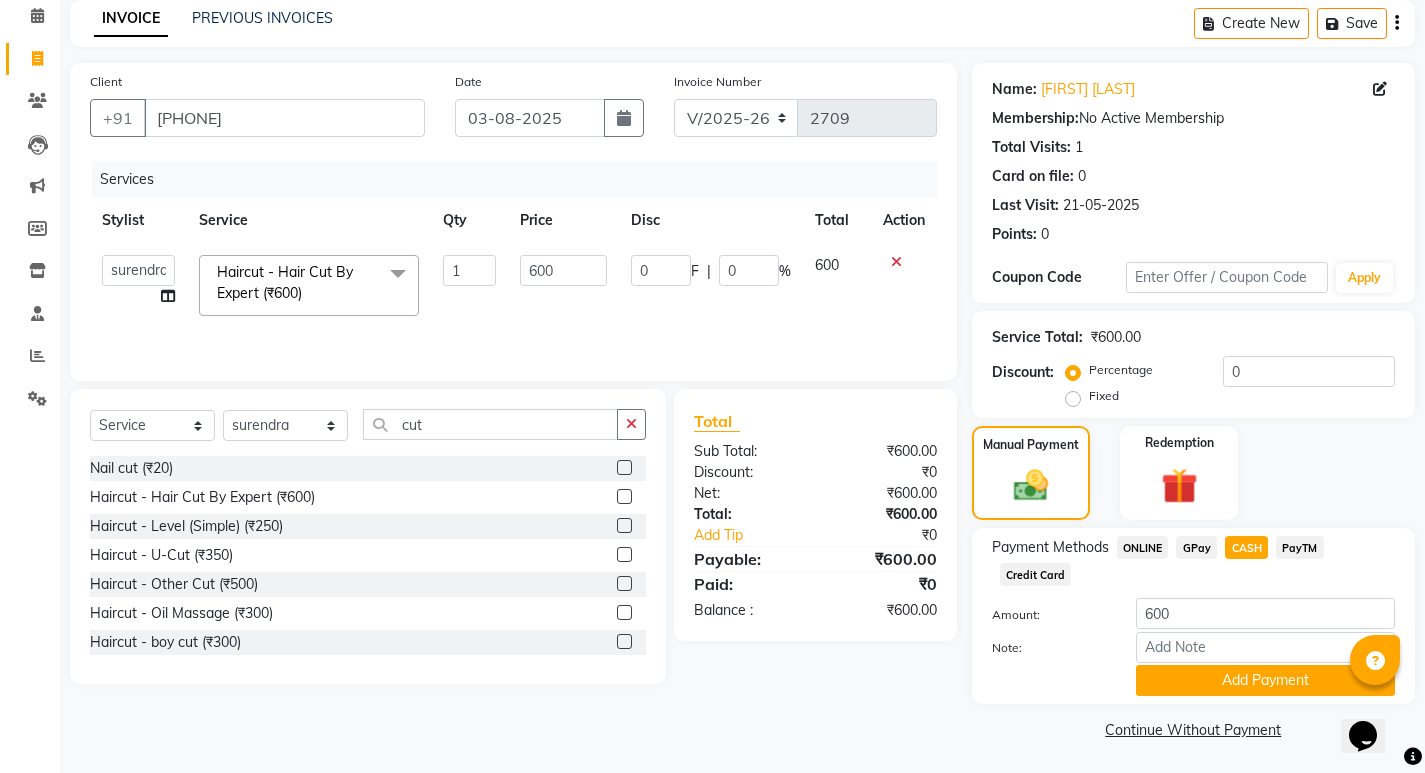 scroll, scrollTop: 89, scrollLeft: 0, axis: vertical 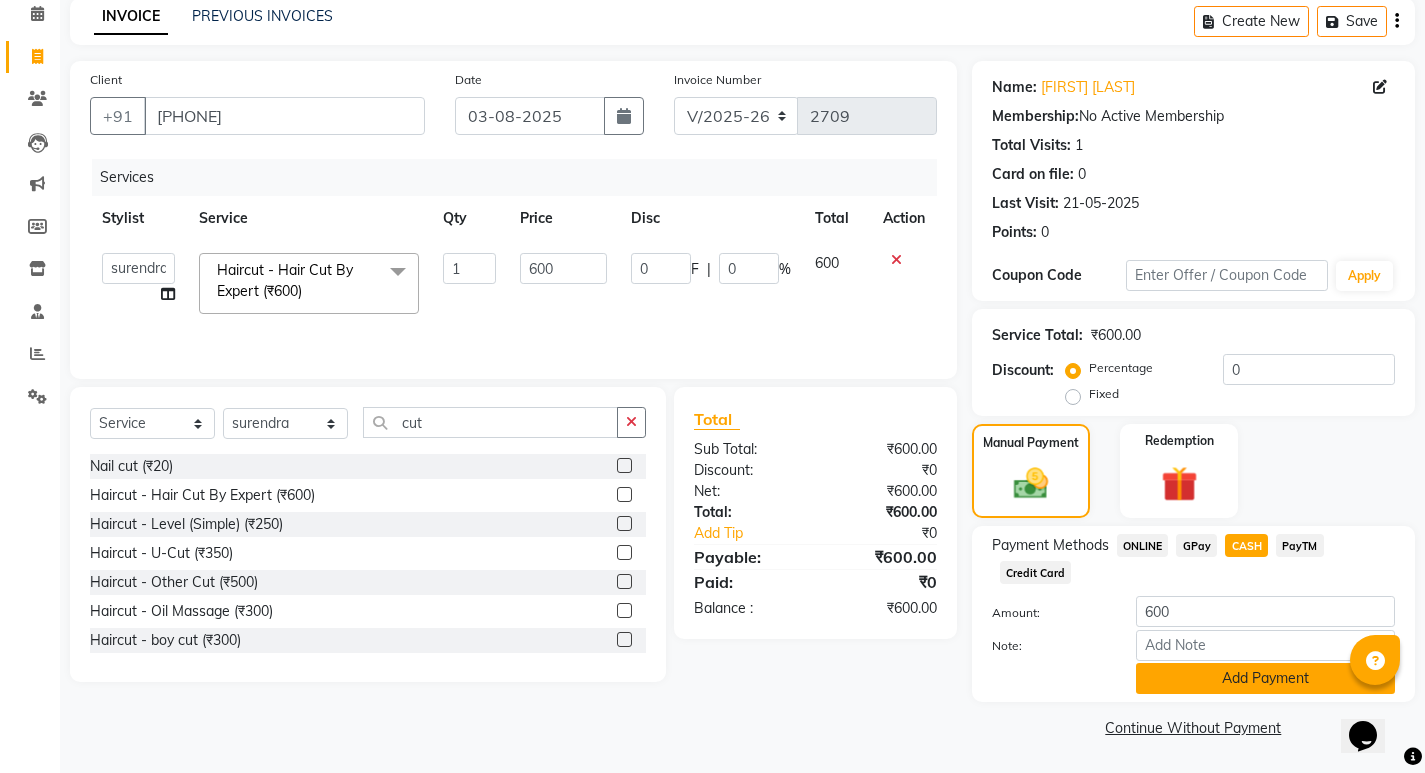 click on "Add Payment" 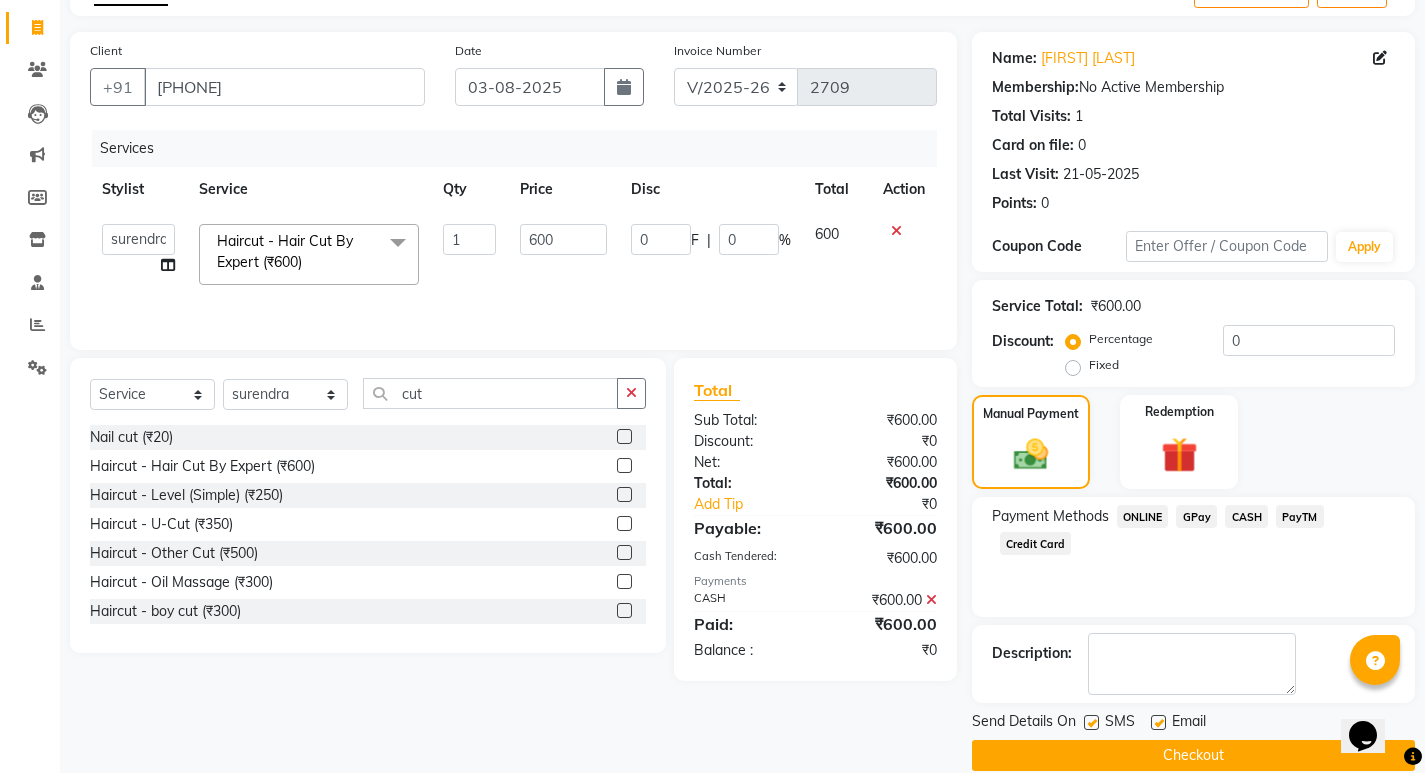 scroll, scrollTop: 146, scrollLeft: 0, axis: vertical 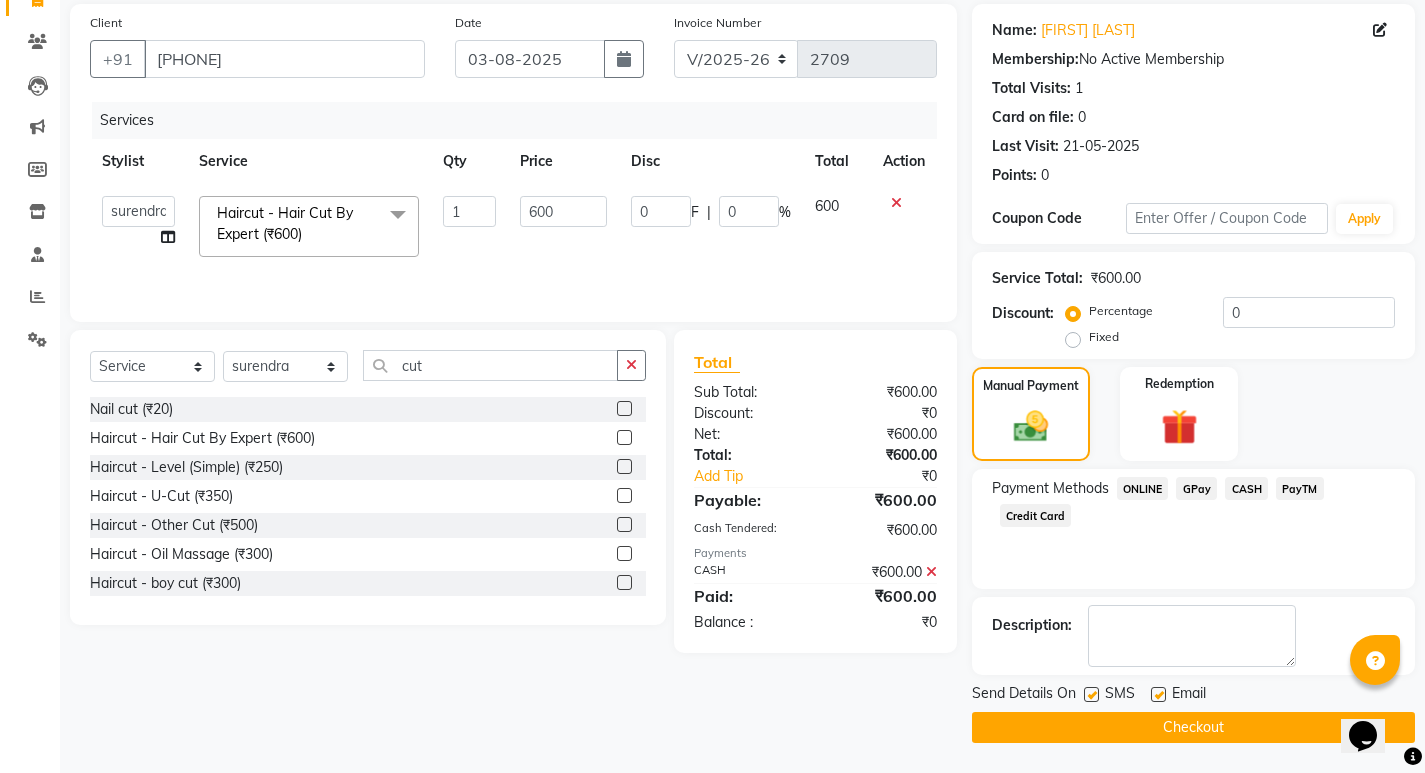 click on "Checkout" 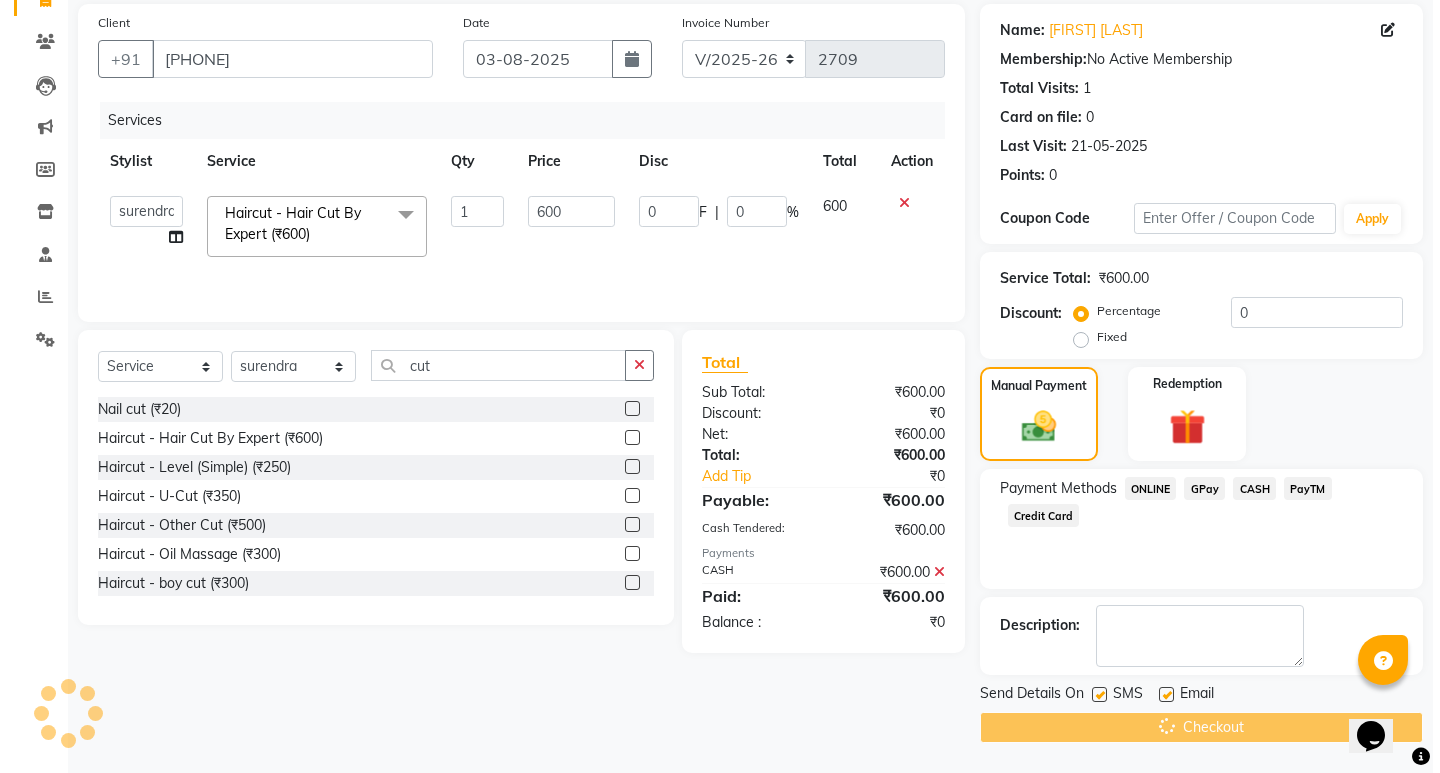 scroll, scrollTop: 0, scrollLeft: 0, axis: both 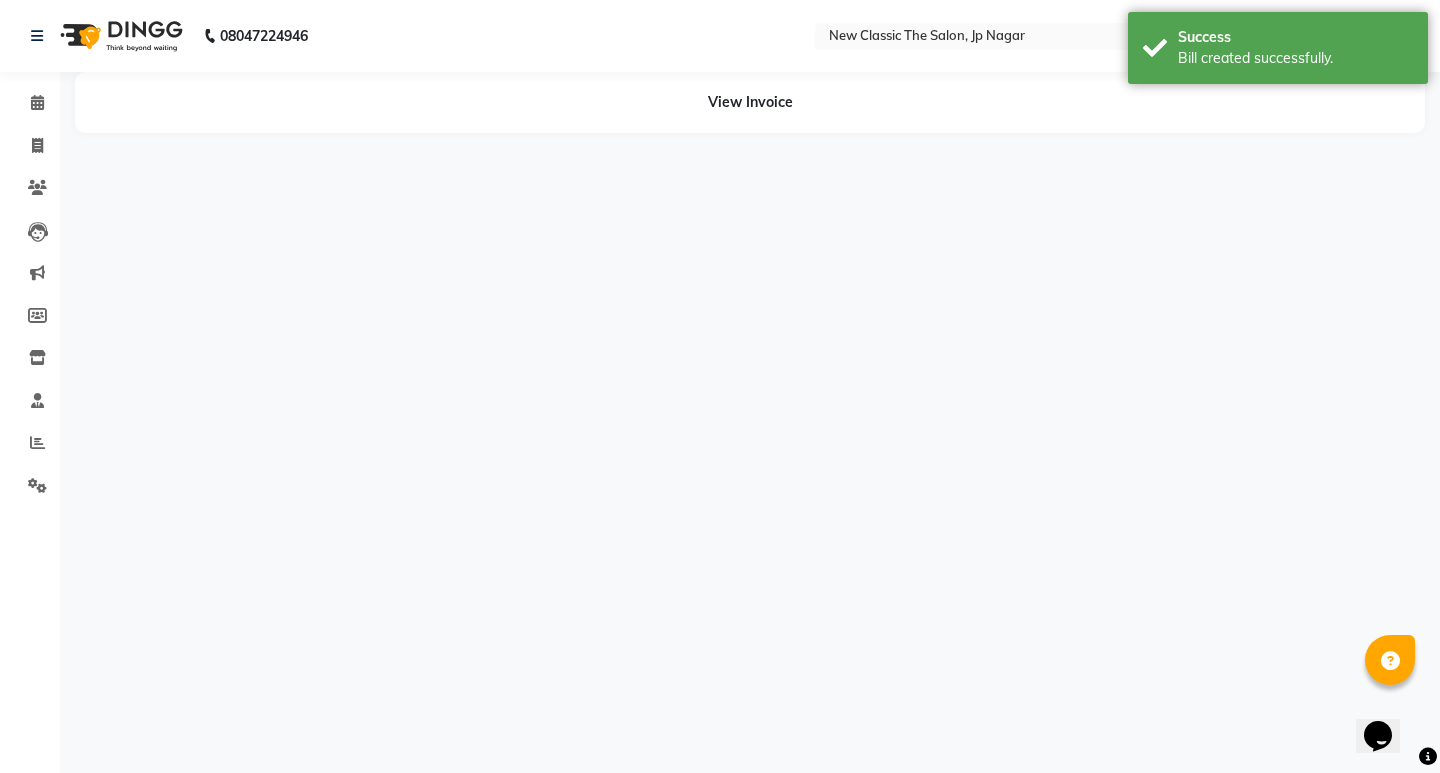 select on "27780" 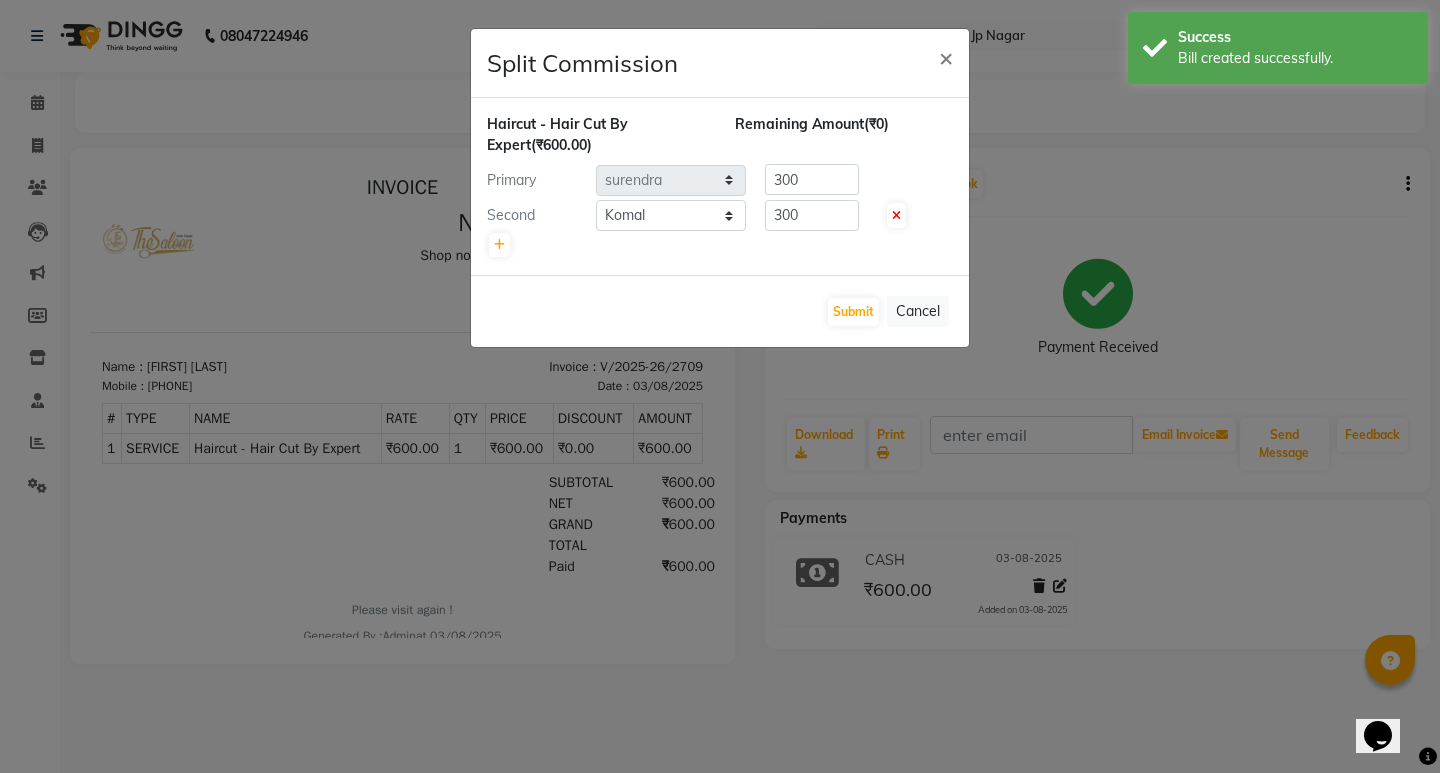 scroll, scrollTop: 0, scrollLeft: 0, axis: both 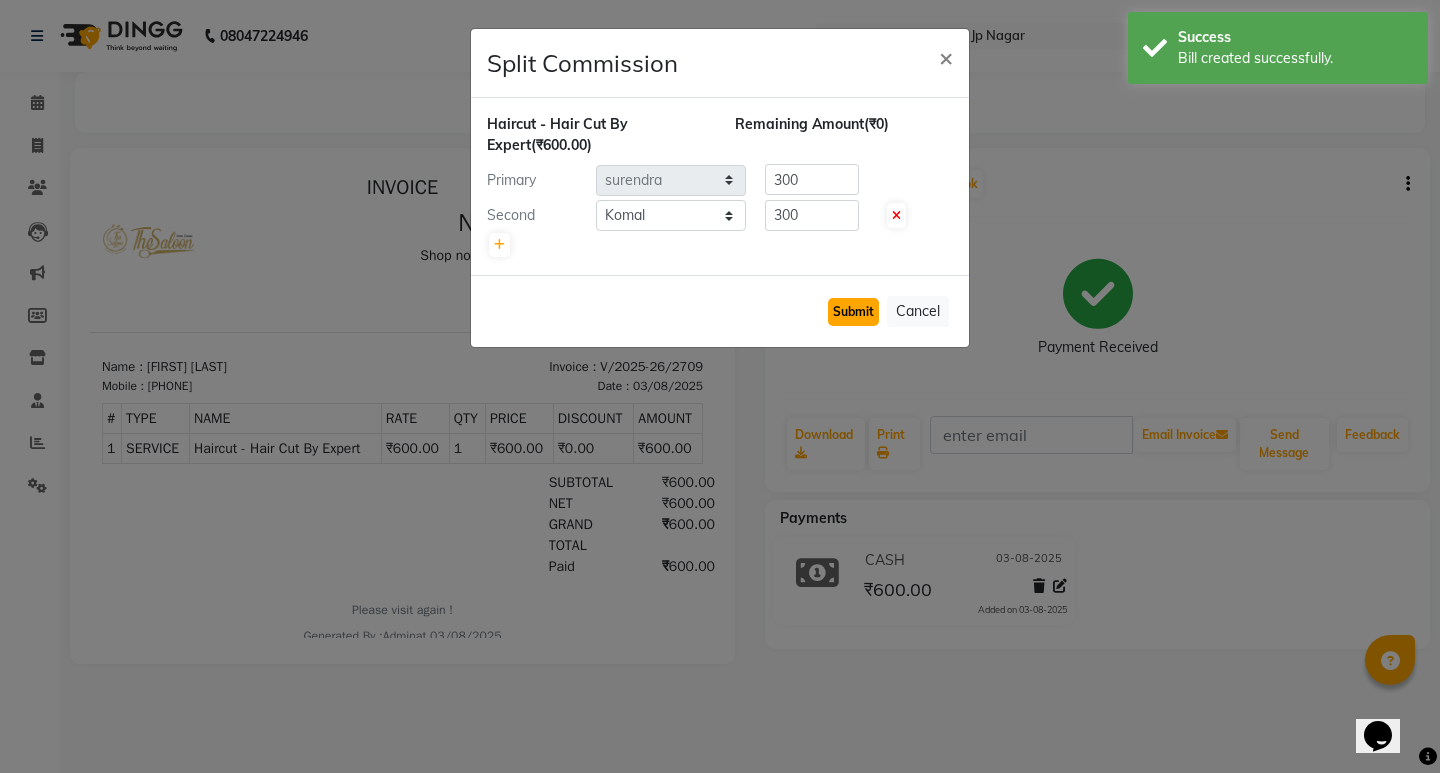 click on "Submit" 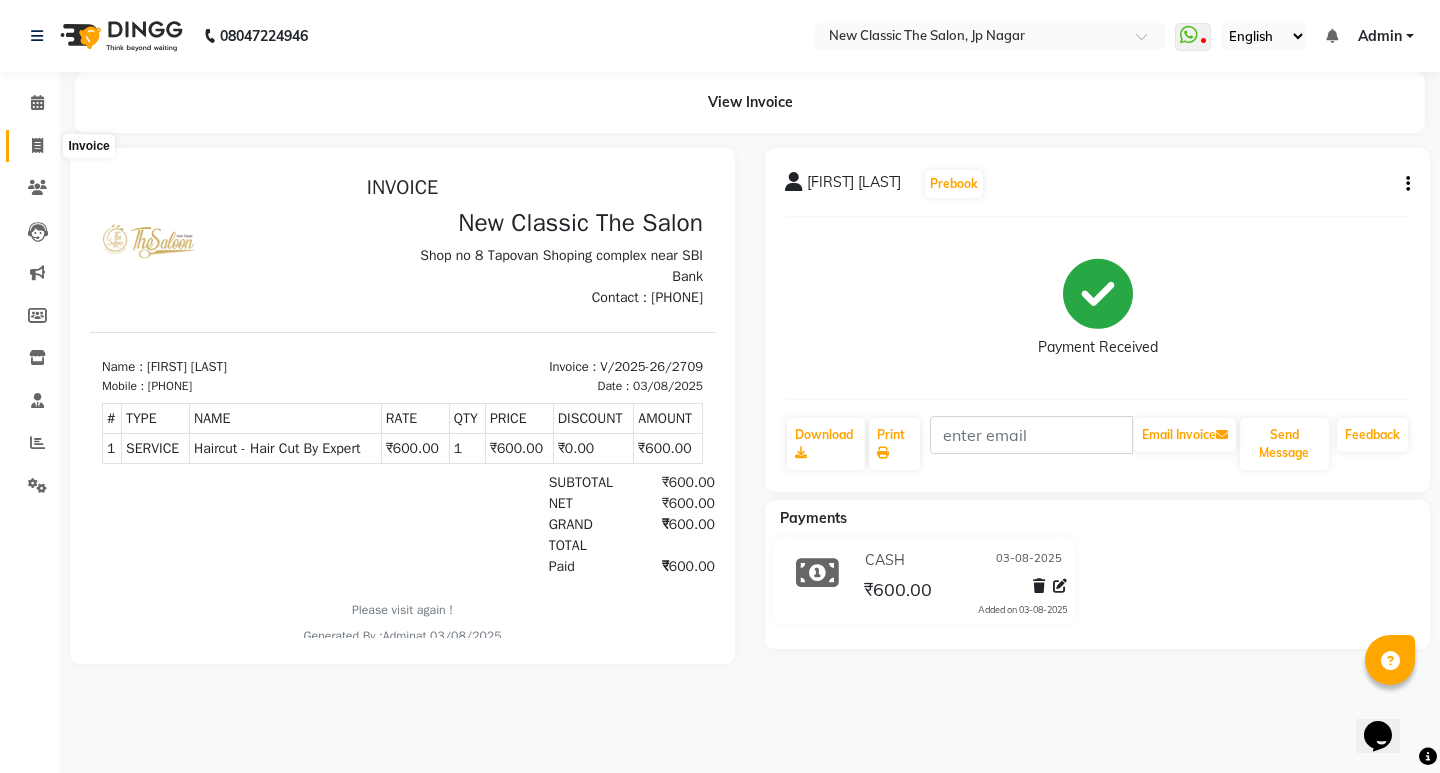 click 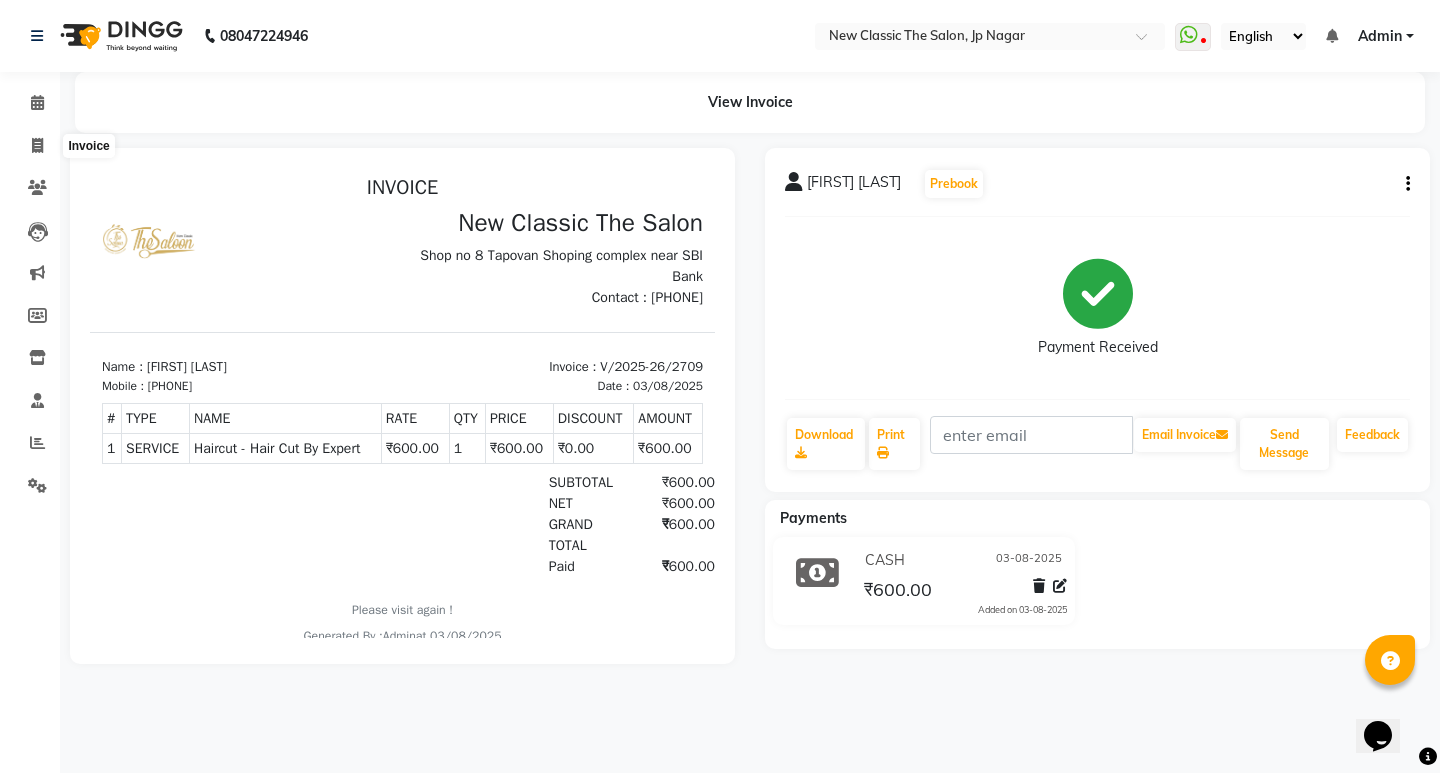 select on "service" 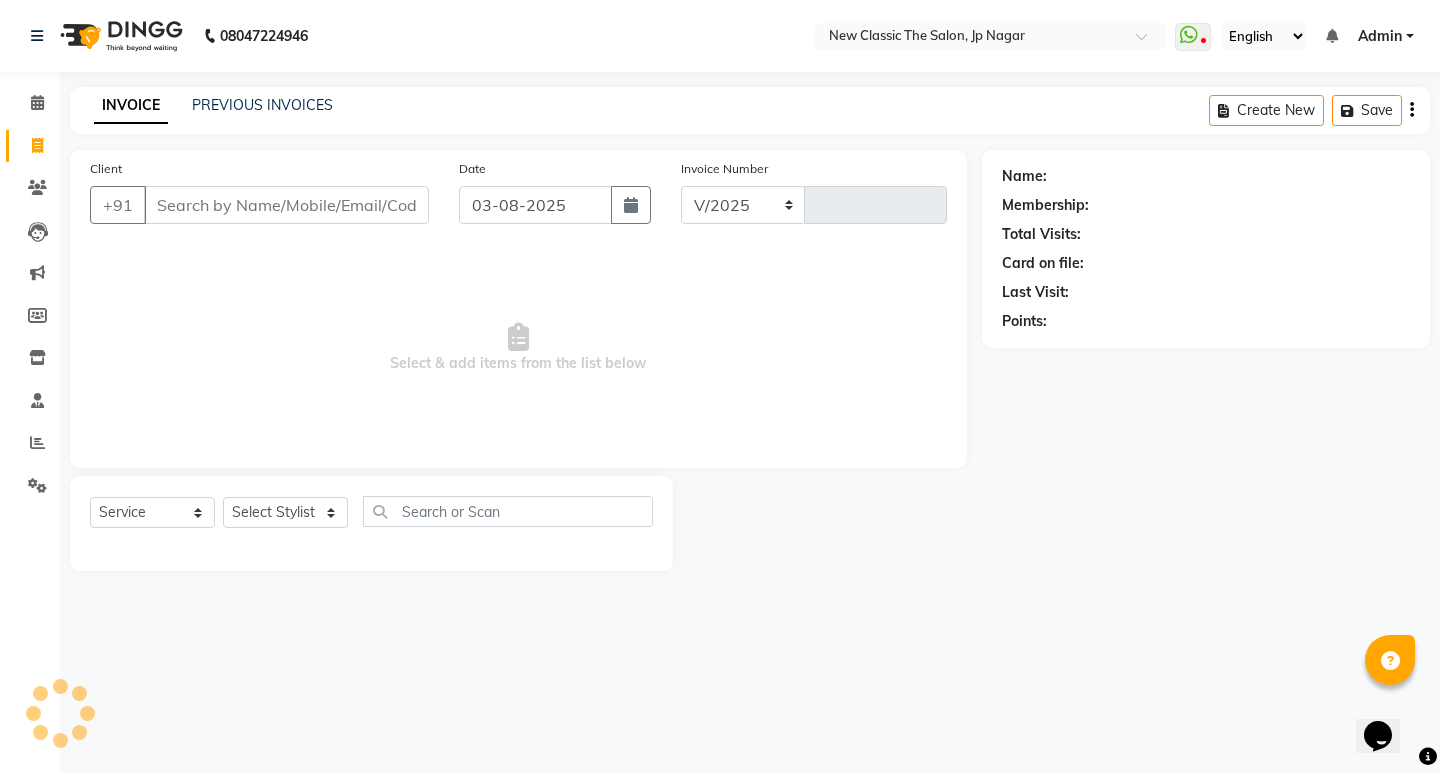 select on "4678" 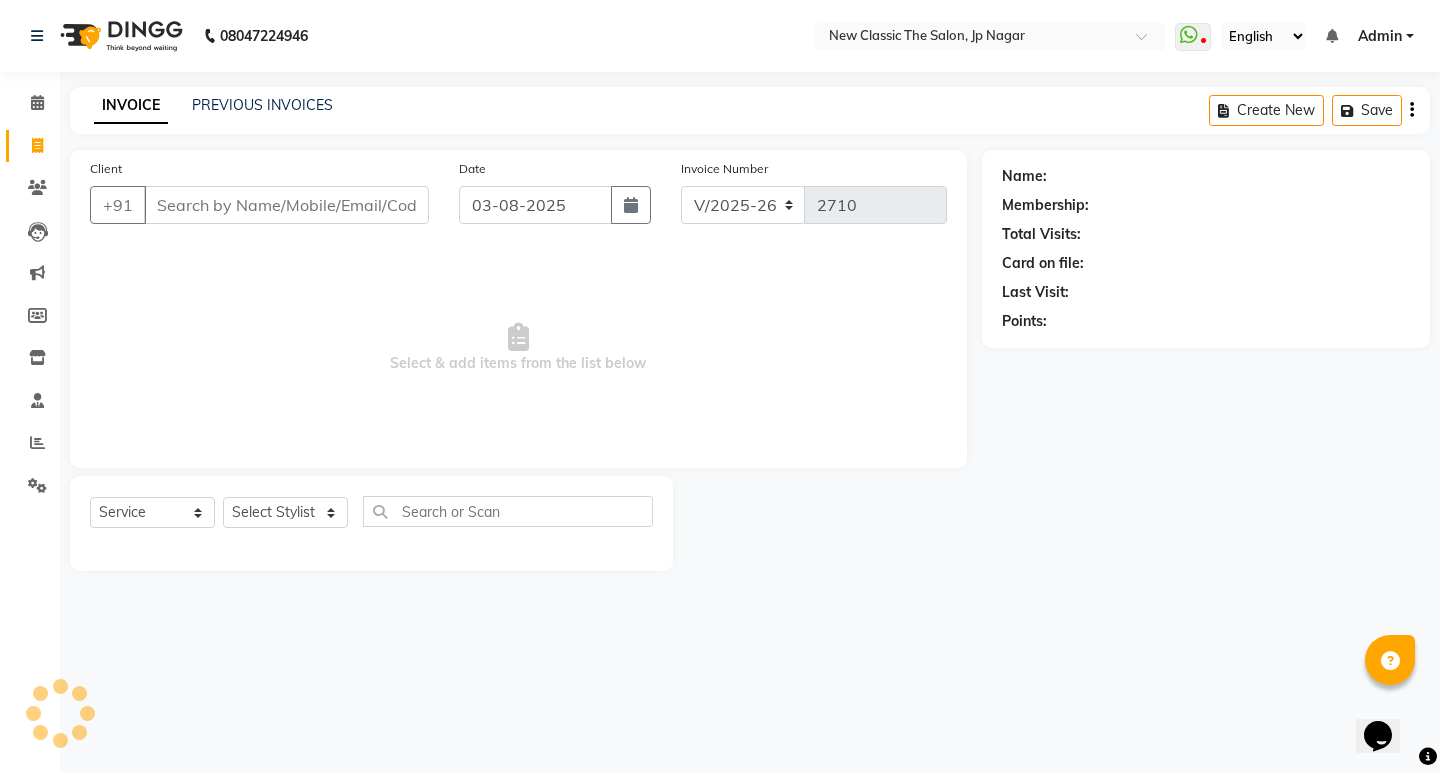 click on "Client" at bounding box center (286, 205) 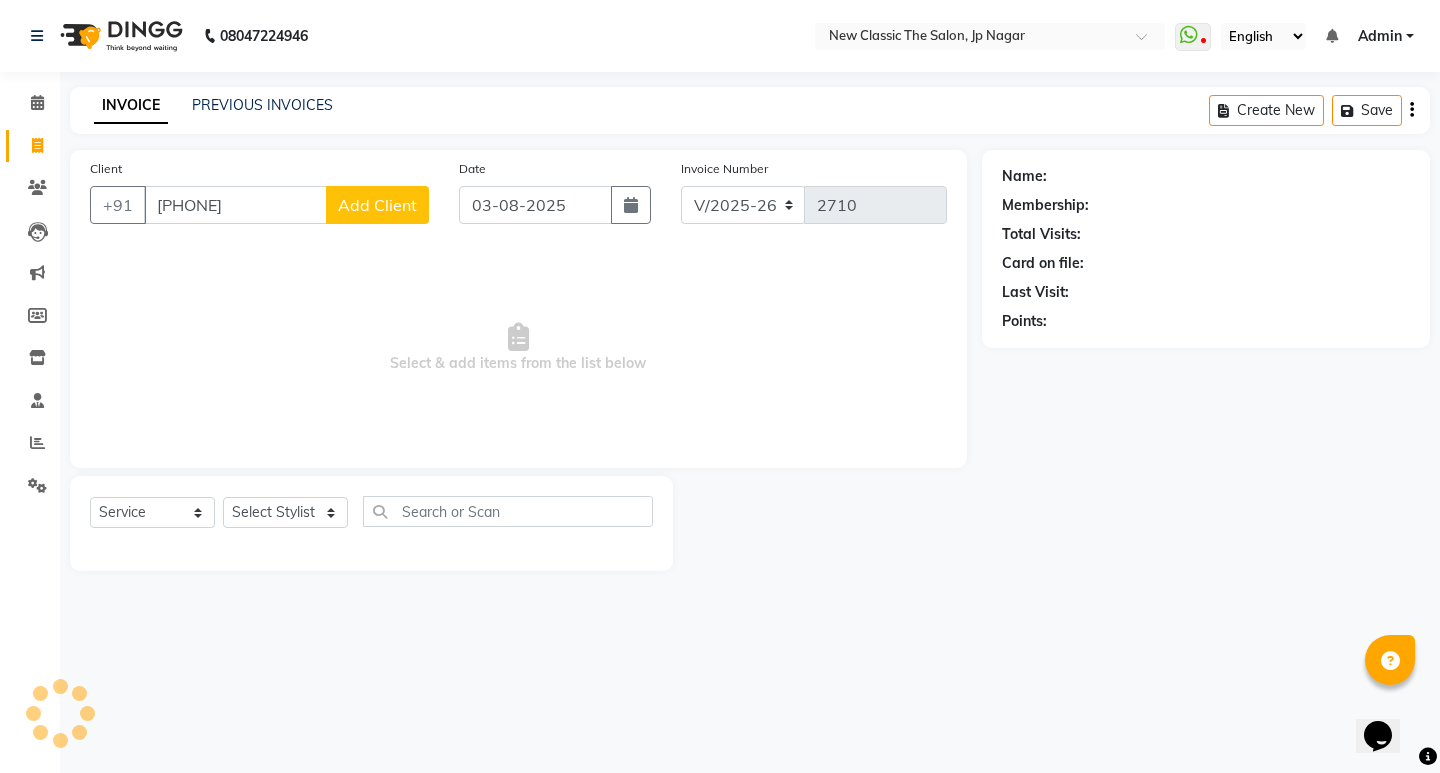type on "8767150058" 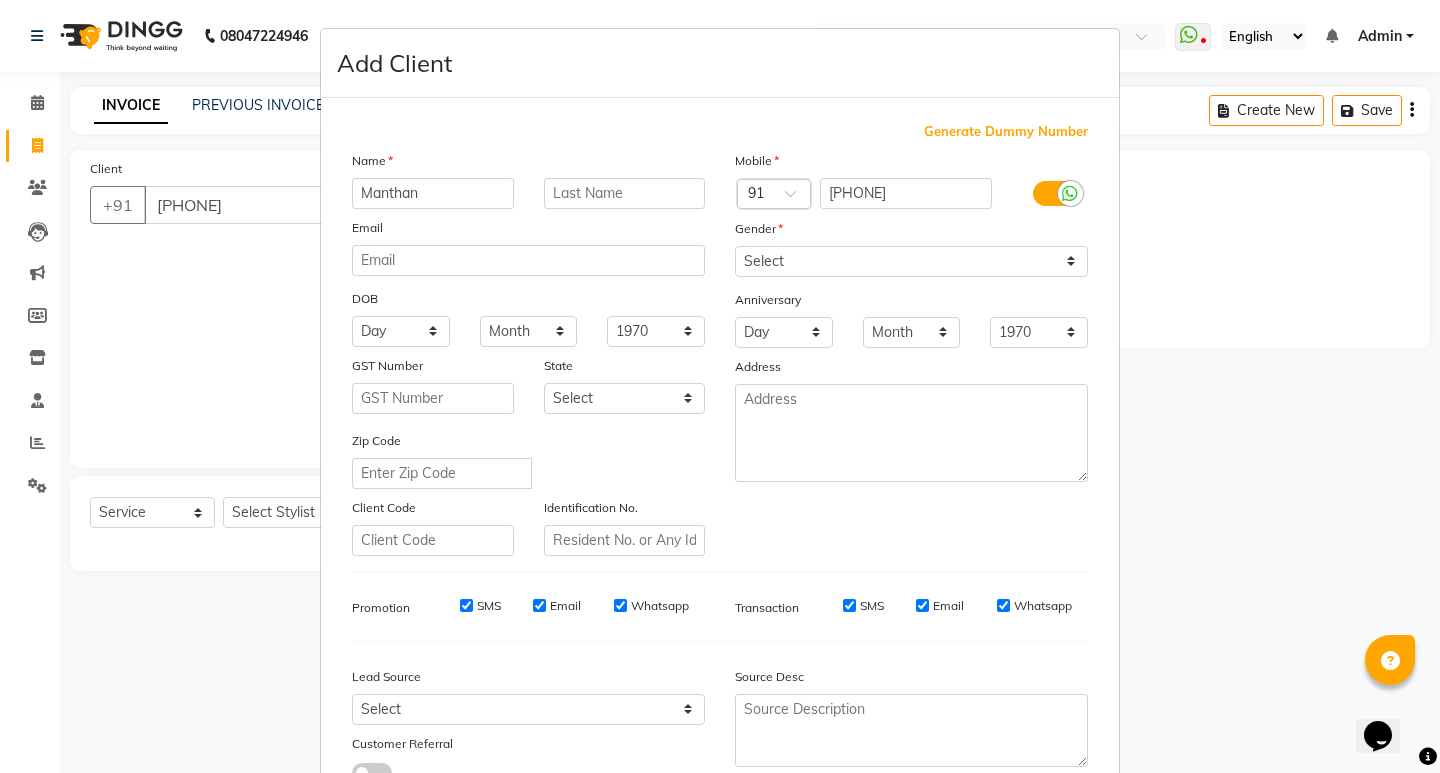 type on "Manthan" 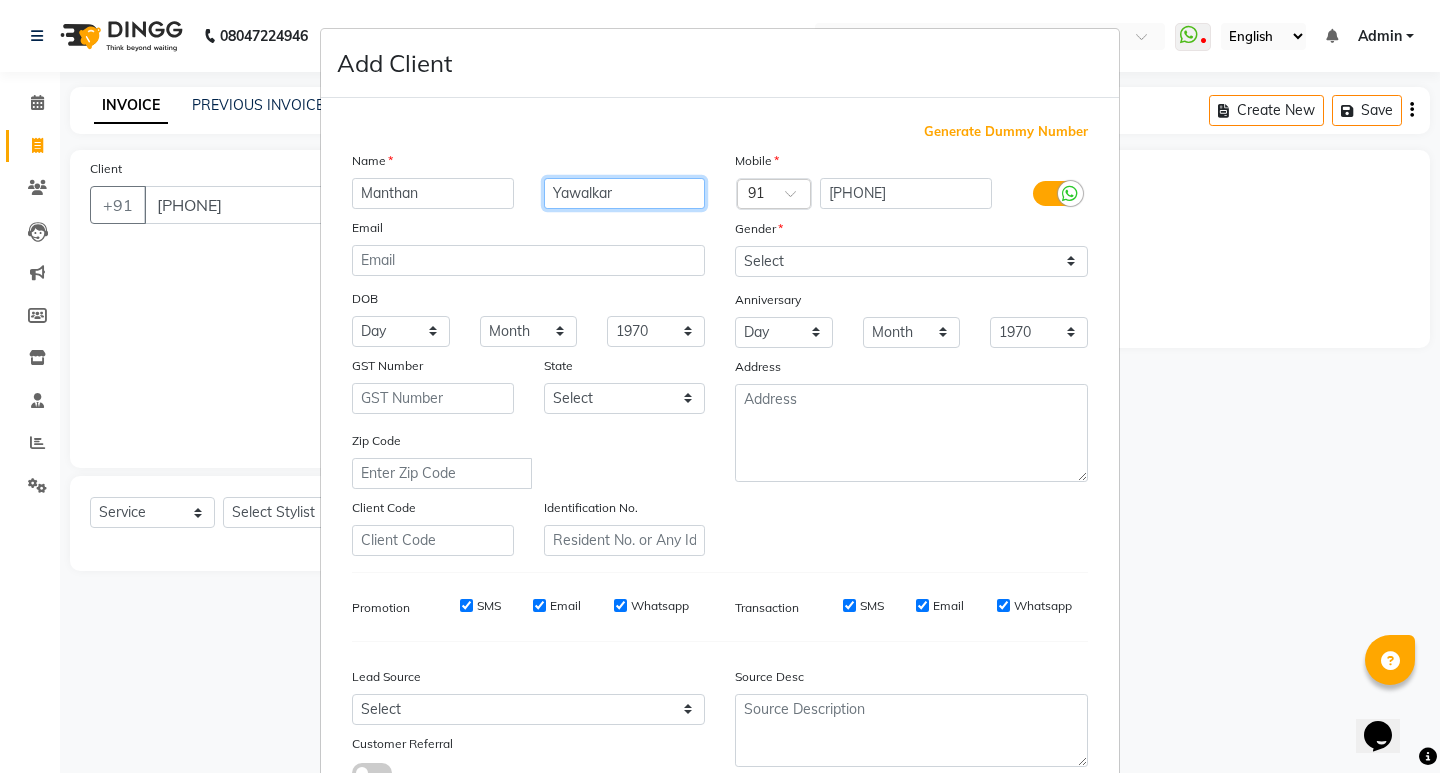 type on "Yawalkar" 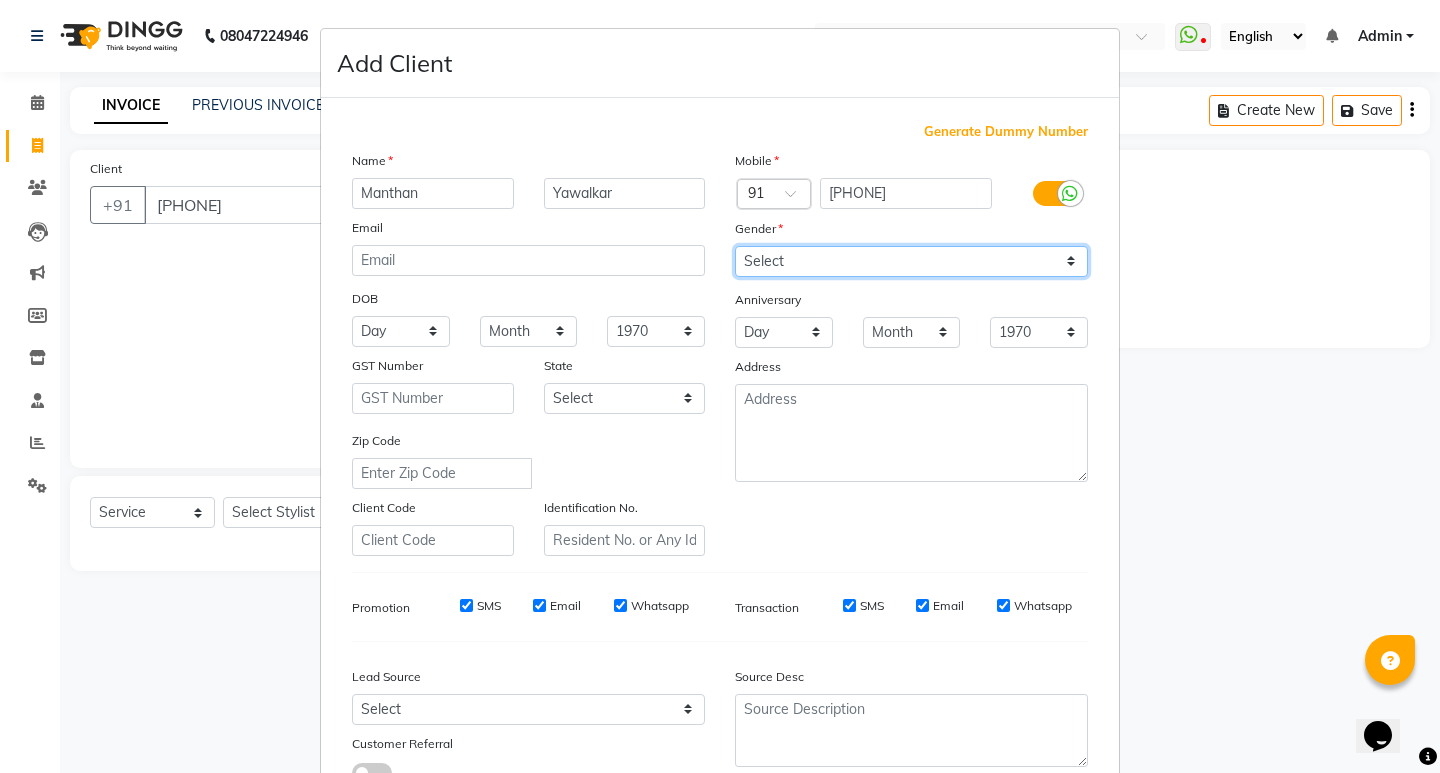 drag, startPoint x: 834, startPoint y: 263, endPoint x: 817, endPoint y: 274, distance: 20.248457 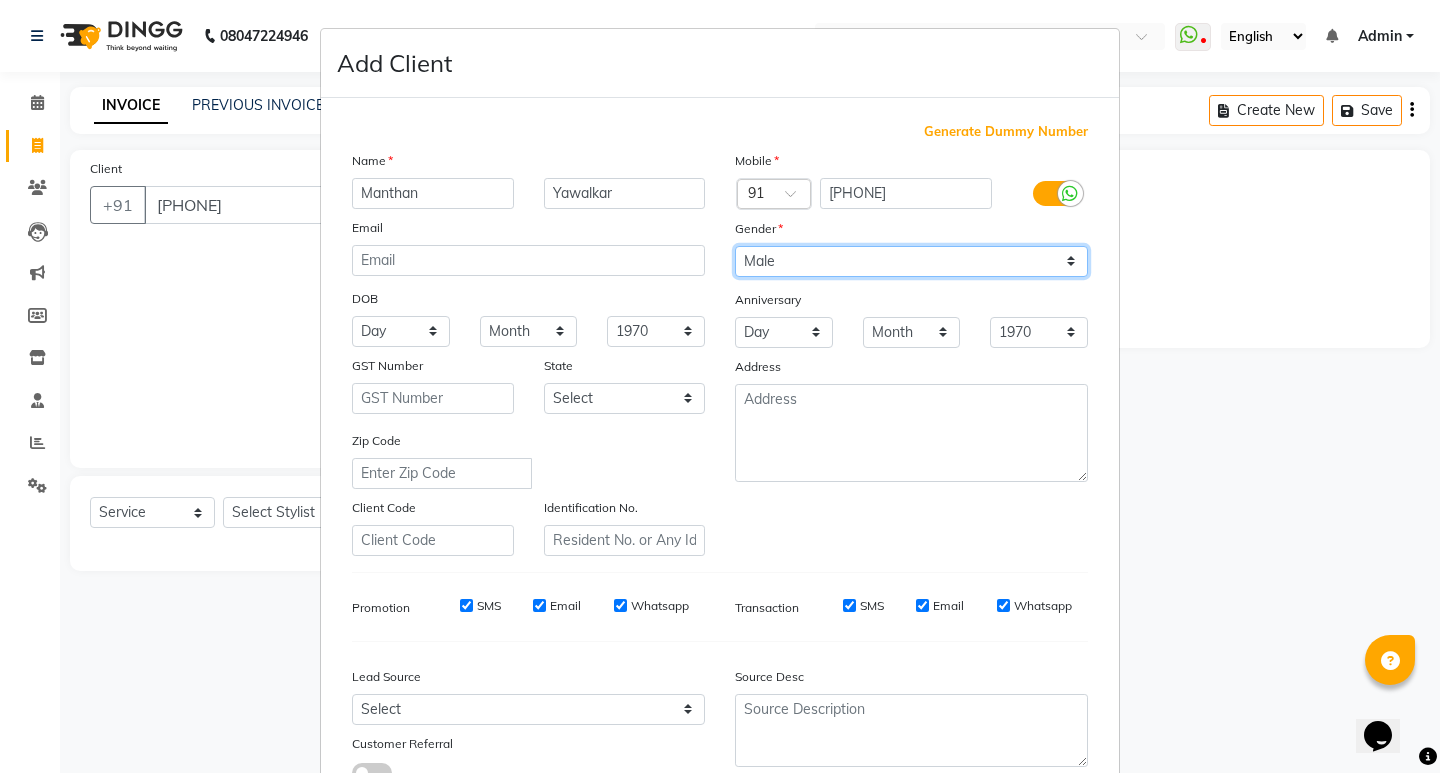 click on "Select Male Female Other Prefer Not To Say" at bounding box center [911, 261] 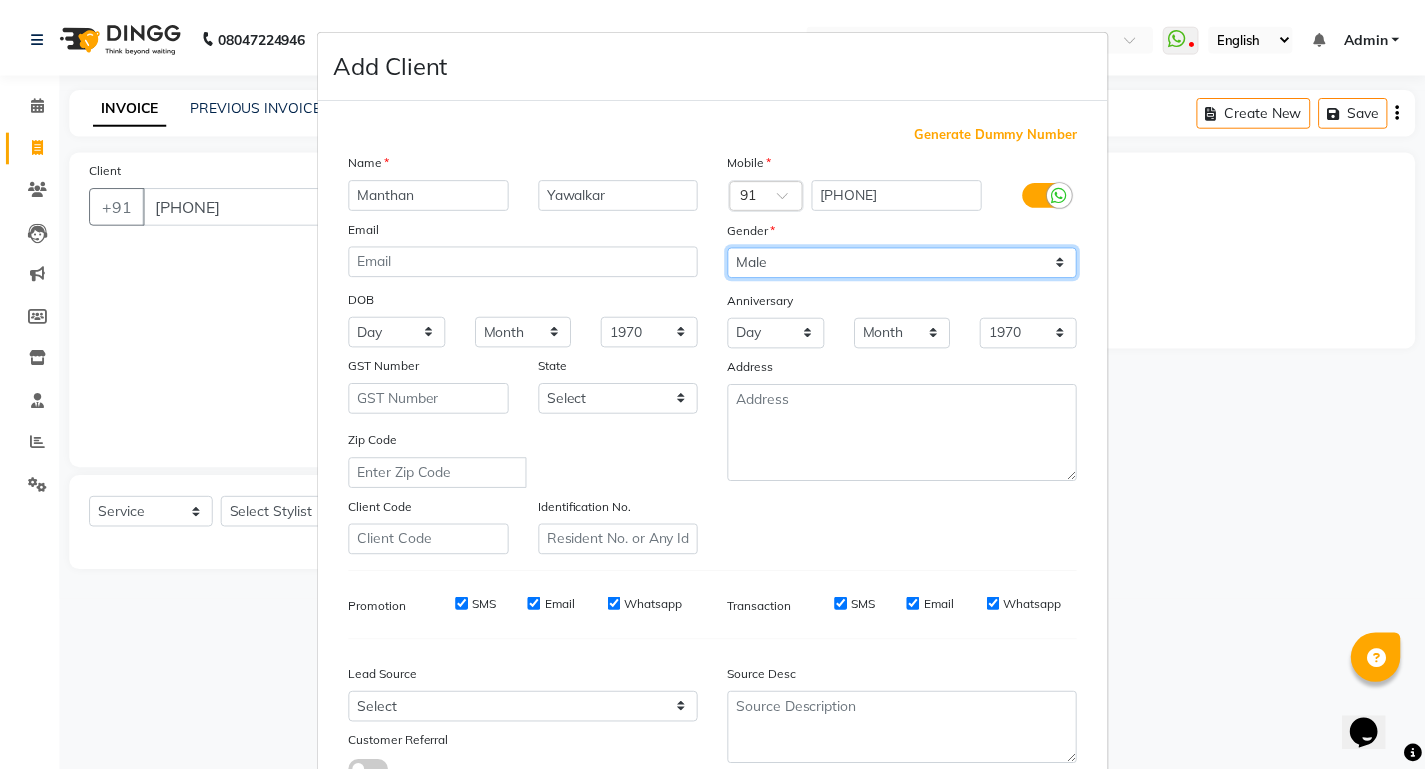 scroll, scrollTop: 150, scrollLeft: 0, axis: vertical 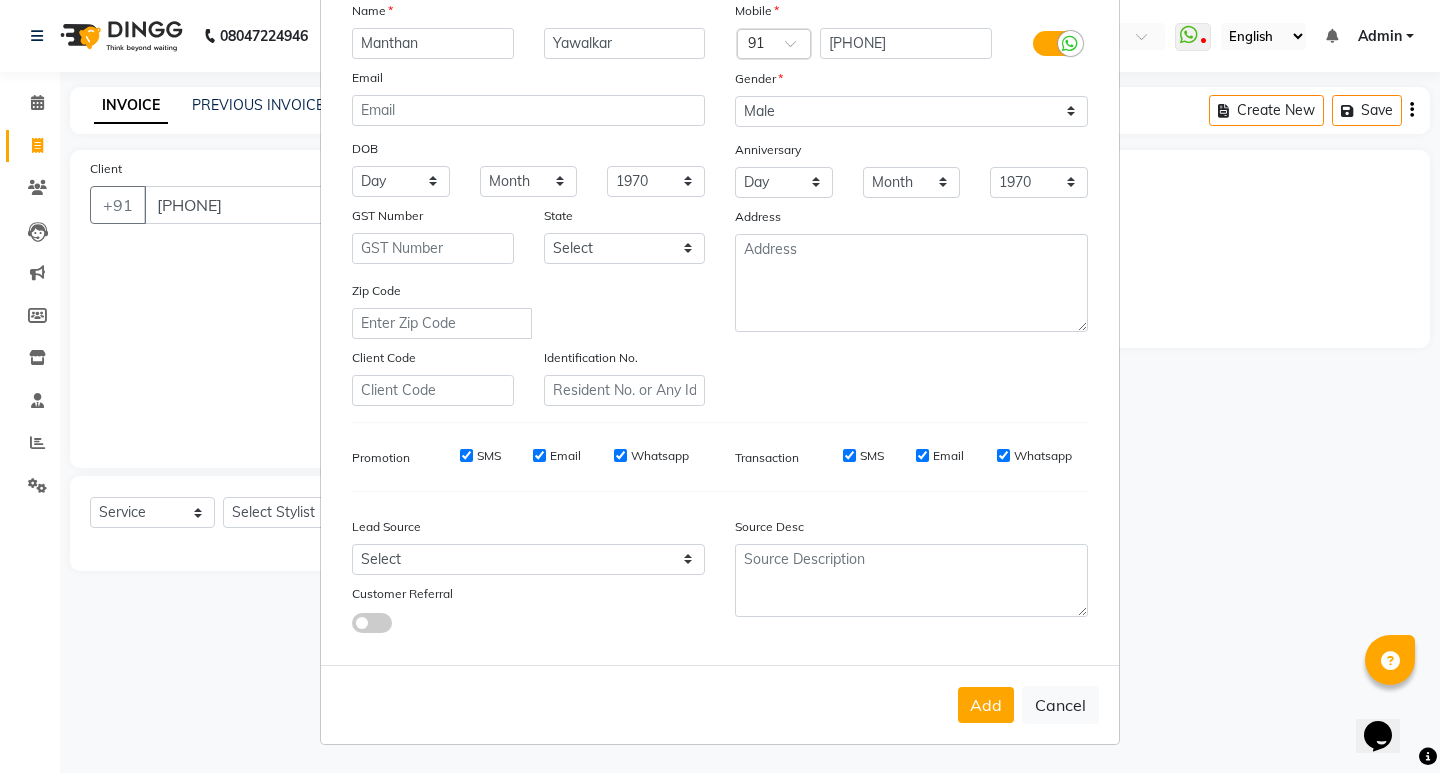 click on "Add" at bounding box center (986, 705) 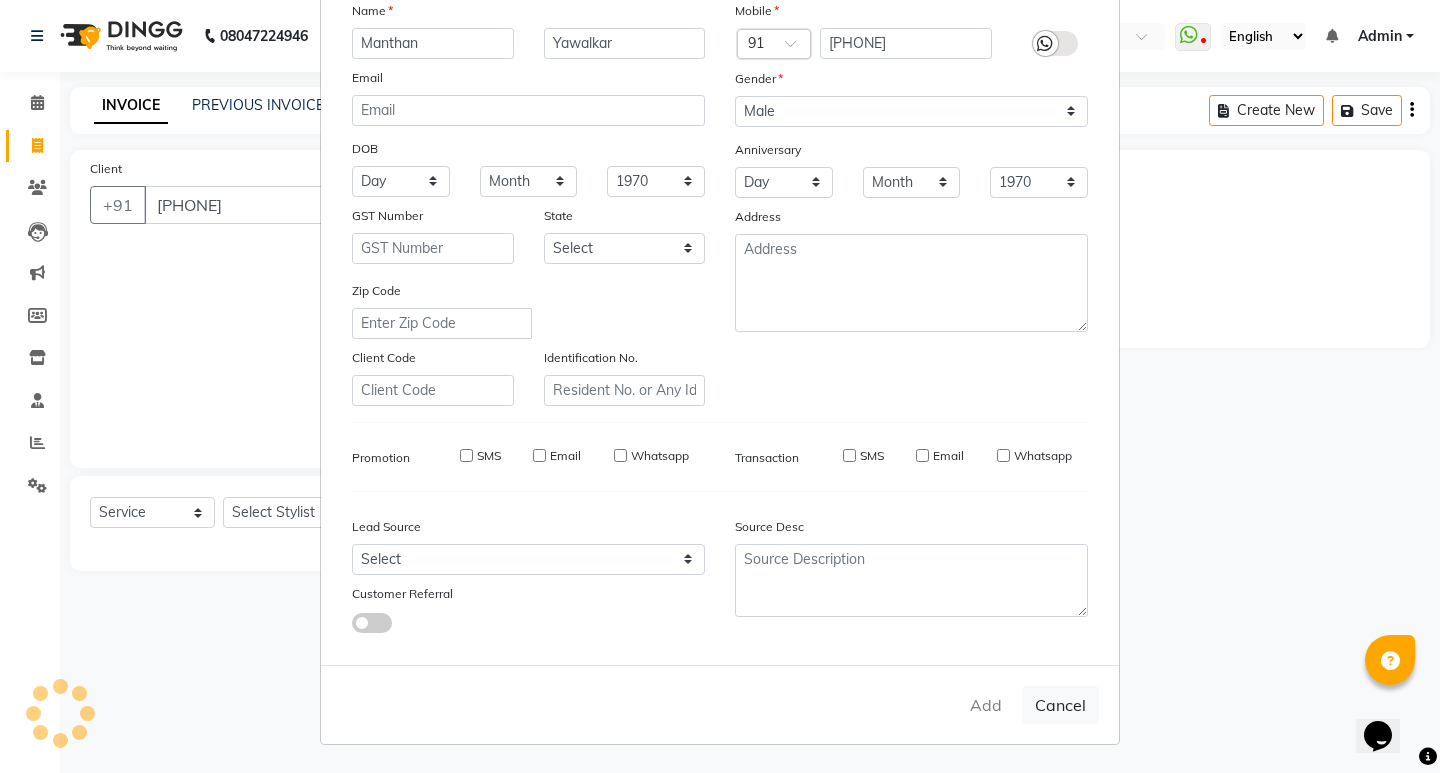 type 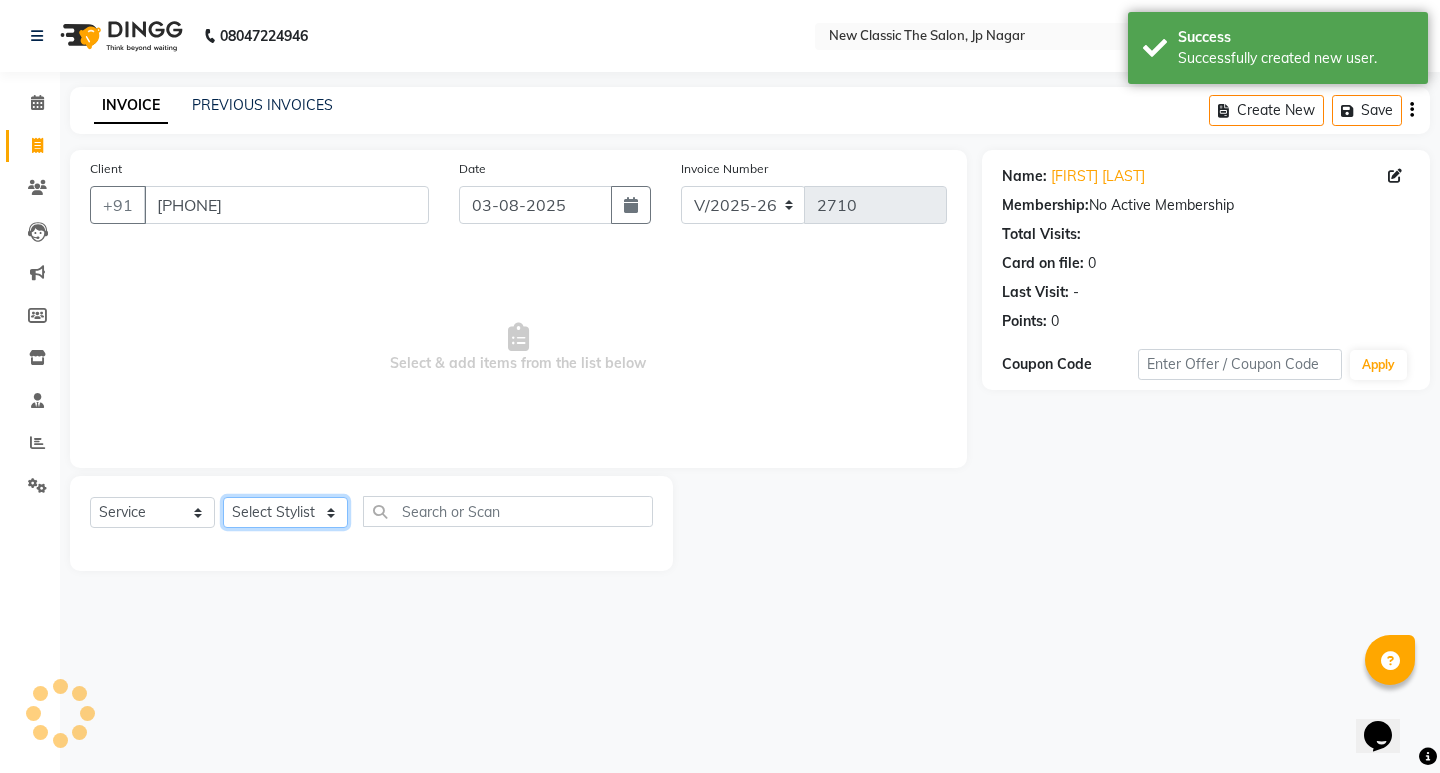click on "Select Stylist Amit Amol Anil Kirti Komal Manager Prachi Rina Shital Smita surendra" 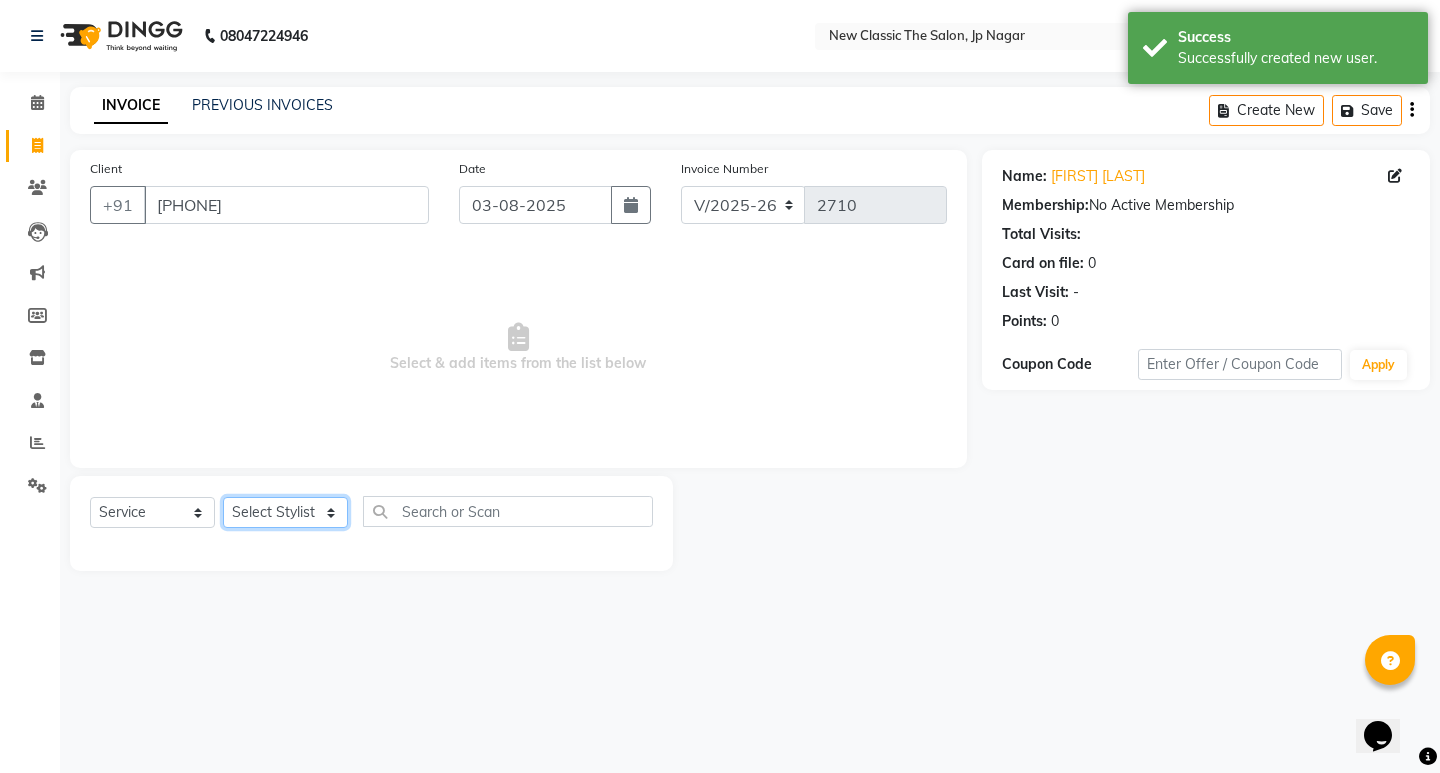 select on "27631" 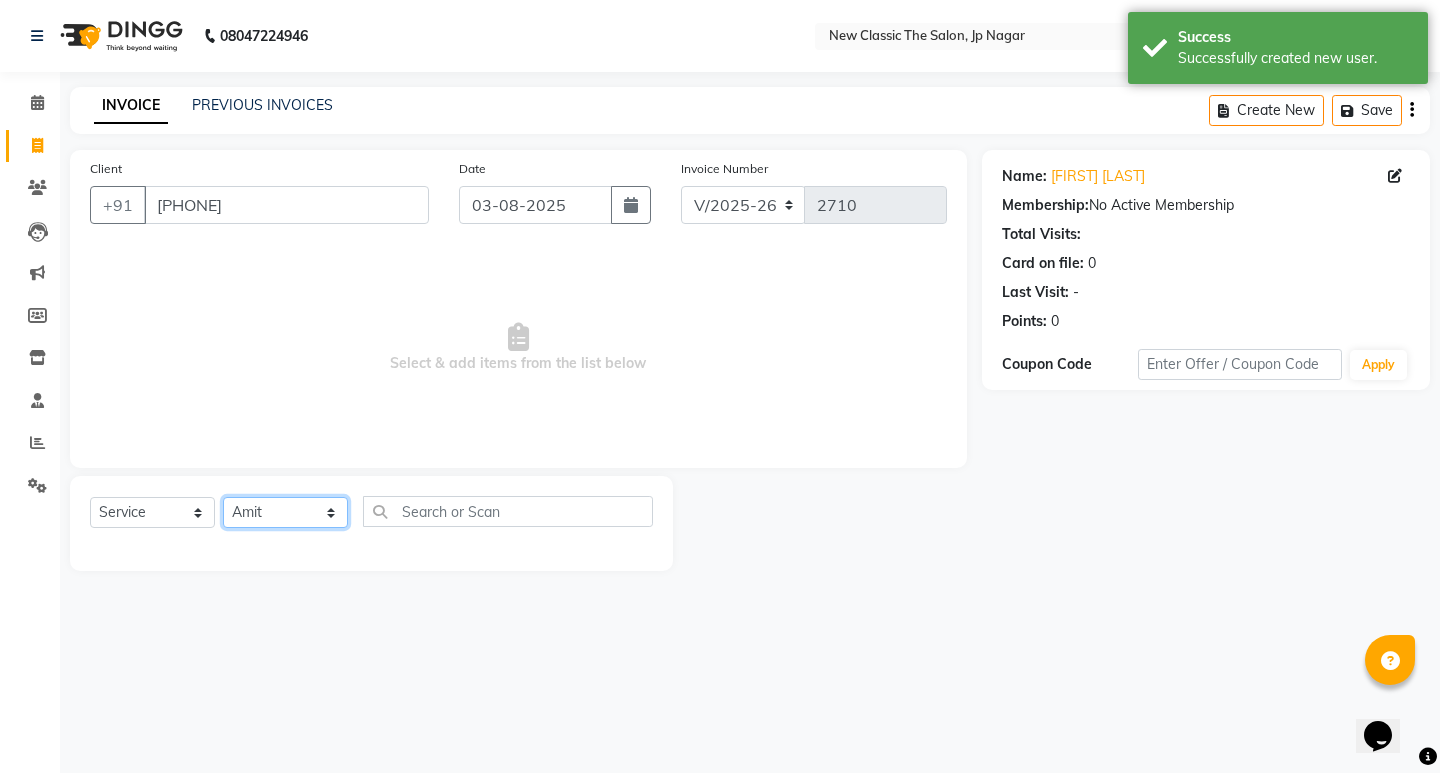 click on "Select Stylist Amit Amol Anil Kirti Komal Manager Prachi Rina Shital Smita surendra" 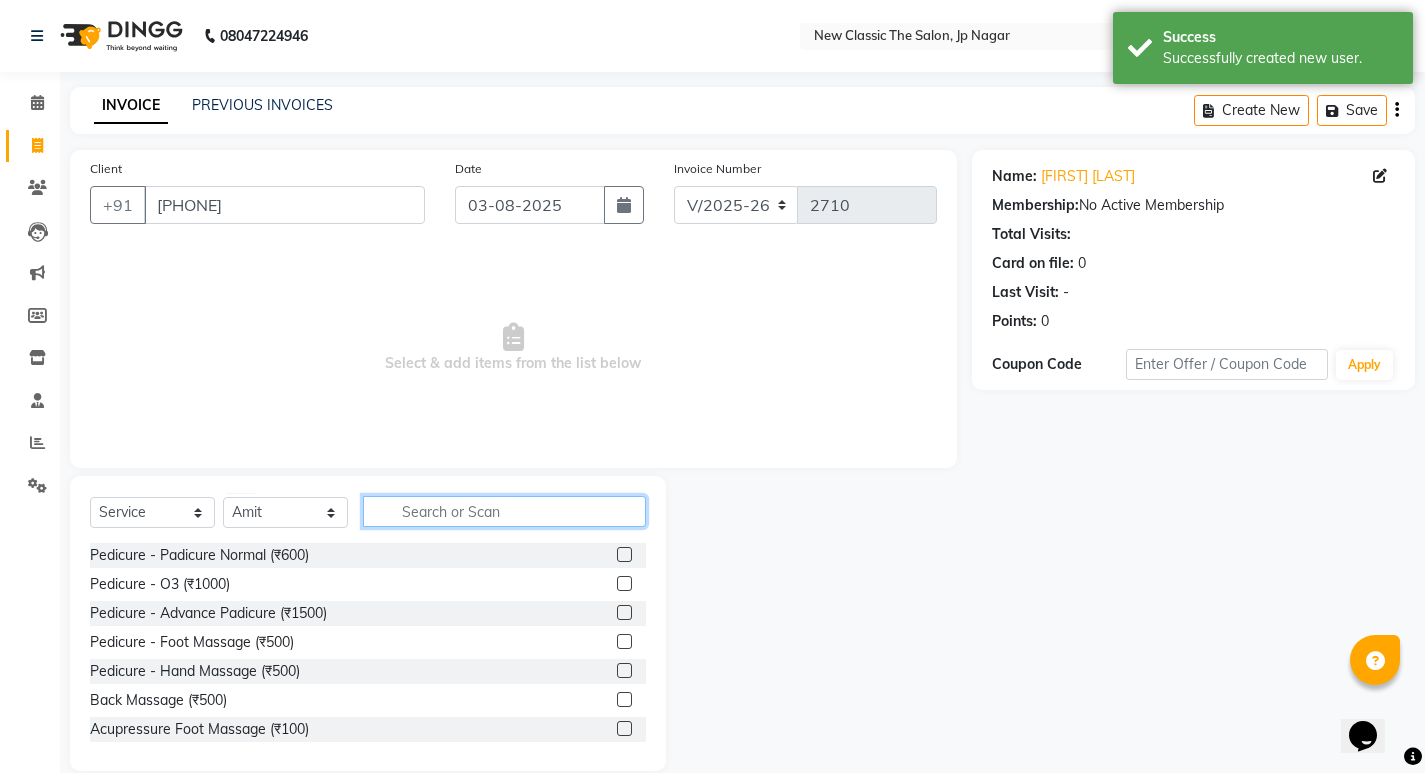 click 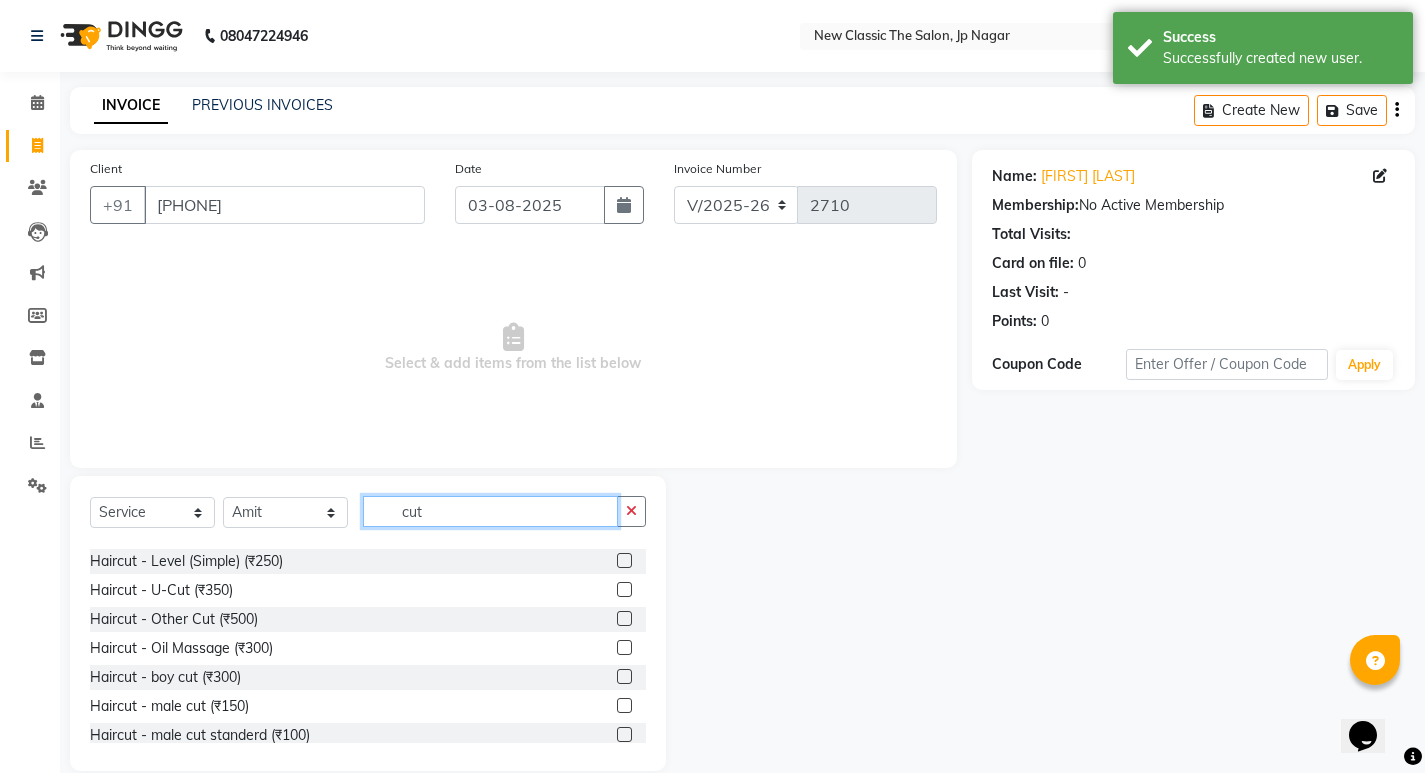 scroll, scrollTop: 100, scrollLeft: 0, axis: vertical 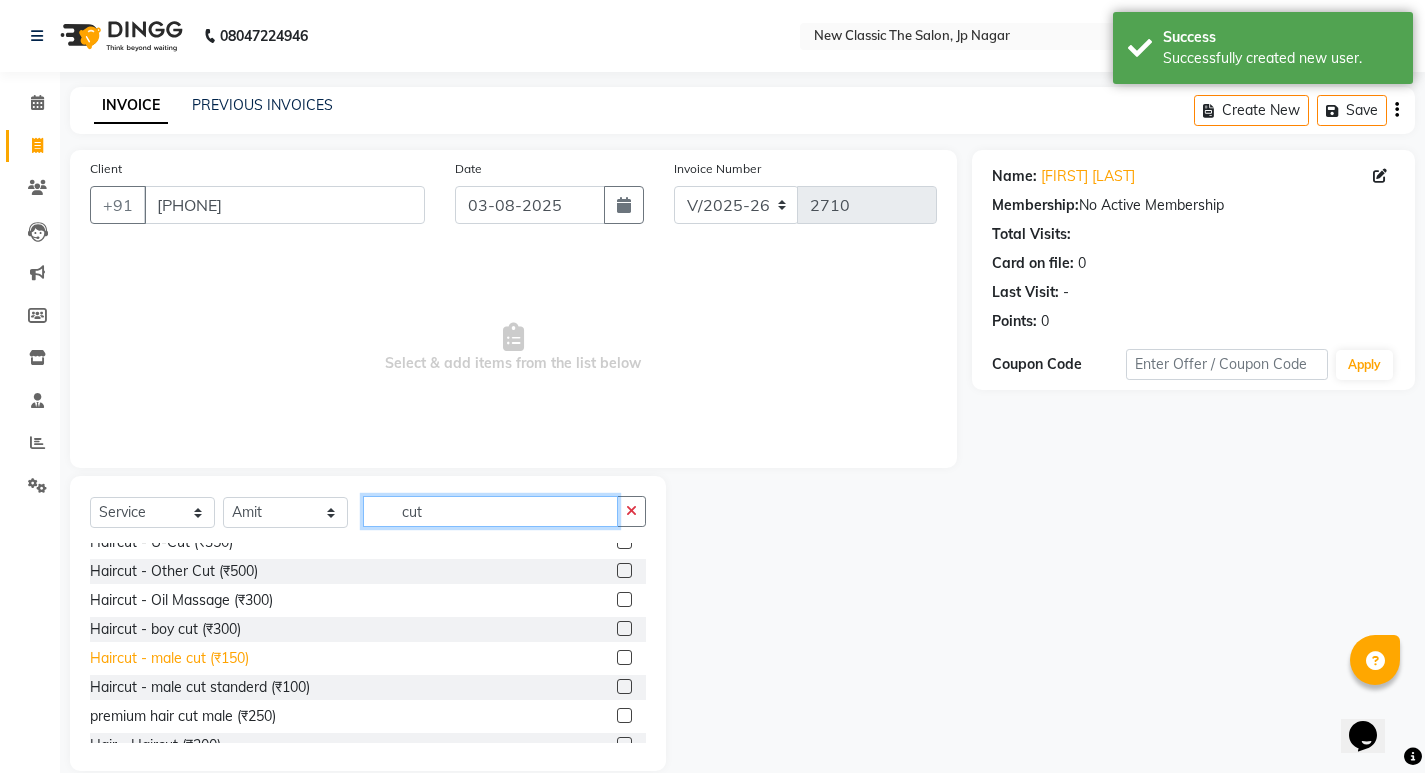 type on "cut" 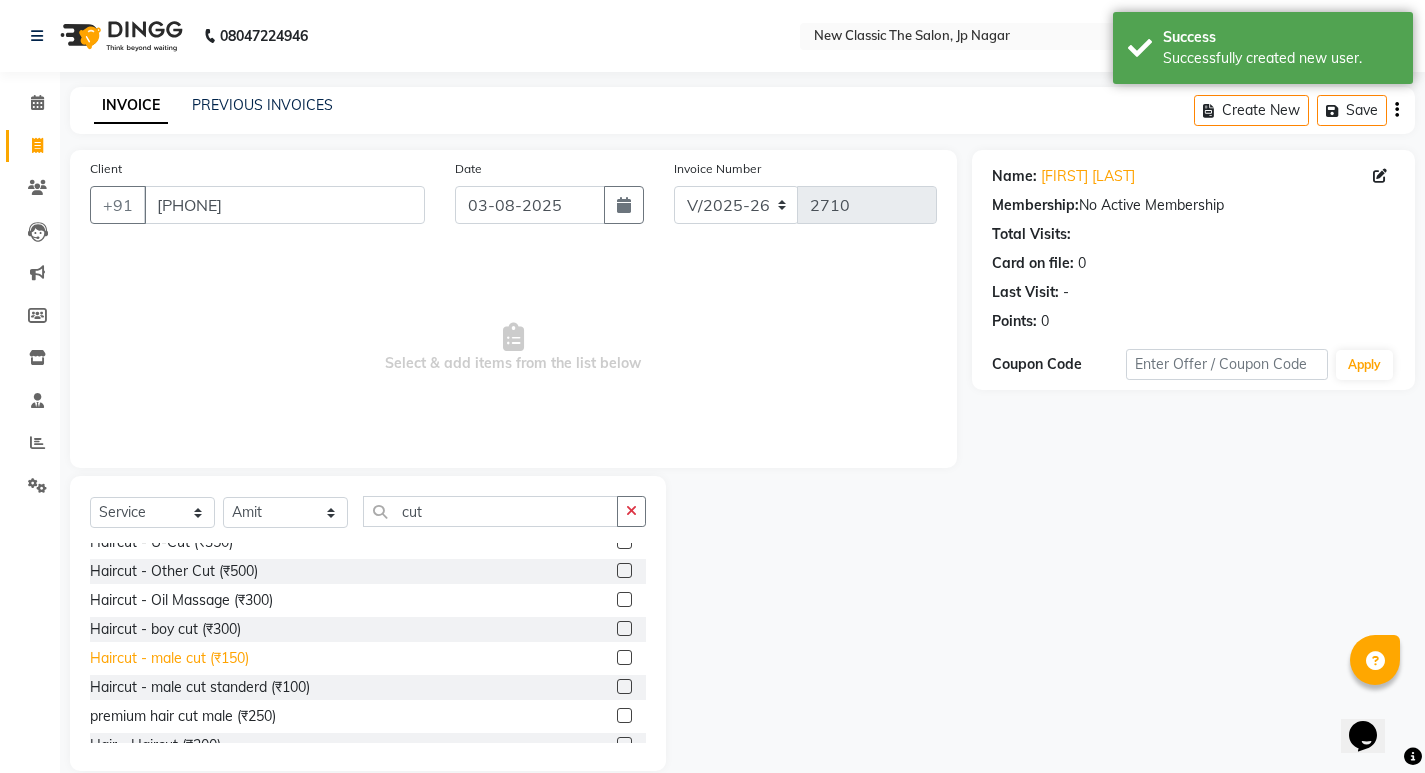 click on "Haircut - male cut  (₹150)" 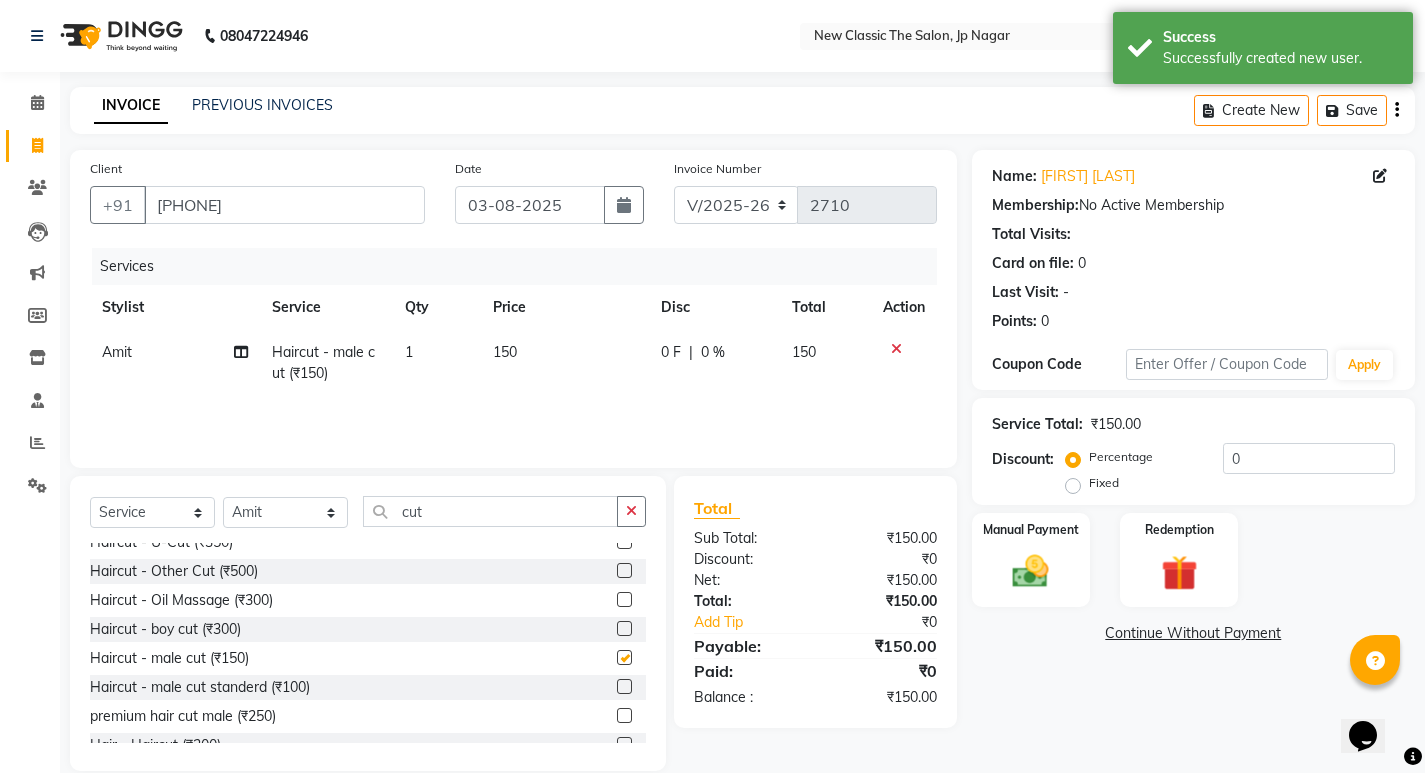 checkbox on "false" 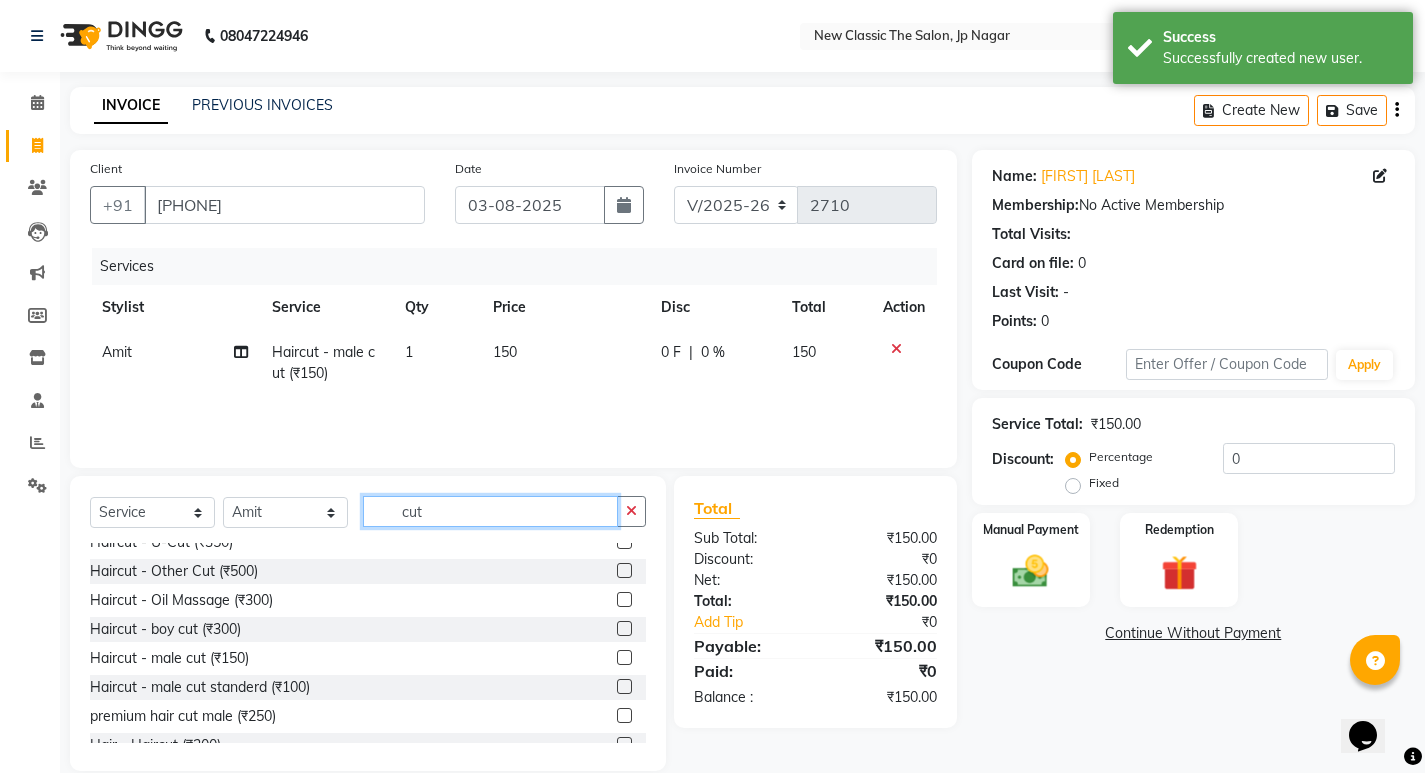click on "cut" 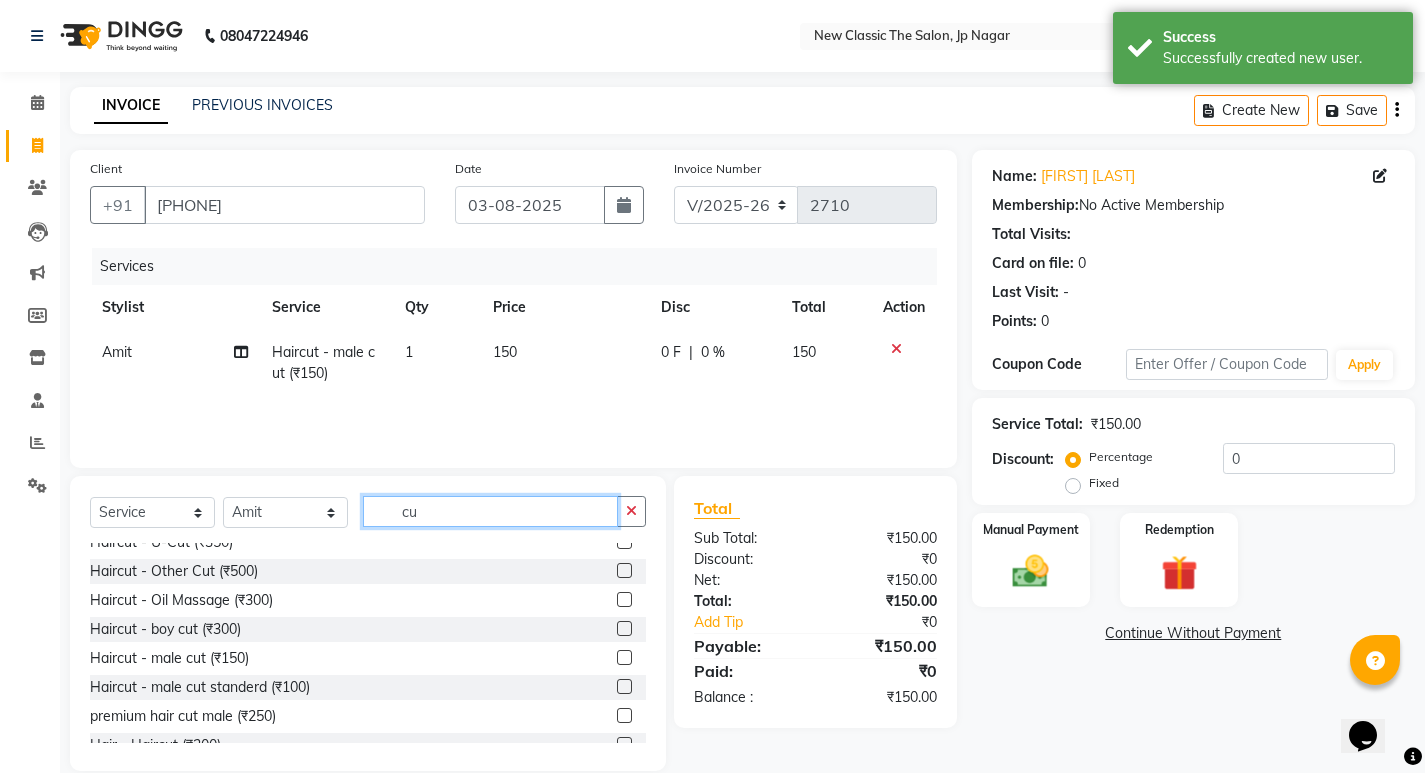 type on "c" 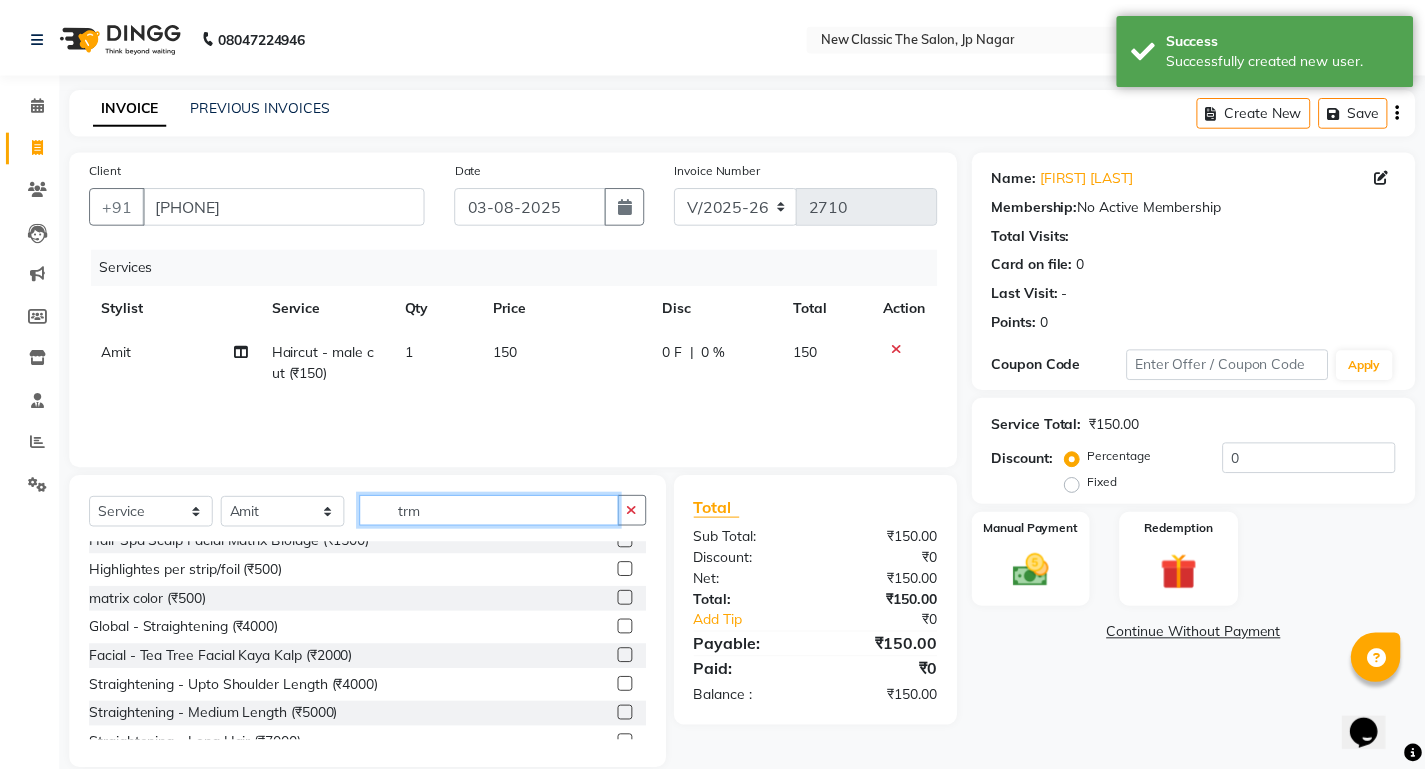 scroll, scrollTop: 0, scrollLeft: 0, axis: both 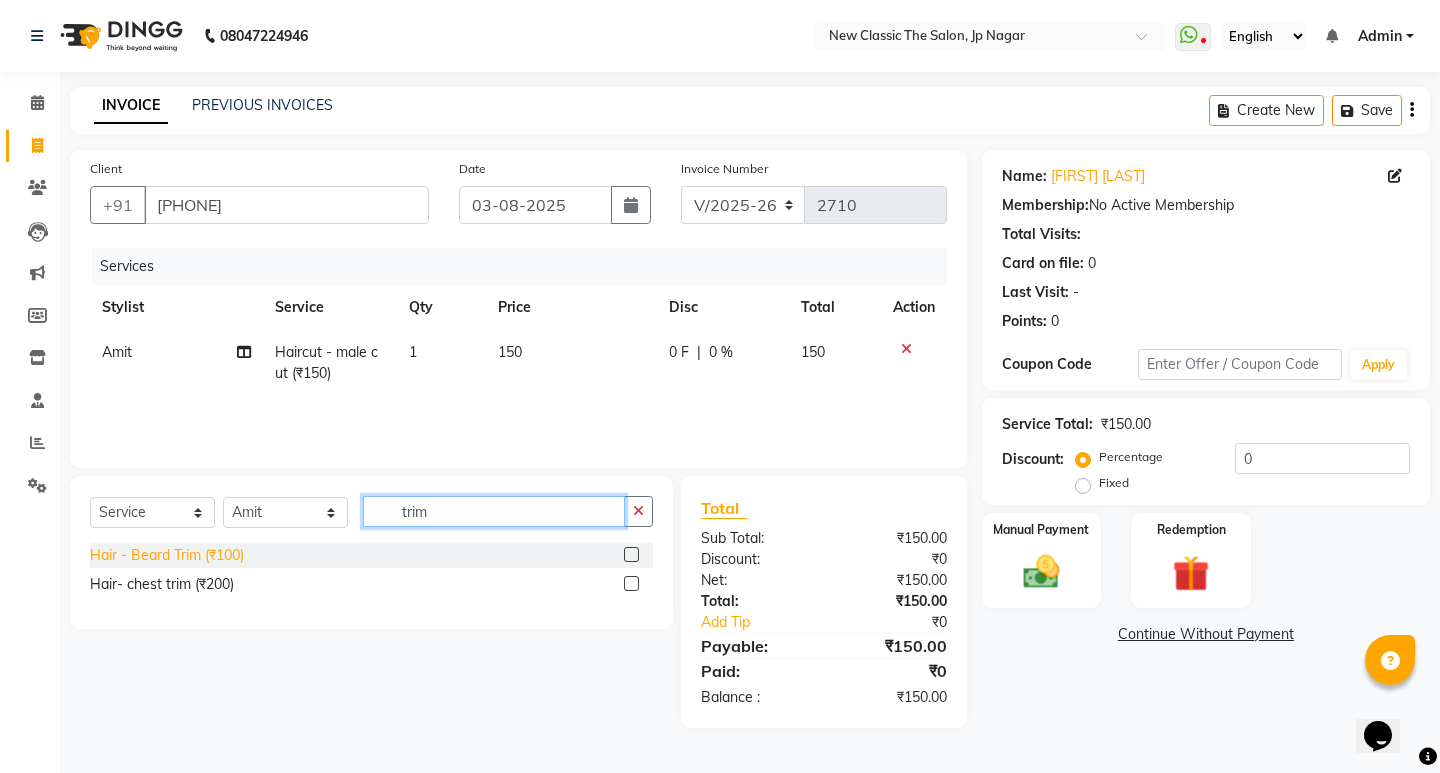 type on "trim" 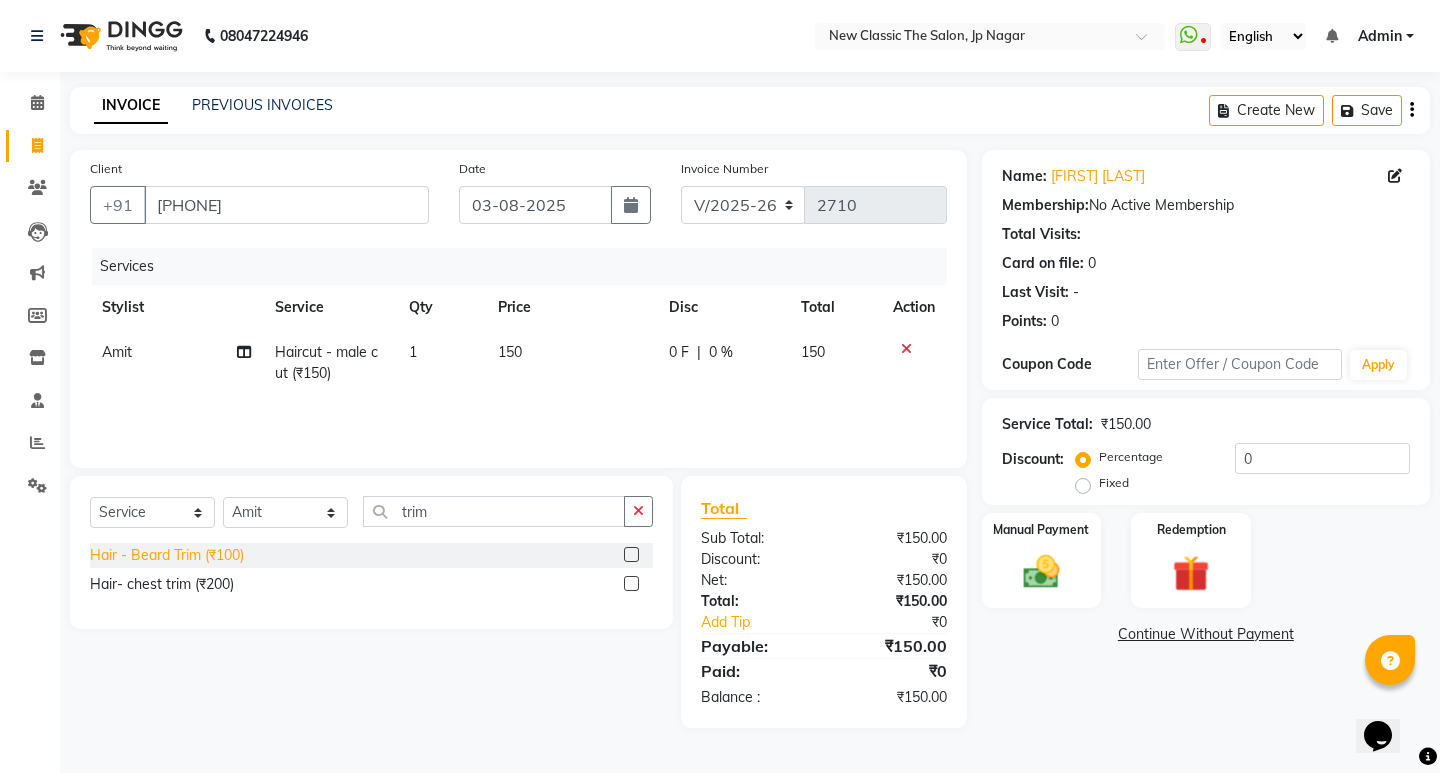 click on "Hair - Beard Trim (₹100)" 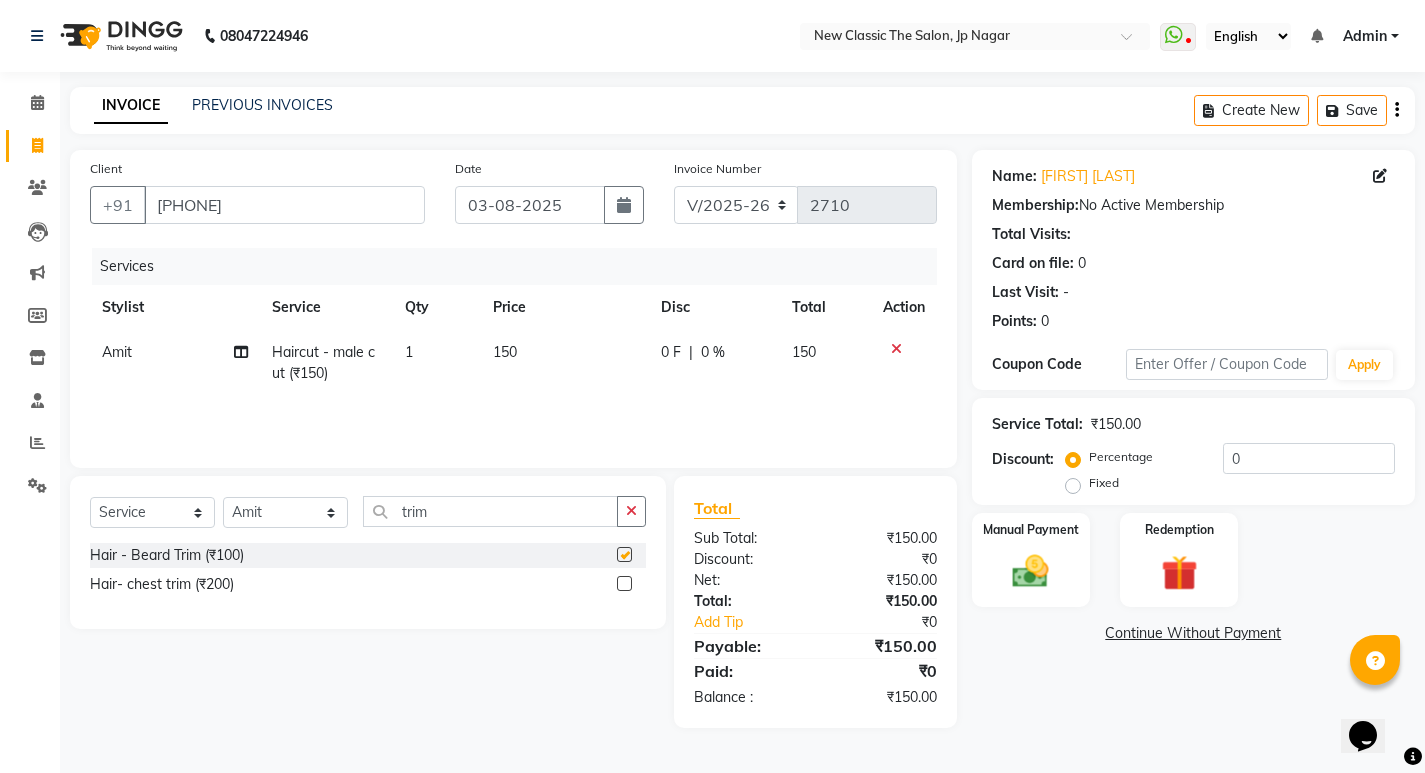 checkbox on "false" 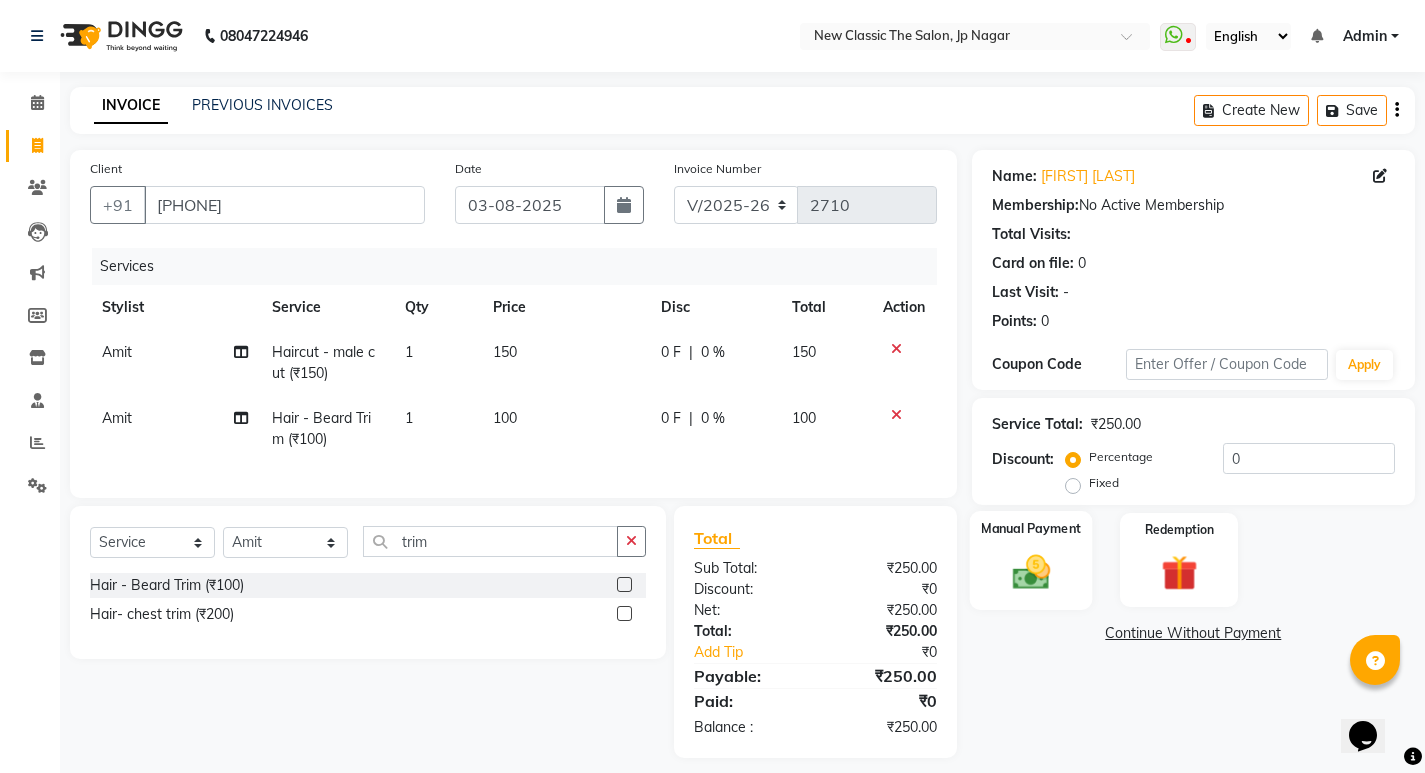 click 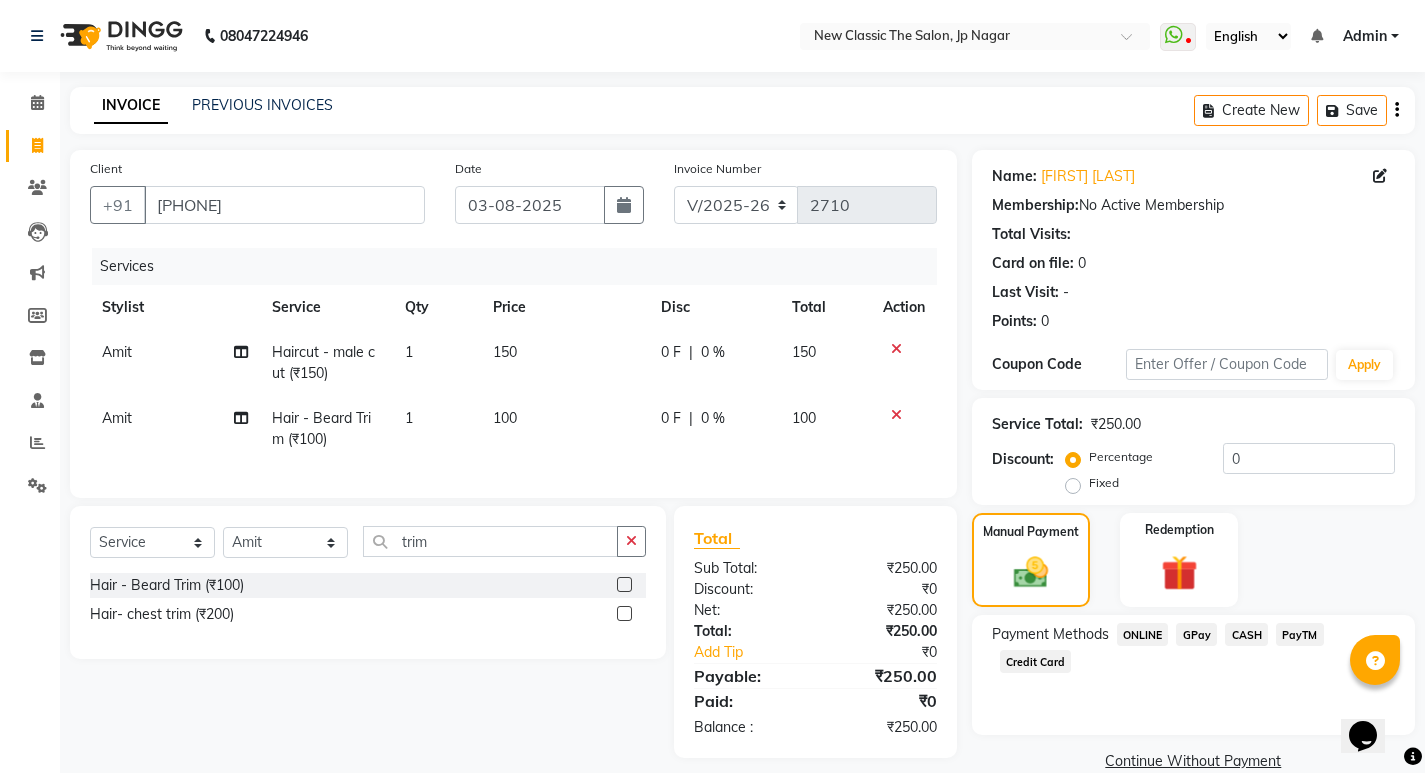 click on "CASH" 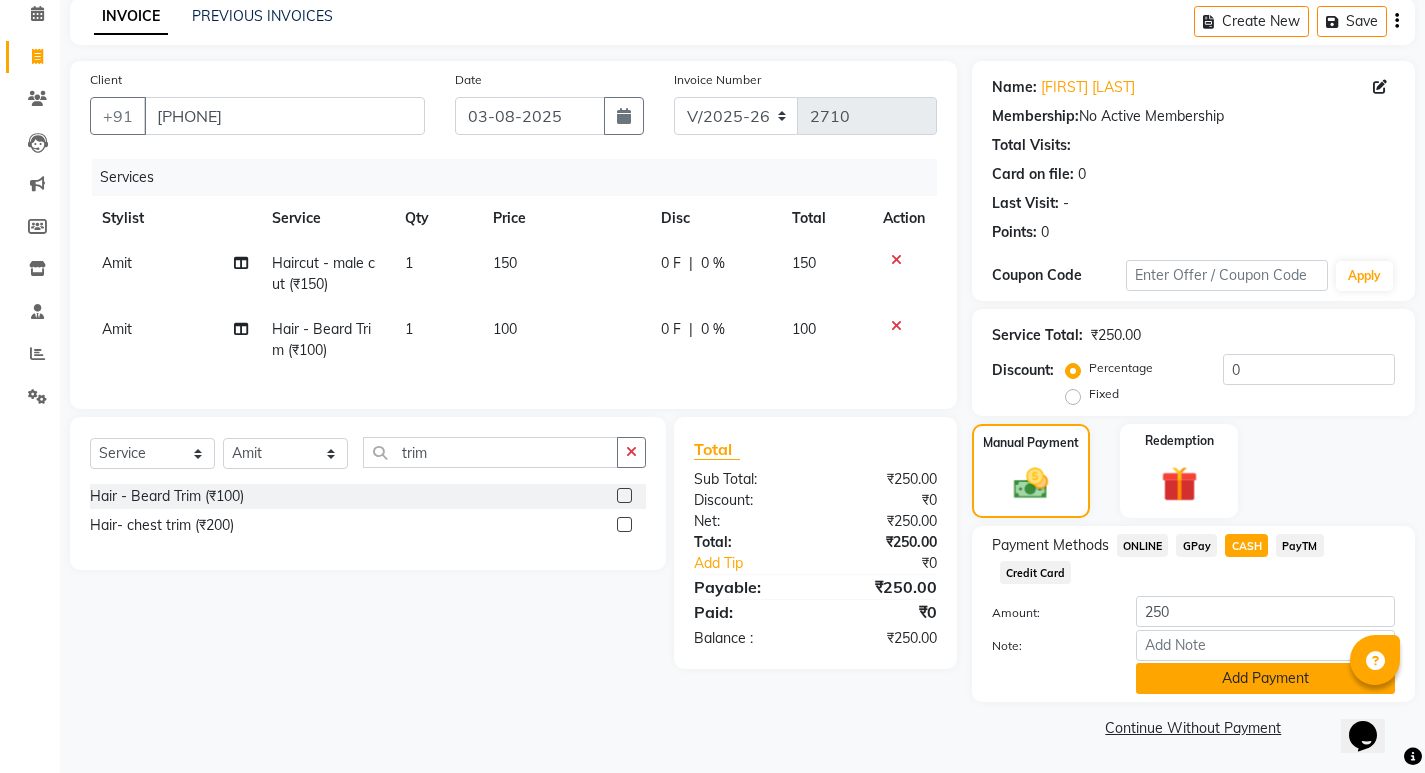 click on "Add Payment" 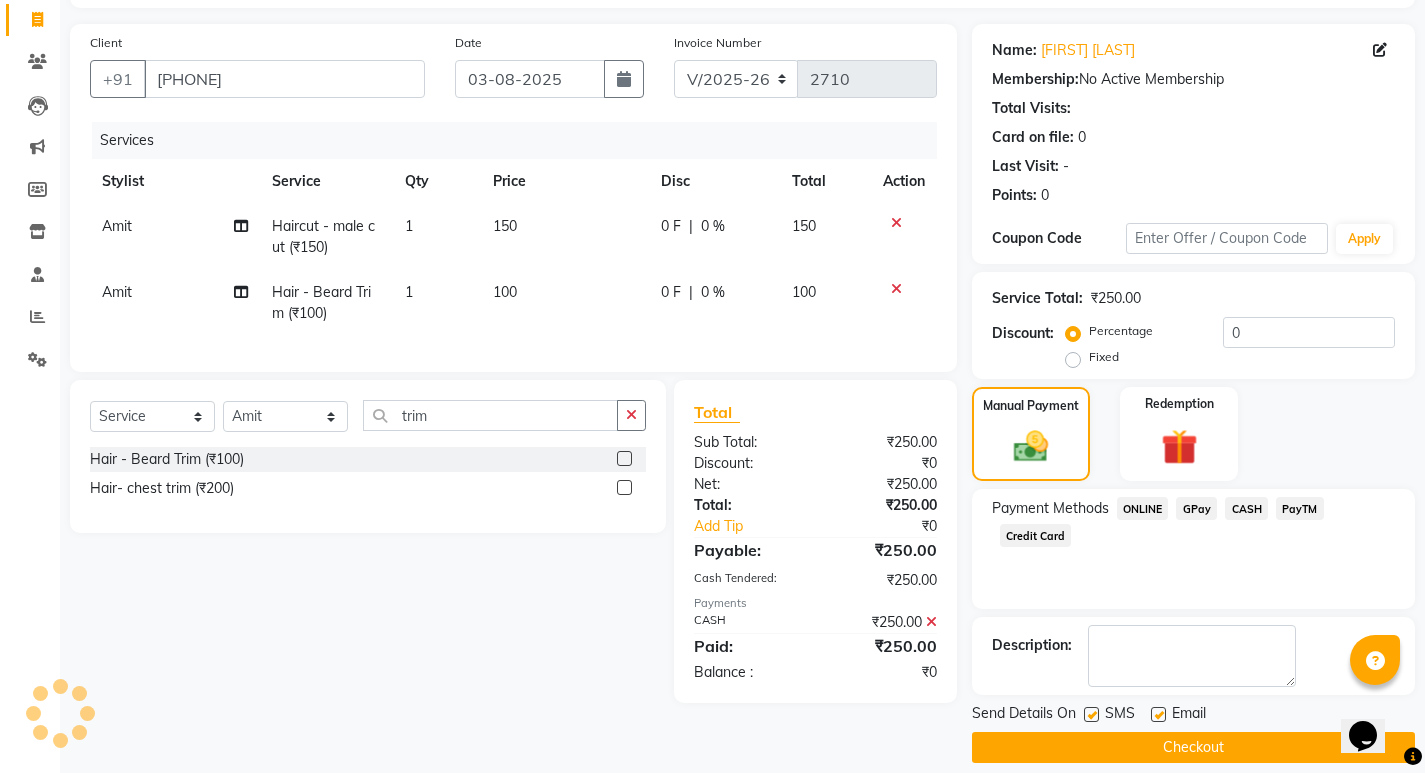 scroll, scrollTop: 146, scrollLeft: 0, axis: vertical 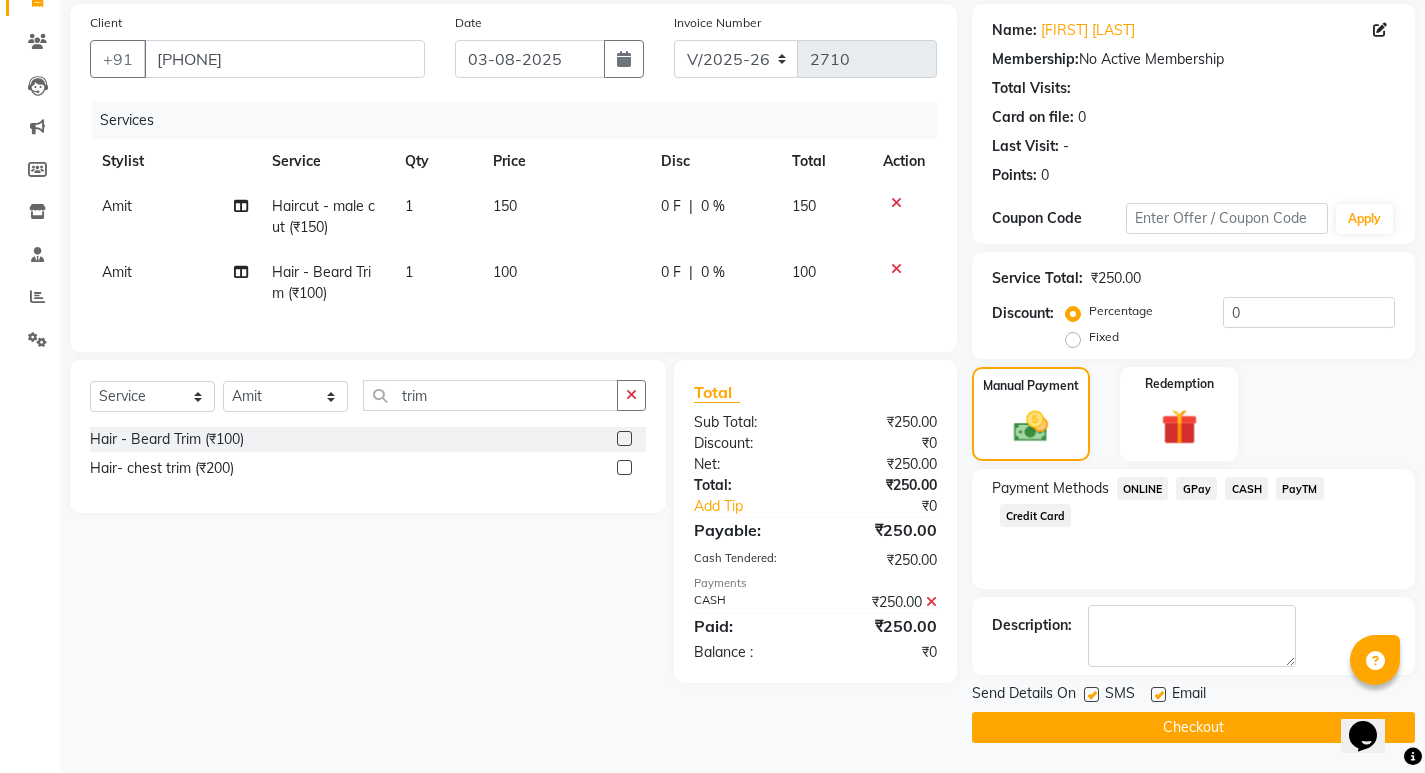 click on "Checkout" 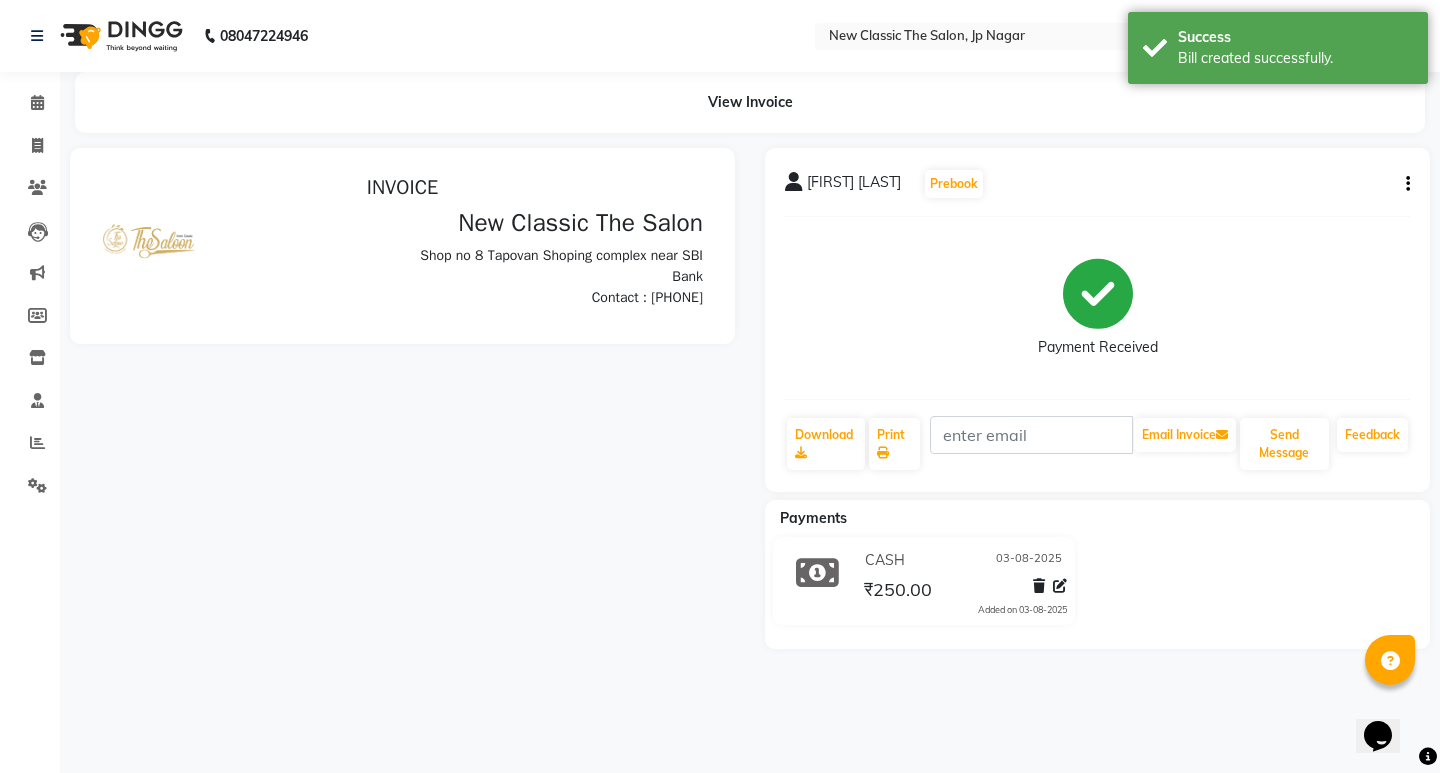 scroll, scrollTop: 0, scrollLeft: 0, axis: both 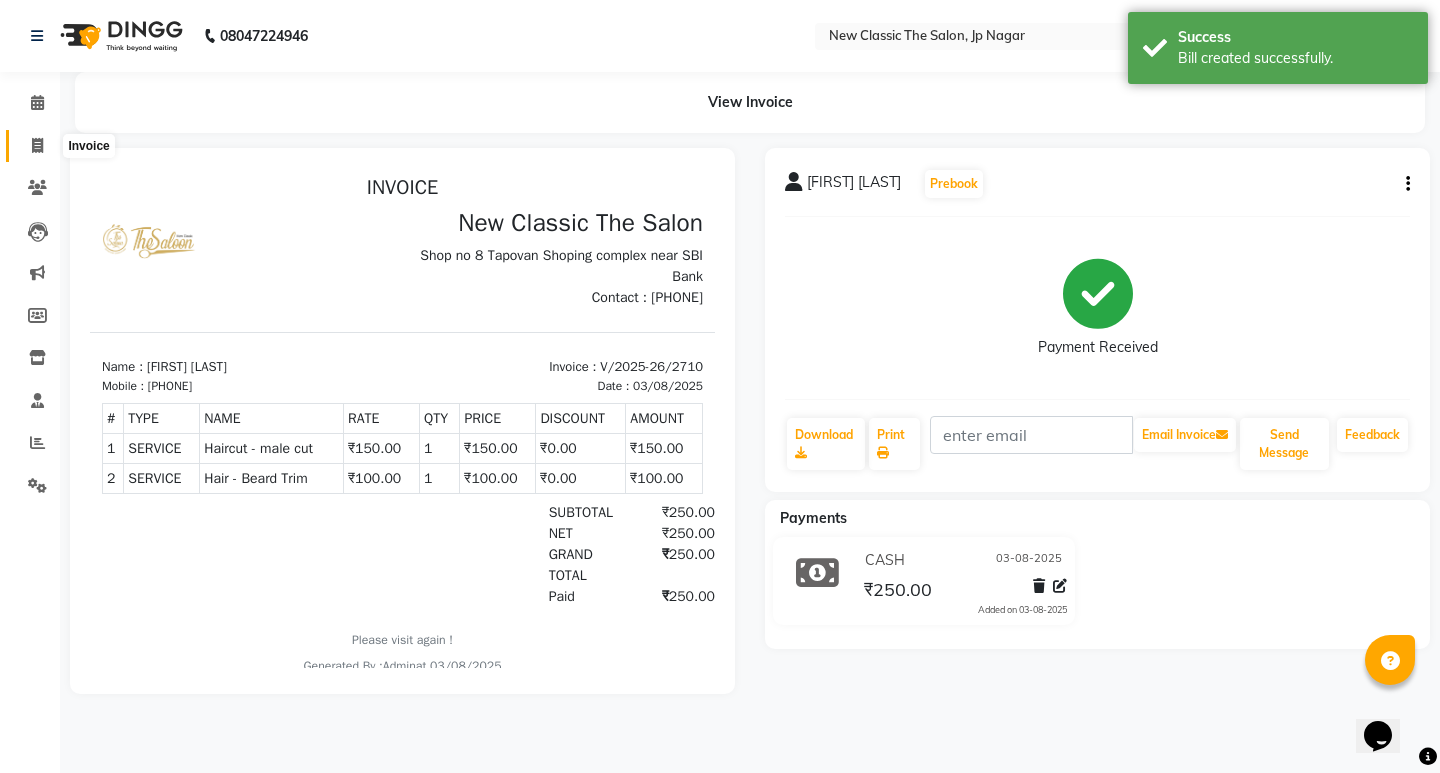 click 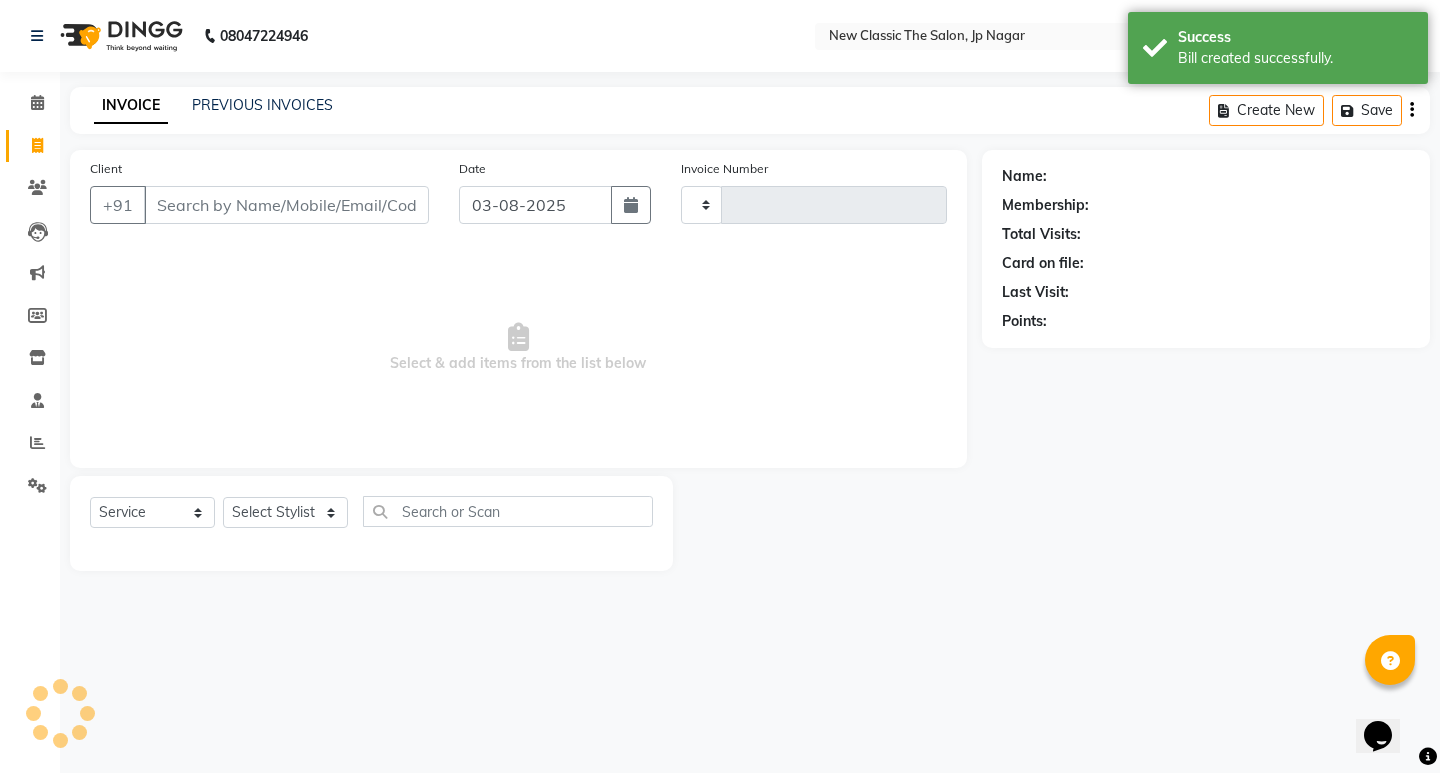 type on "2711" 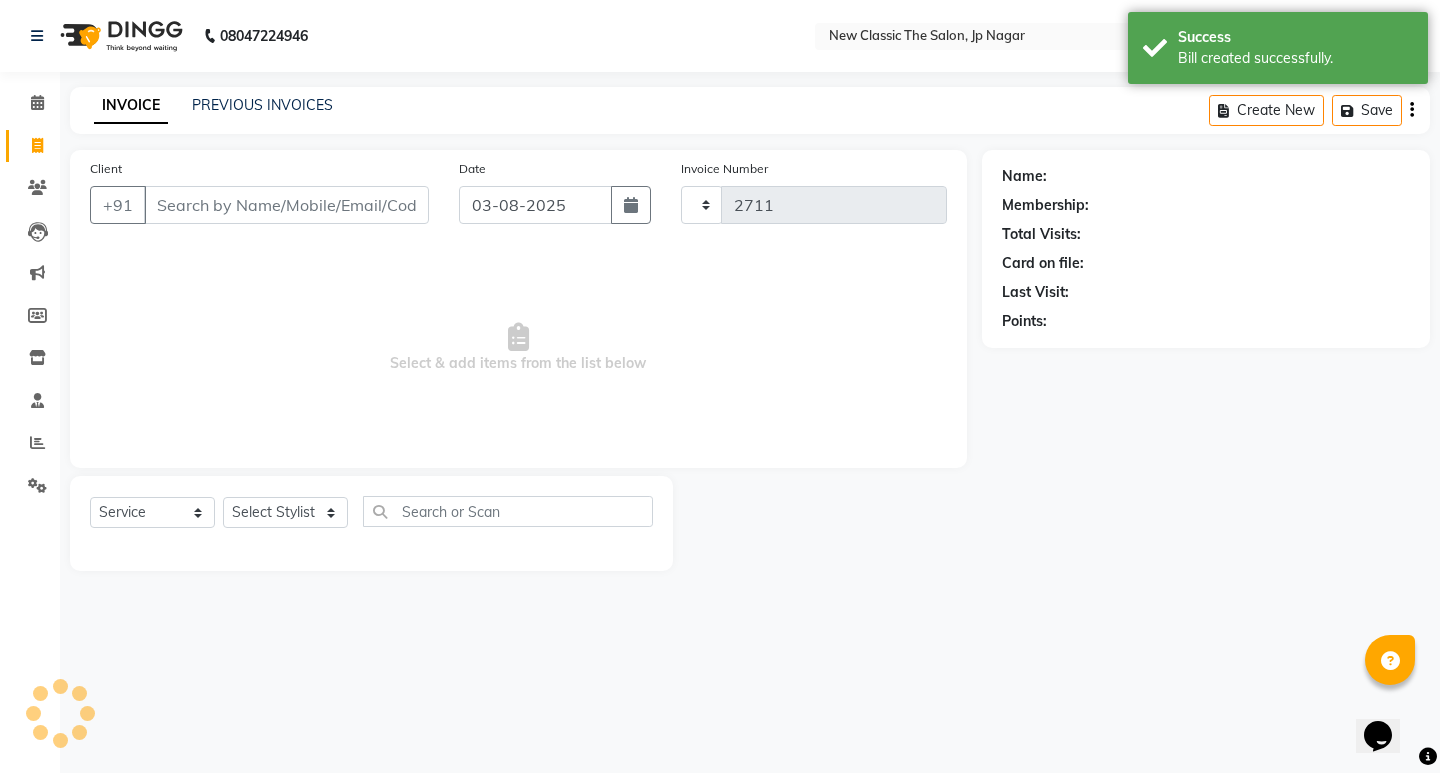 select on "4678" 